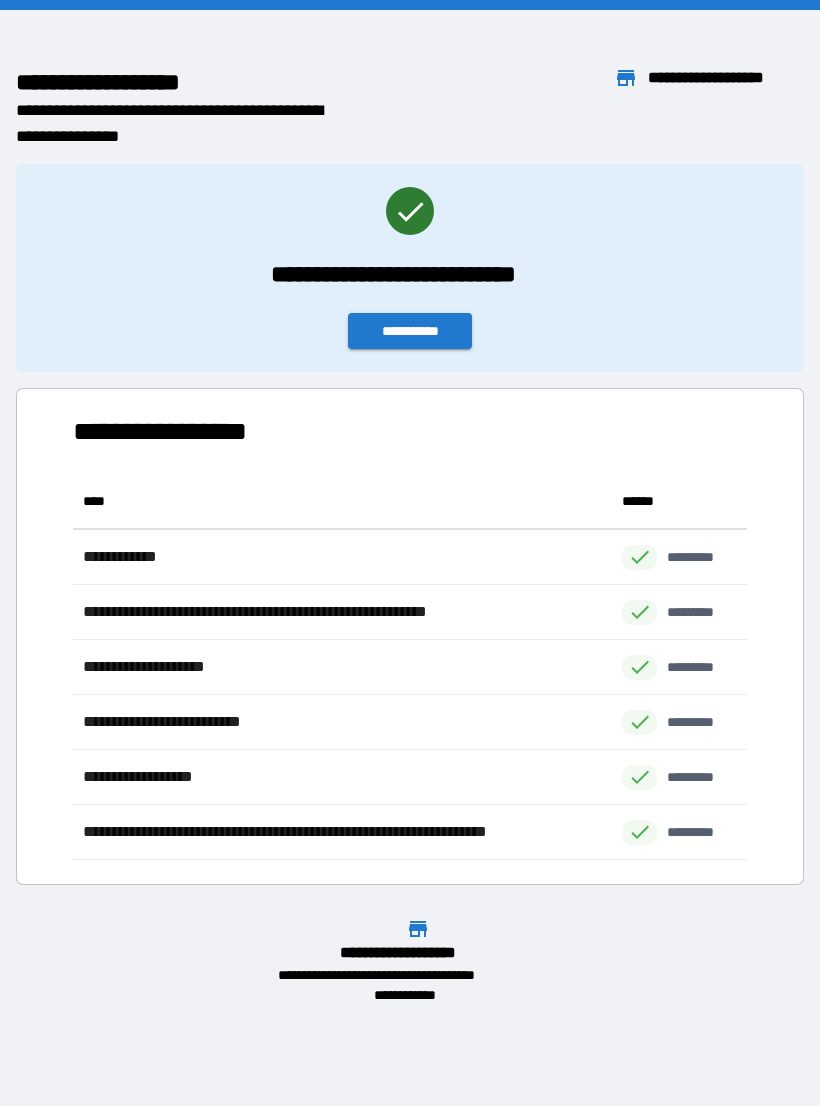 scroll, scrollTop: 31, scrollLeft: 0, axis: vertical 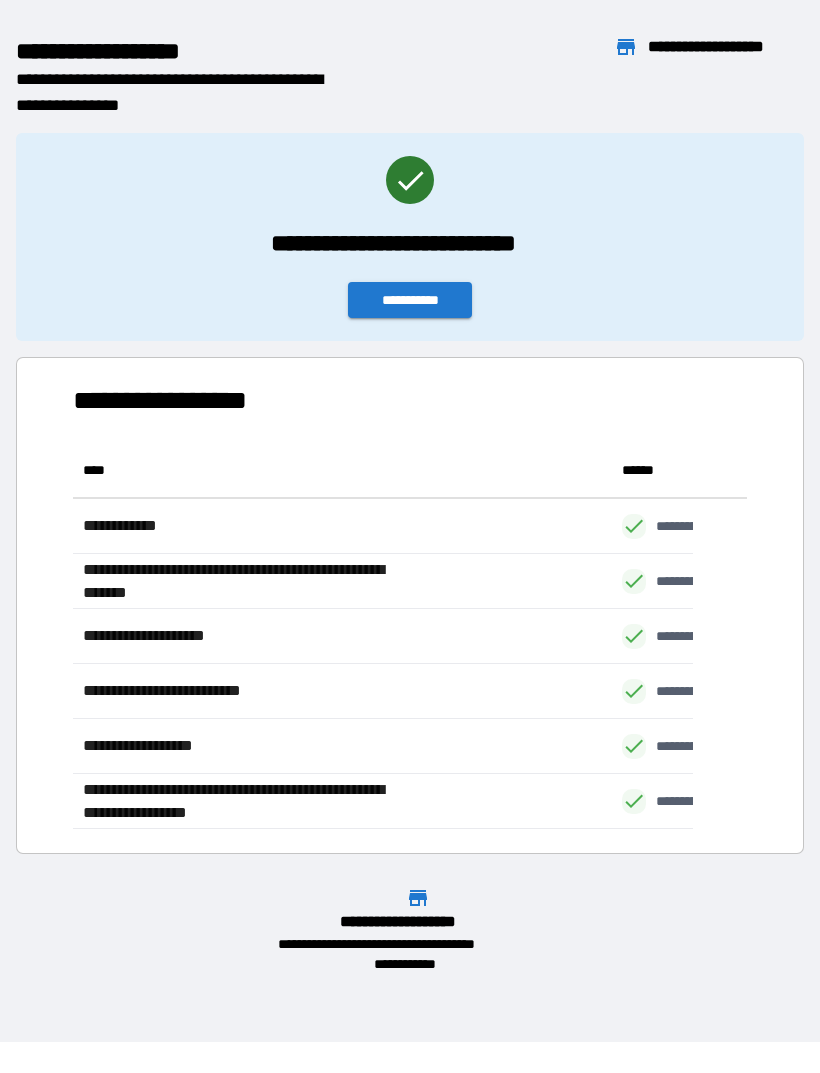 click on "**********" at bounding box center (410, 476) 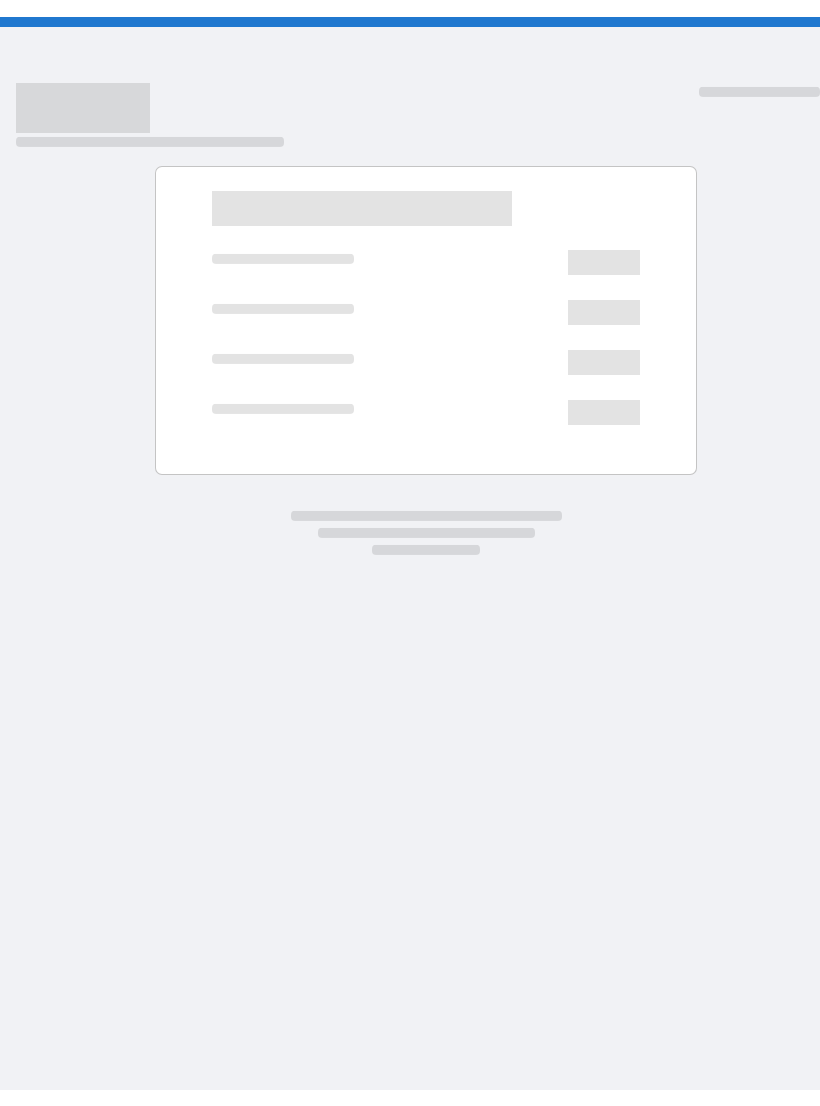 scroll, scrollTop: 0, scrollLeft: 0, axis: both 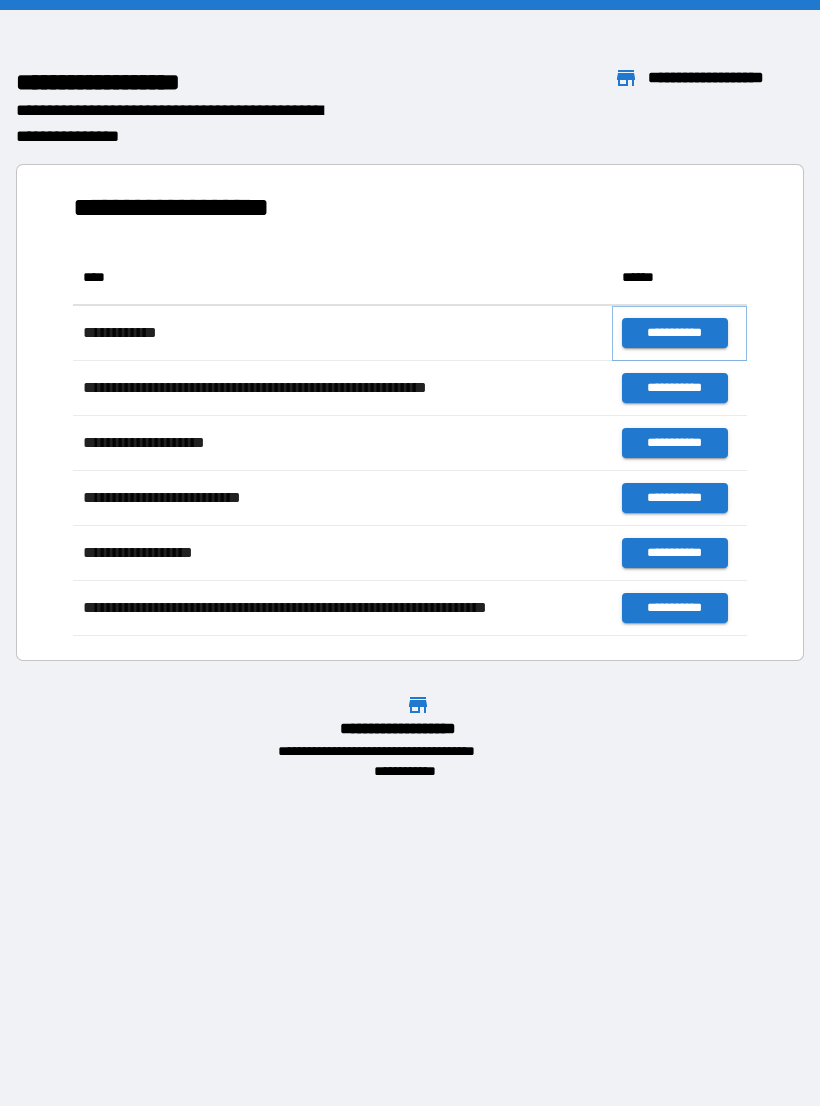 click on "**********" at bounding box center (674, 333) 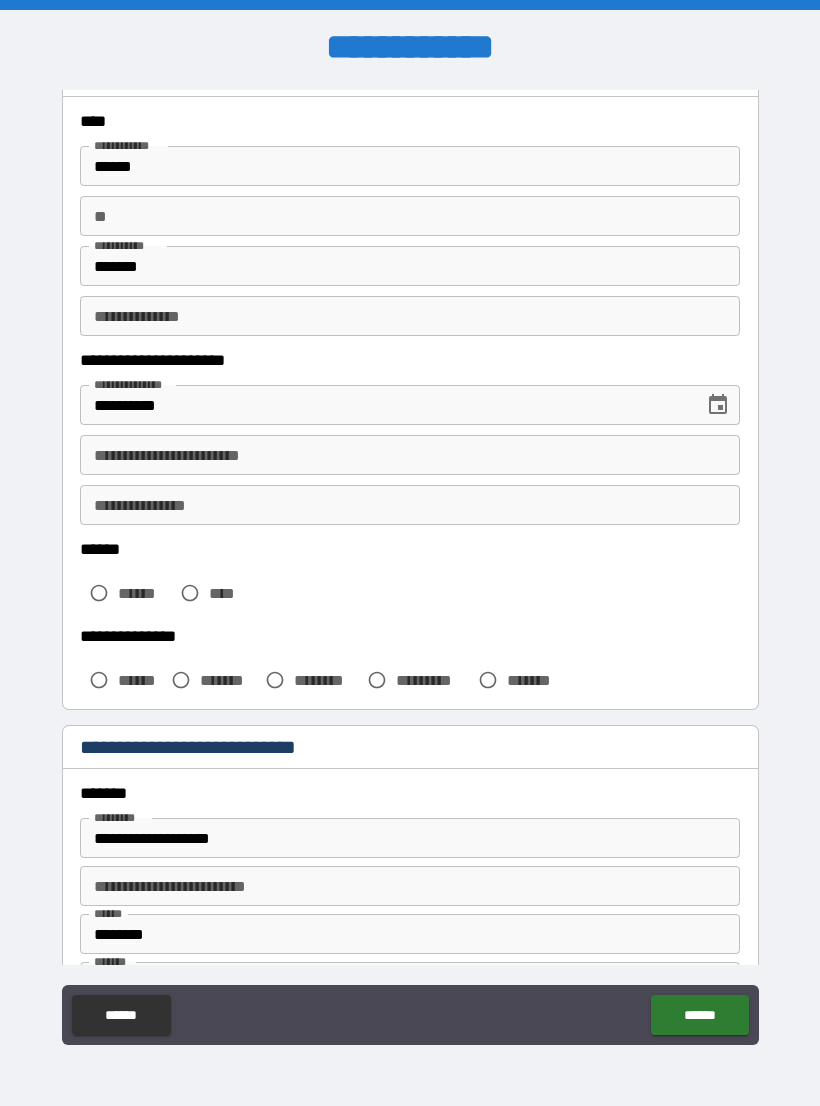 scroll, scrollTop: 92, scrollLeft: 0, axis: vertical 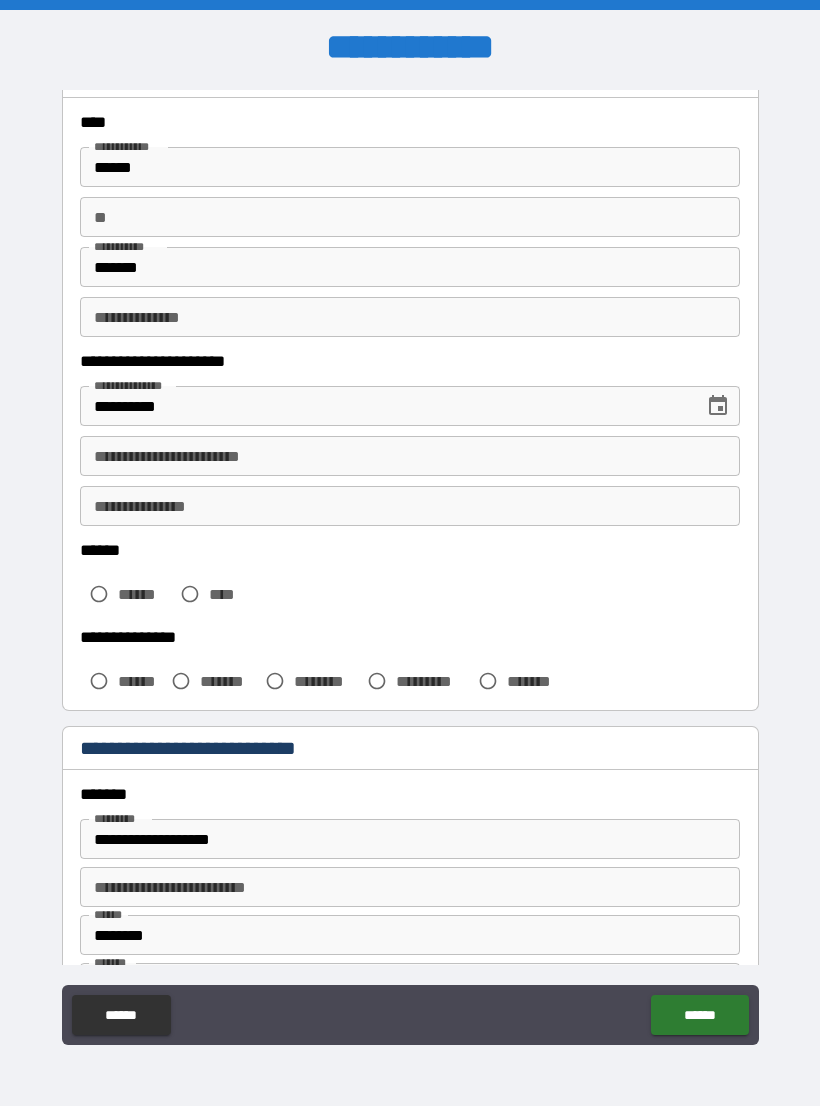 click on "**********" at bounding box center (410, 456) 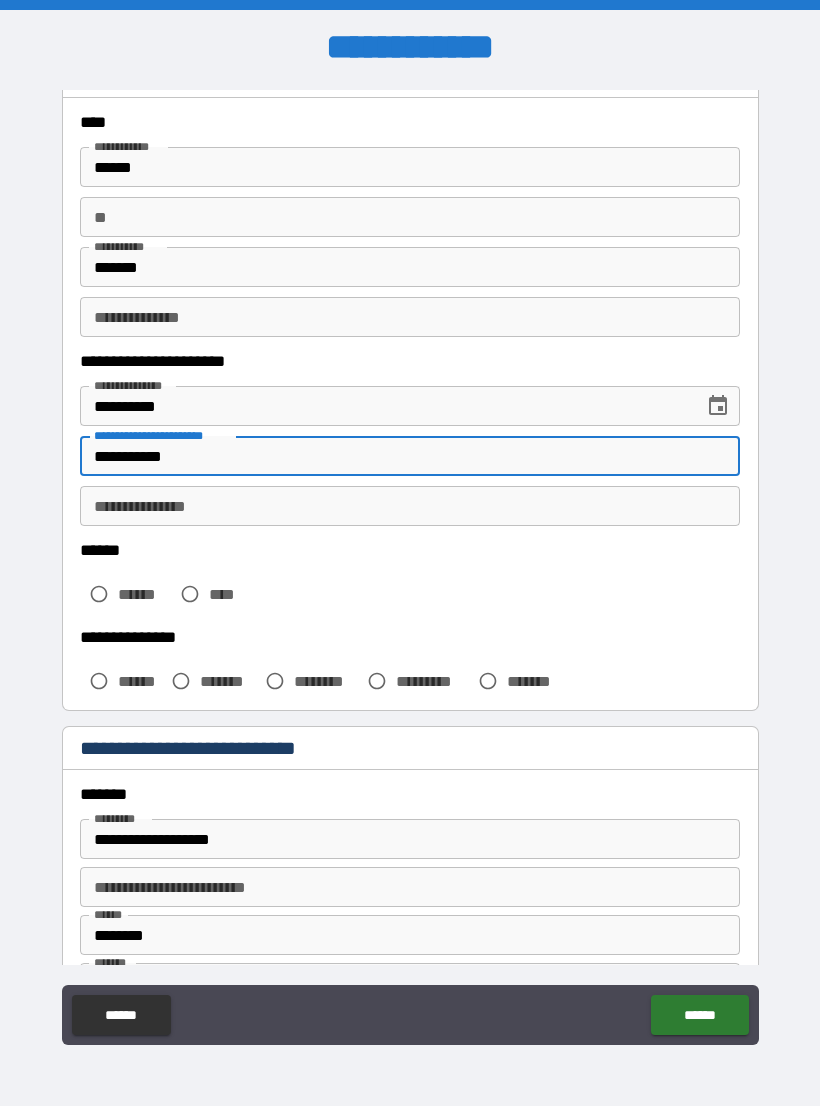 type on "**********" 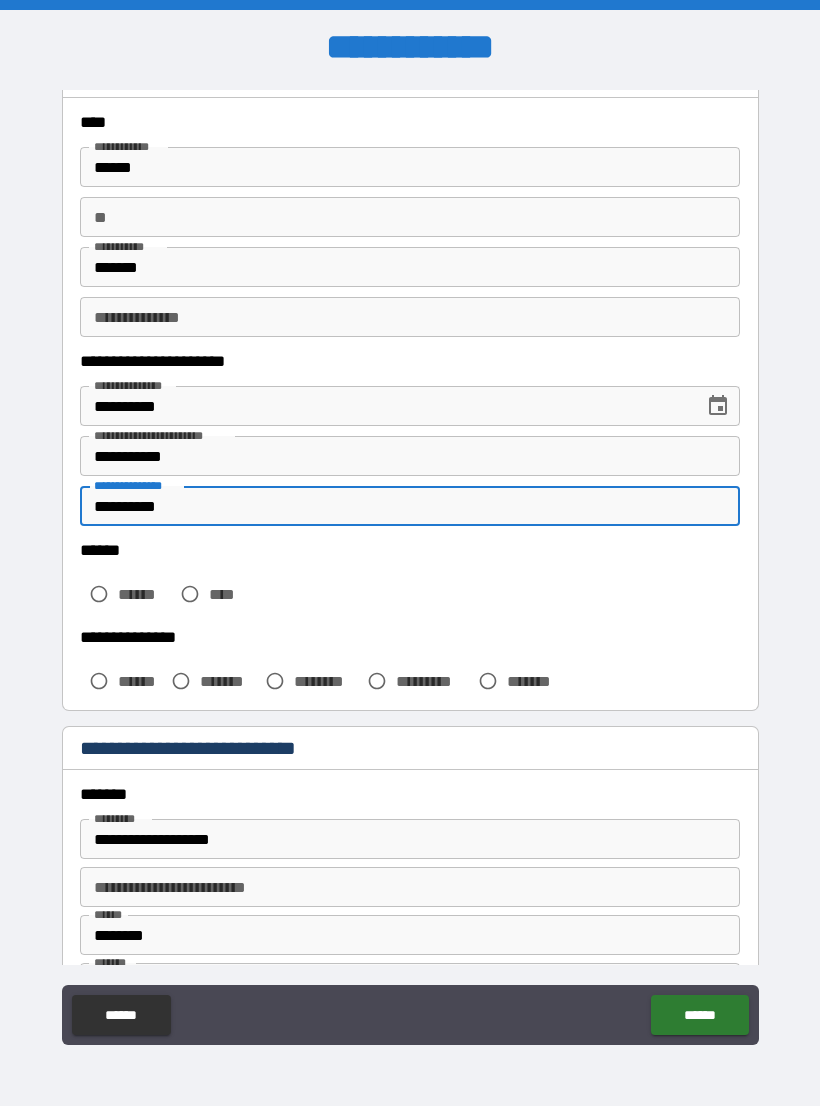 type on "**********" 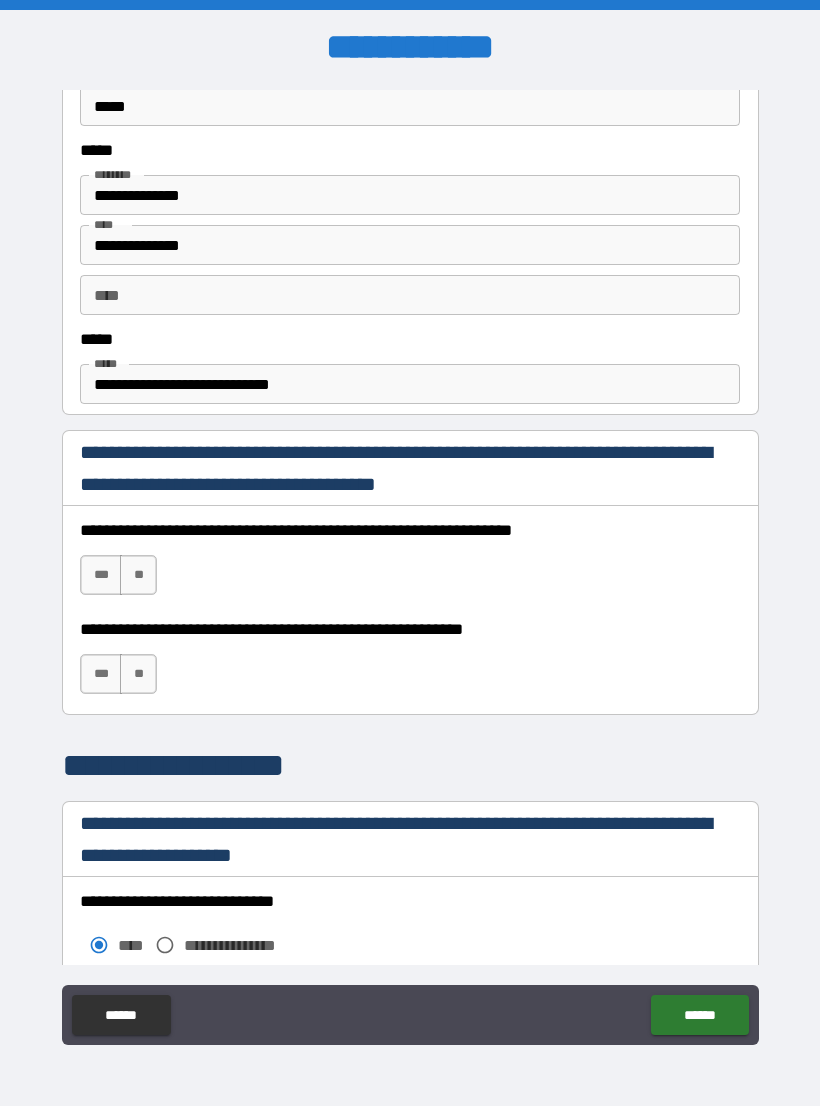 scroll, scrollTop: 1018, scrollLeft: 0, axis: vertical 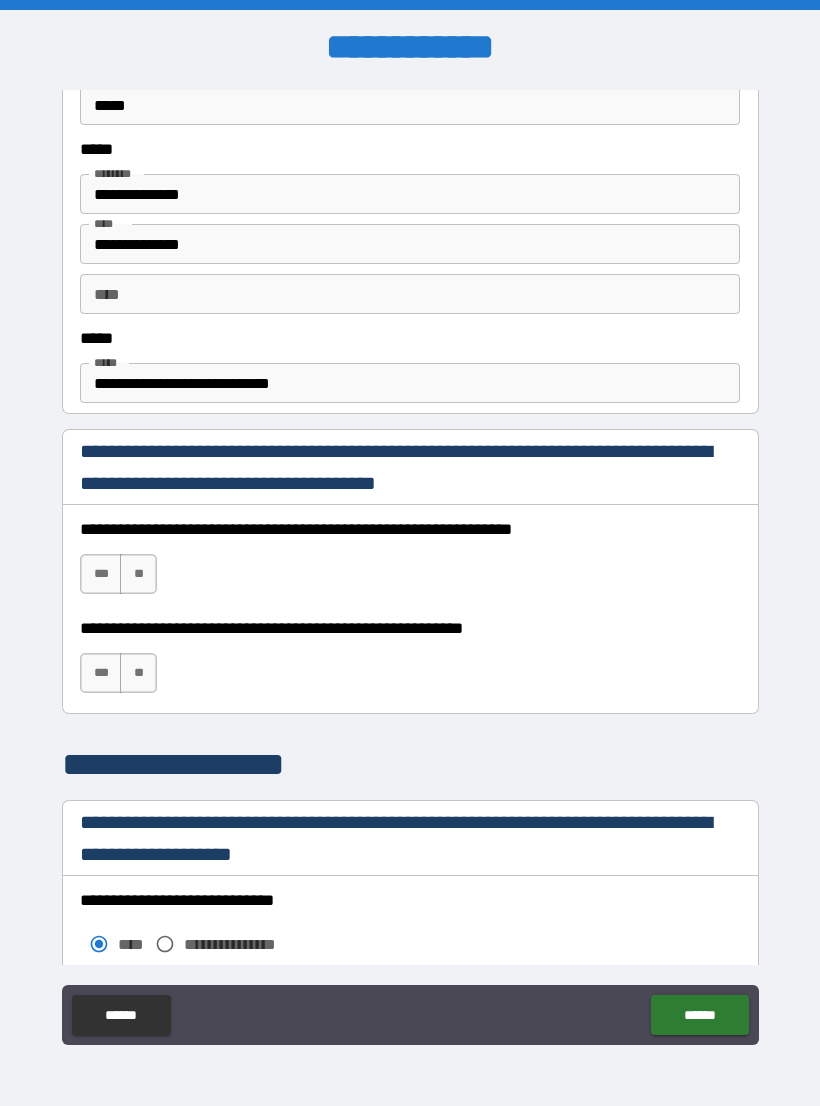 click on "***" at bounding box center [101, 574] 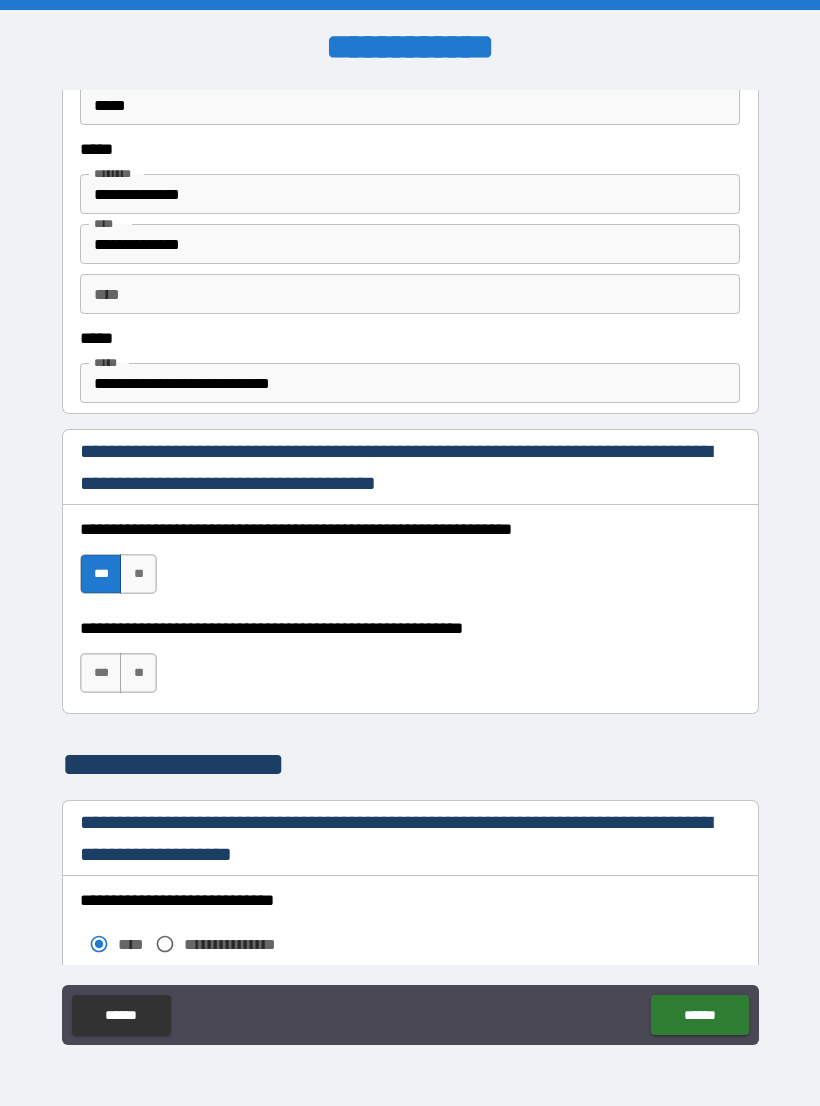 click on "***" at bounding box center (101, 673) 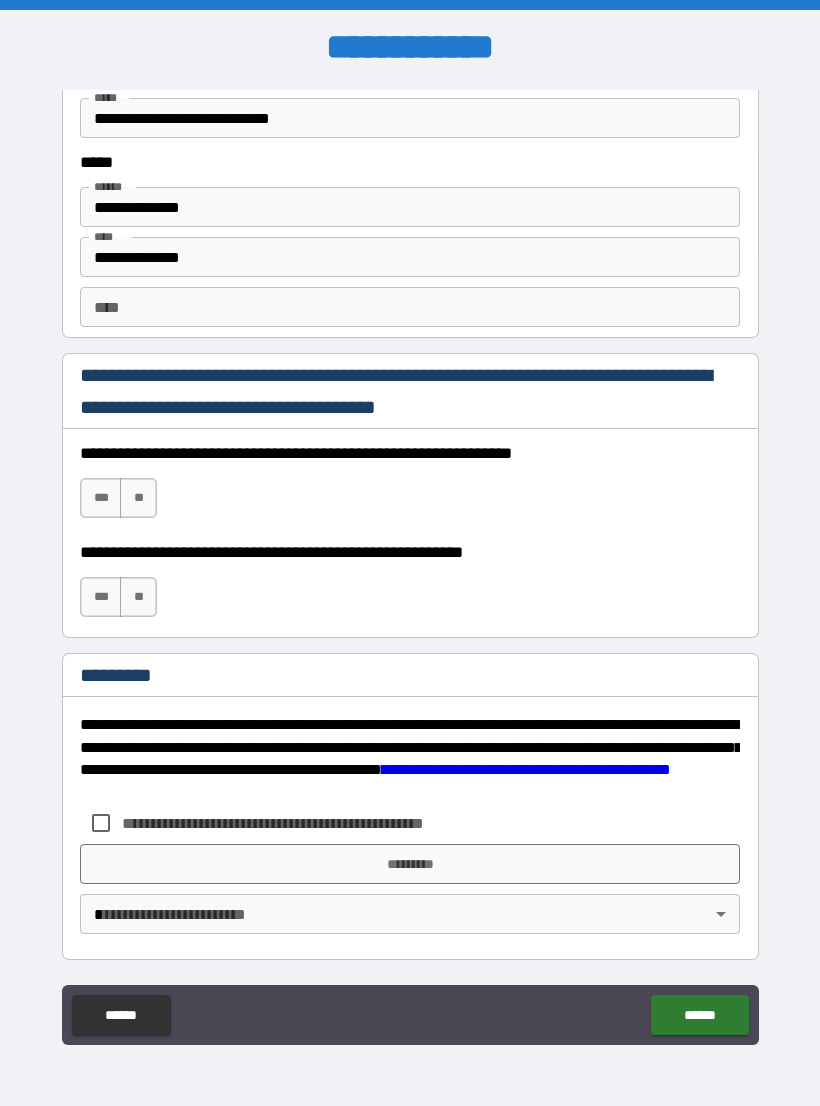 scroll, scrollTop: 2731, scrollLeft: 0, axis: vertical 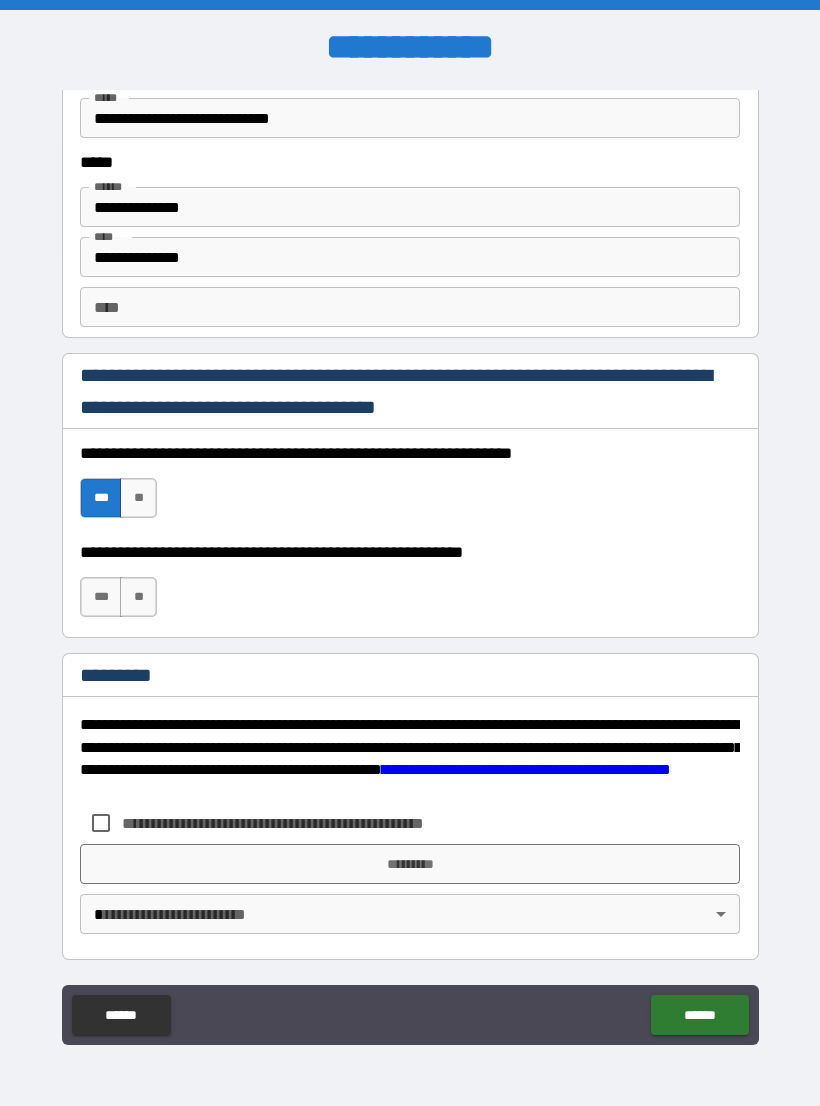 click on "***" at bounding box center [101, 597] 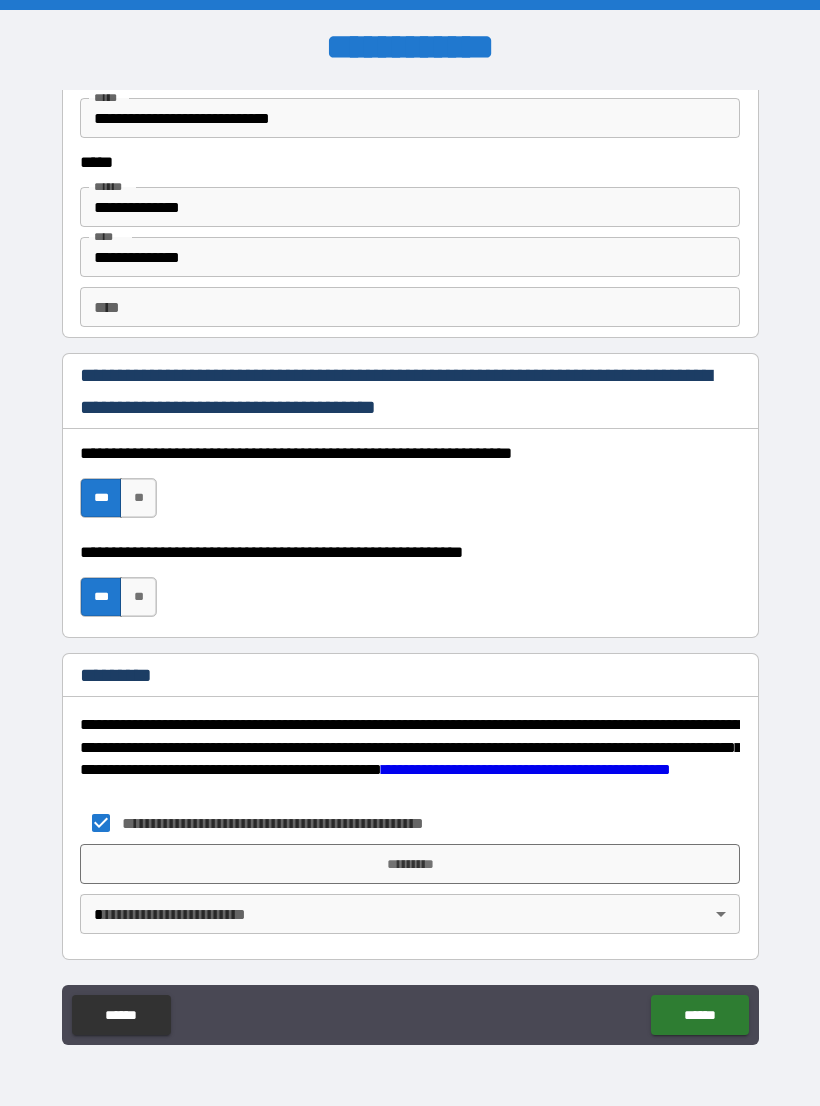 click on "*********" at bounding box center [410, 864] 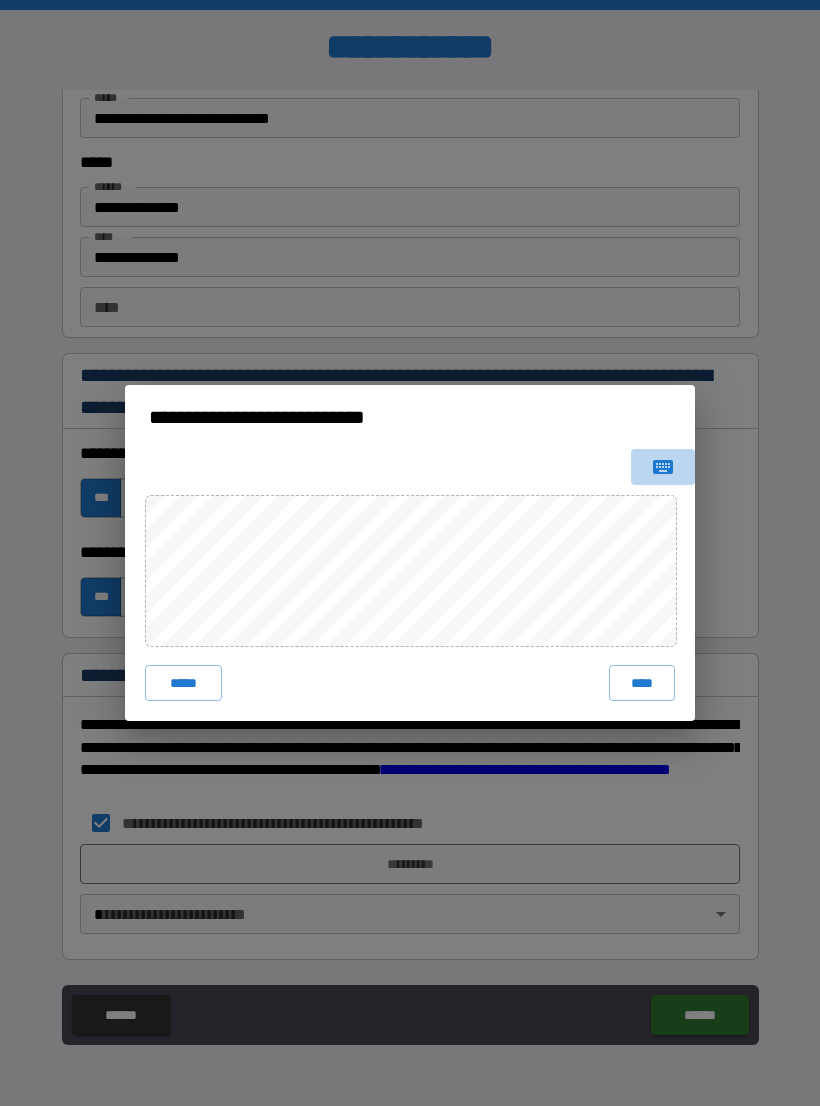 click 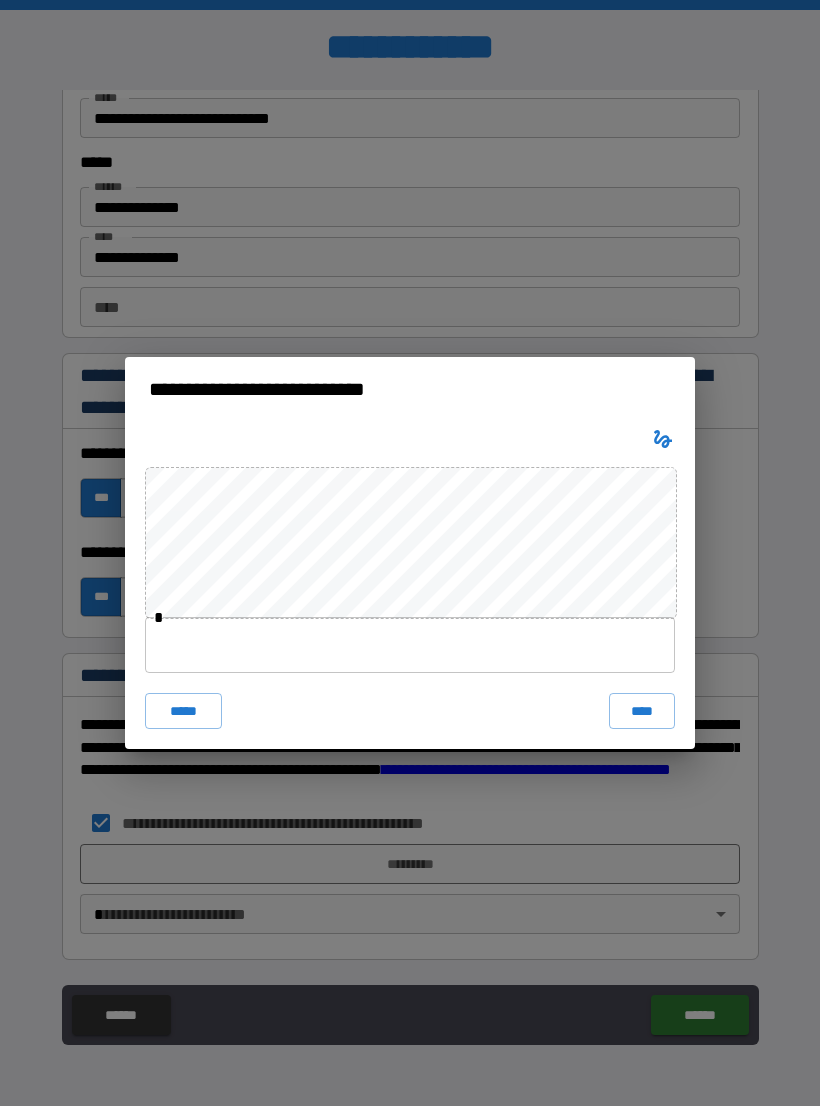 click at bounding box center [410, 645] 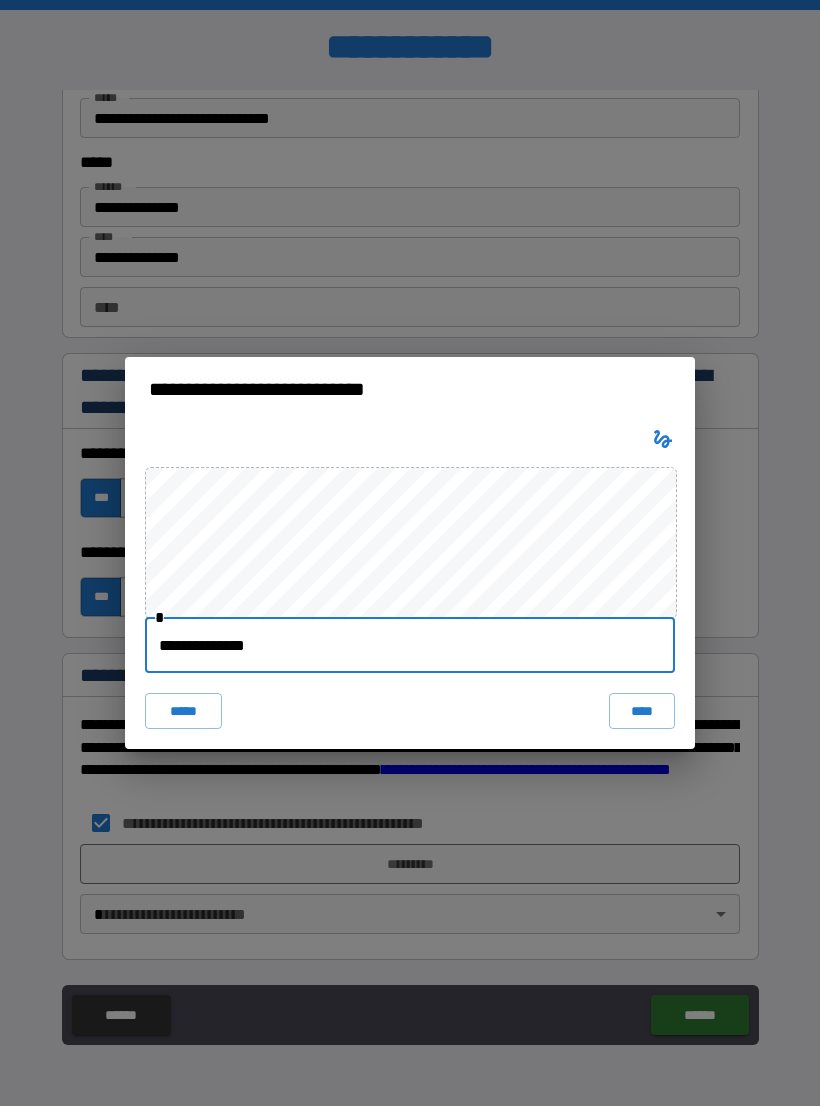type on "**********" 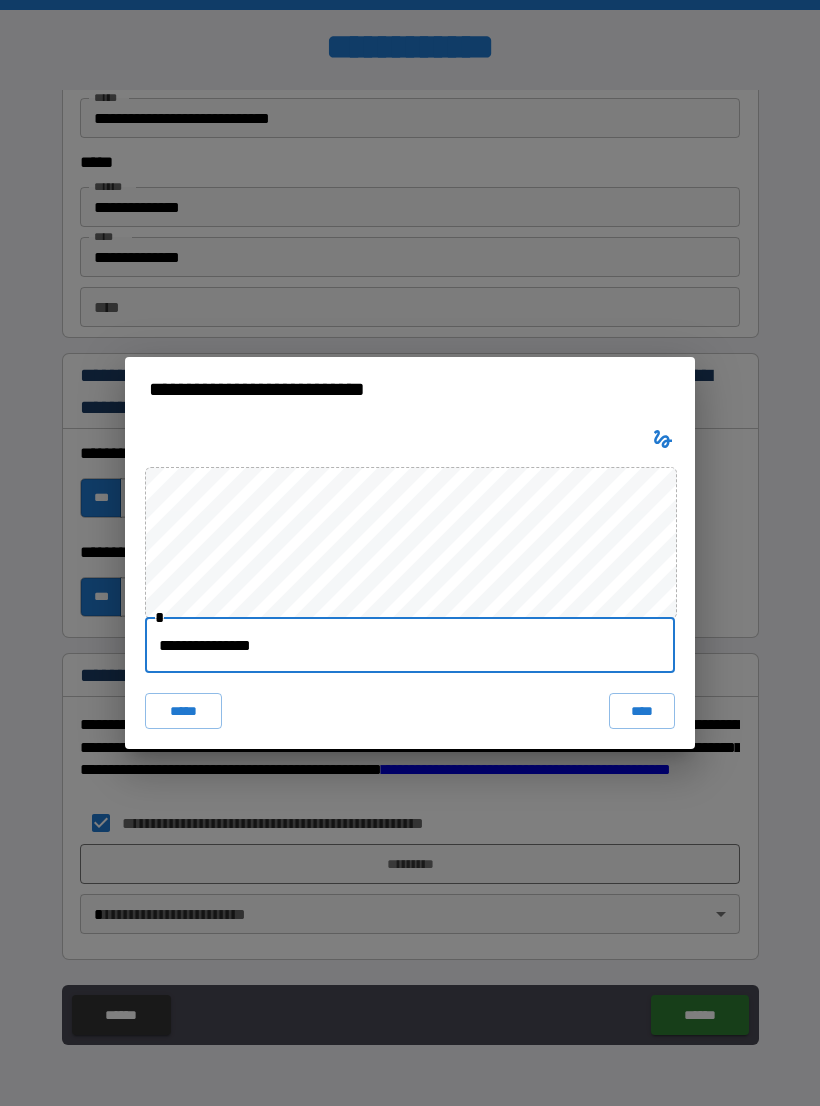 click on "****" at bounding box center [642, 711] 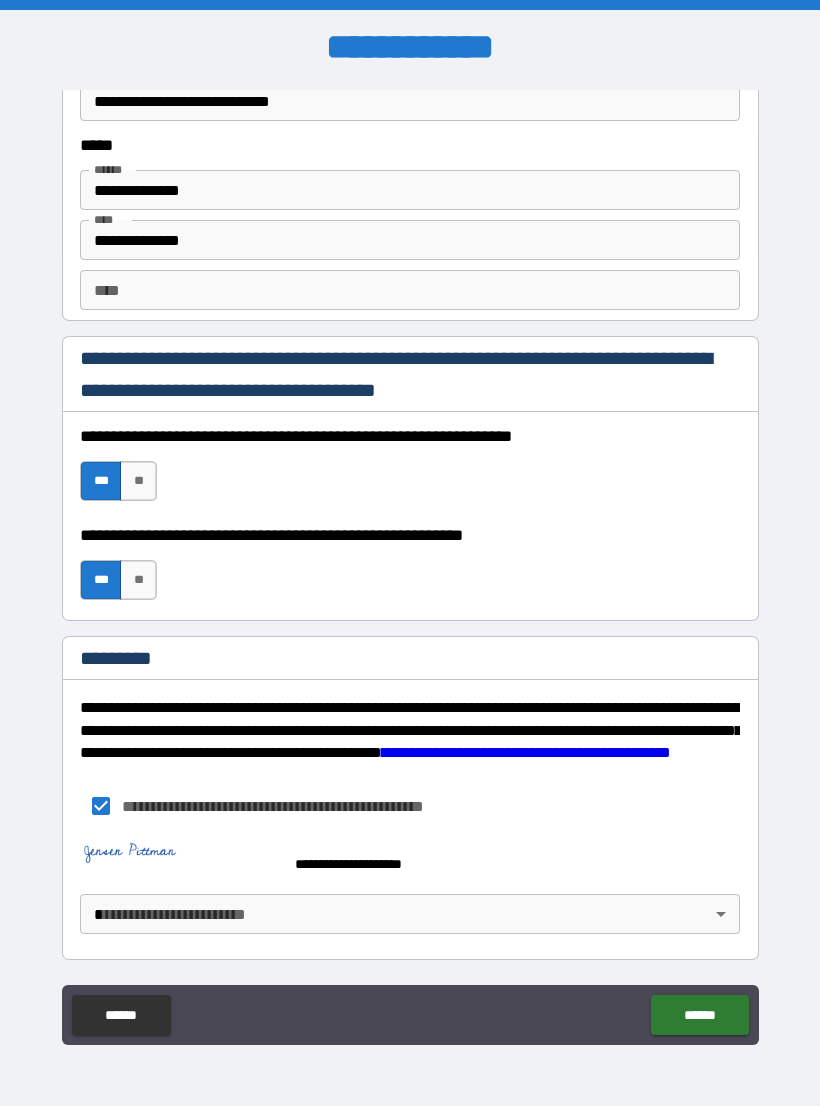 scroll, scrollTop: 2748, scrollLeft: 0, axis: vertical 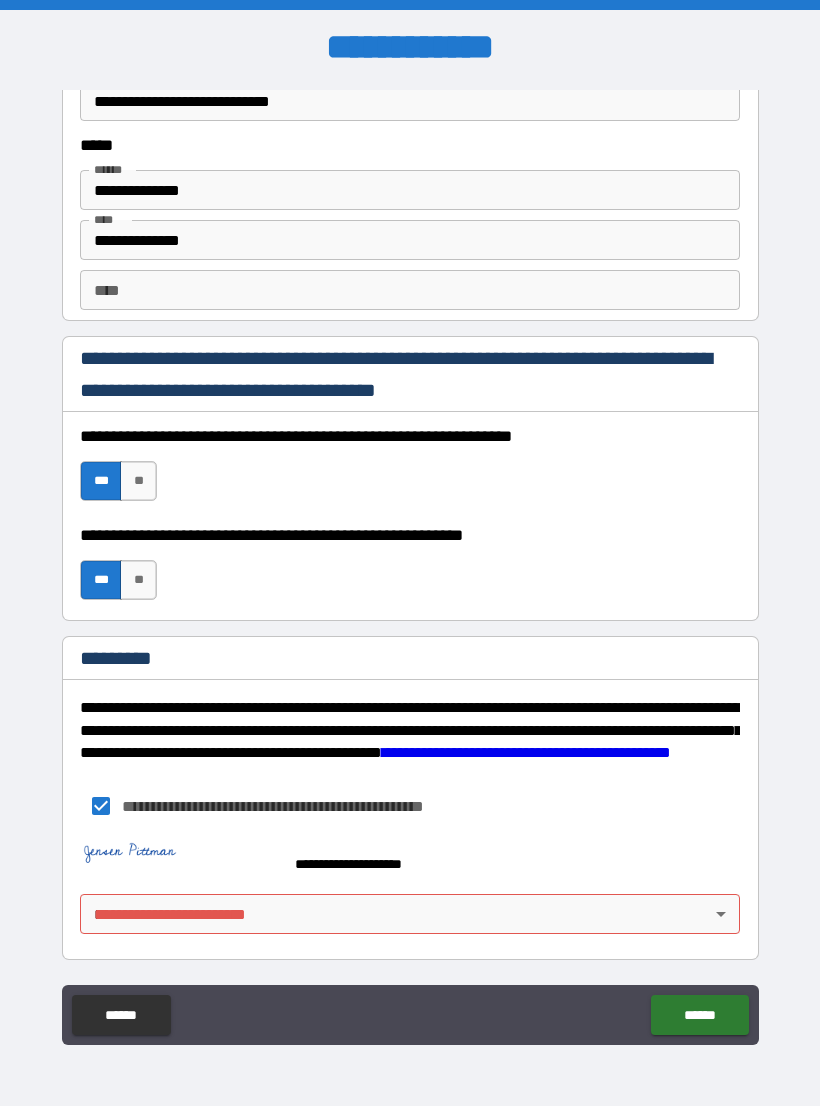 click on "**********" at bounding box center (410, 568) 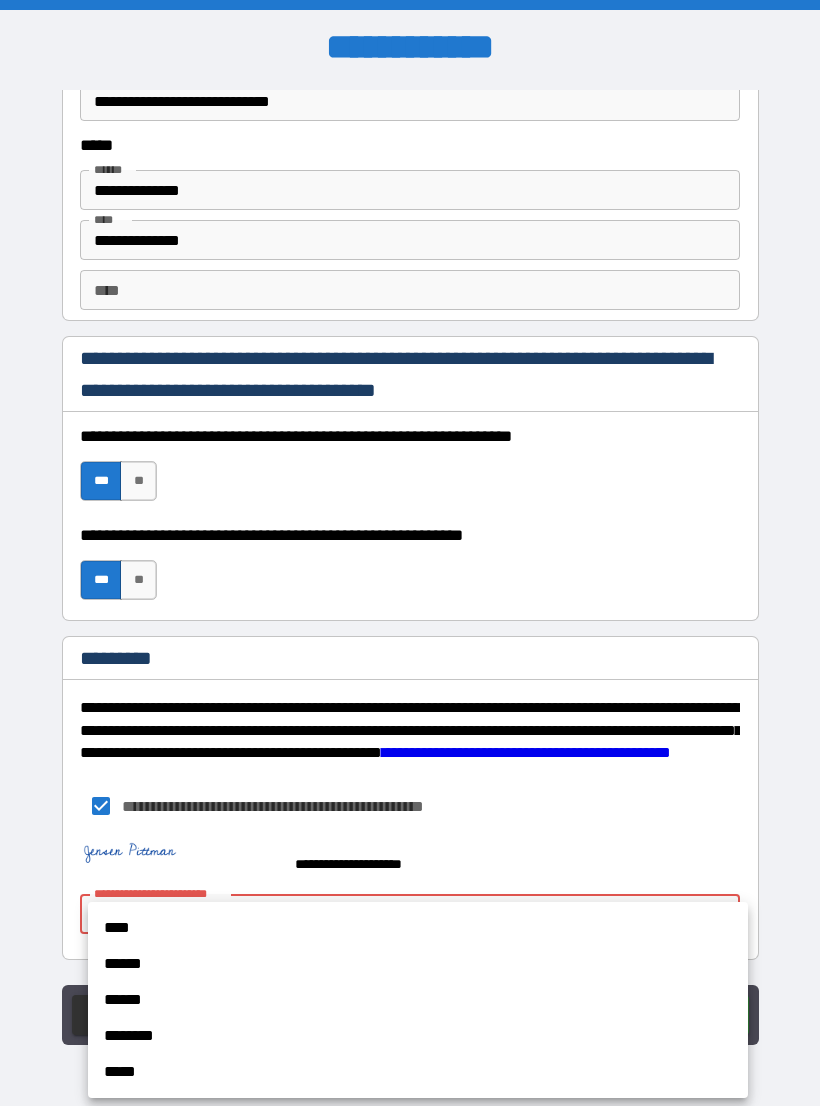 click on "****" at bounding box center [418, 928] 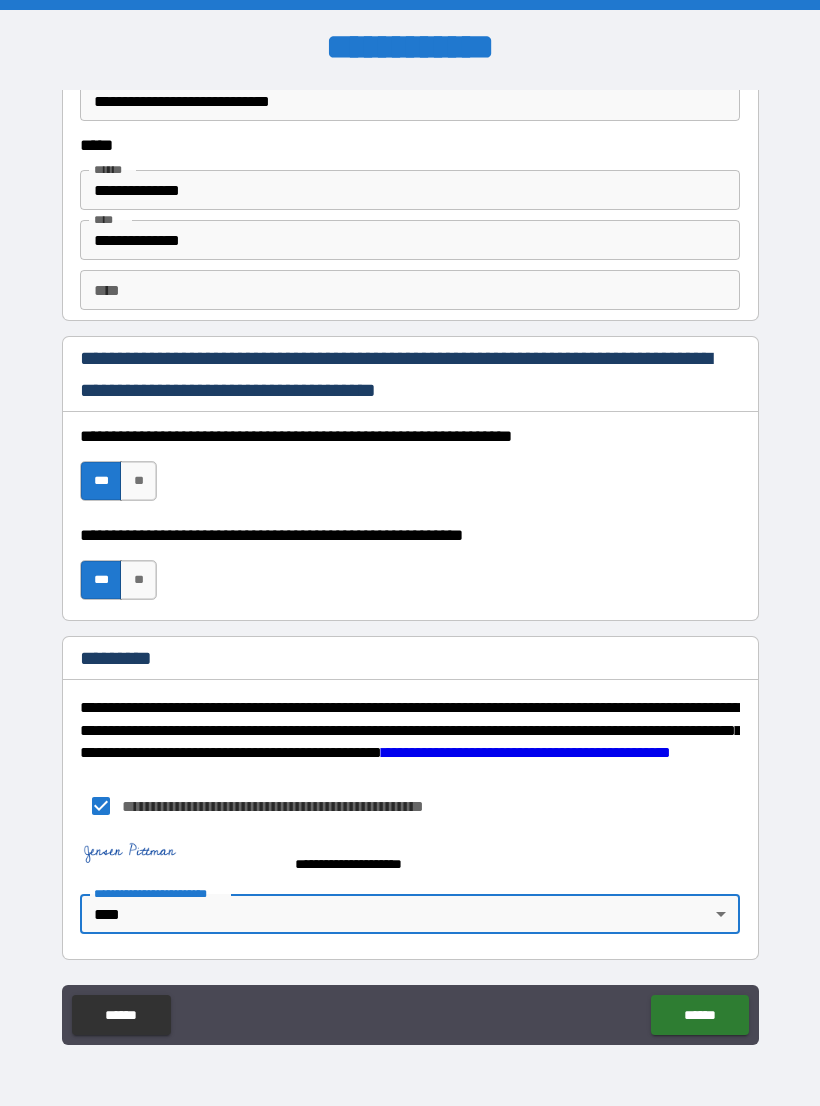 click on "******" at bounding box center (699, 1015) 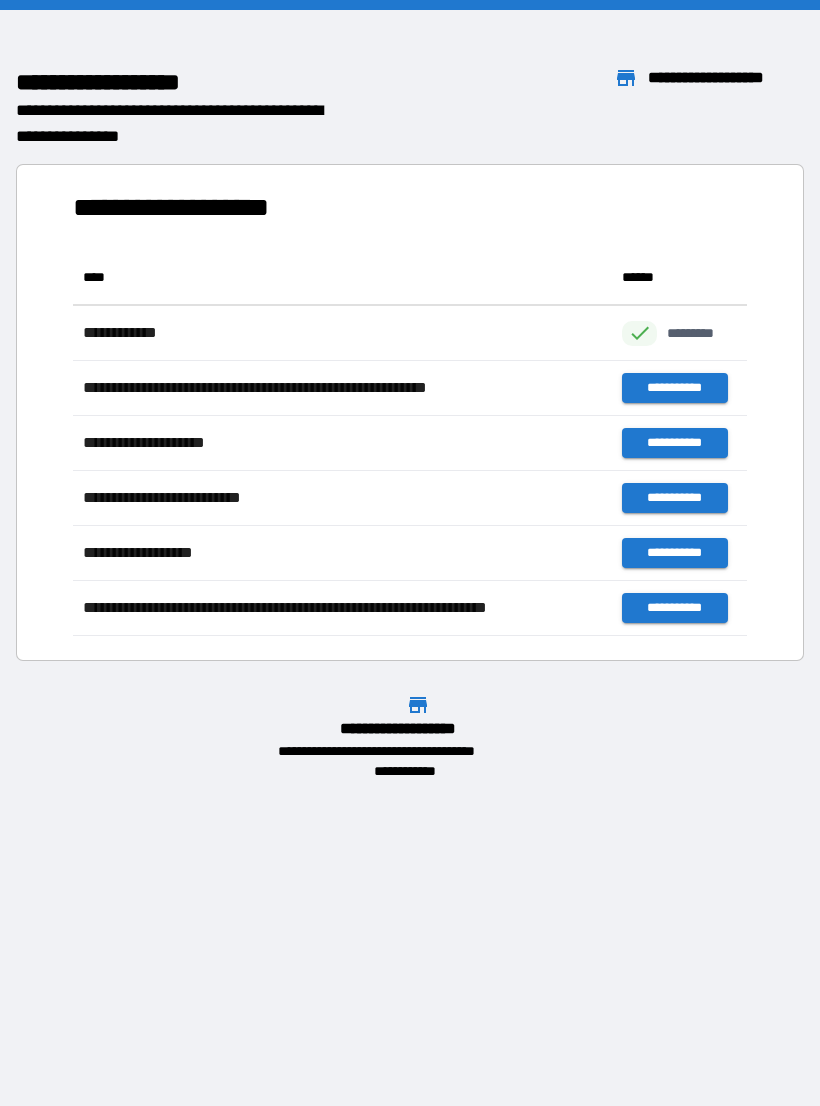 scroll, scrollTop: 386, scrollLeft: 674, axis: both 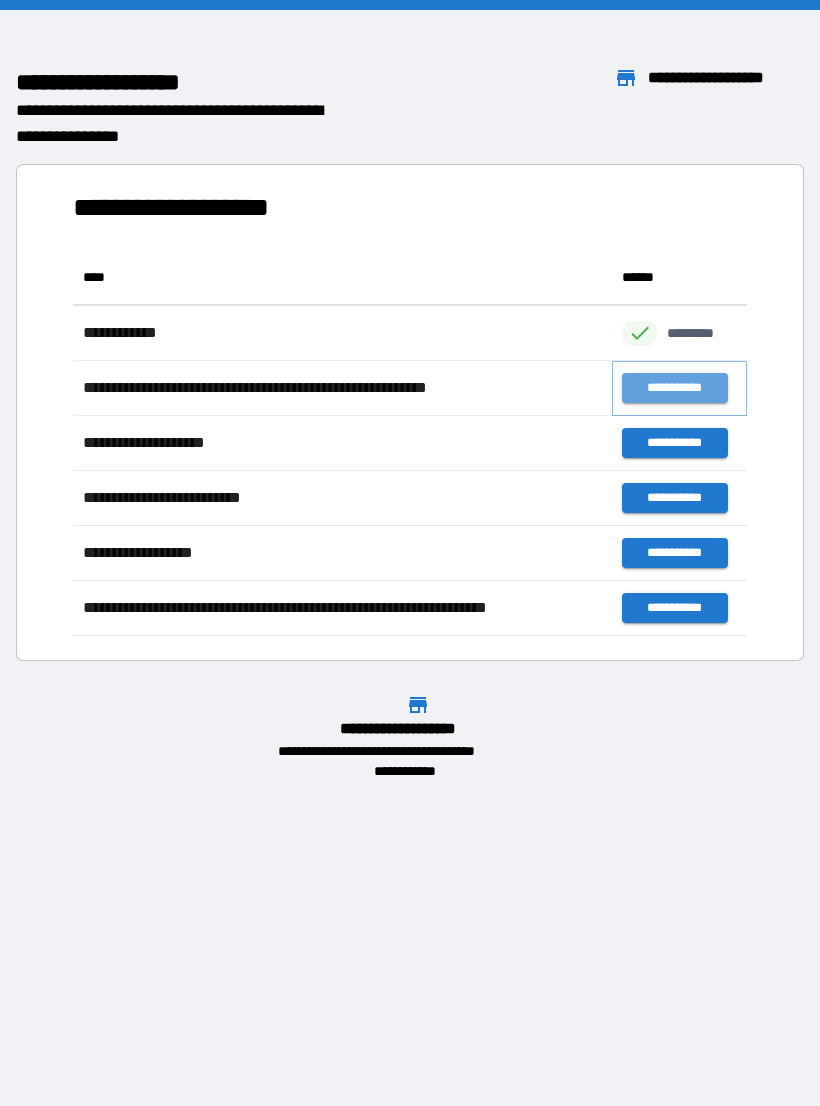 click on "**********" at bounding box center (674, 388) 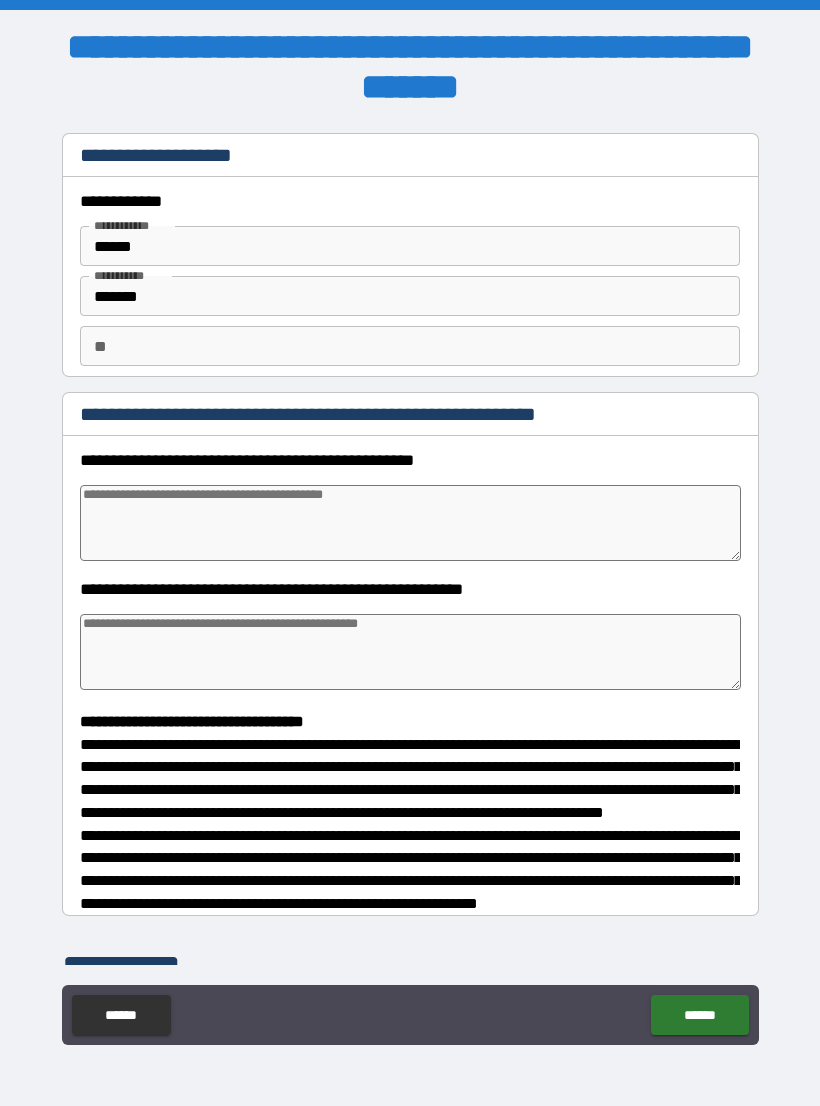 type on "*" 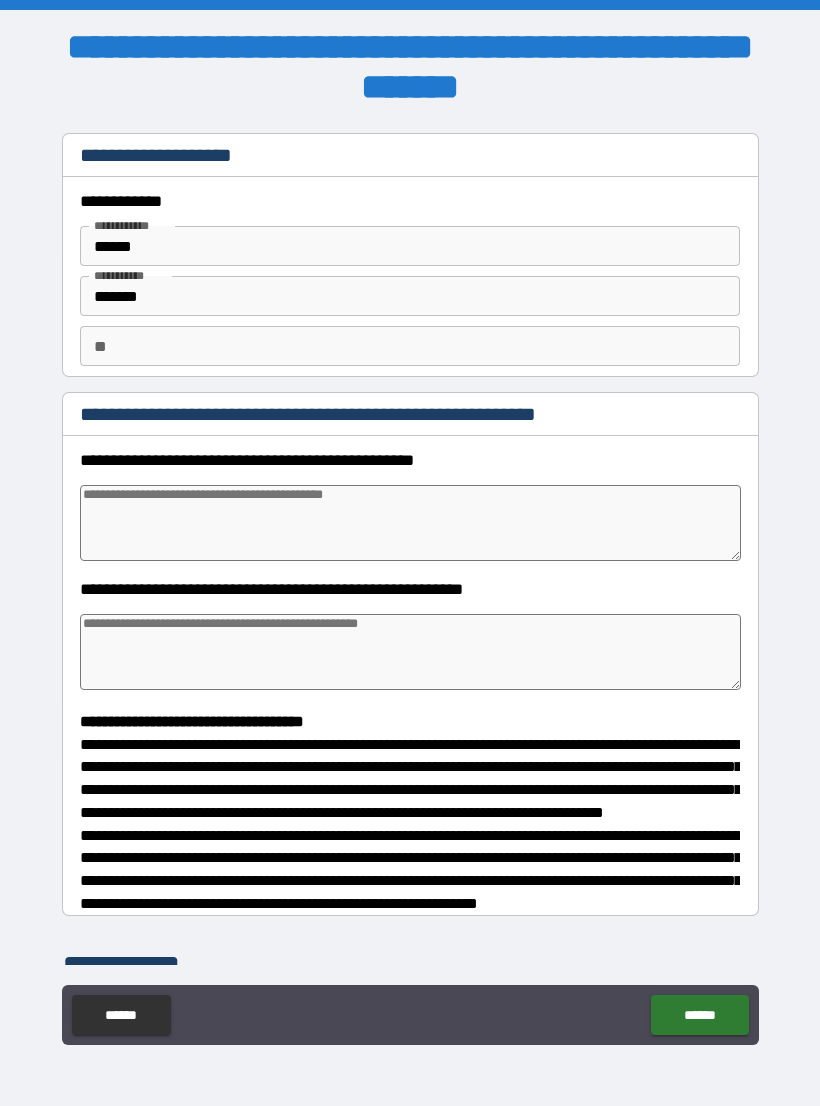 type on "*" 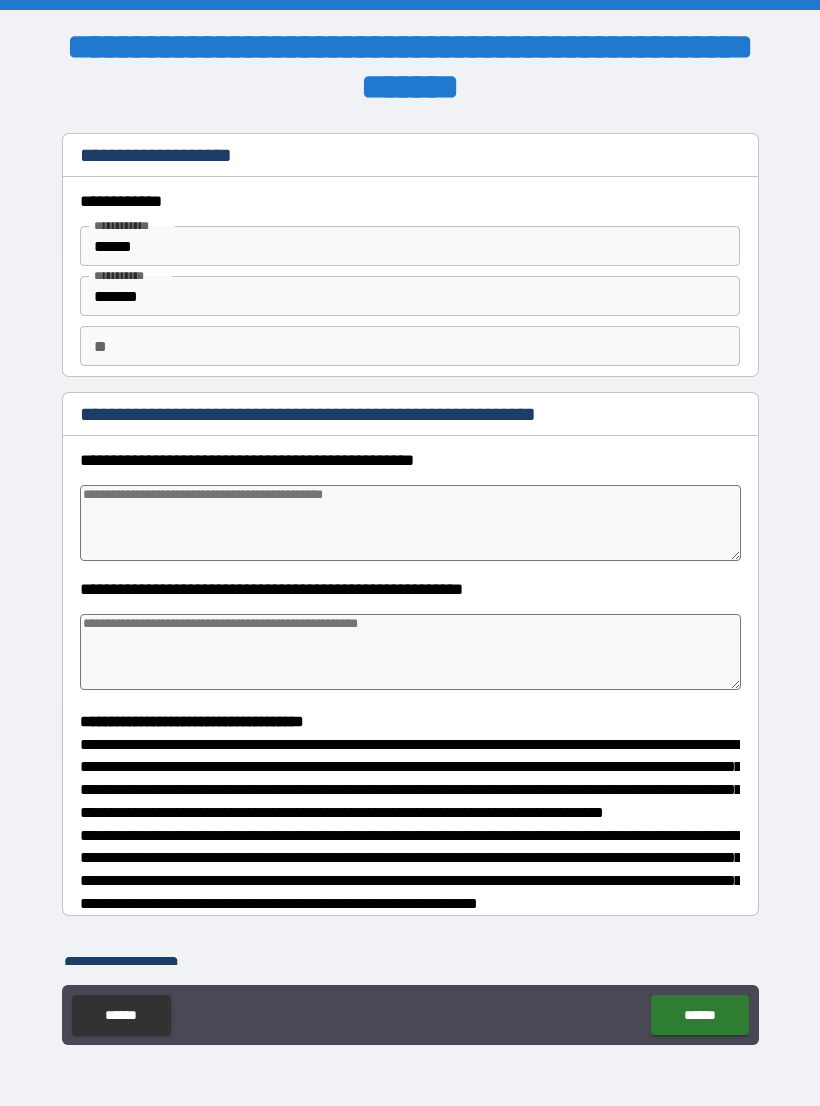 type on "*" 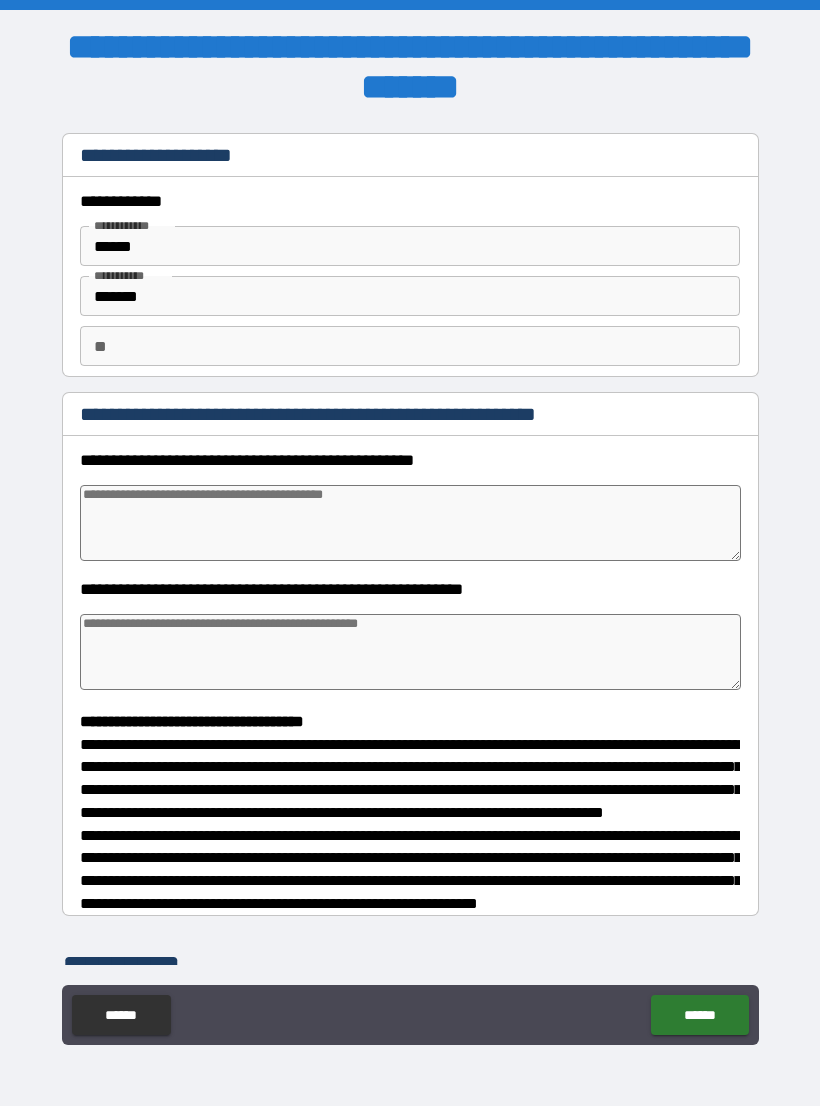 type on "*" 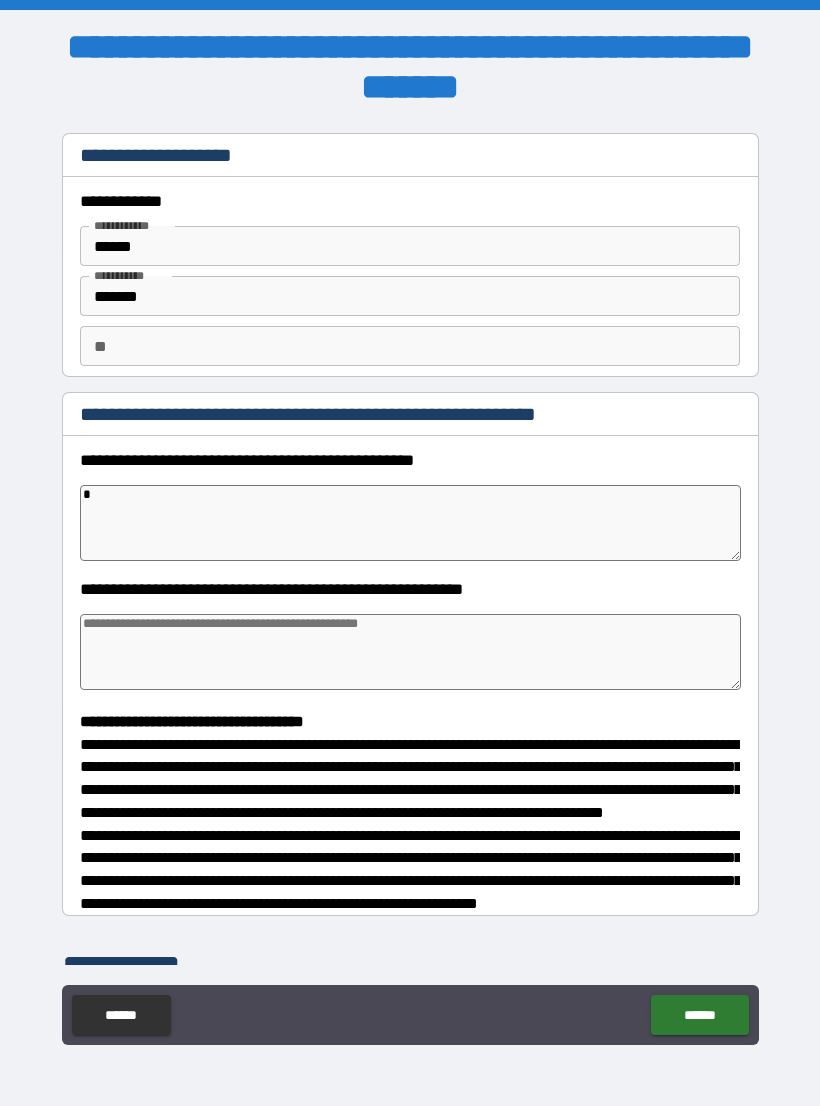 type on "*" 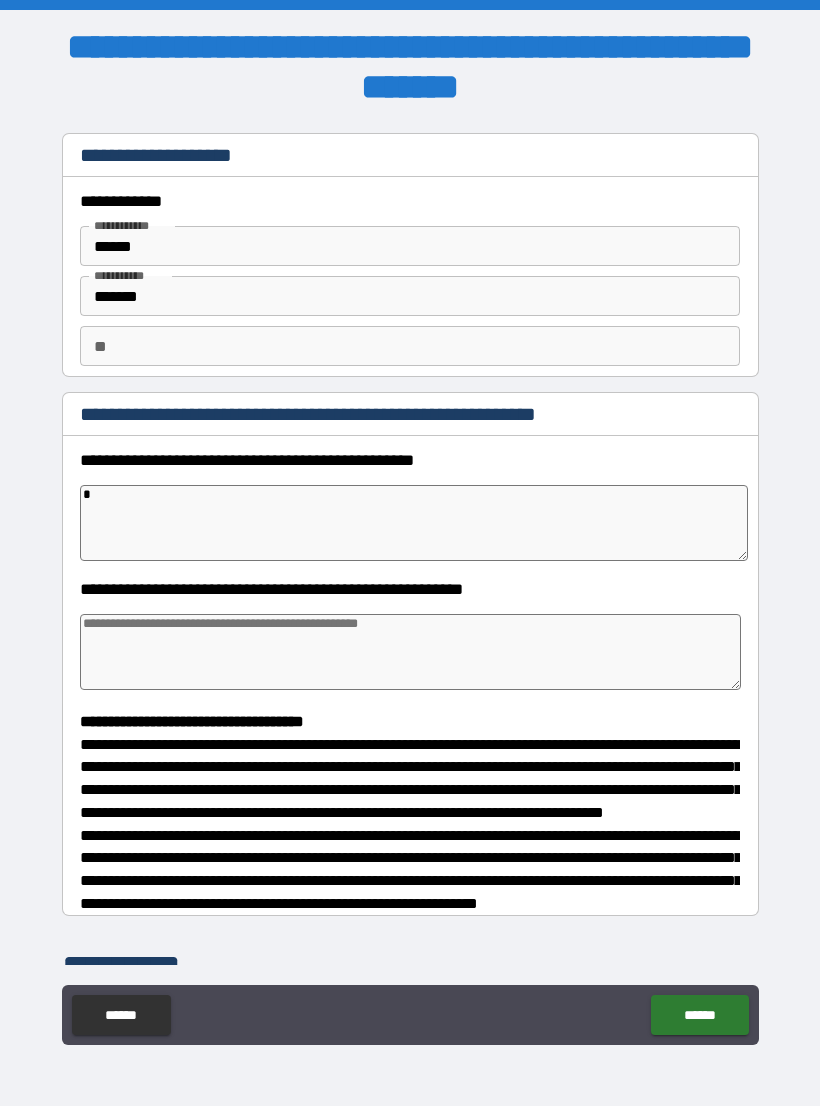type on "*" 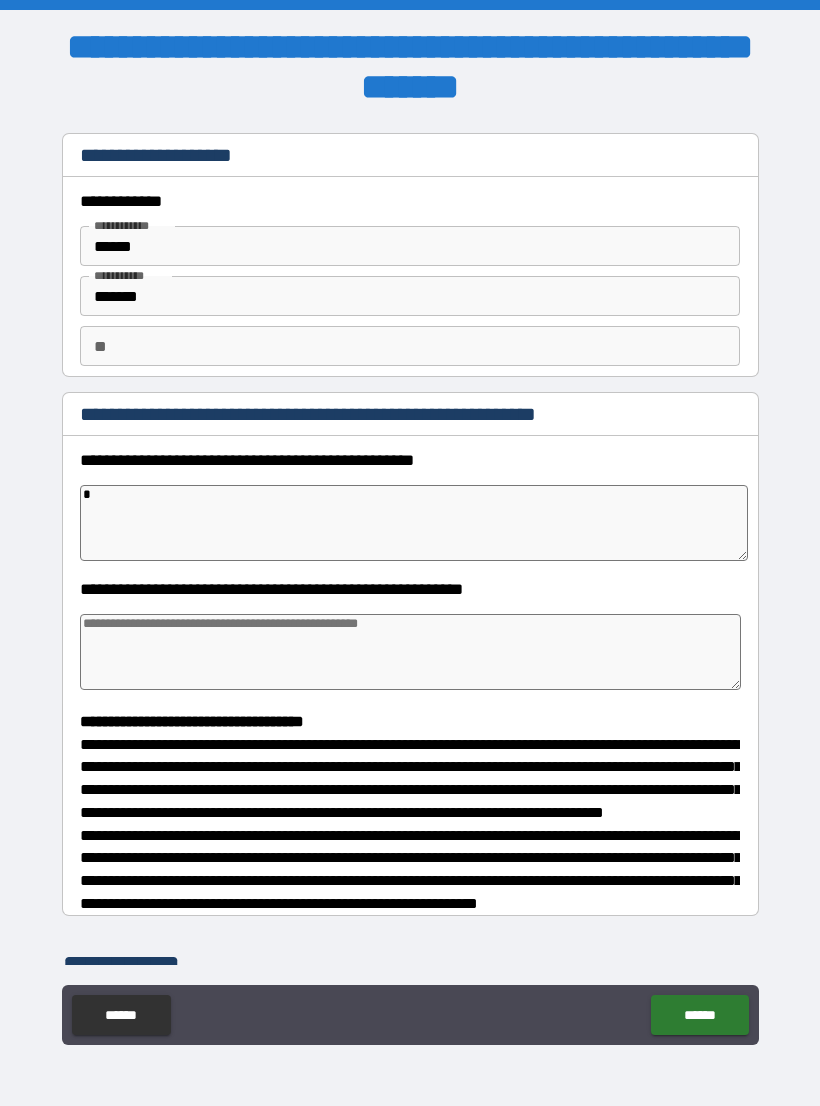 type on "*" 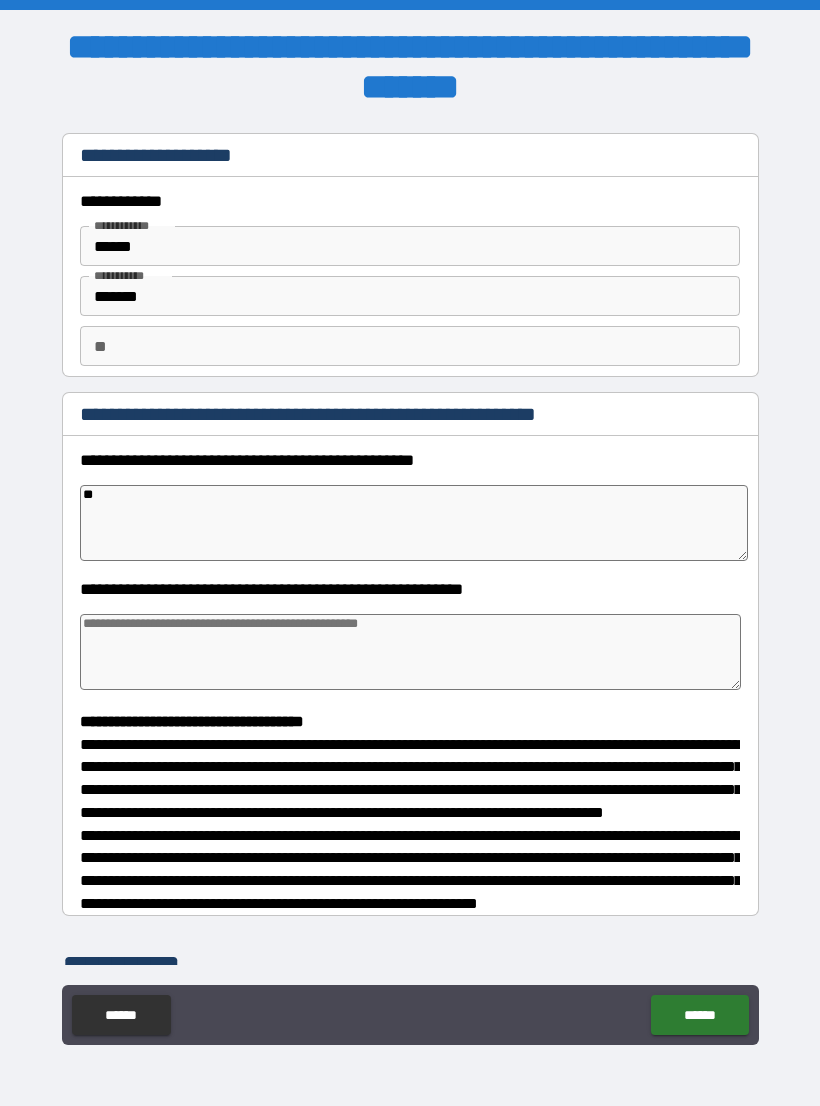 type on "*" 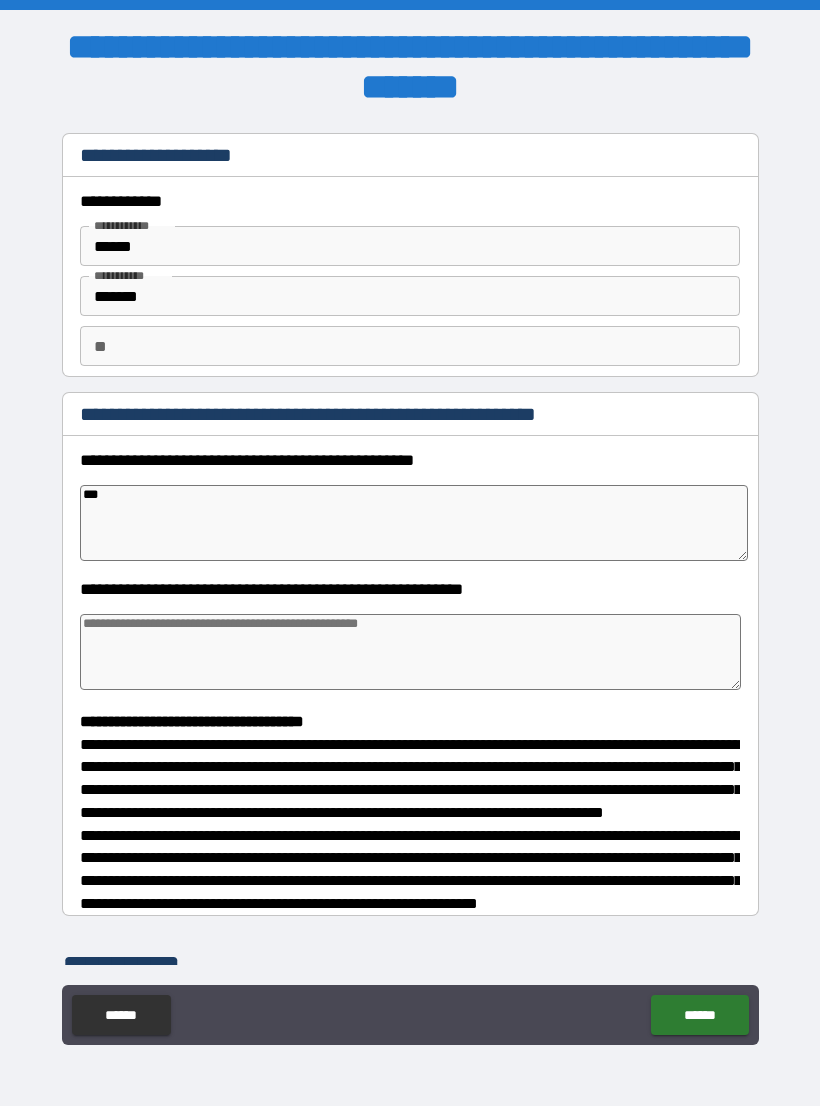 type on "*" 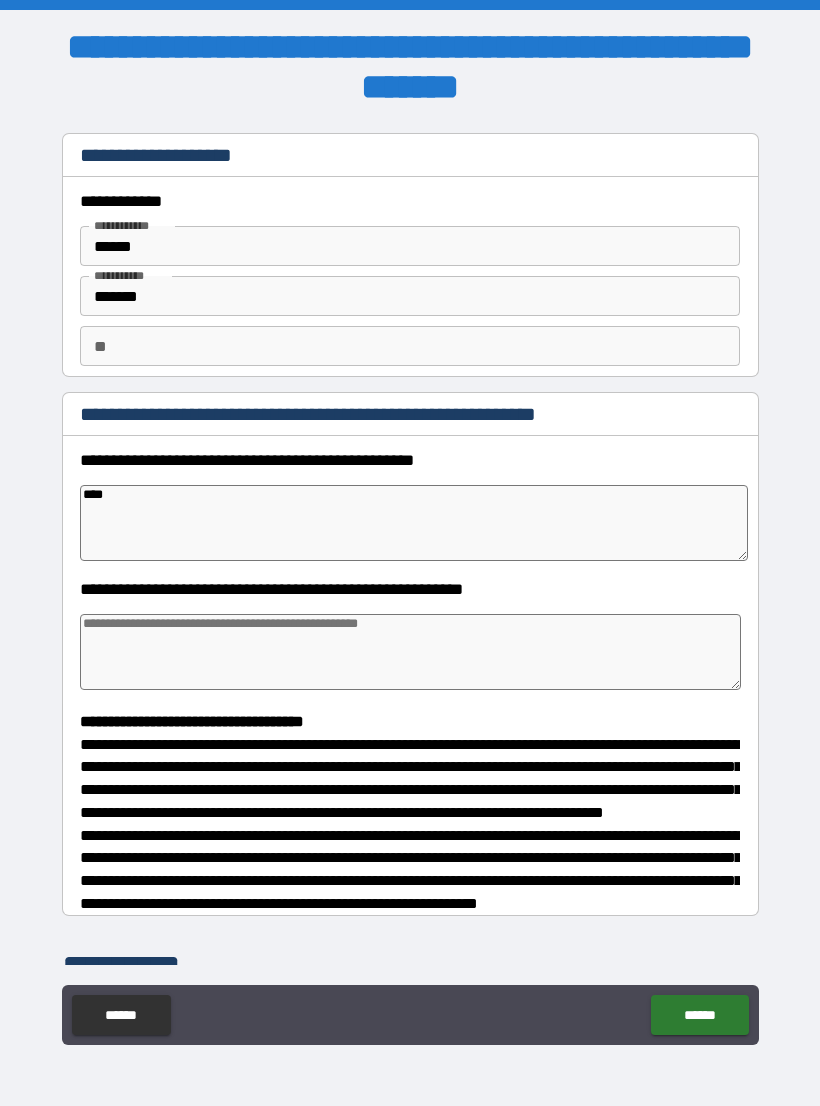 type on "*" 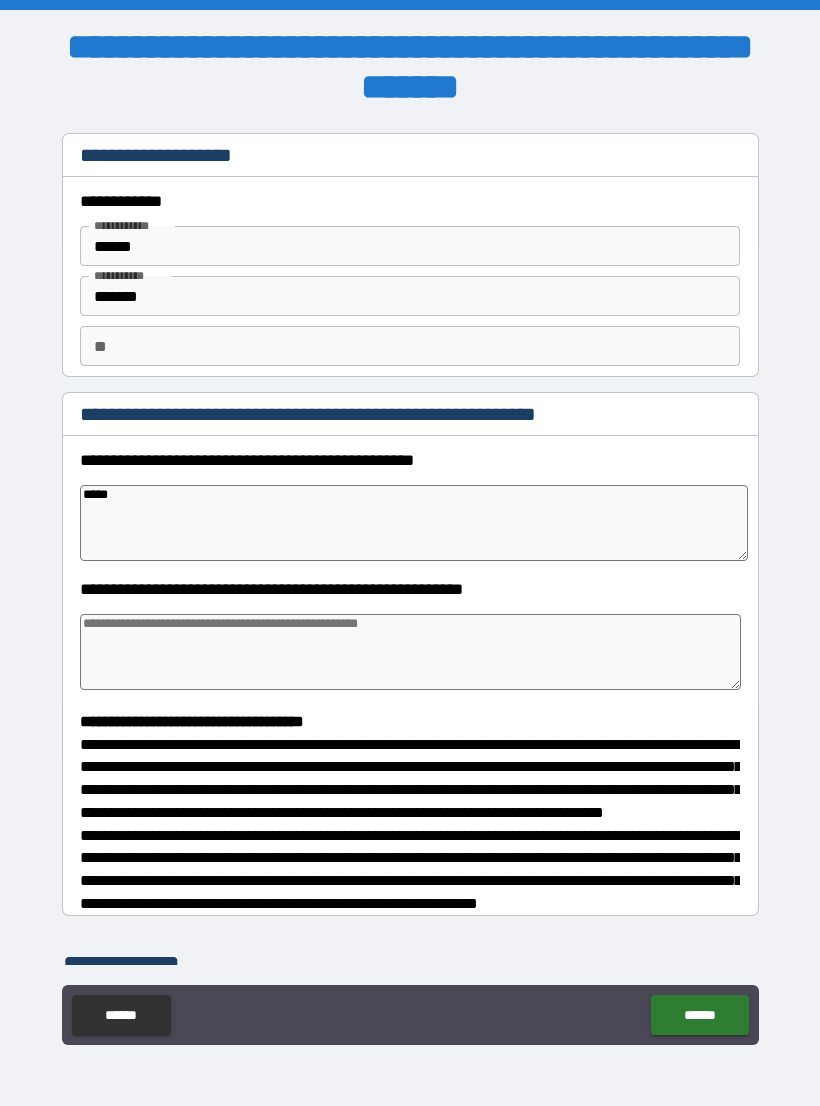 type on "*" 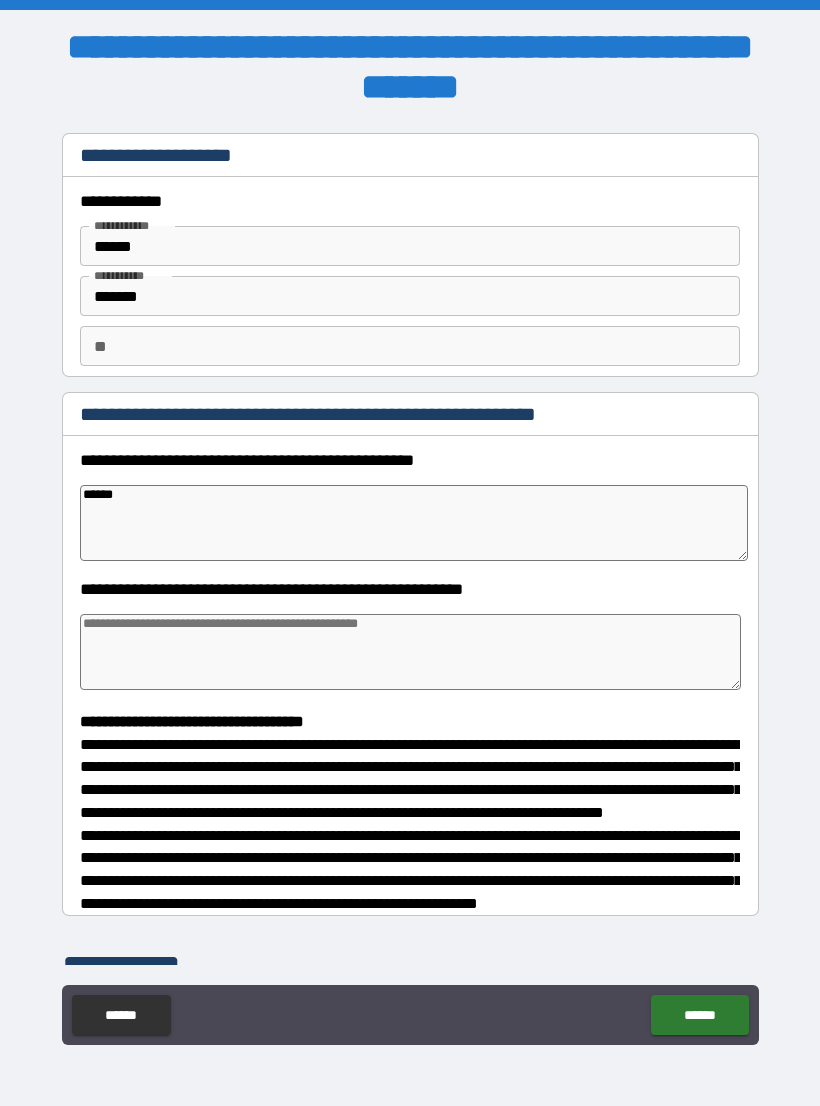 type on "*" 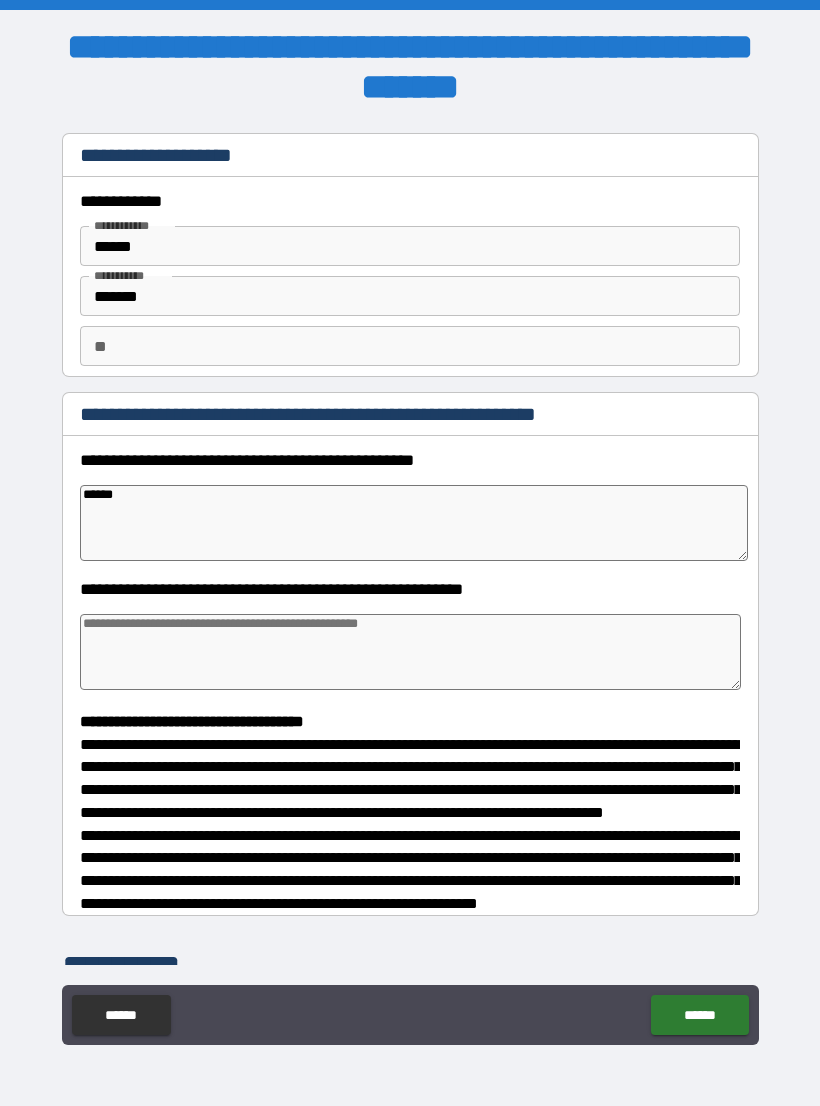 type on "*******" 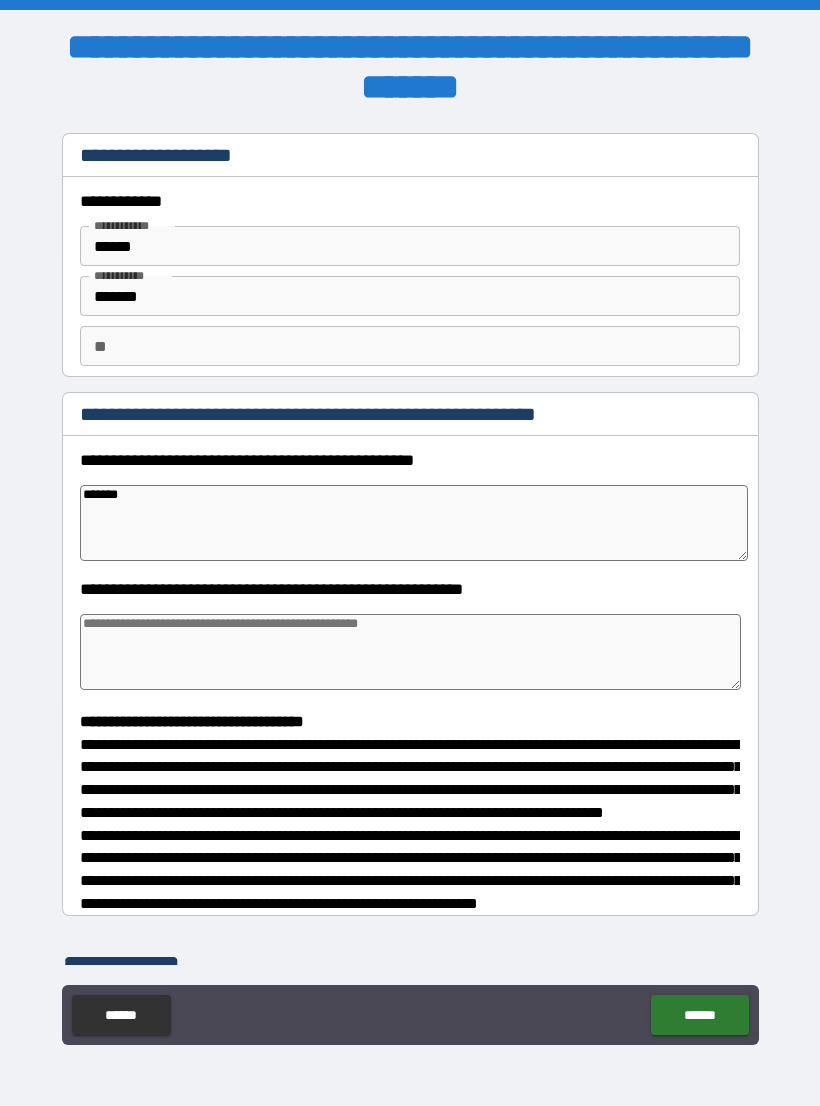 type on "*" 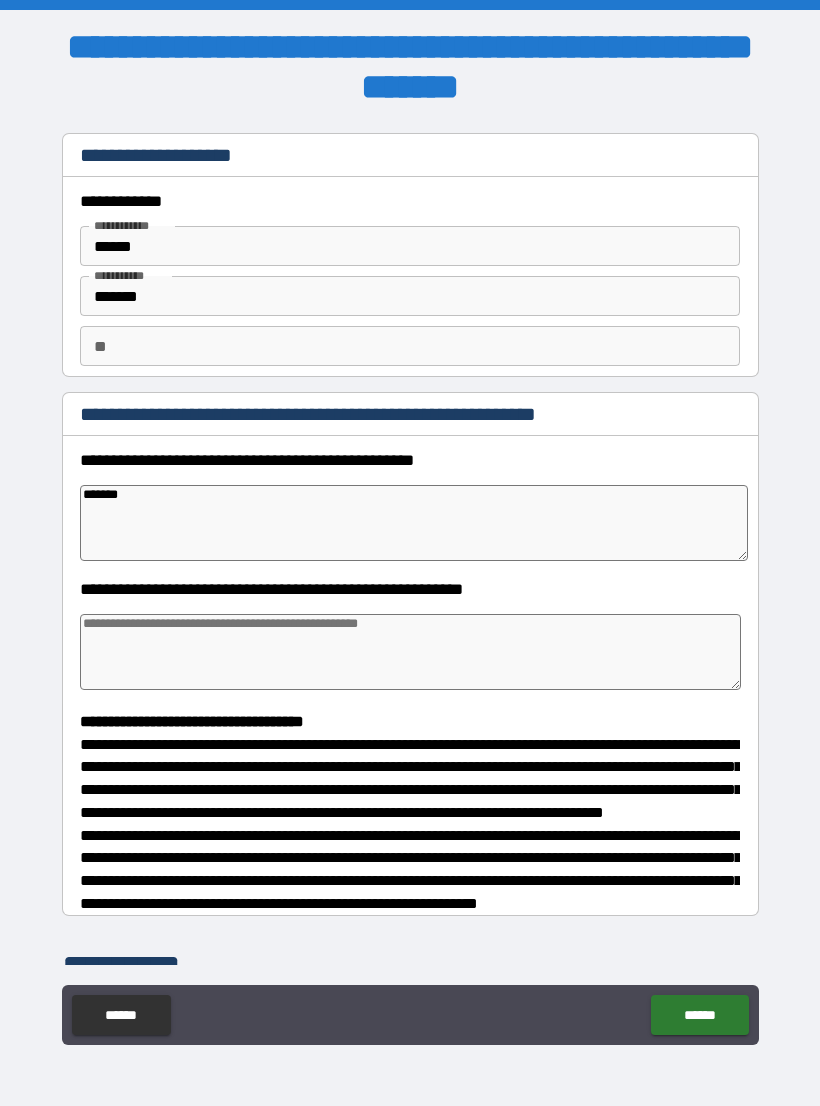 type on "********" 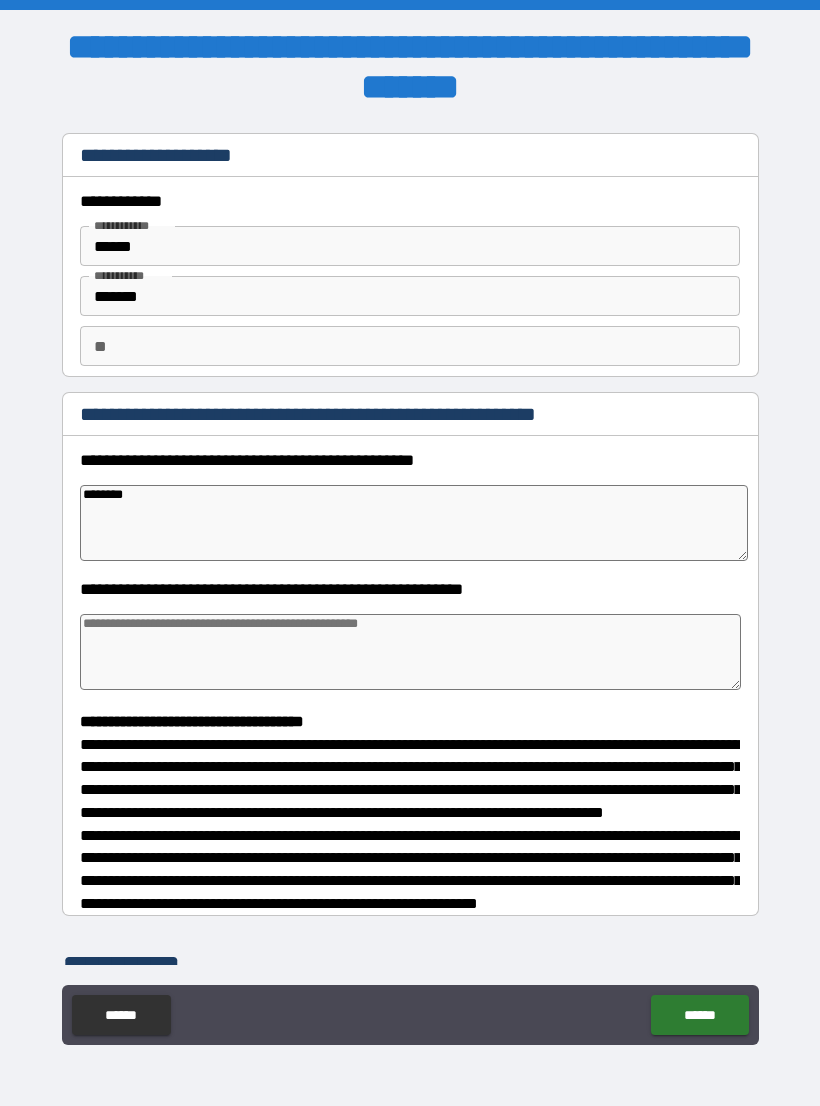 type on "*" 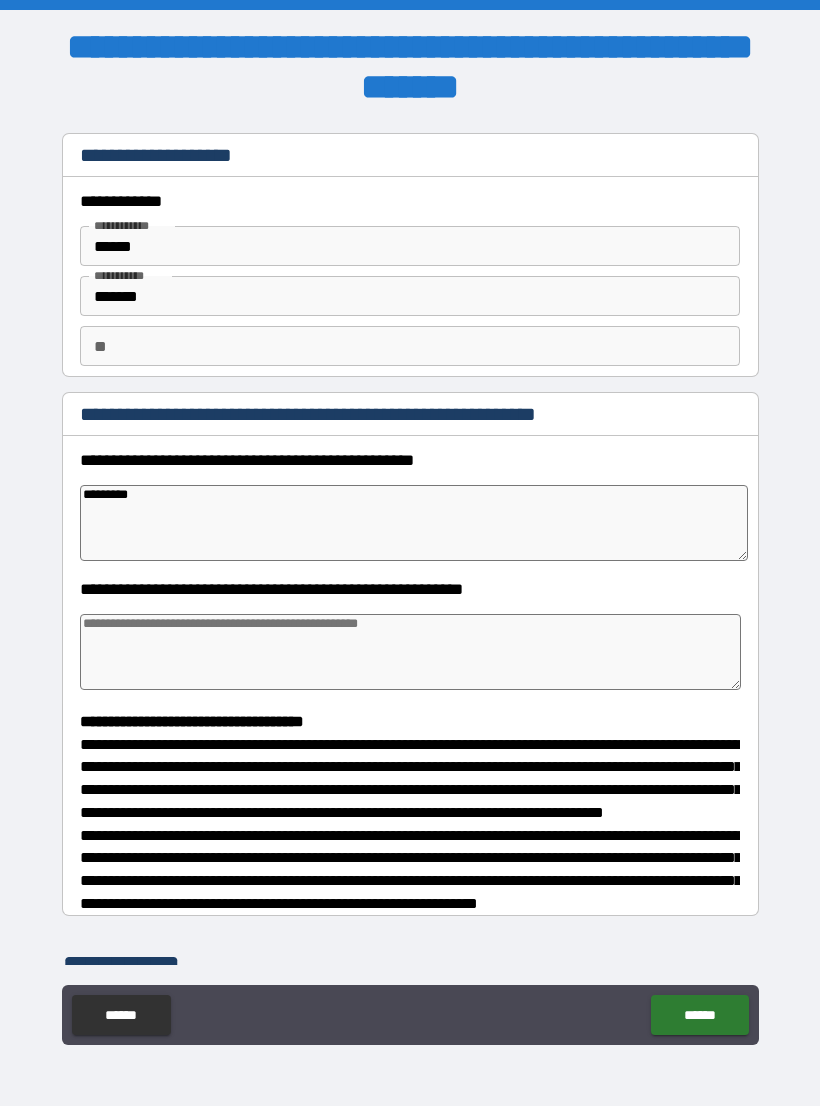 type on "**********" 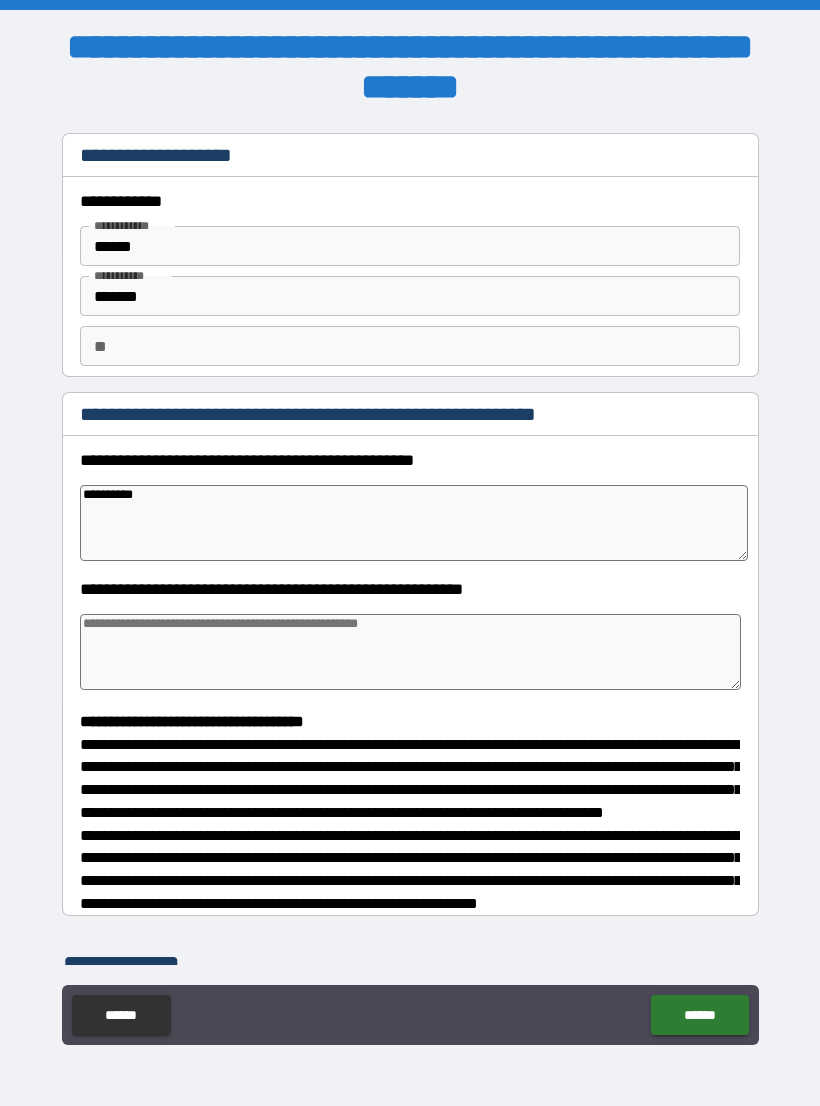 type on "*" 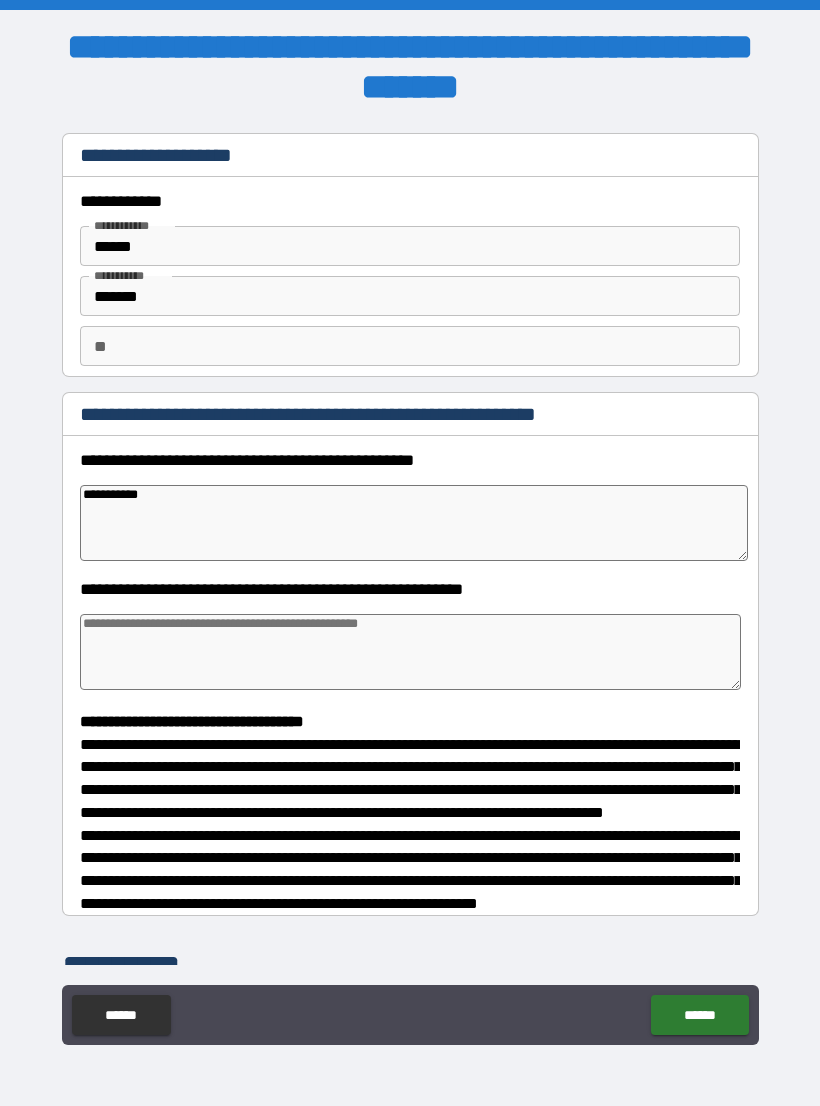type on "*" 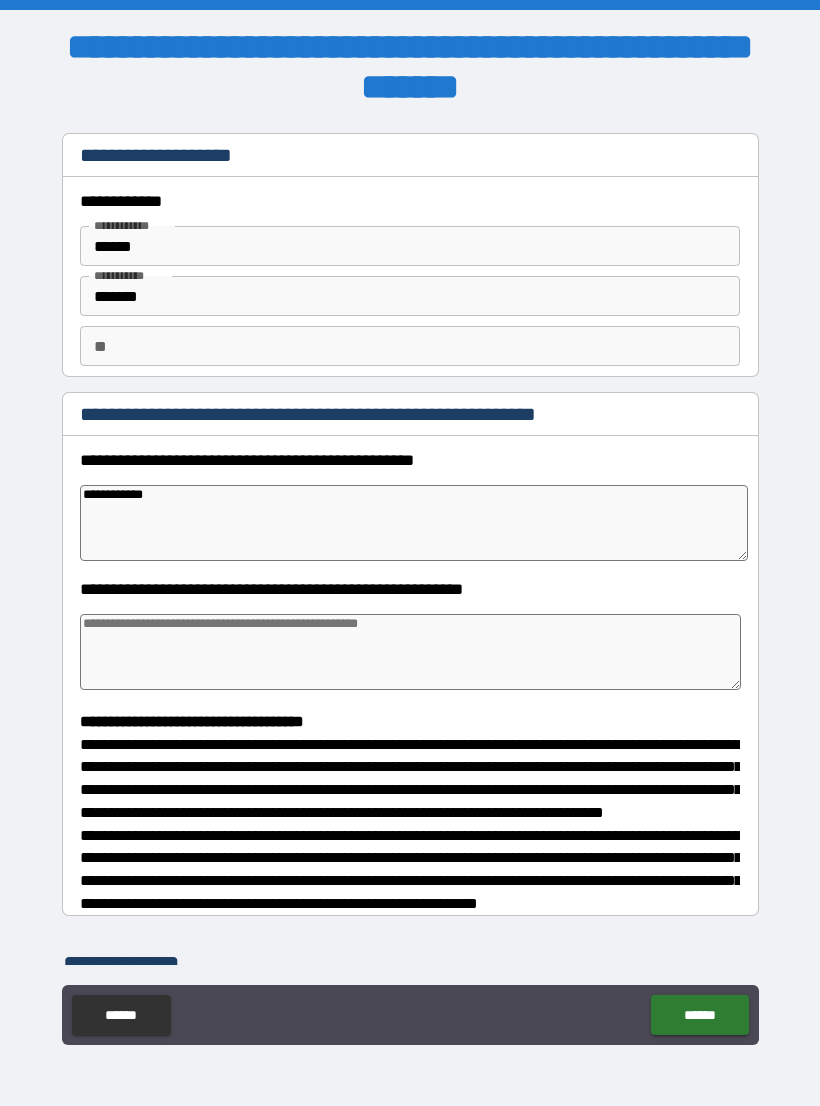 type on "*" 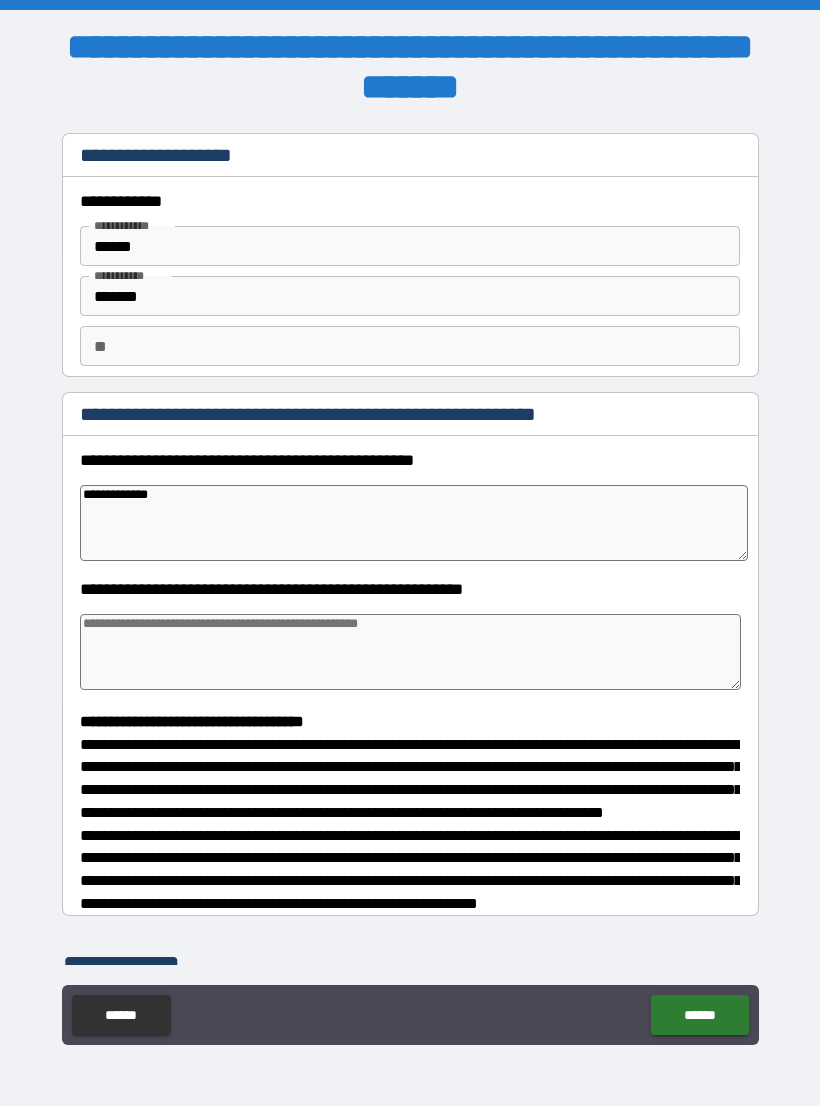 type on "*" 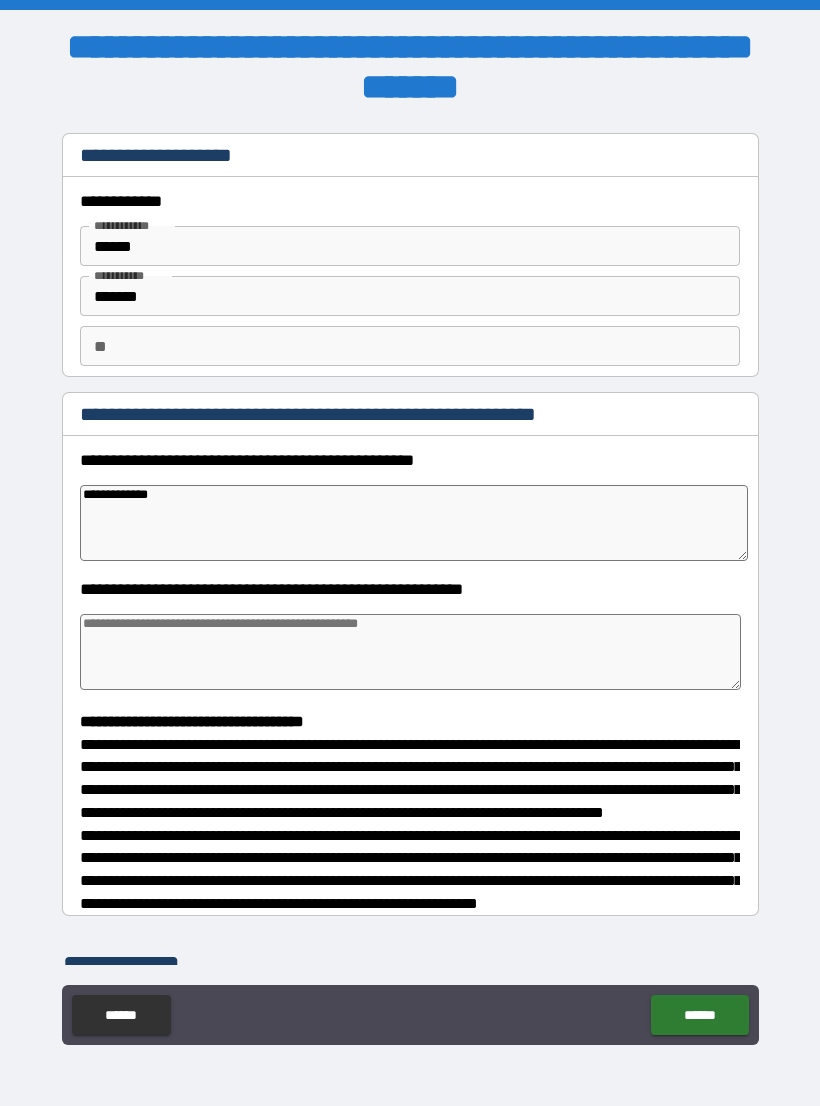 type on "**********" 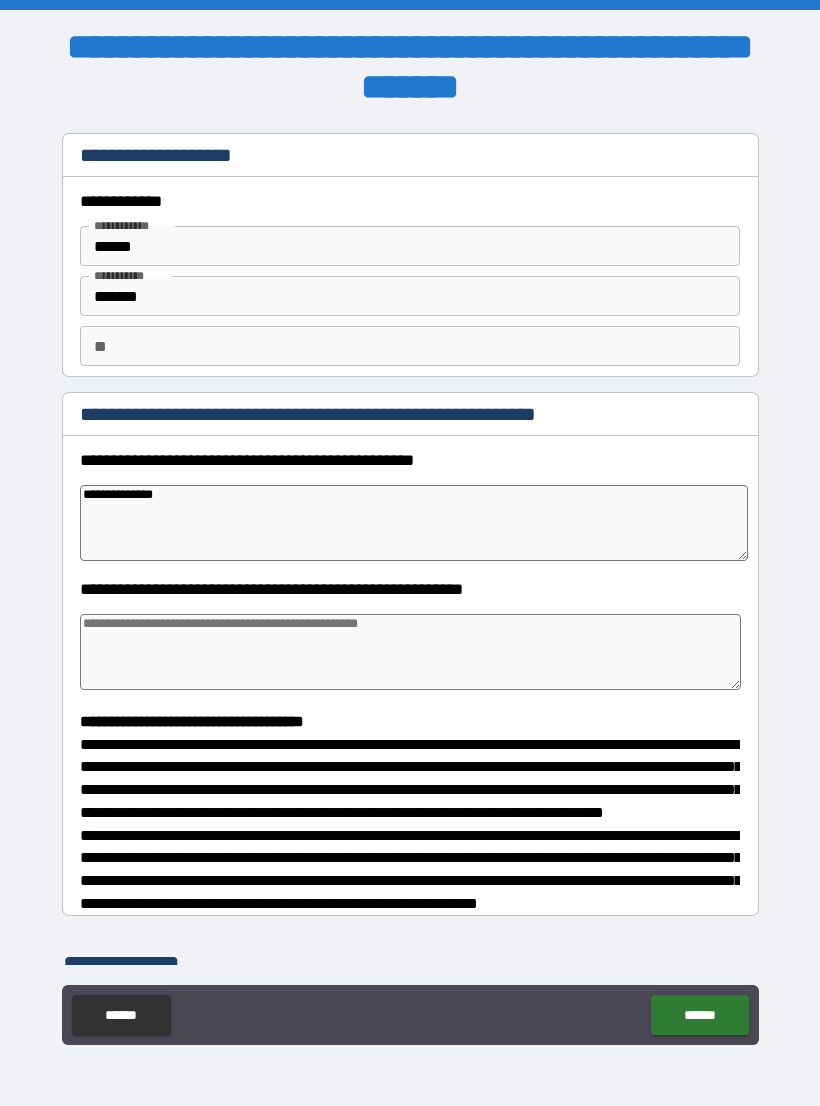 type on "*" 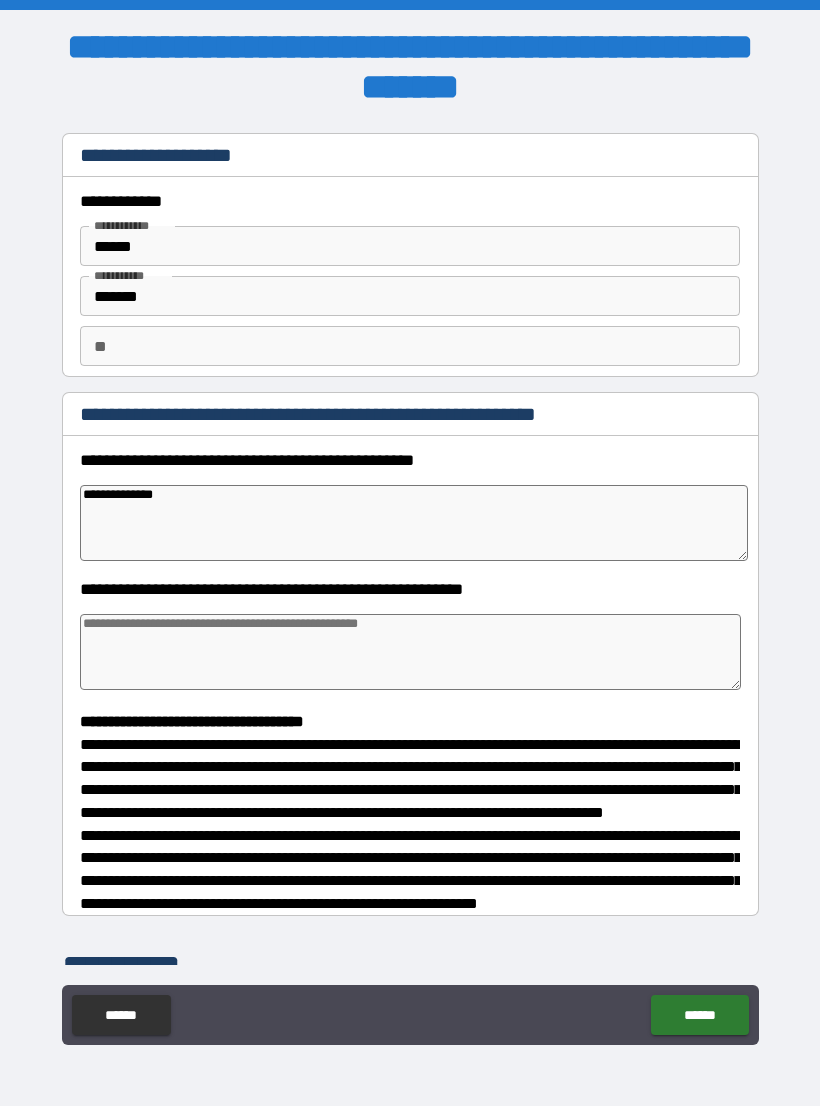 type on "**********" 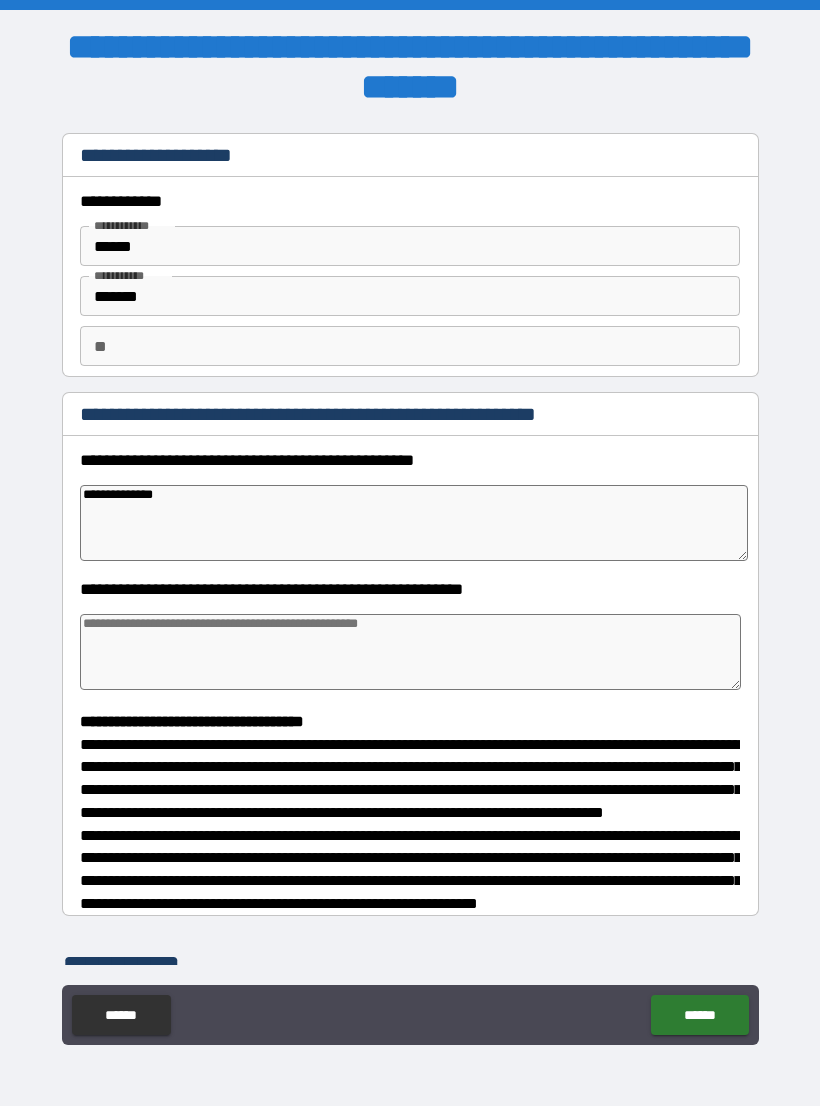 type on "*" 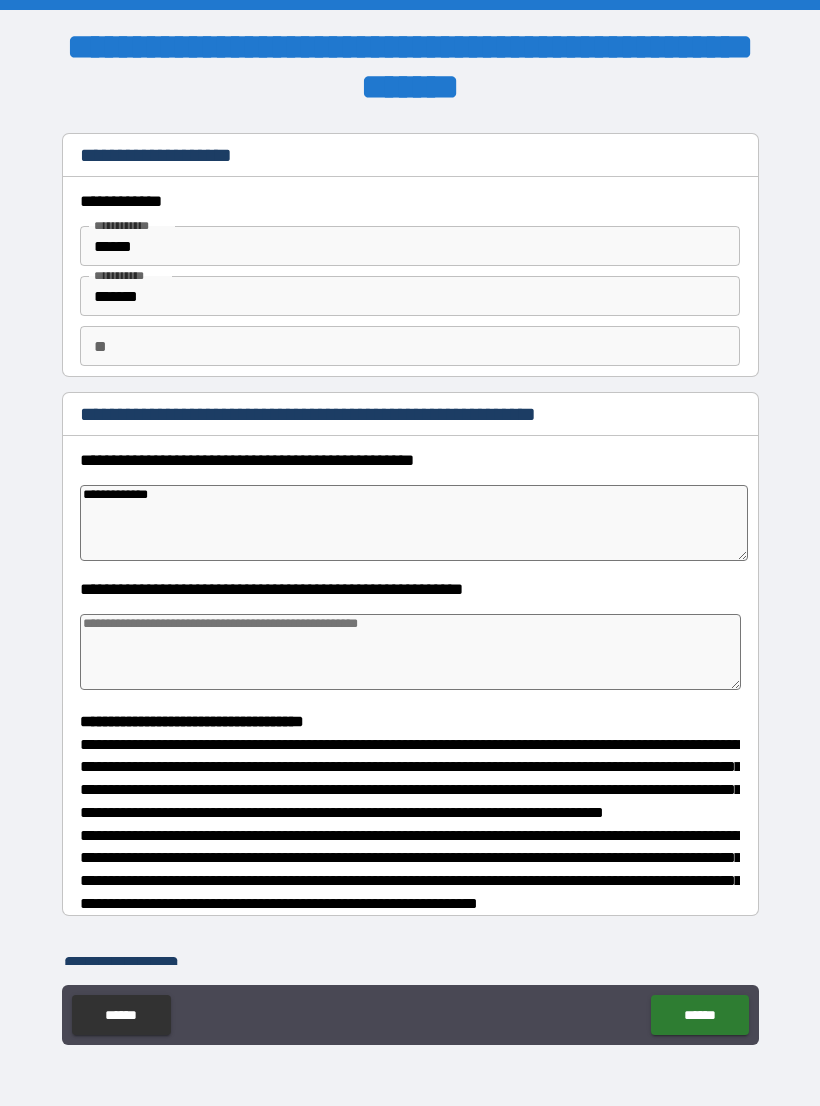 type on "*" 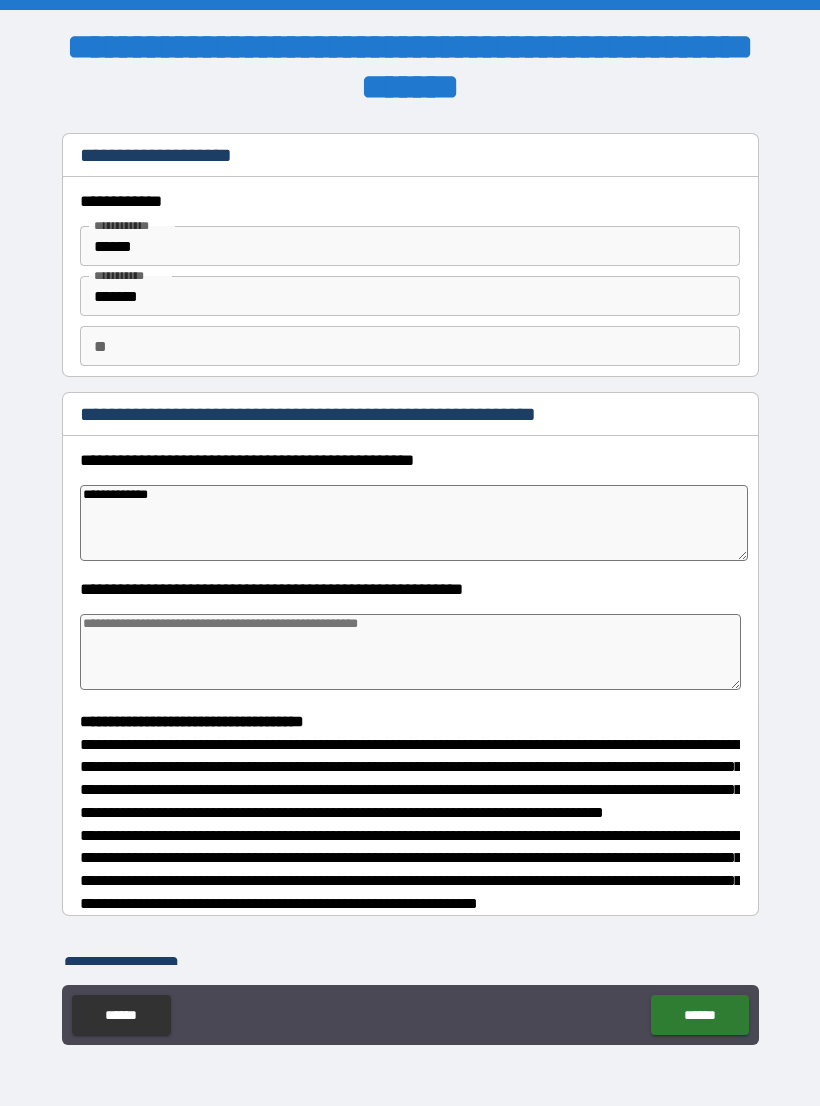type on "**********" 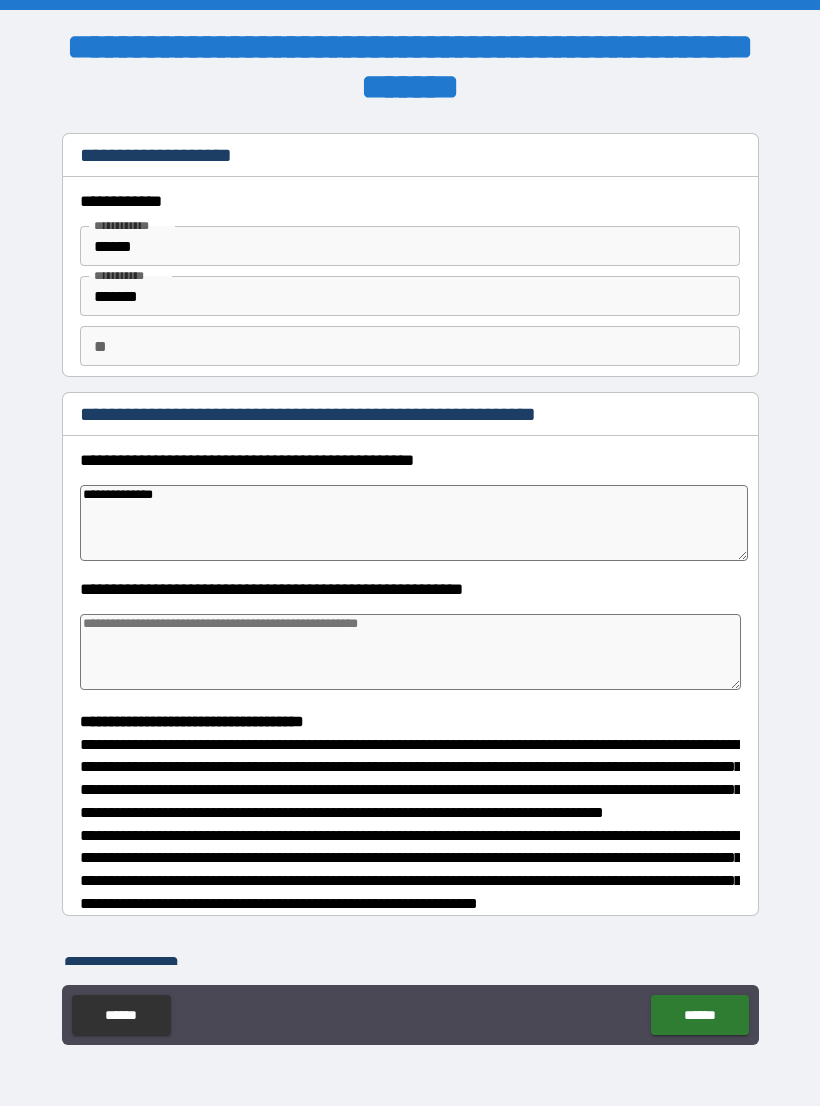 type on "*" 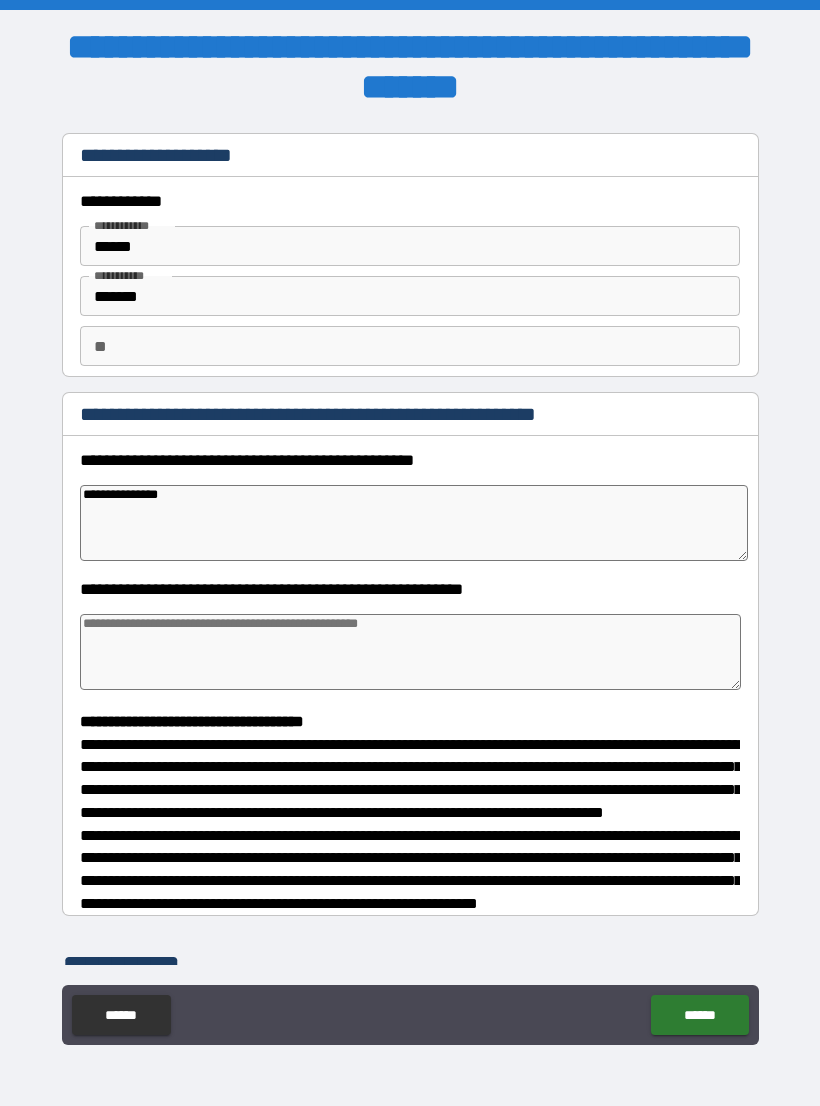 type on "*" 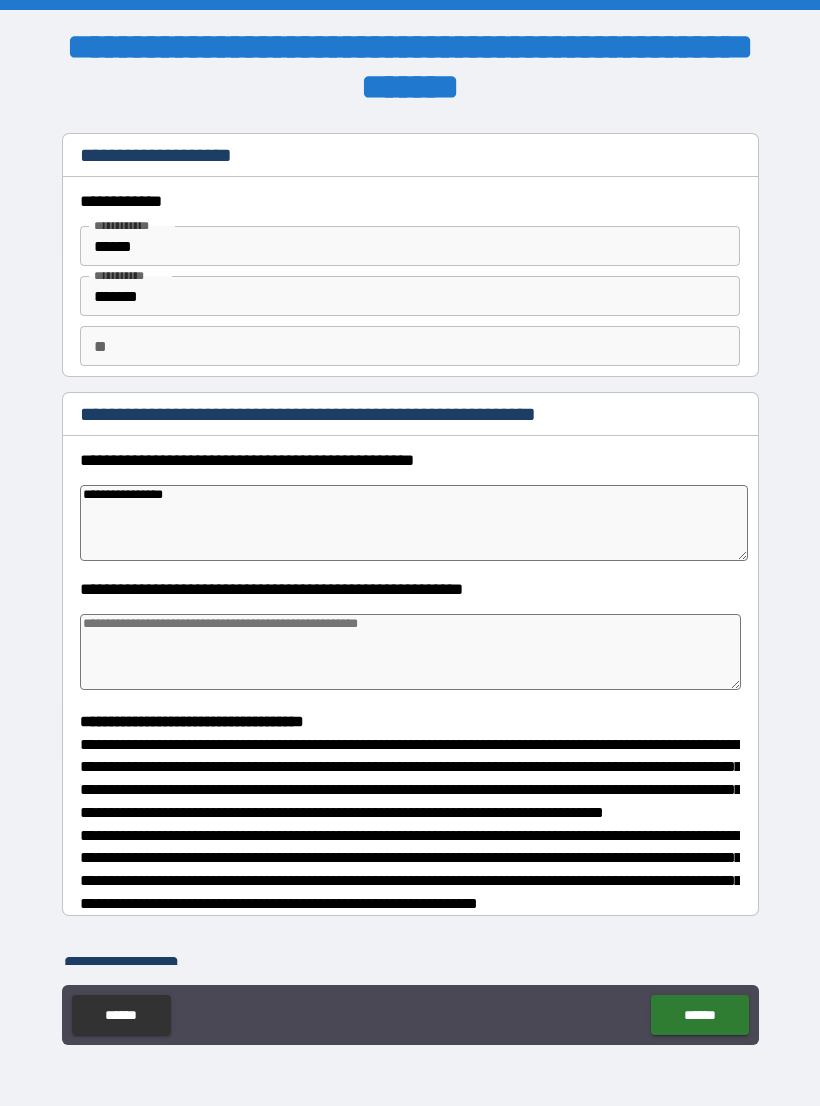 type on "*" 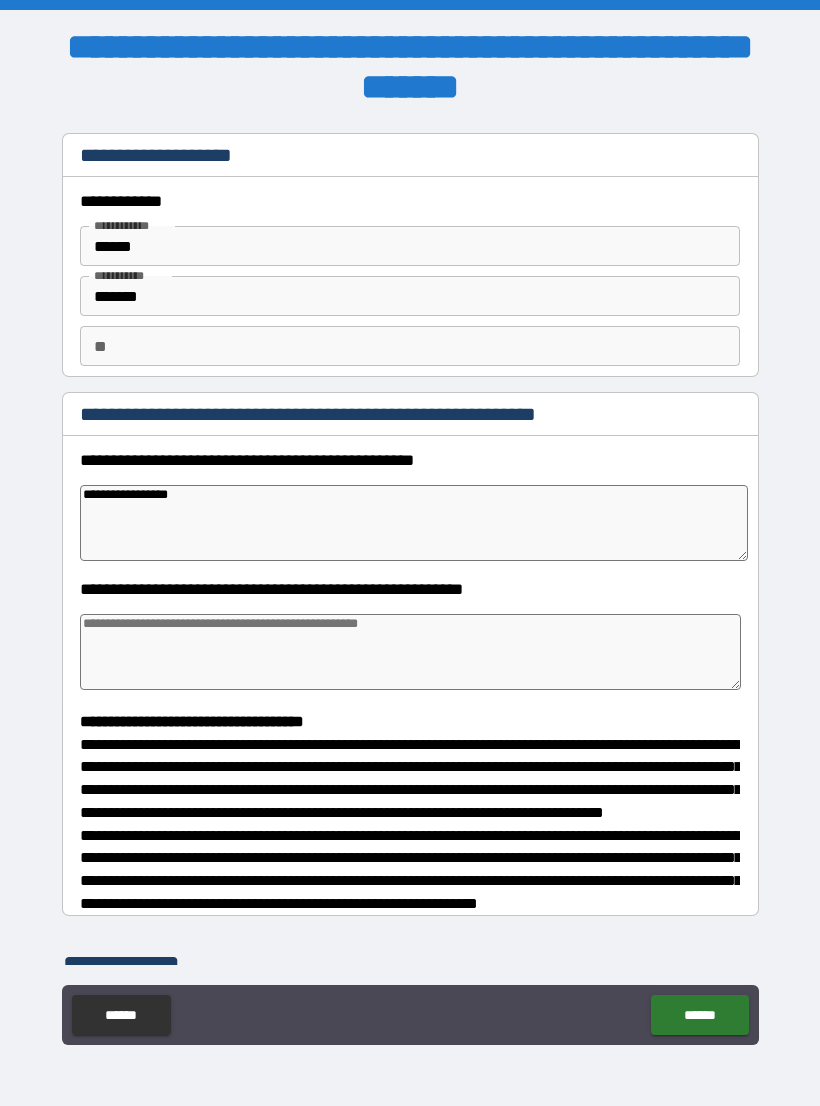 type on "*" 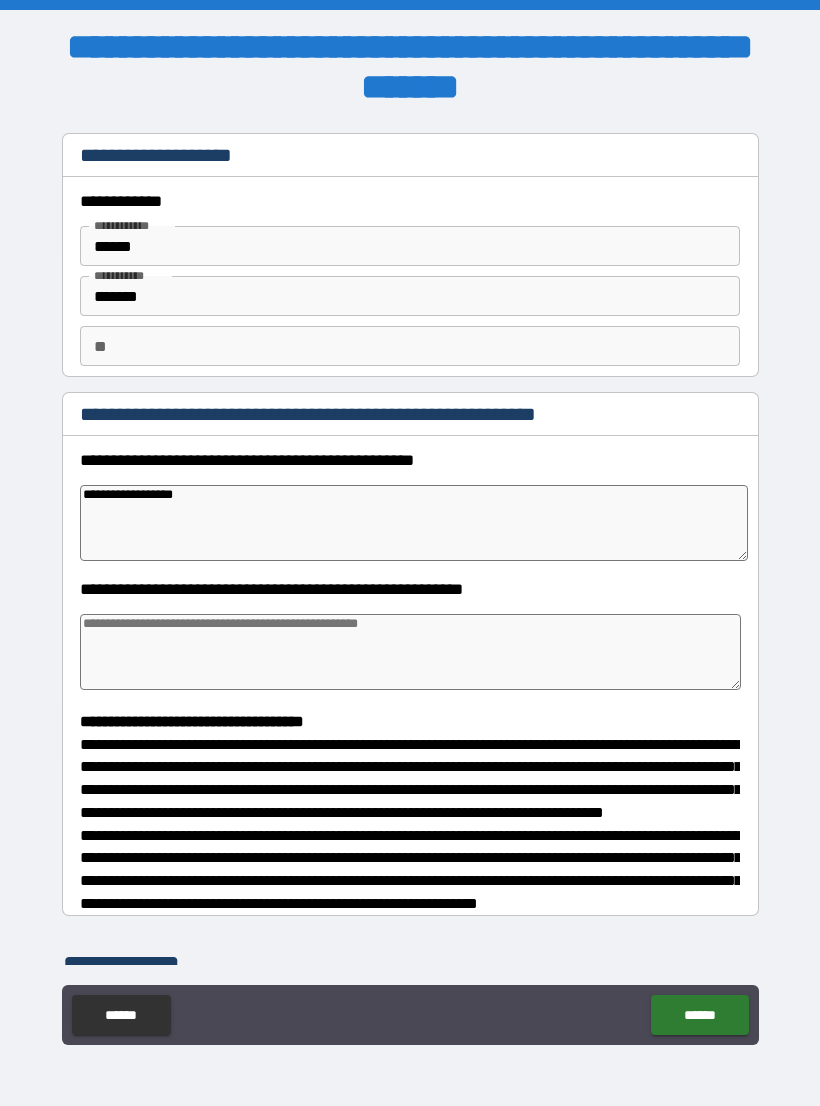 type on "*" 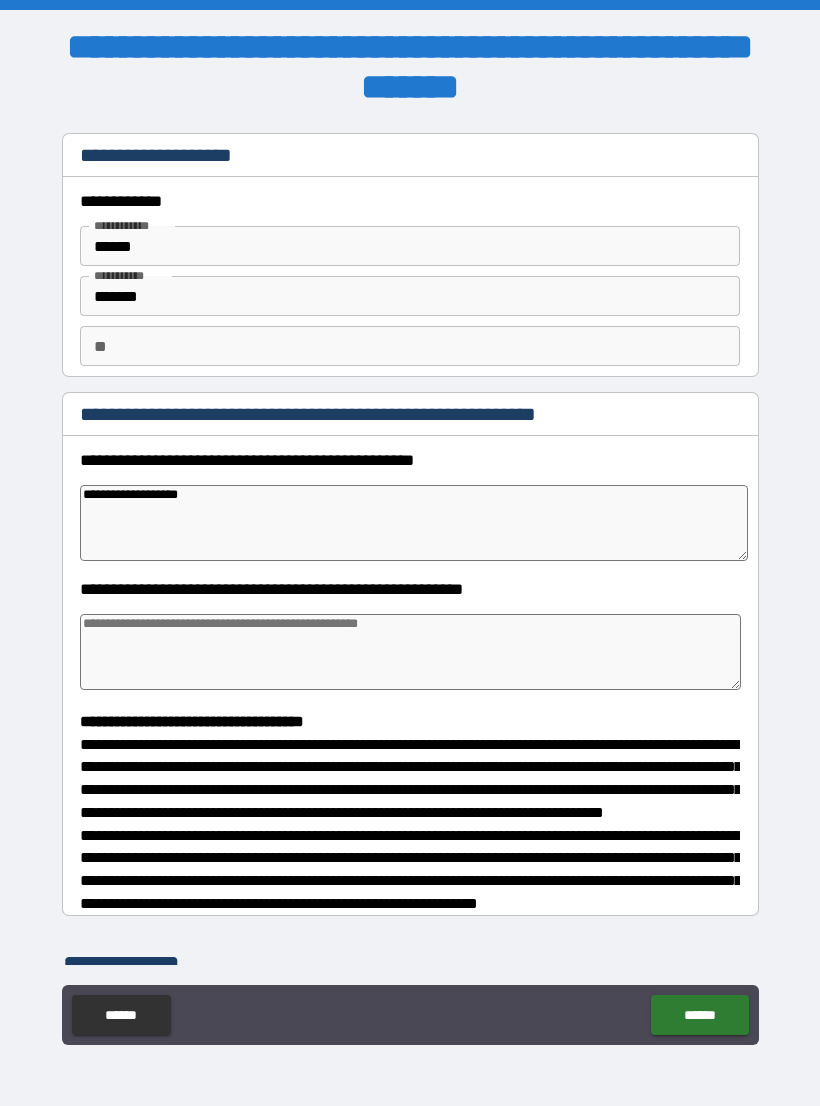 type on "*" 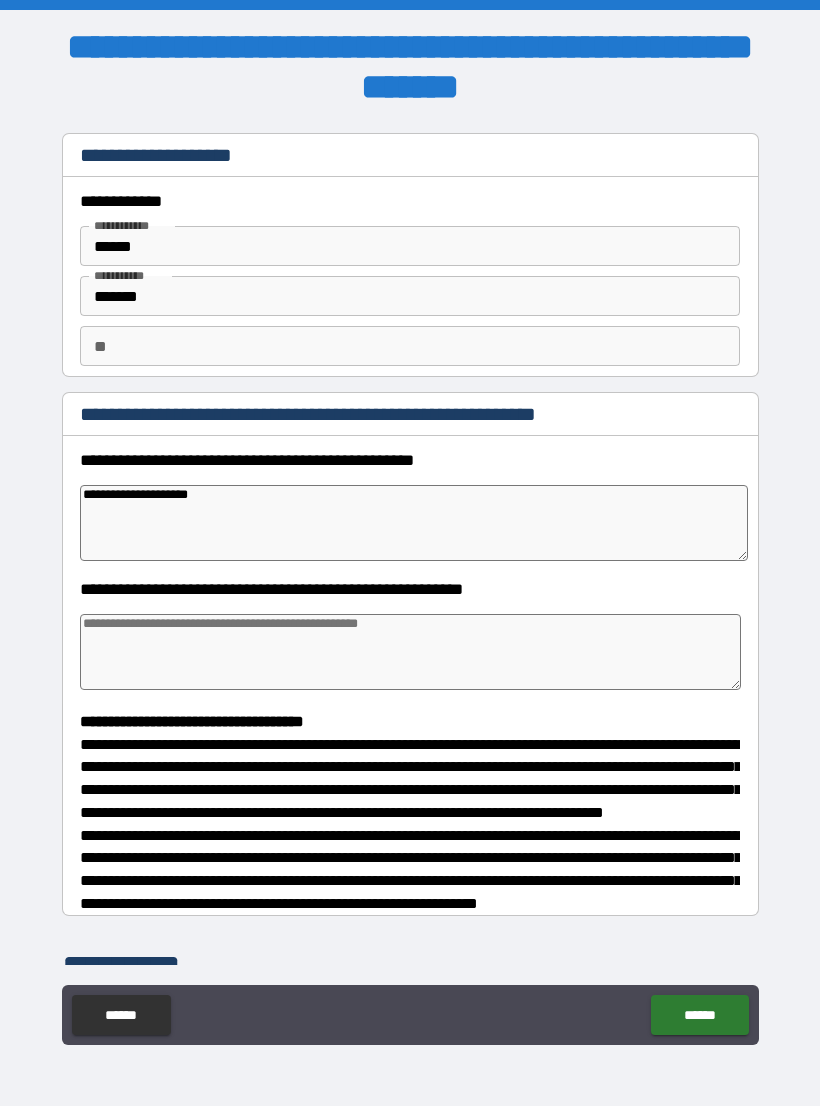 type on "*" 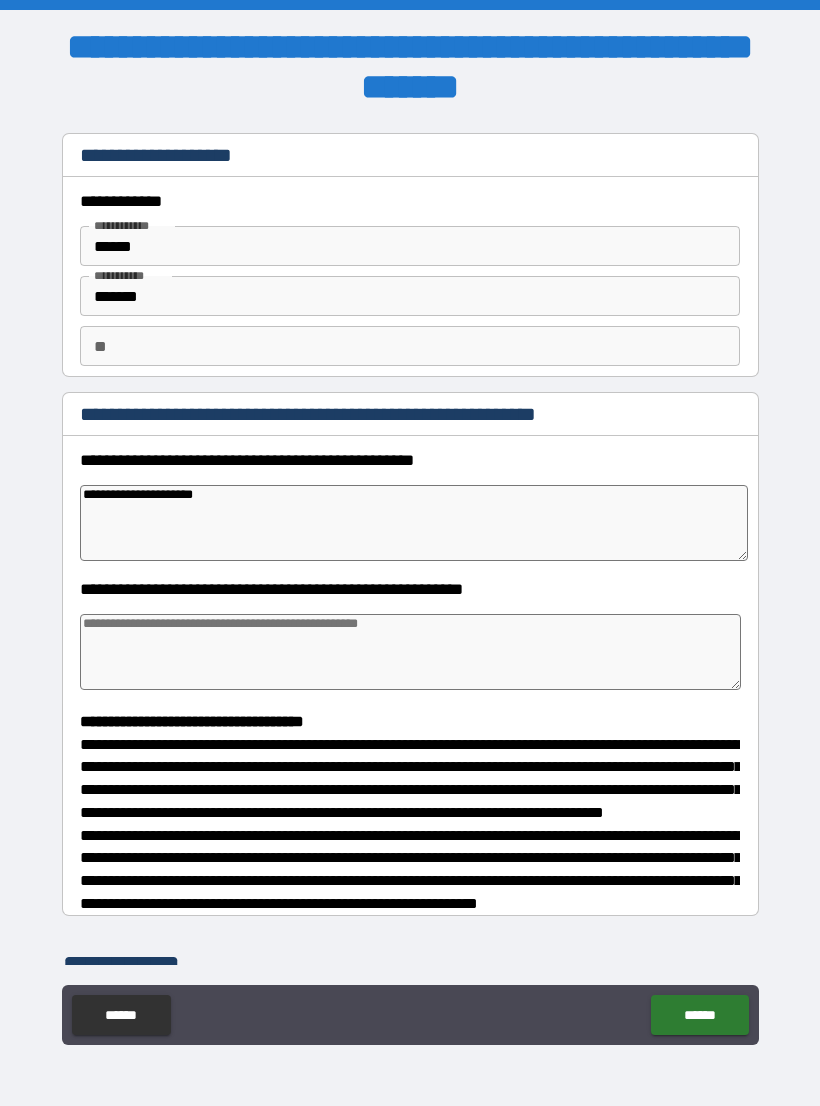 type on "*" 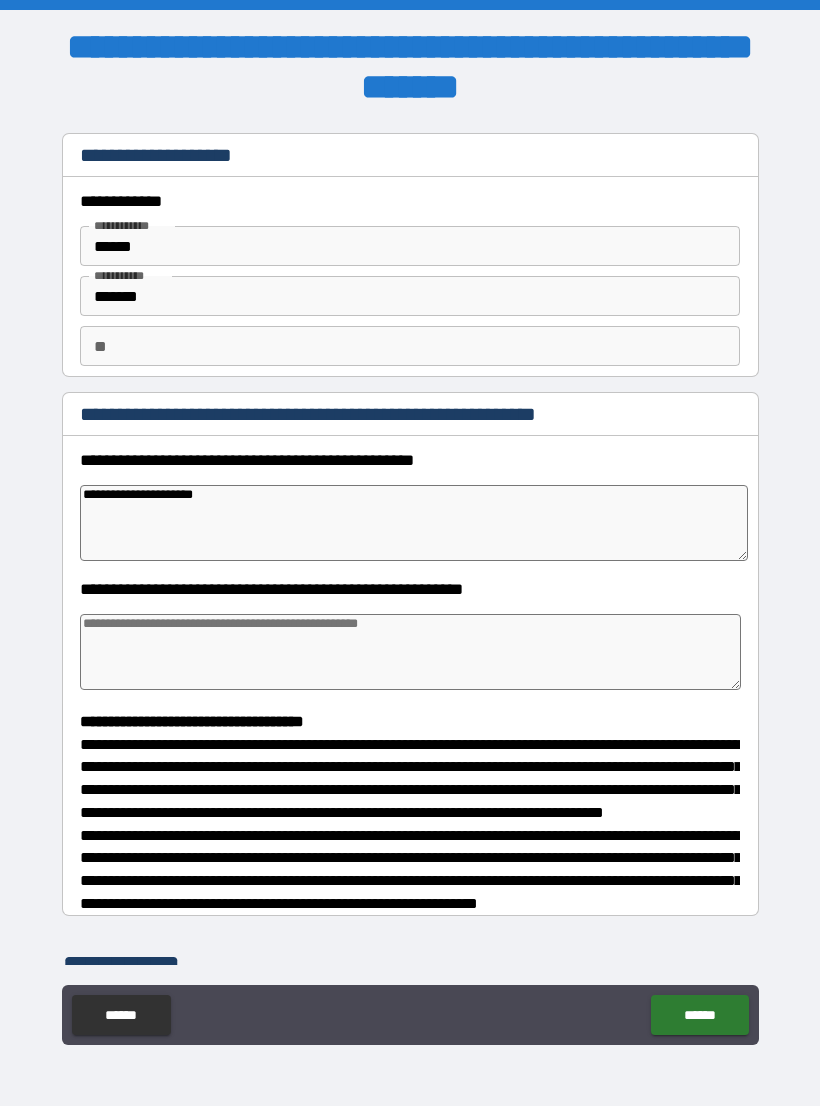 type on "**********" 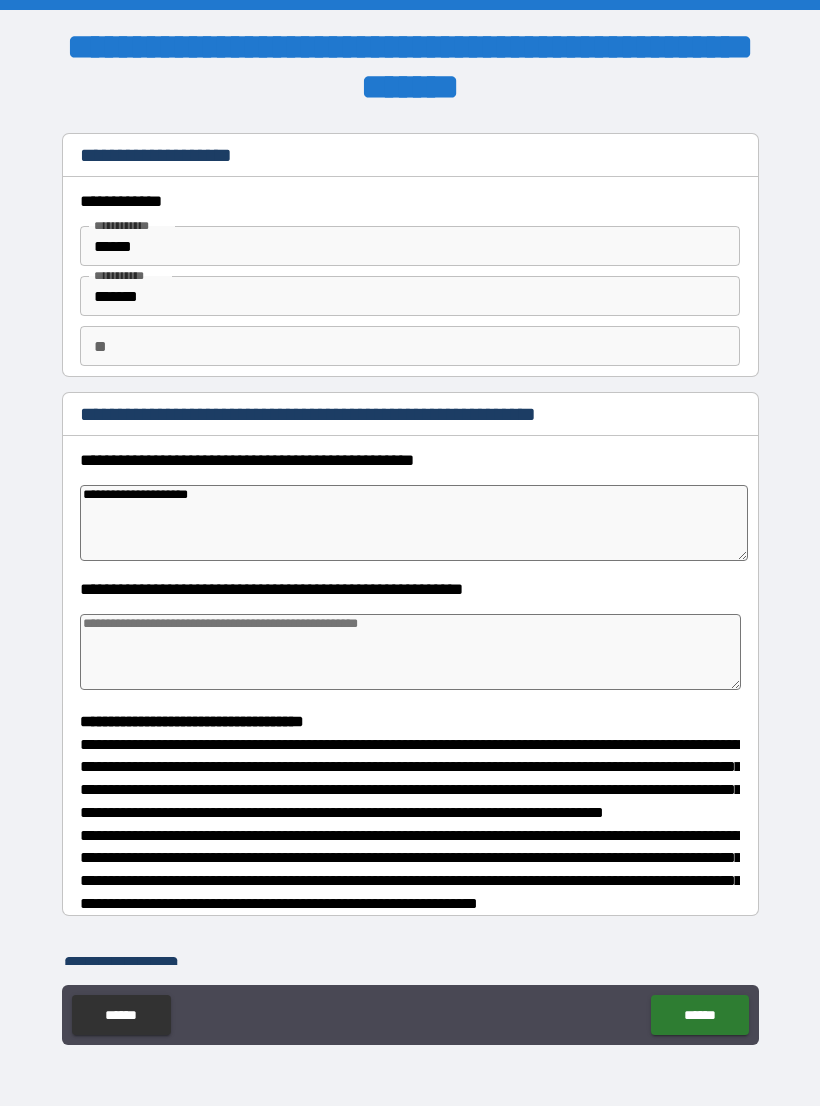 type on "*" 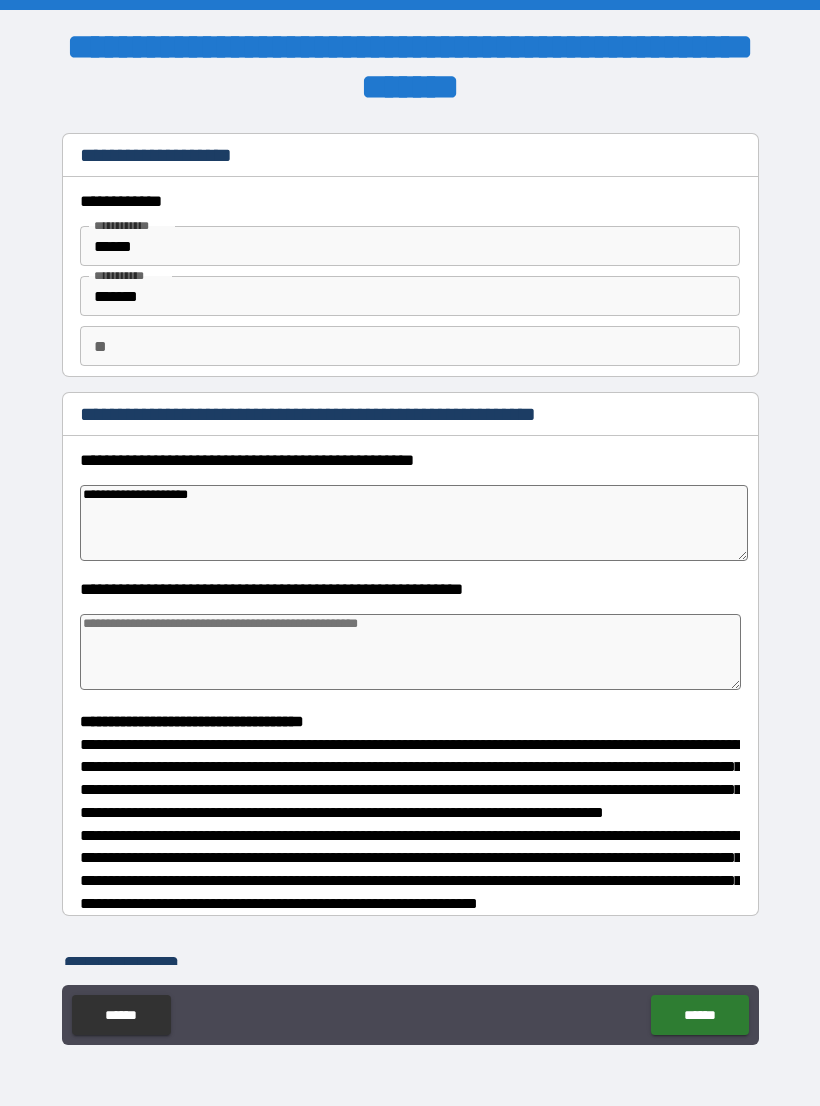 type on "**********" 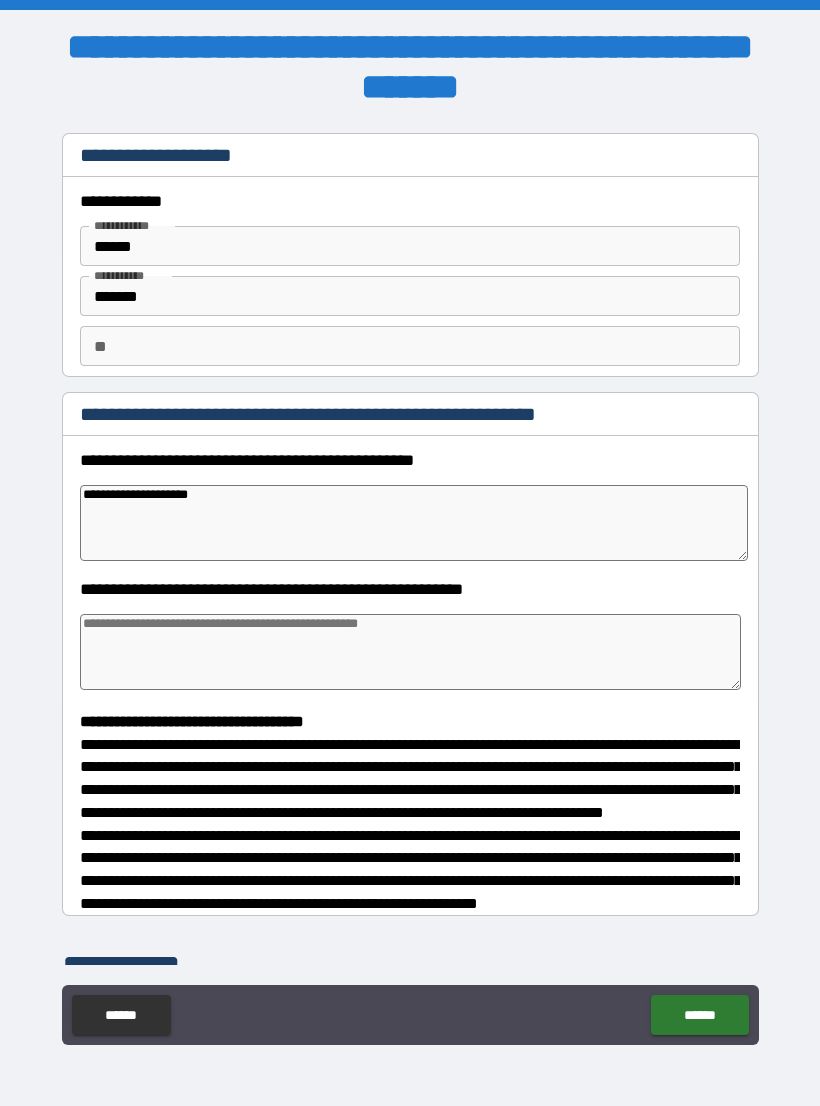 type on "*" 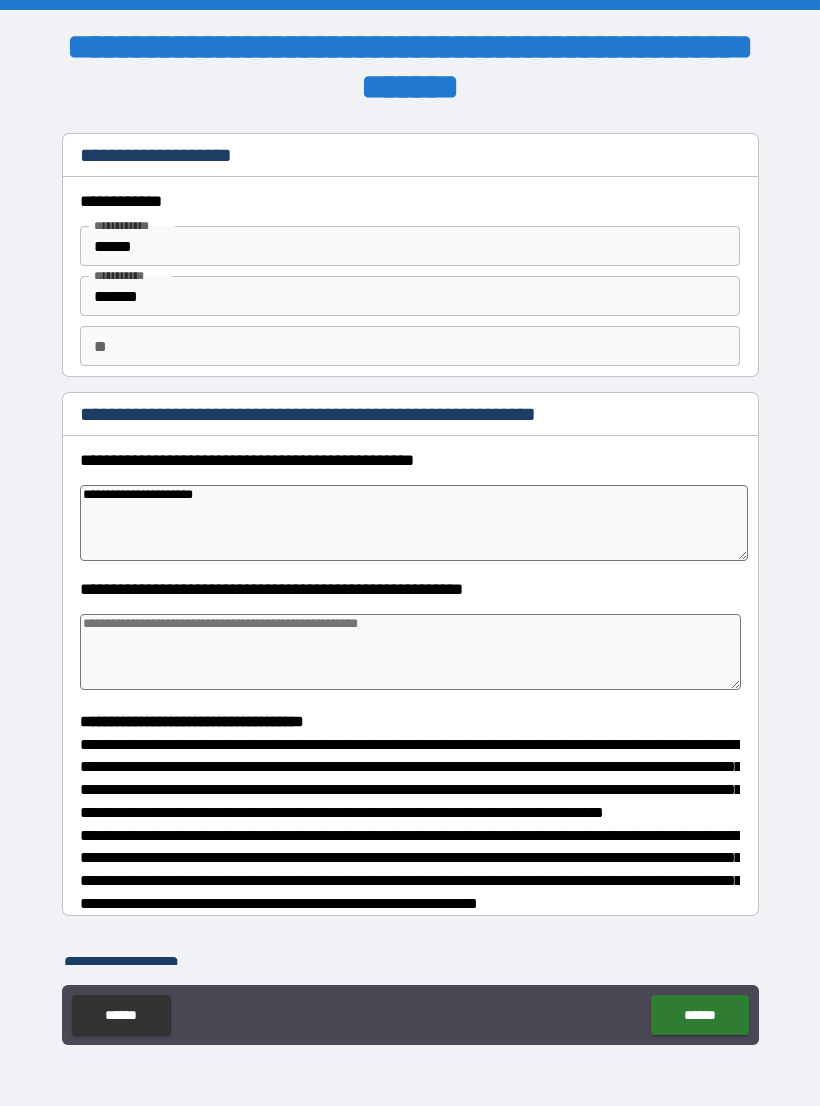 type on "*" 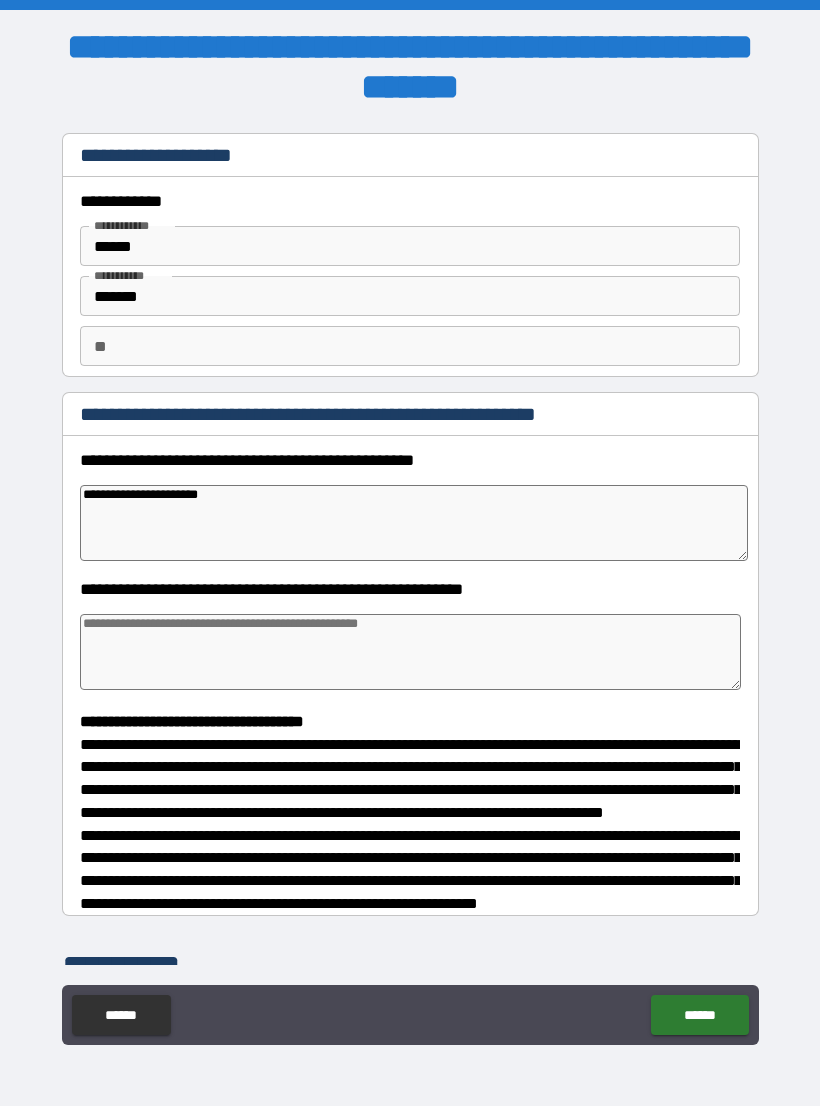 type on "*" 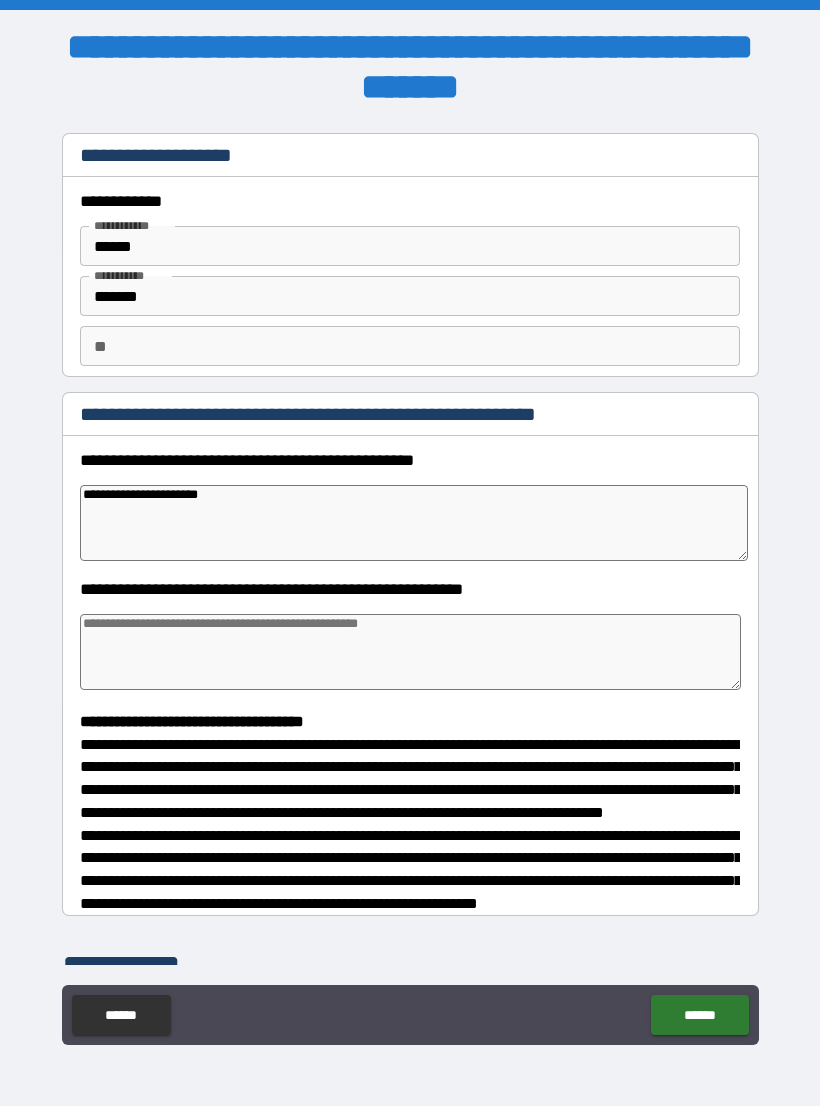 type on "**********" 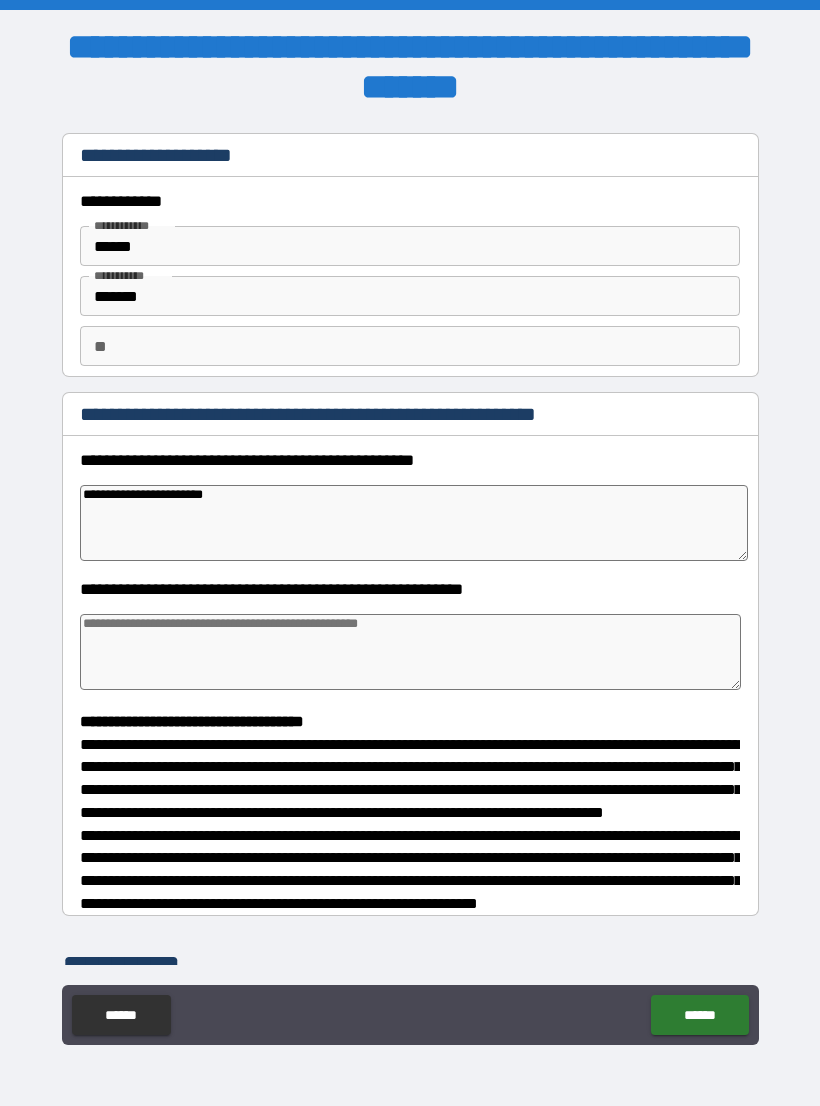 type on "*" 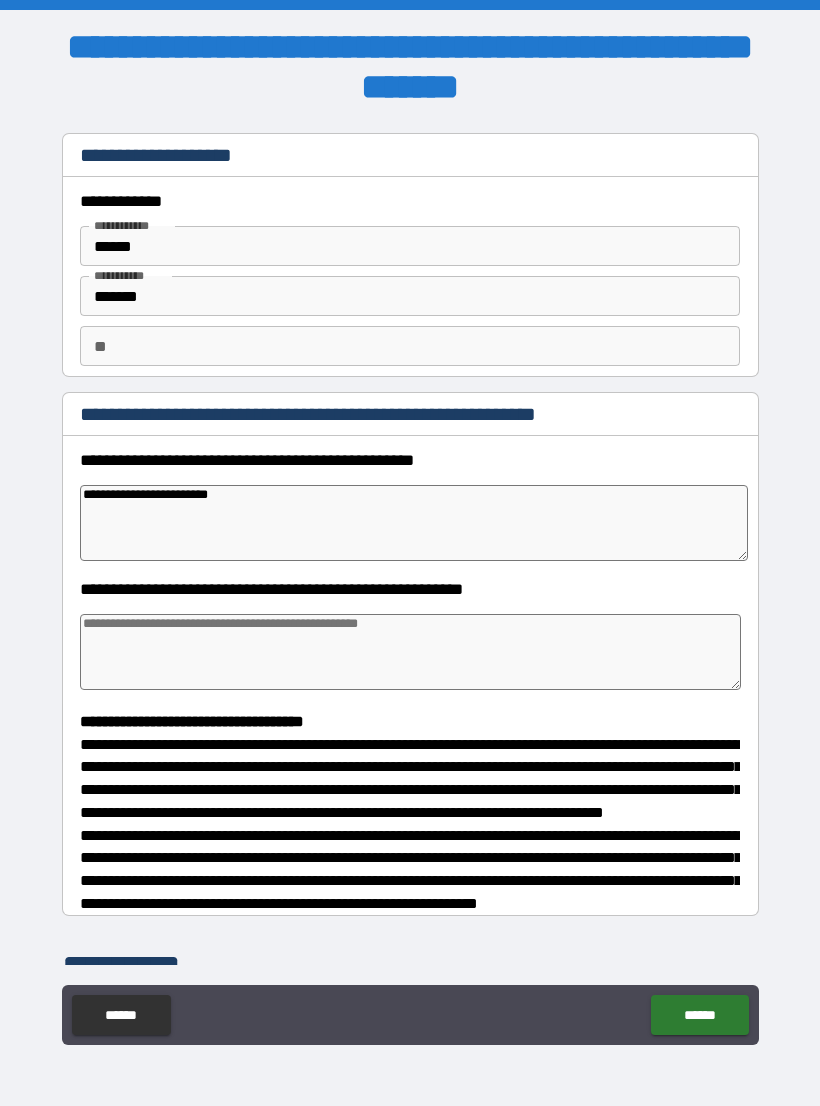 type on "*" 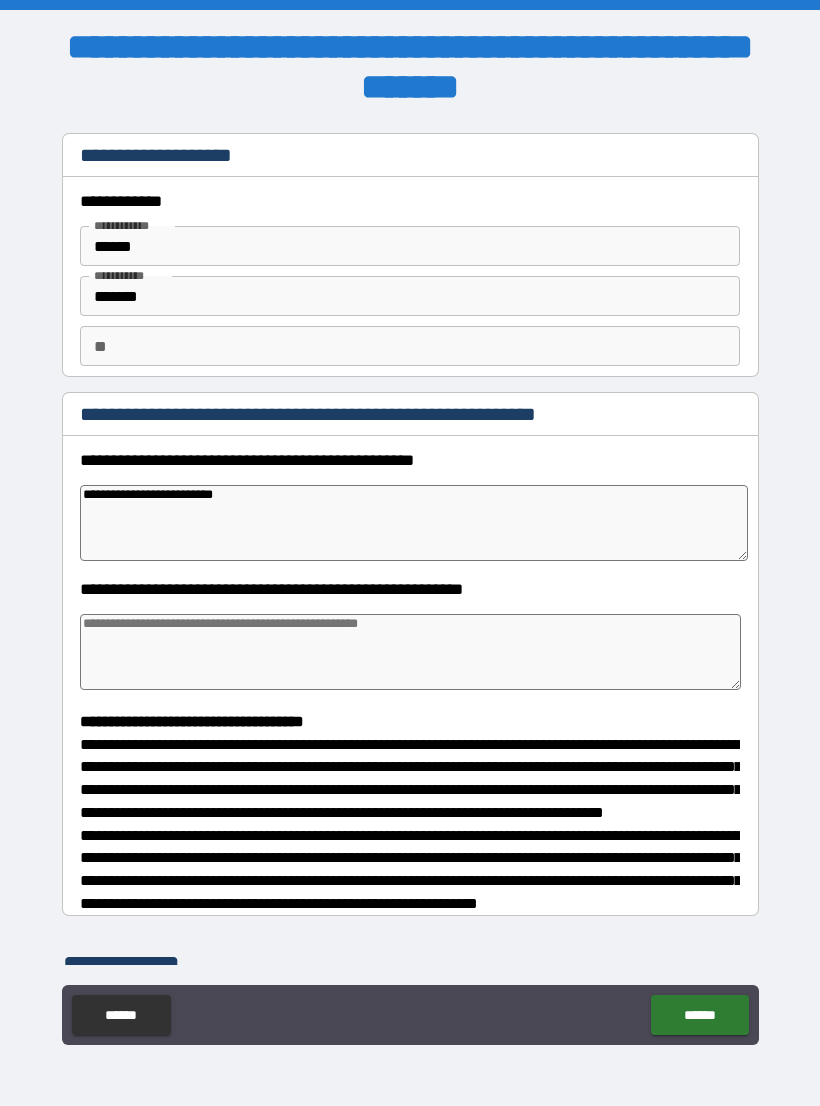 type on "*" 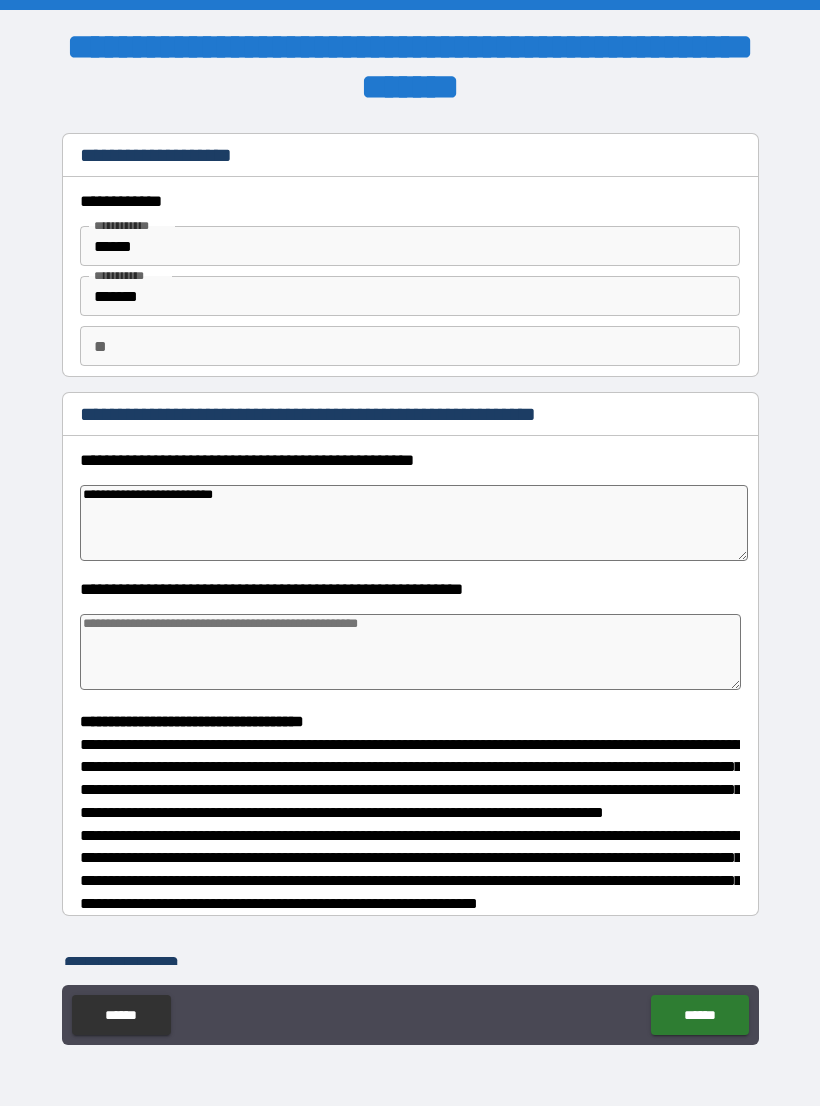 type on "**********" 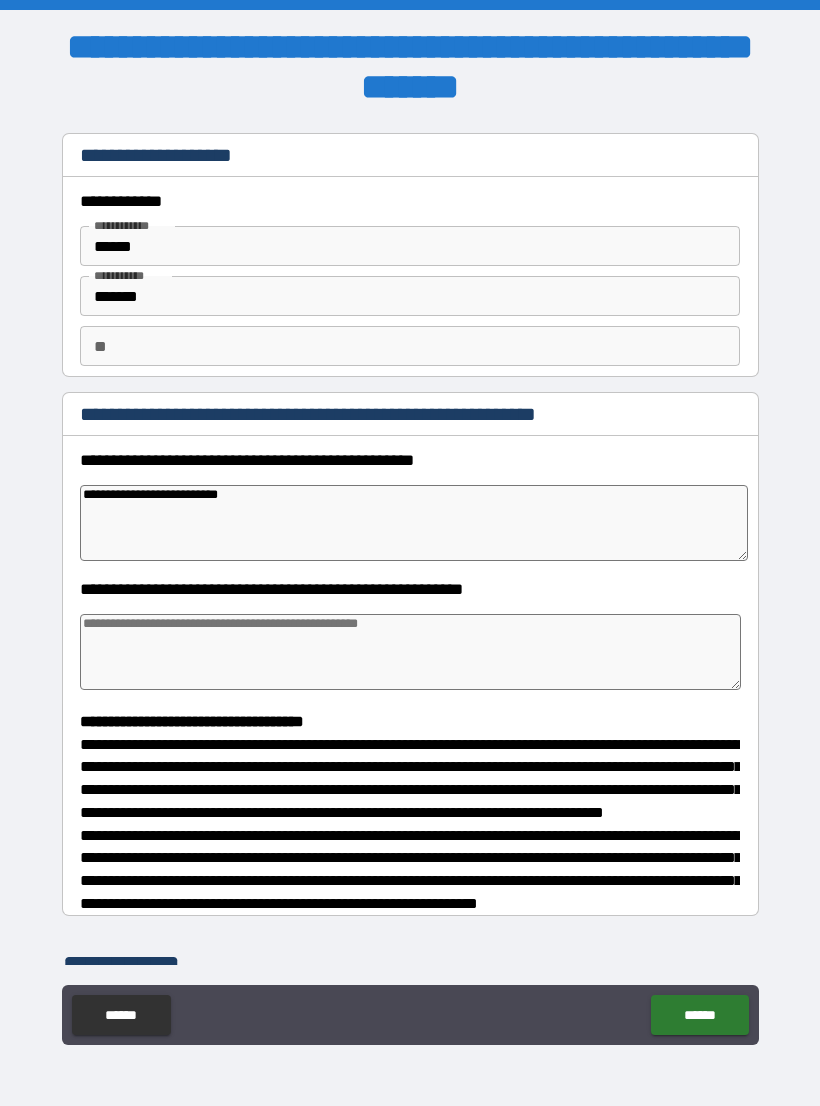 type on "*" 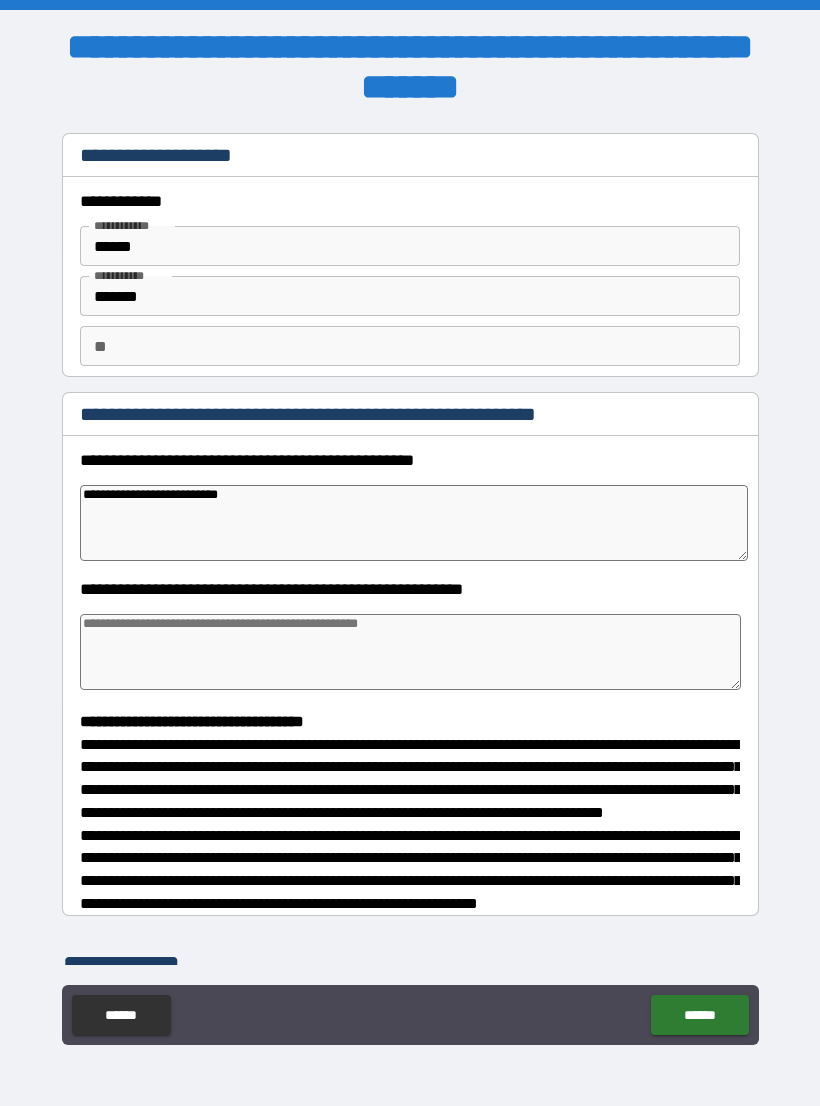 type on "**********" 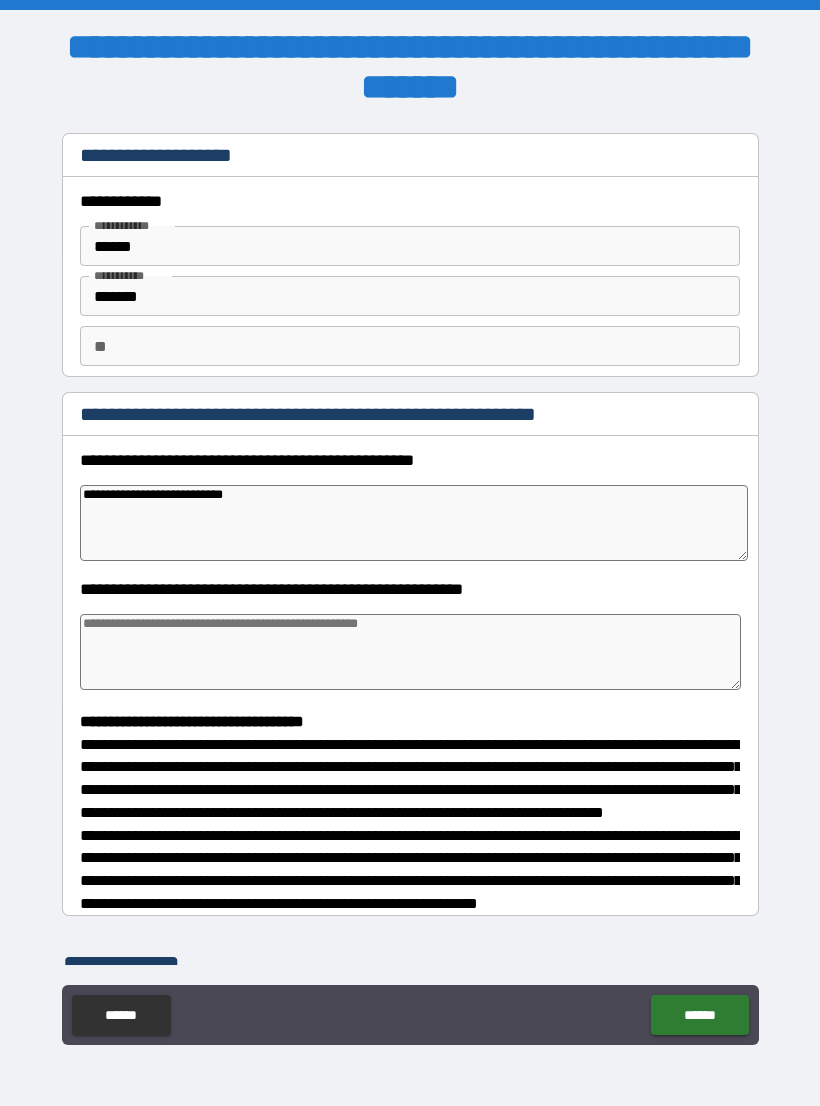 type on "*" 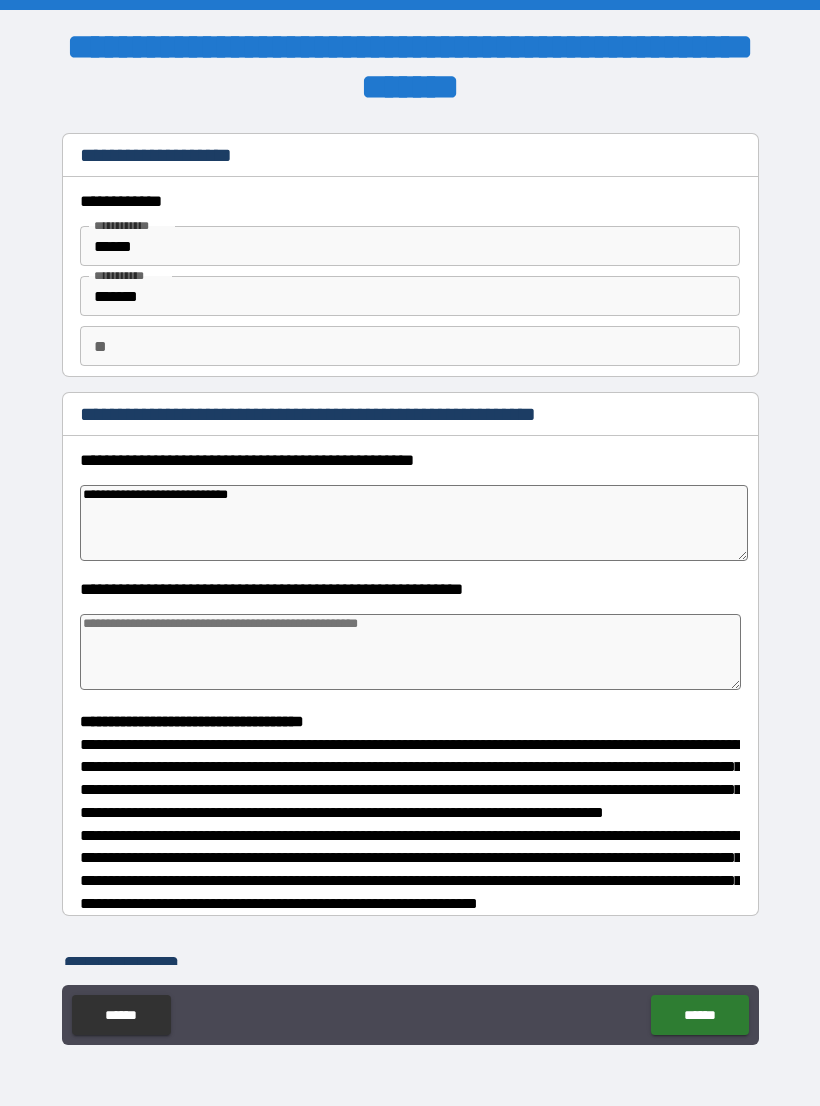 type on "*" 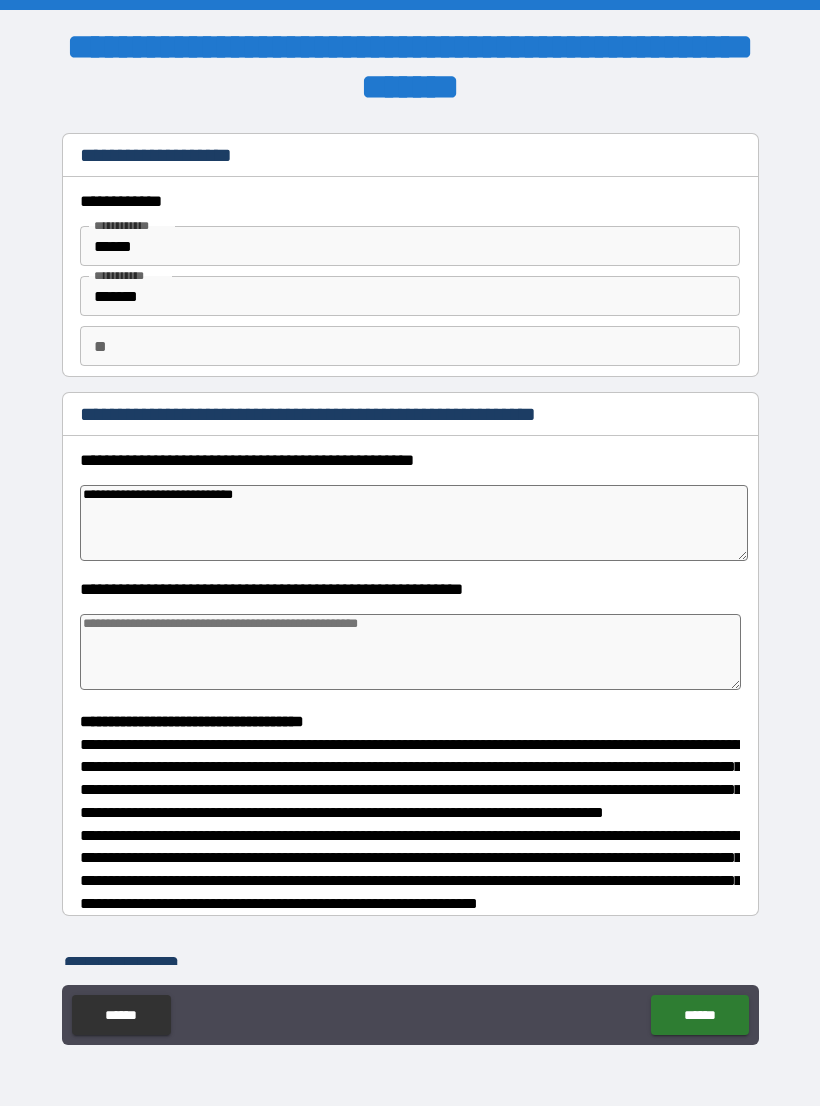 type on "*" 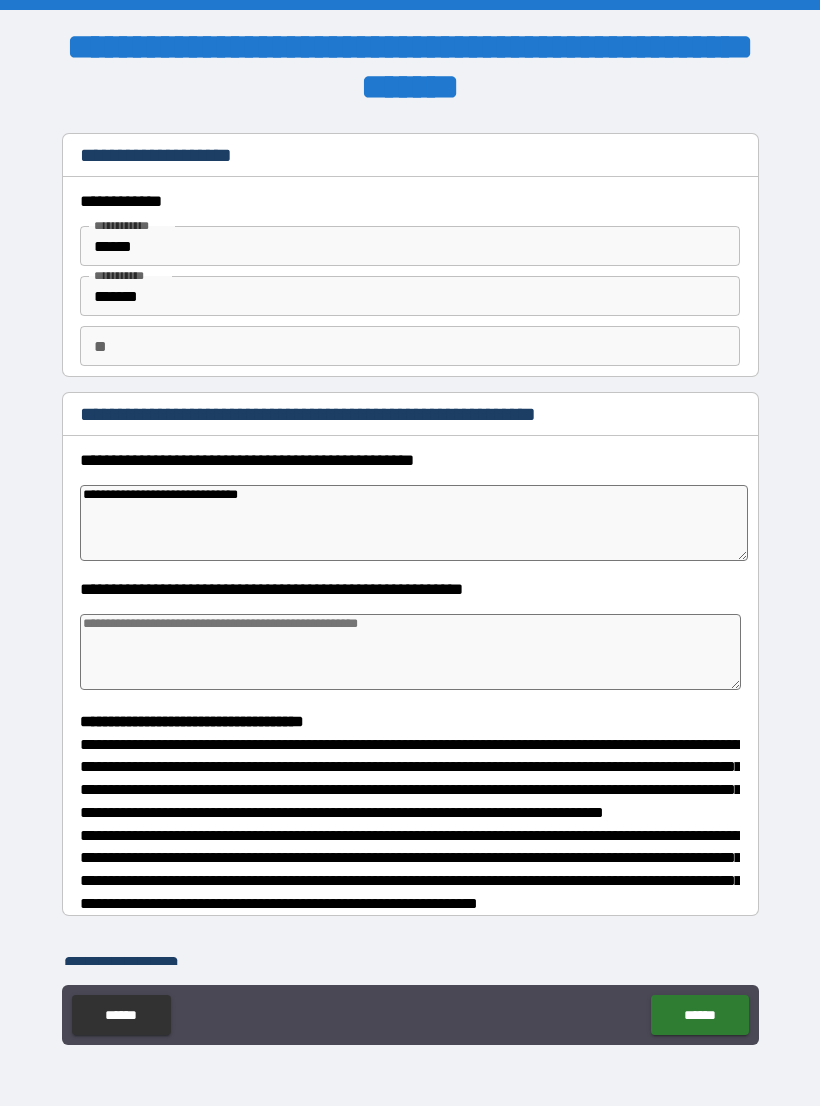 type on "*" 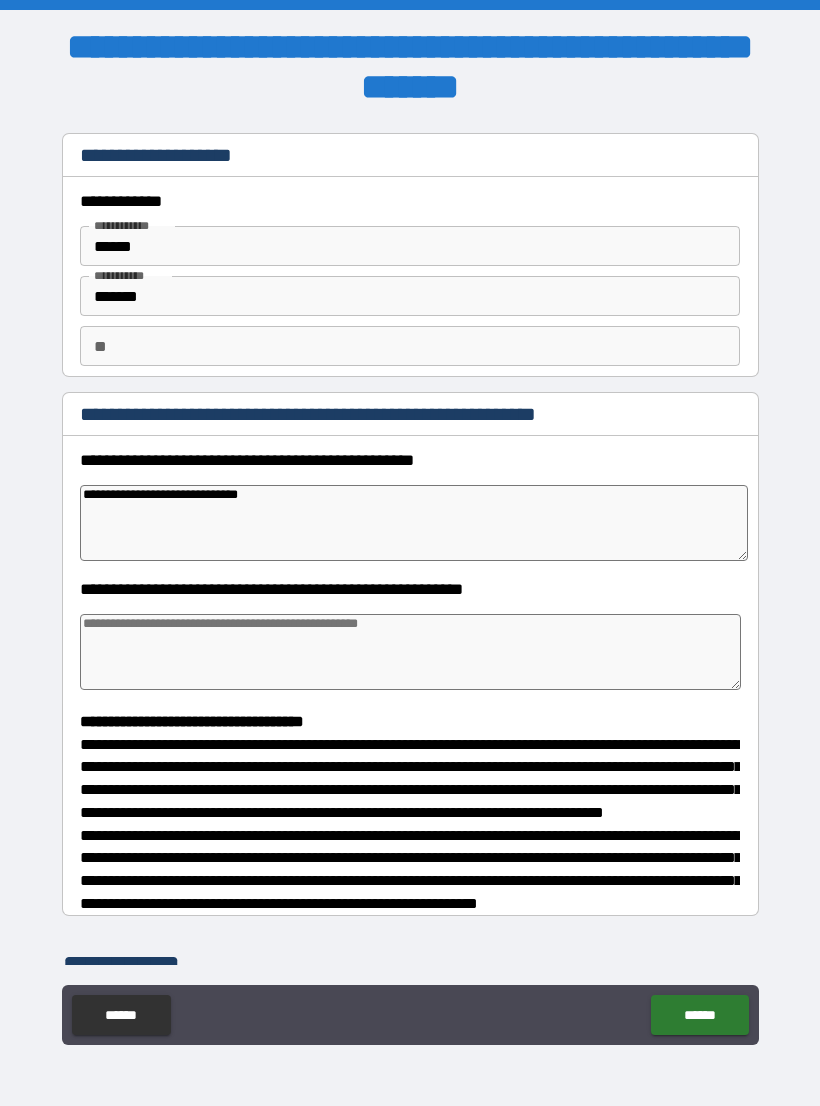 type on "**********" 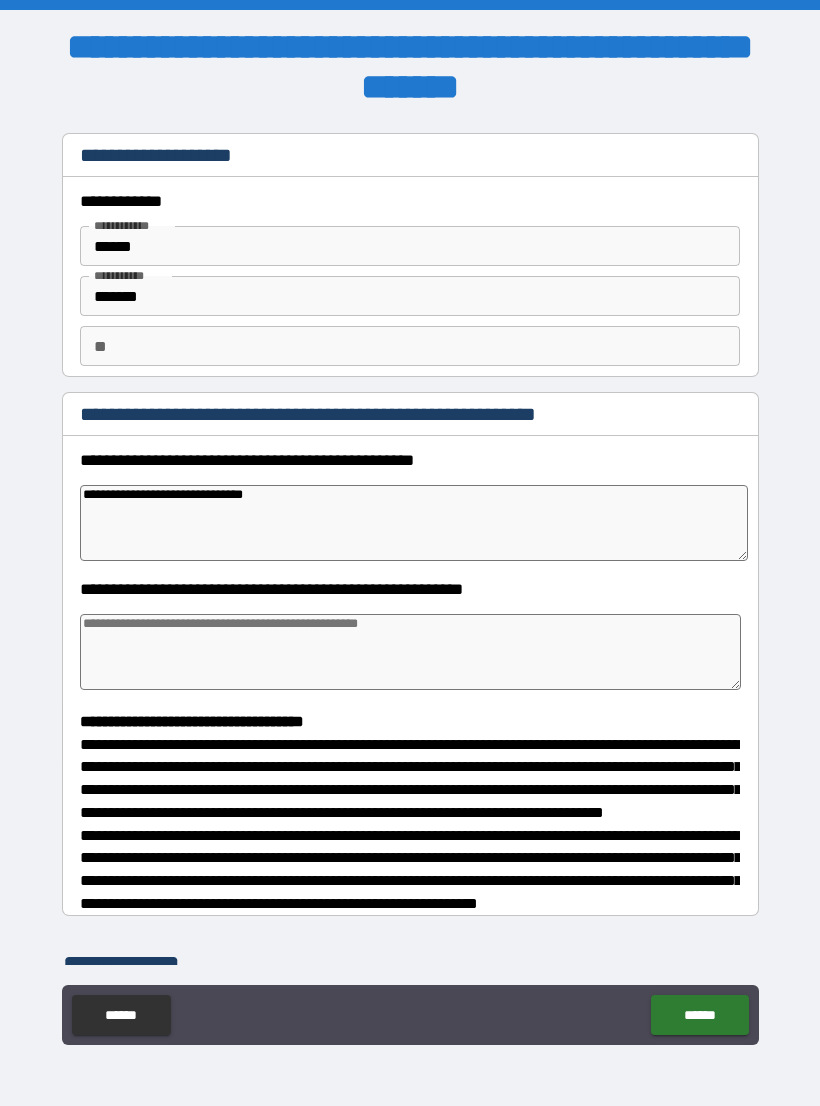 type on "*" 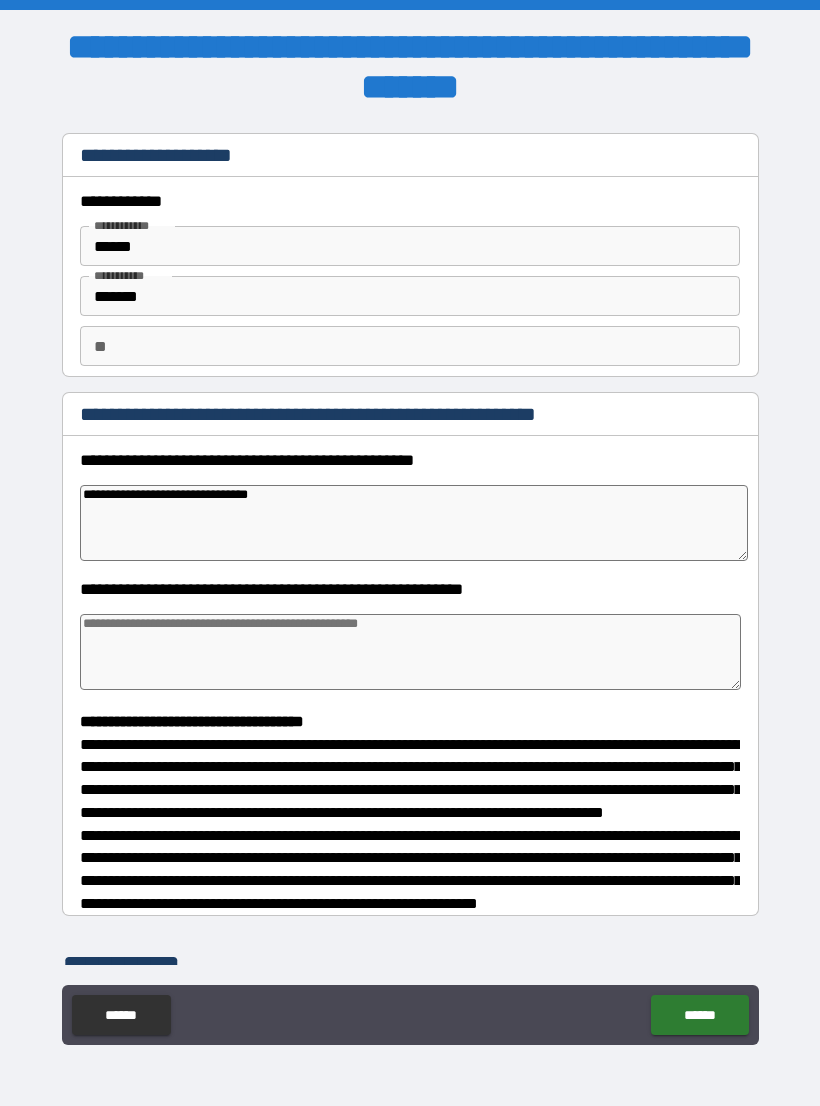 type on "*" 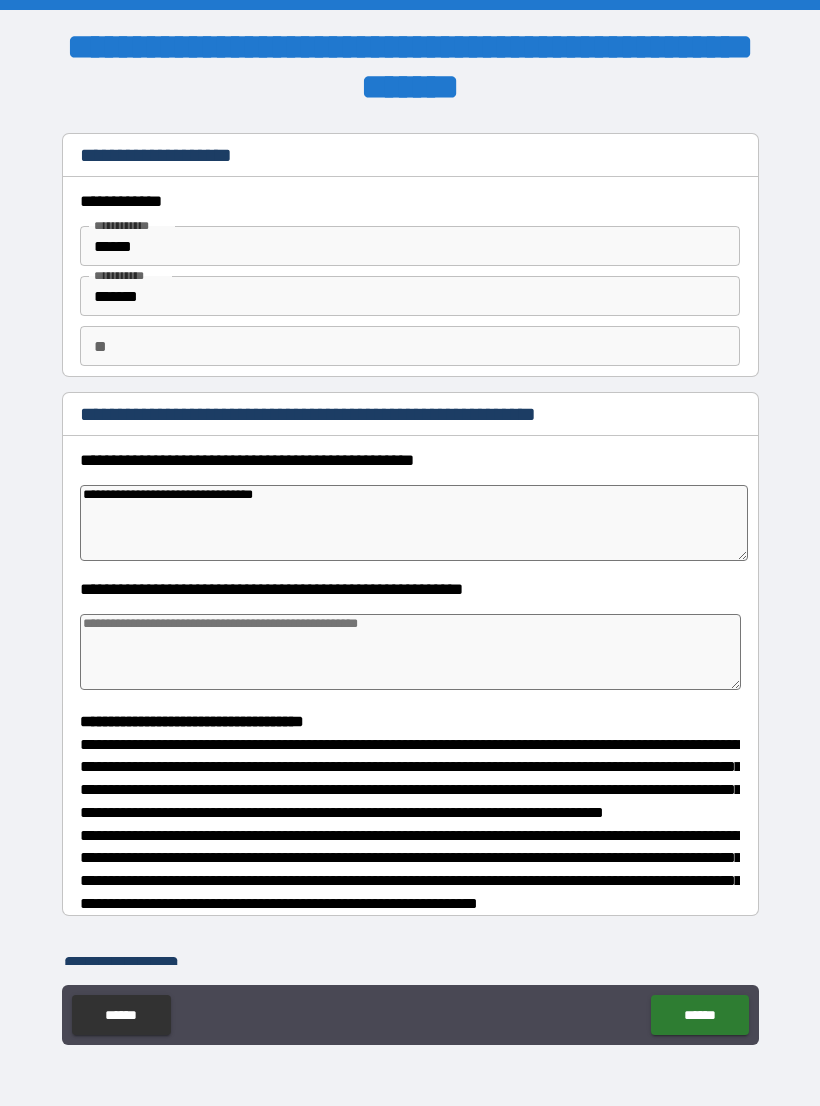 type on "*" 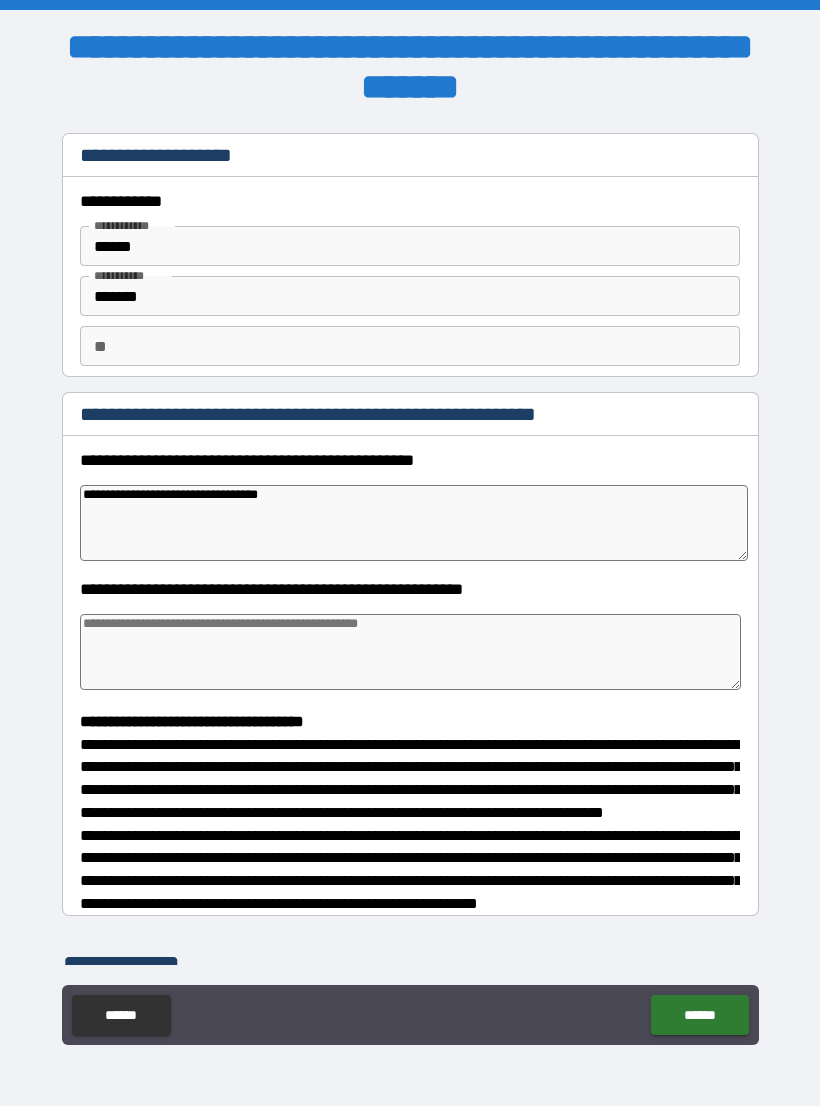 type on "*" 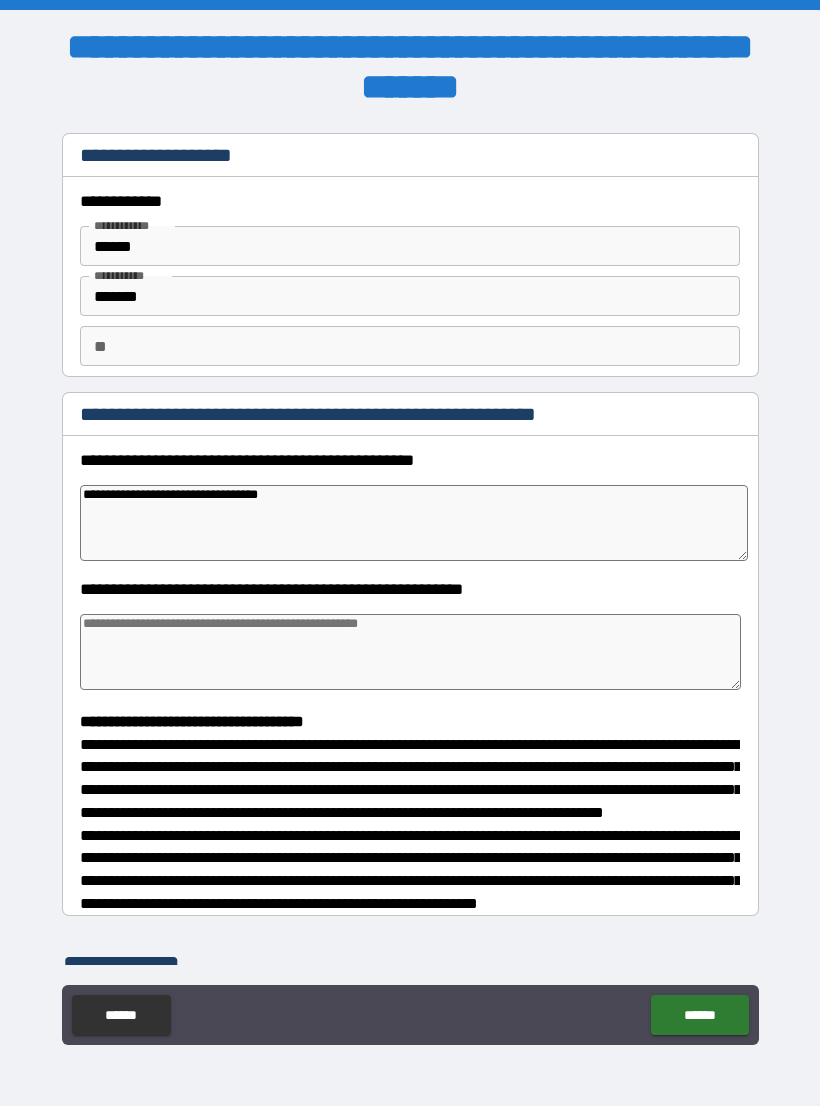 type on "*" 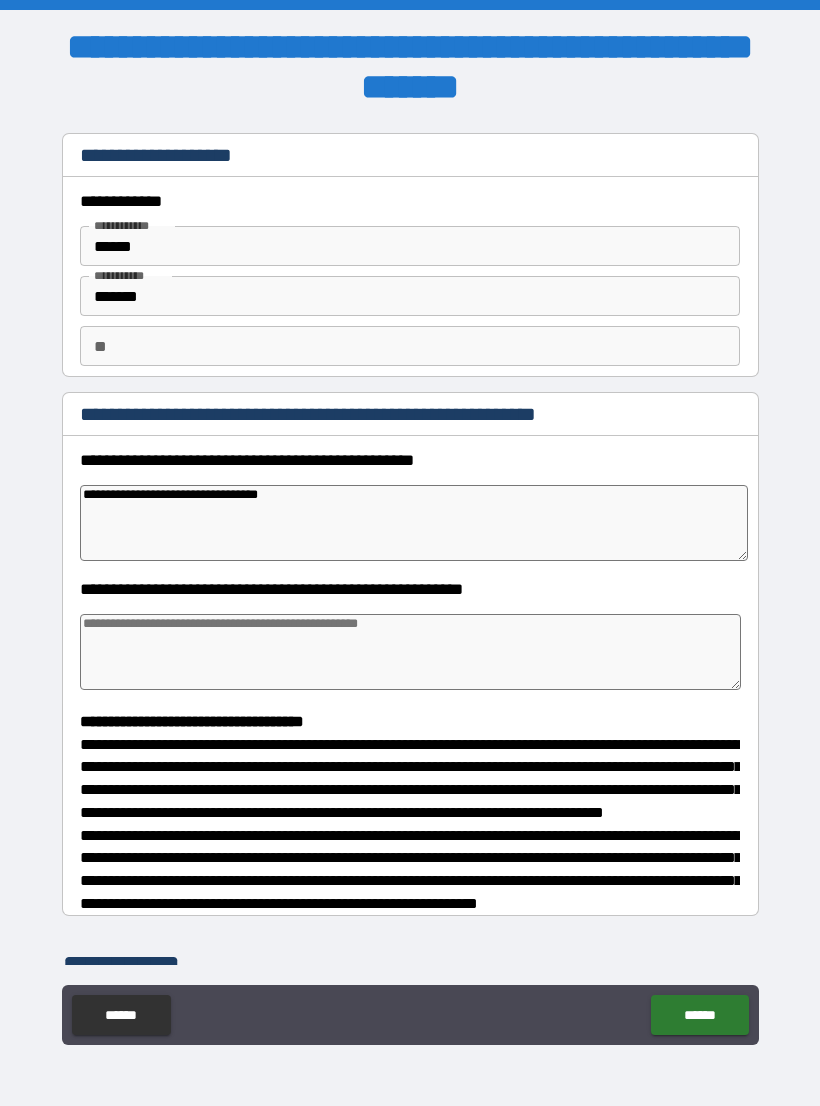 type on "*" 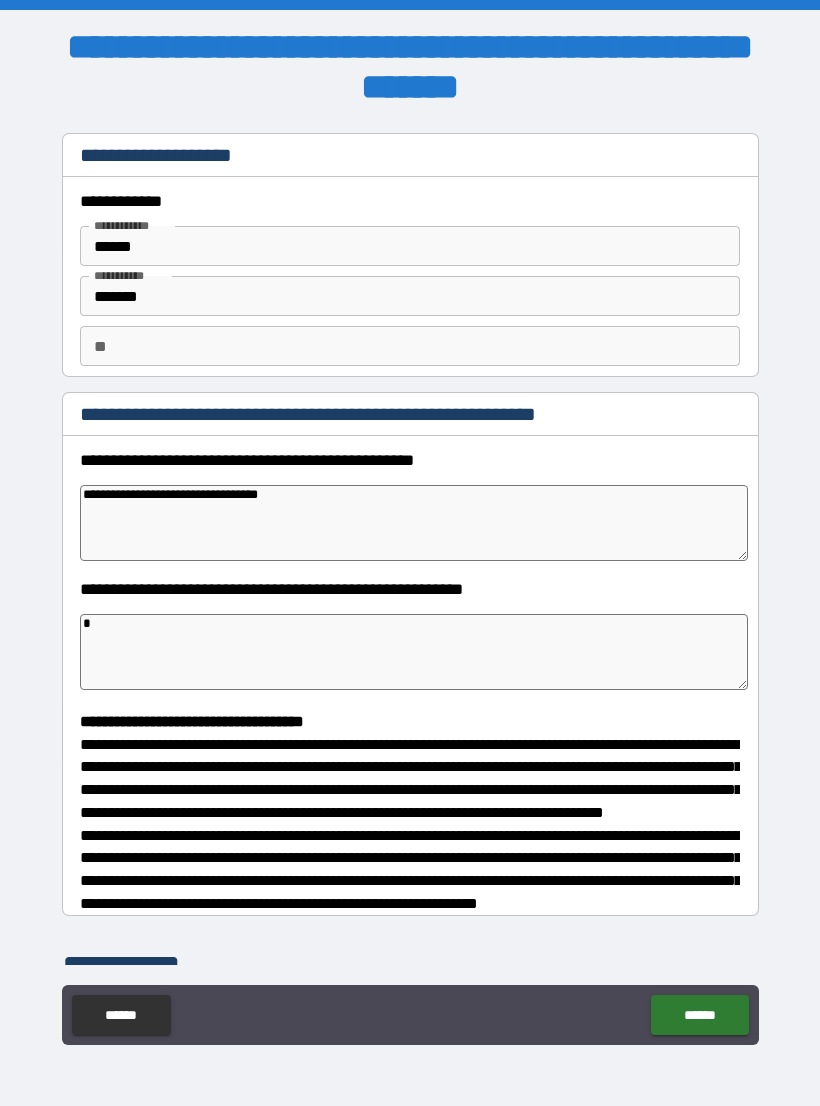 type on "*" 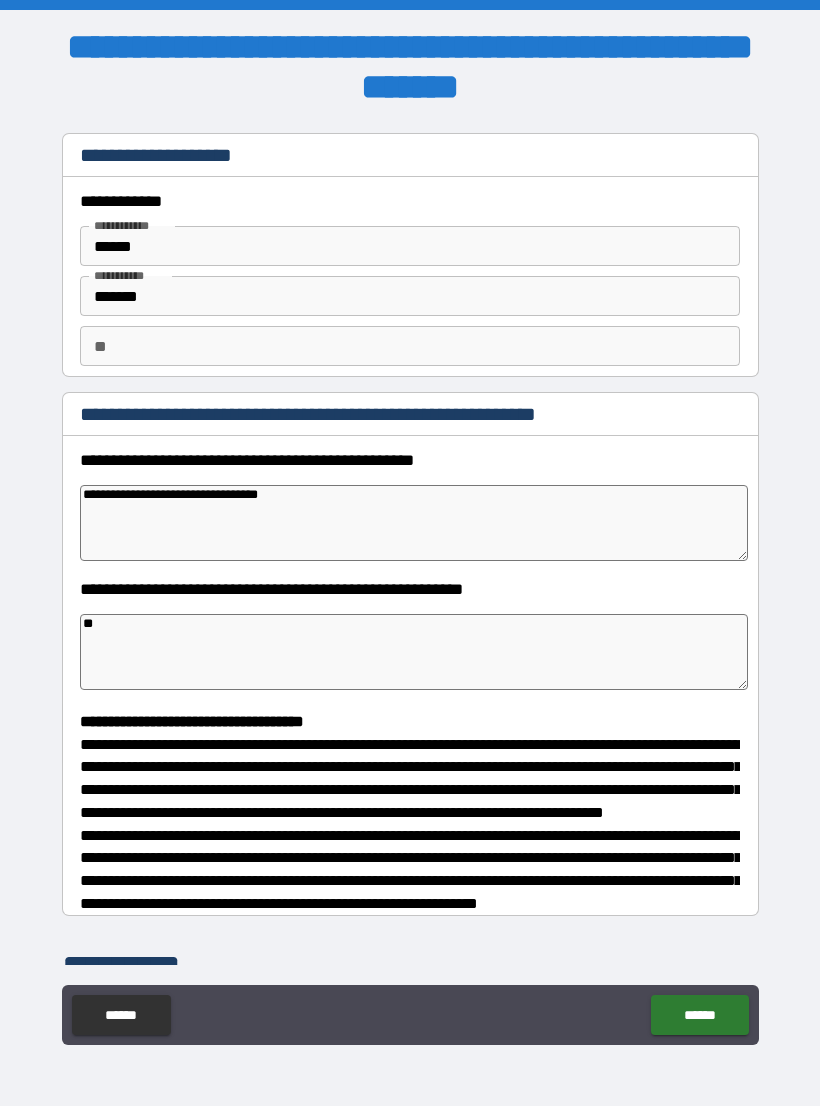 type on "*" 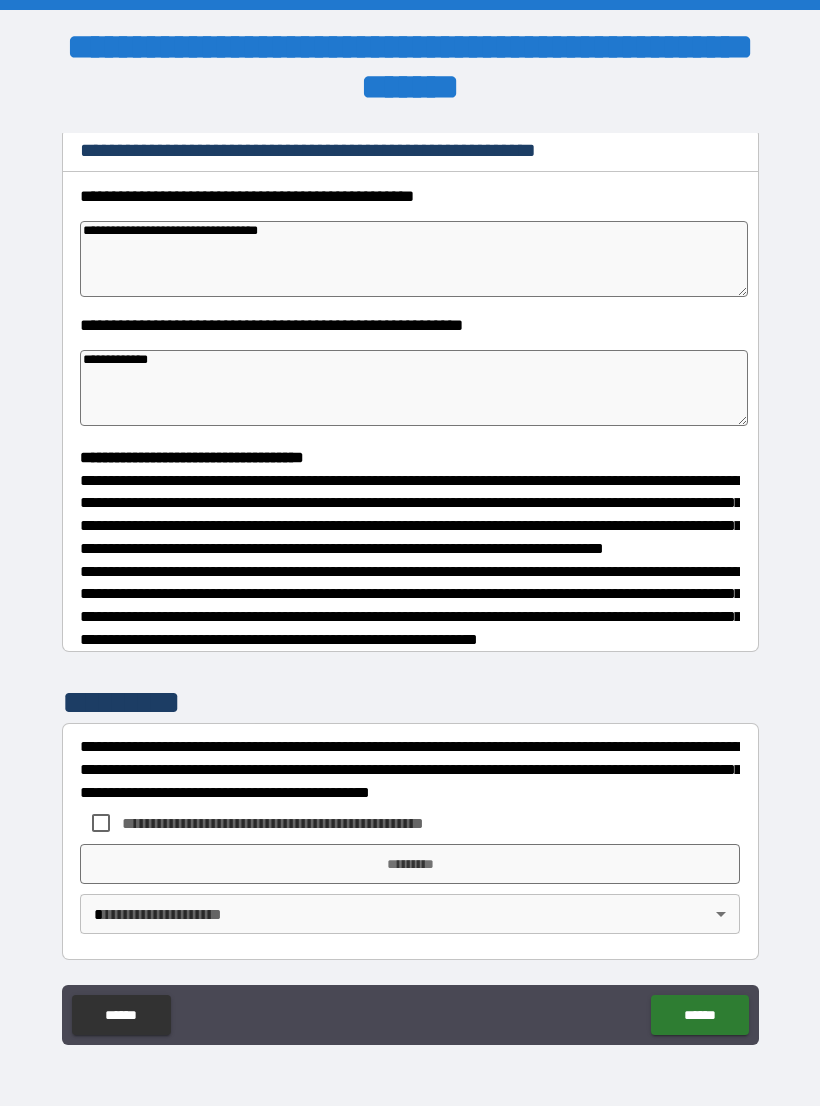 scroll, scrollTop: 302, scrollLeft: 0, axis: vertical 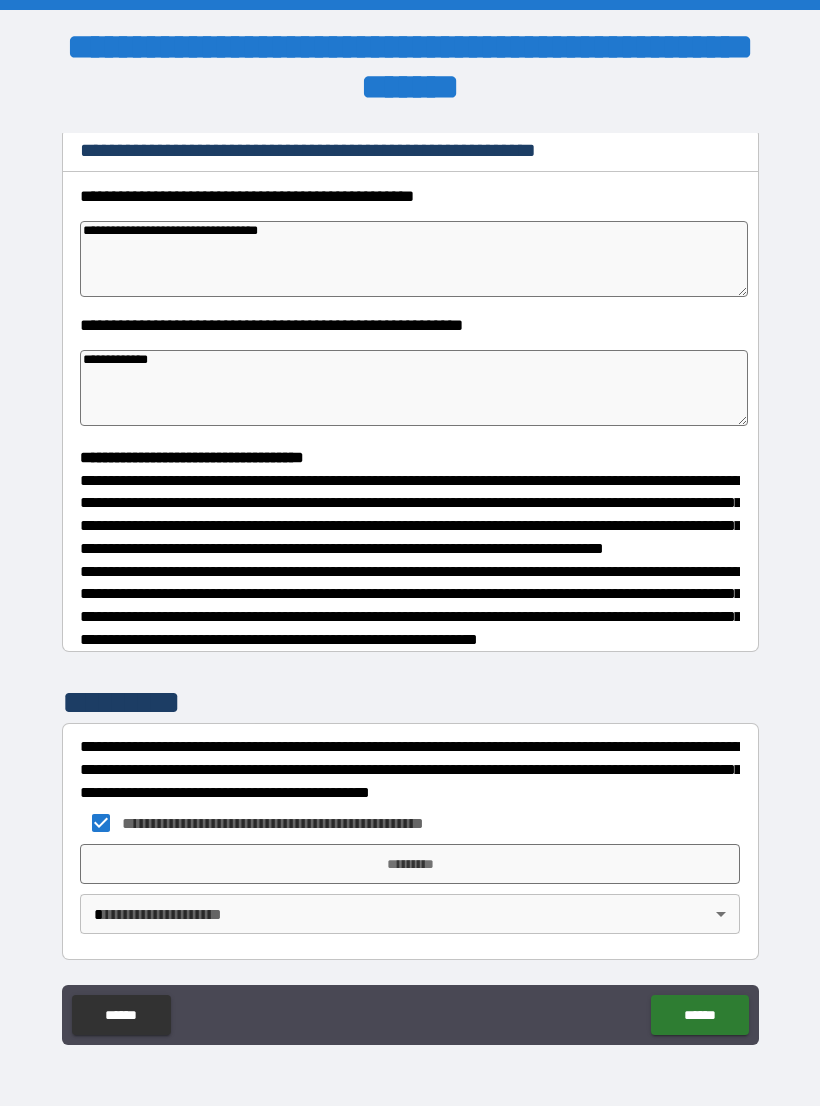 click on "**********" at bounding box center (410, 568) 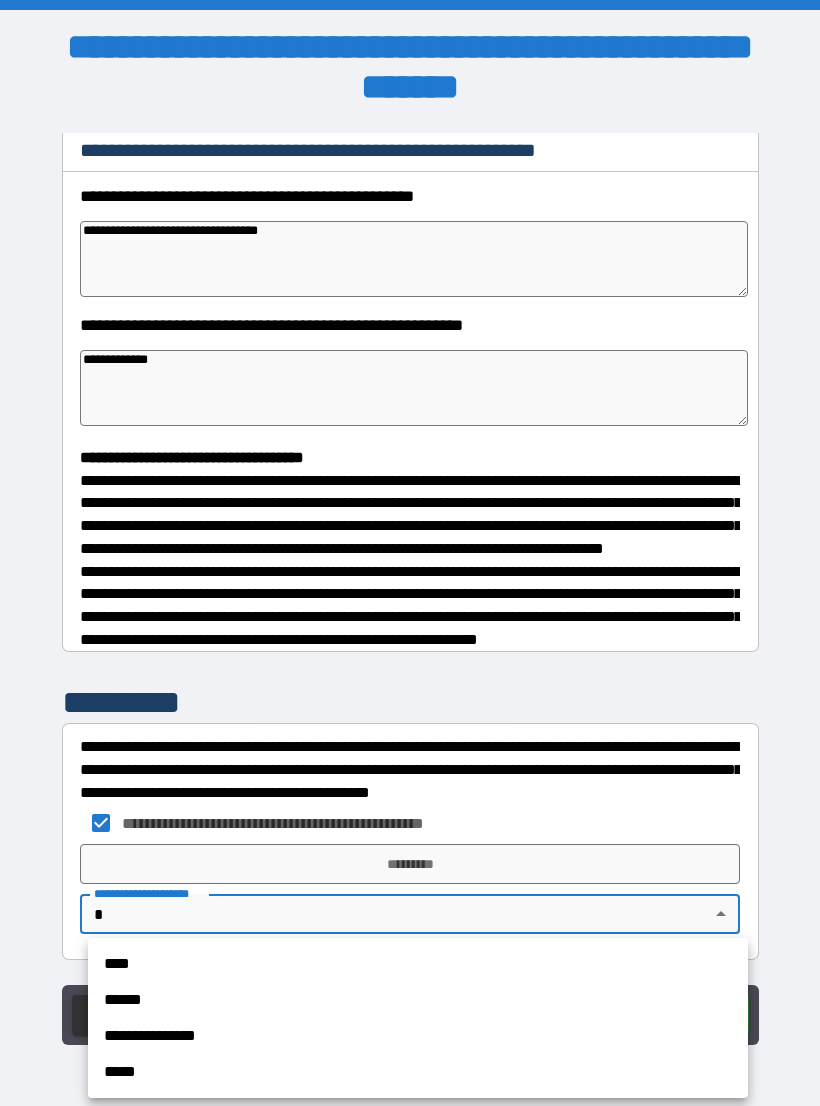 click on "**********" at bounding box center (418, 1036) 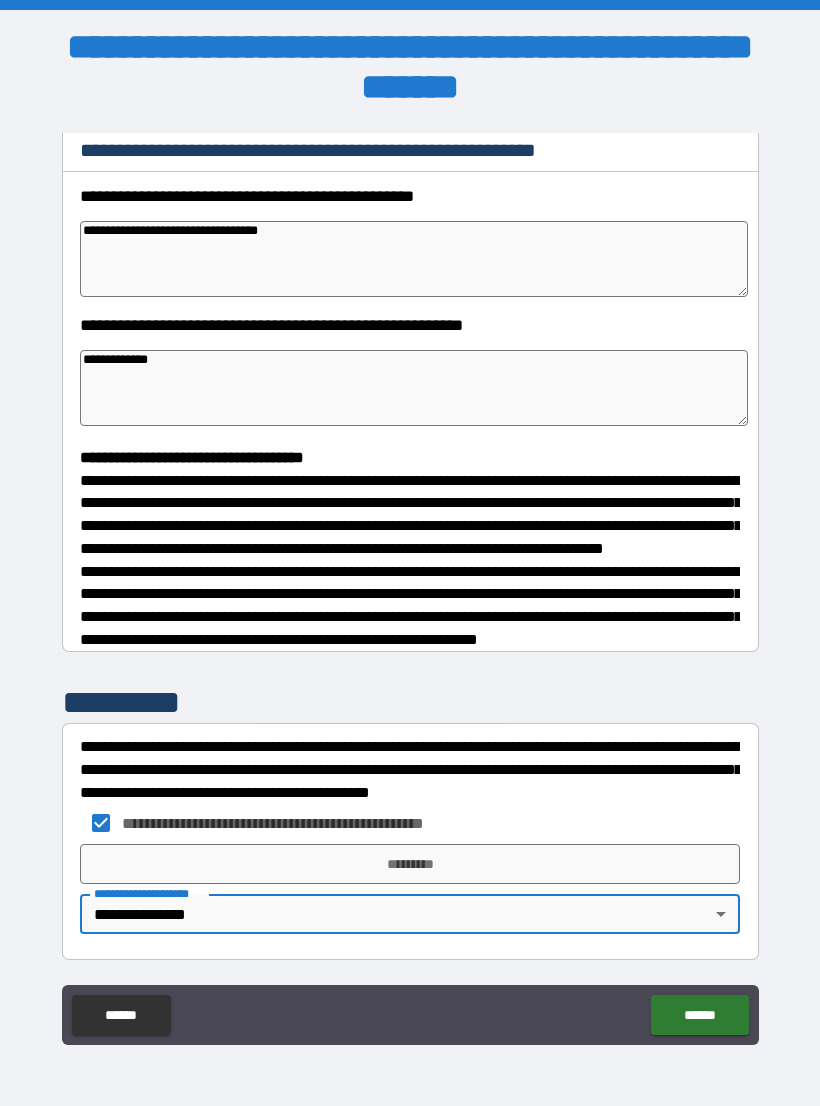 scroll, scrollTop: 302, scrollLeft: 0, axis: vertical 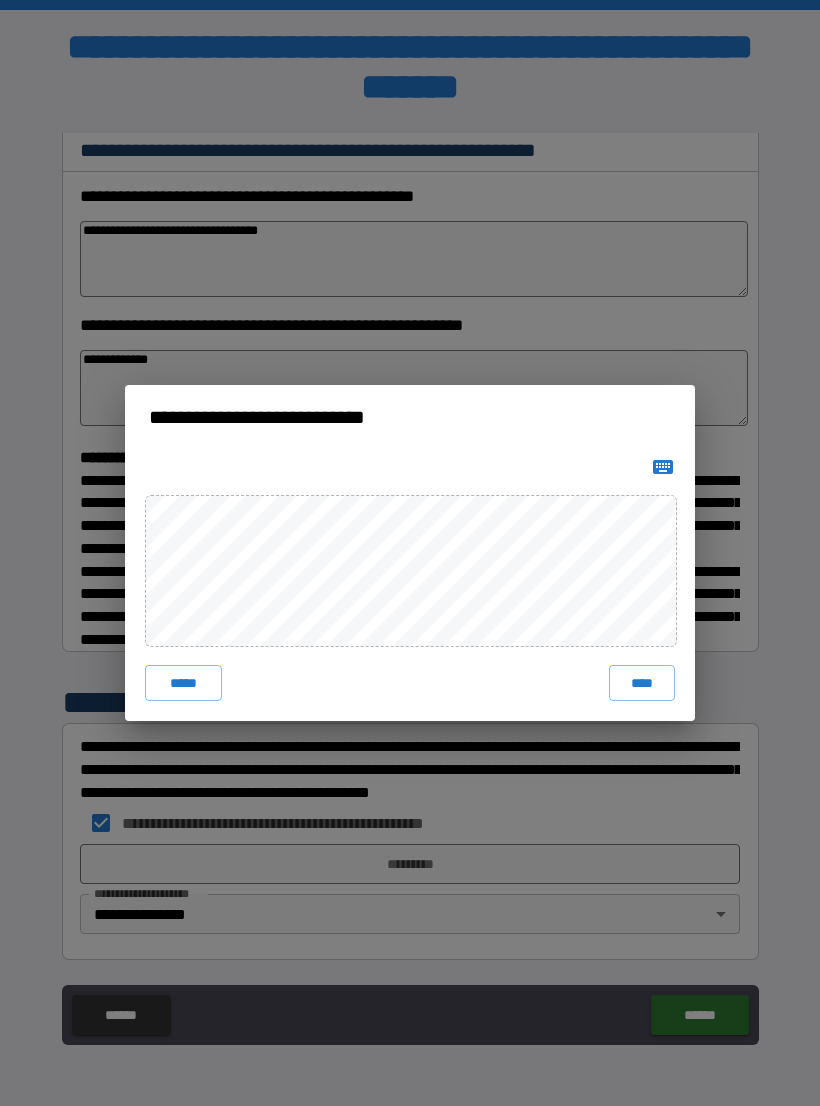 click 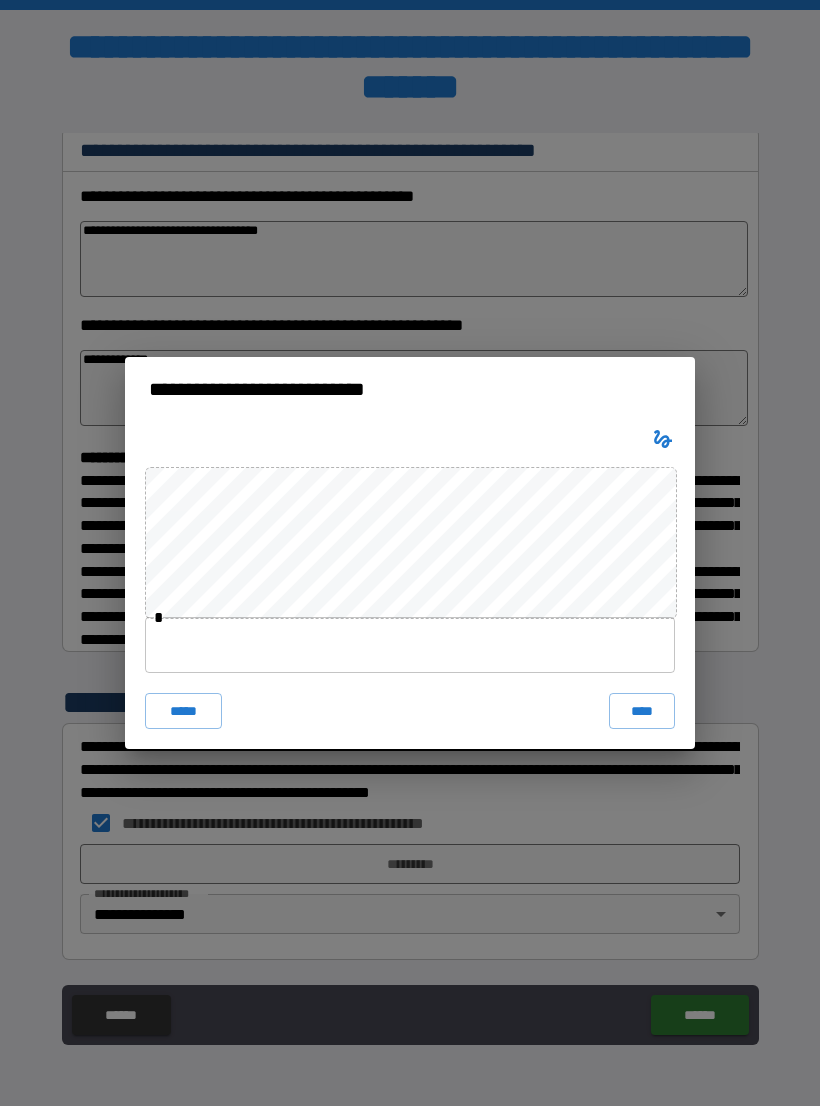 click at bounding box center (410, 645) 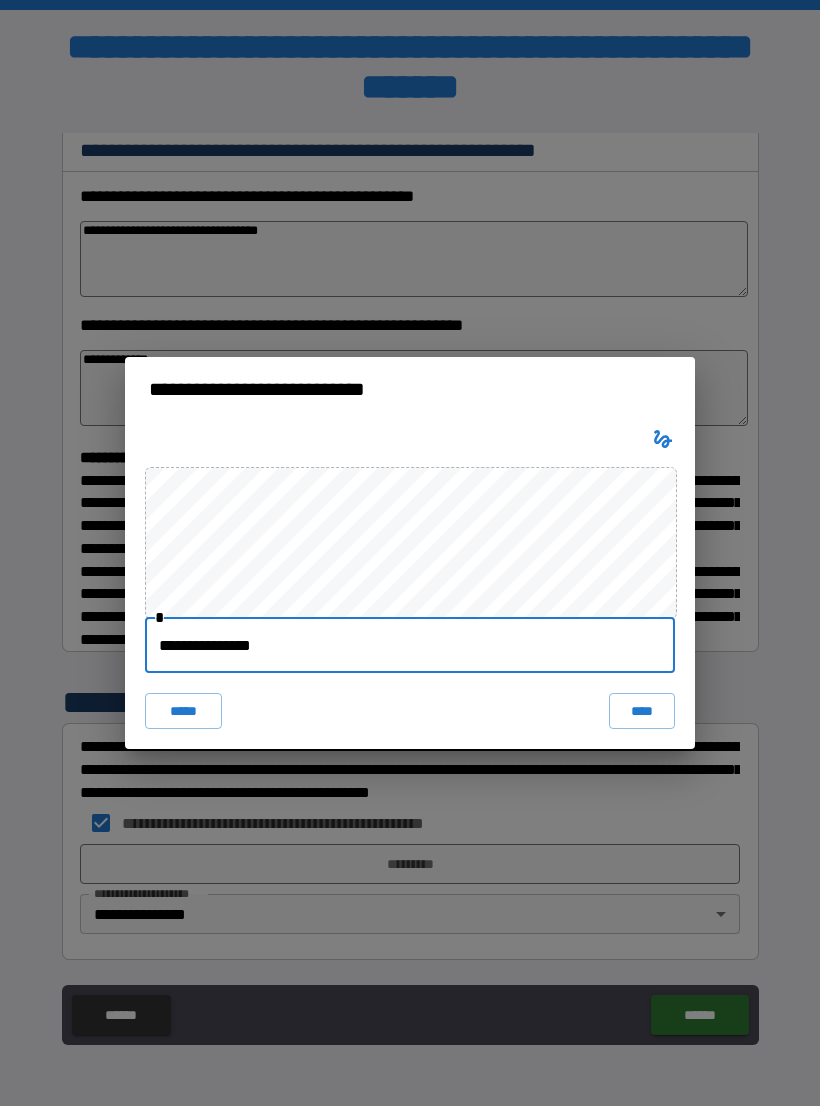 click on "****" at bounding box center (642, 711) 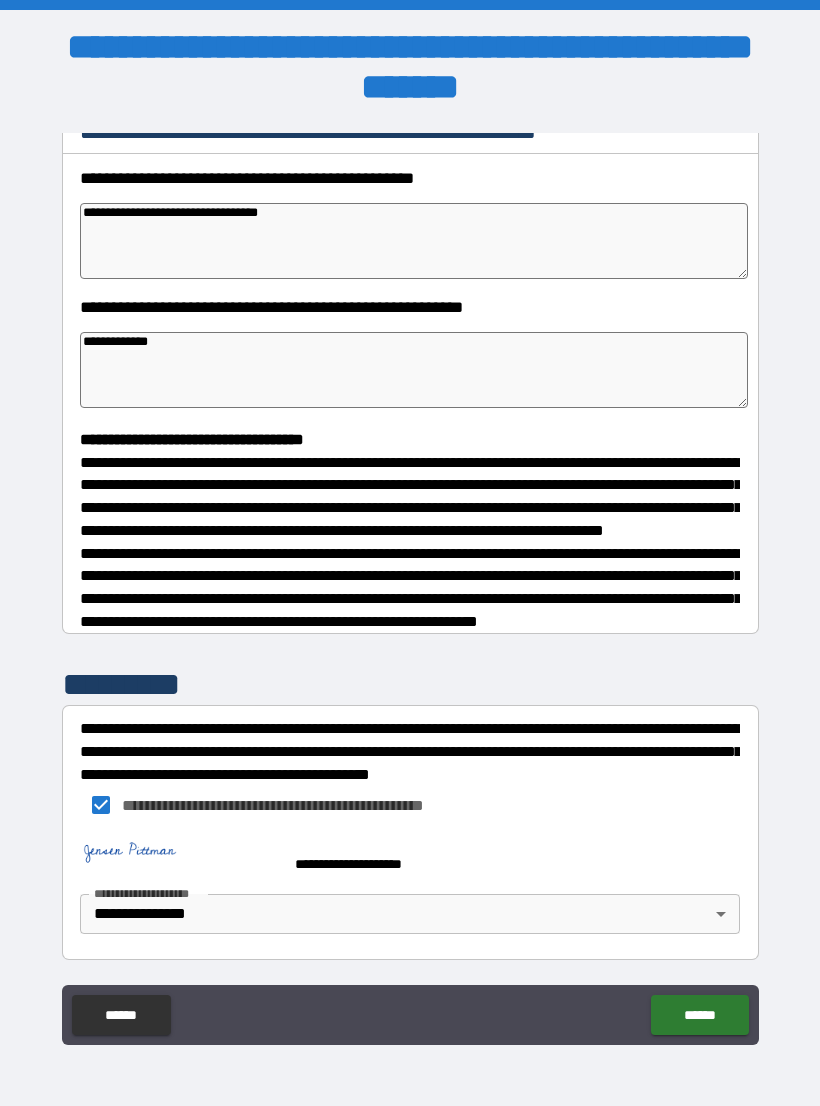 click on "******" at bounding box center (699, 1015) 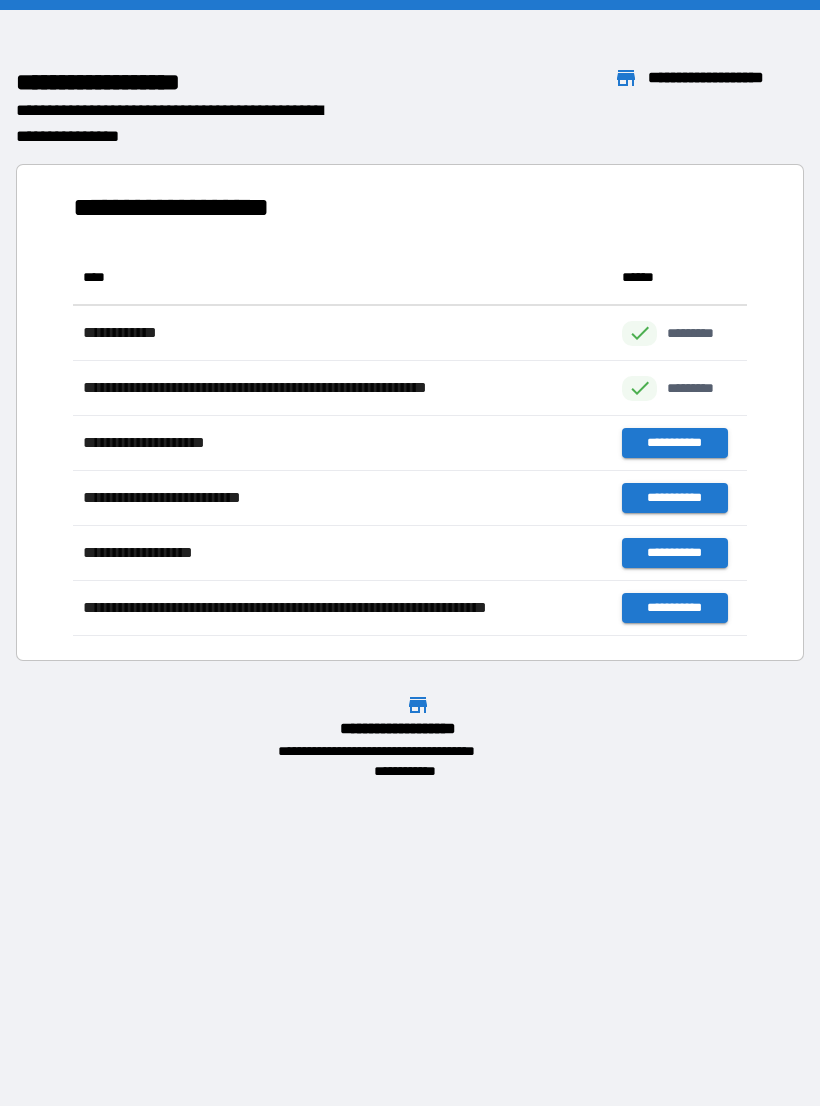 scroll, scrollTop: 386, scrollLeft: 674, axis: both 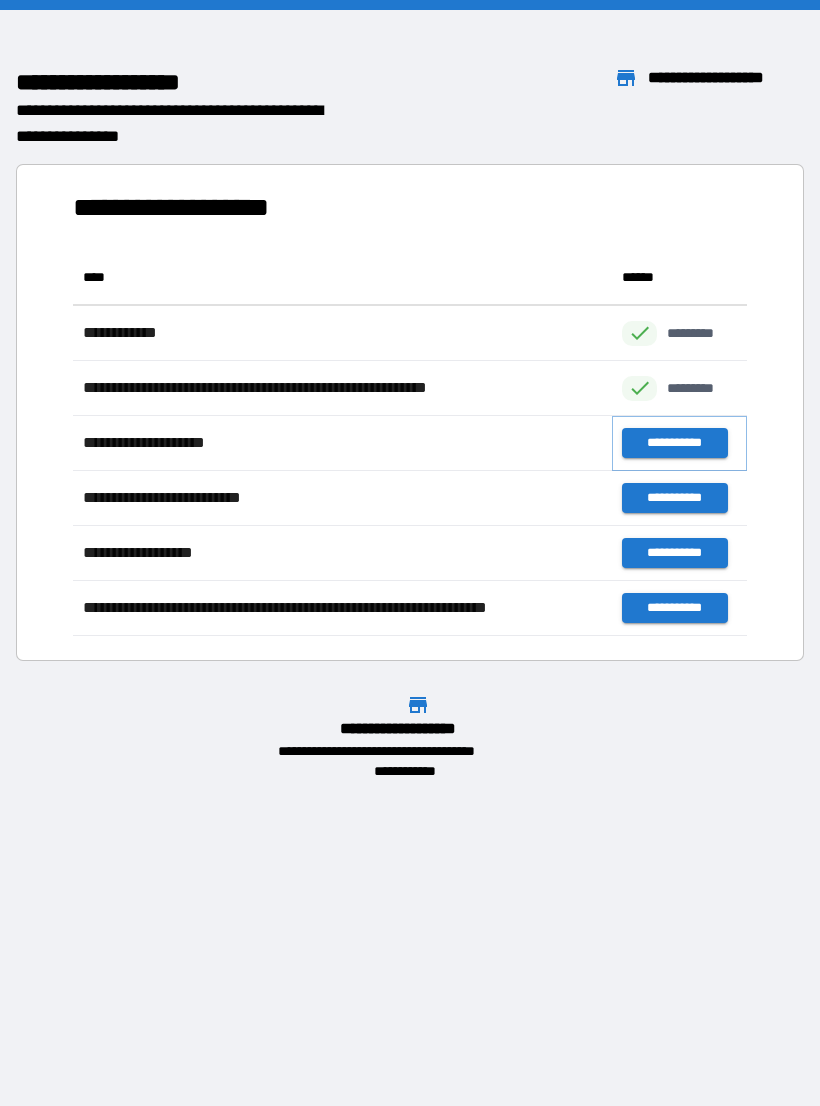 click on "**********" at bounding box center (674, 443) 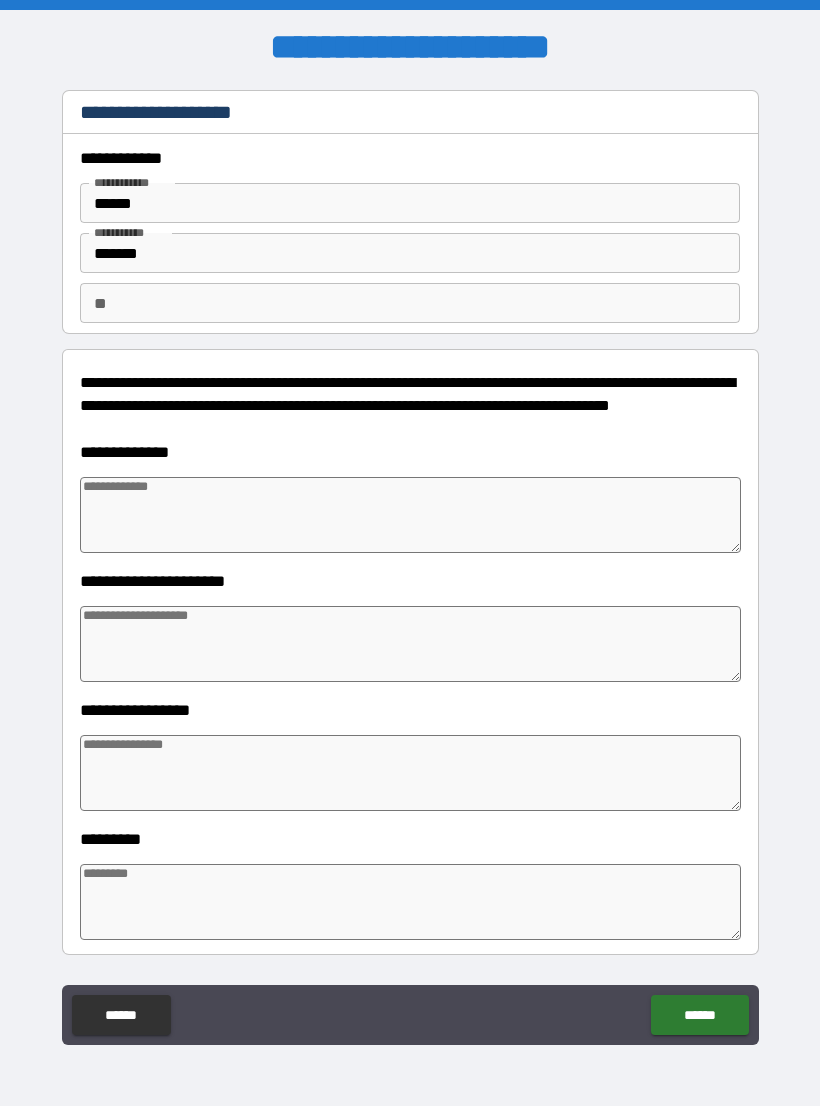 click at bounding box center (410, 515) 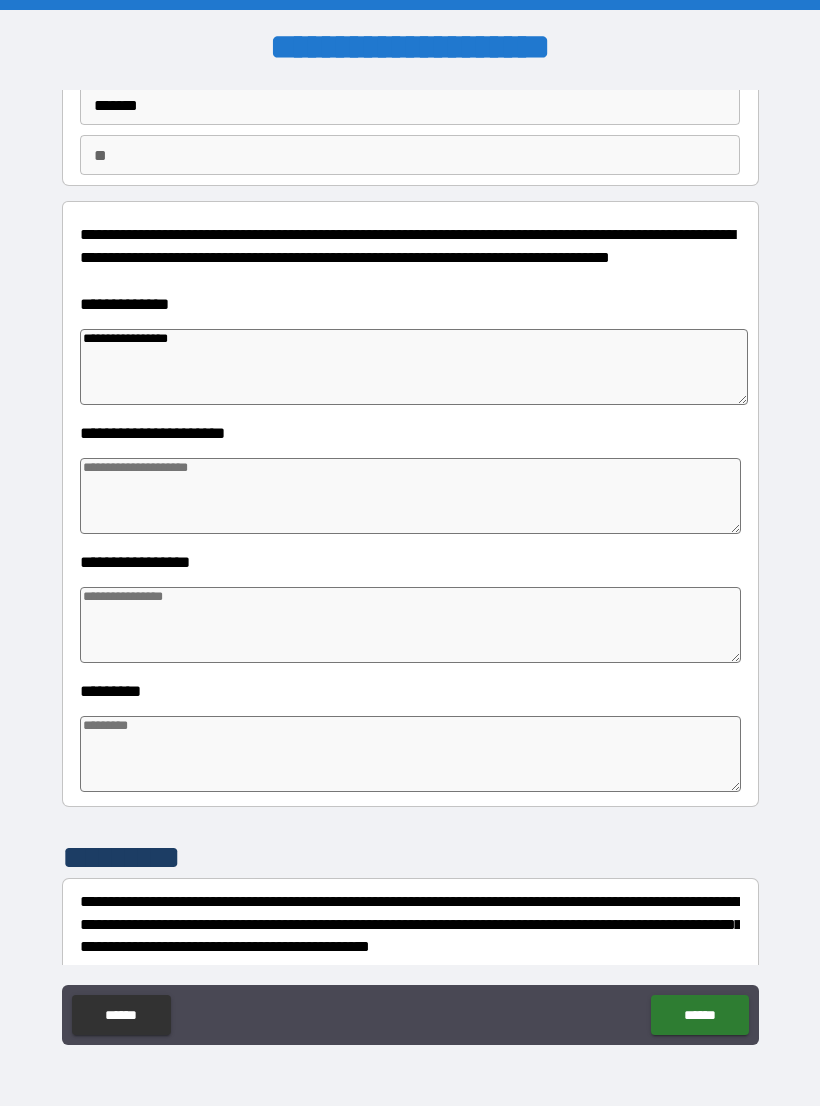 scroll, scrollTop: 147, scrollLeft: 0, axis: vertical 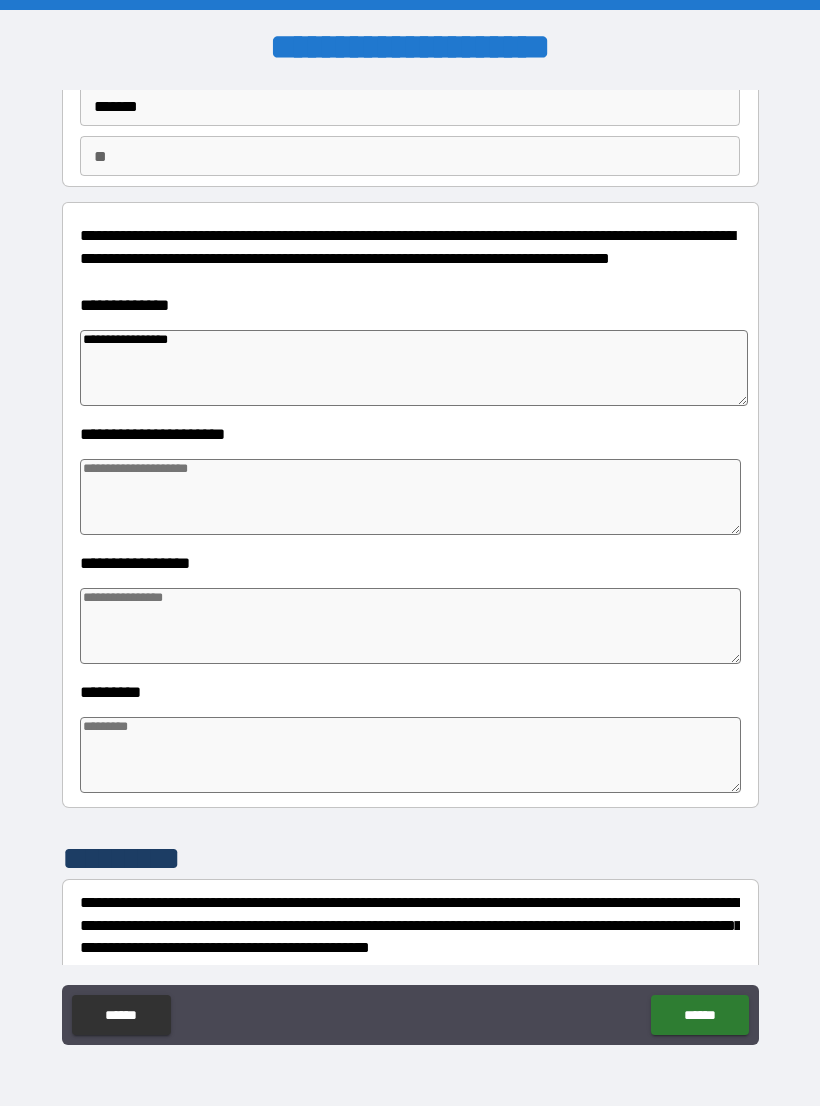 click at bounding box center (410, 497) 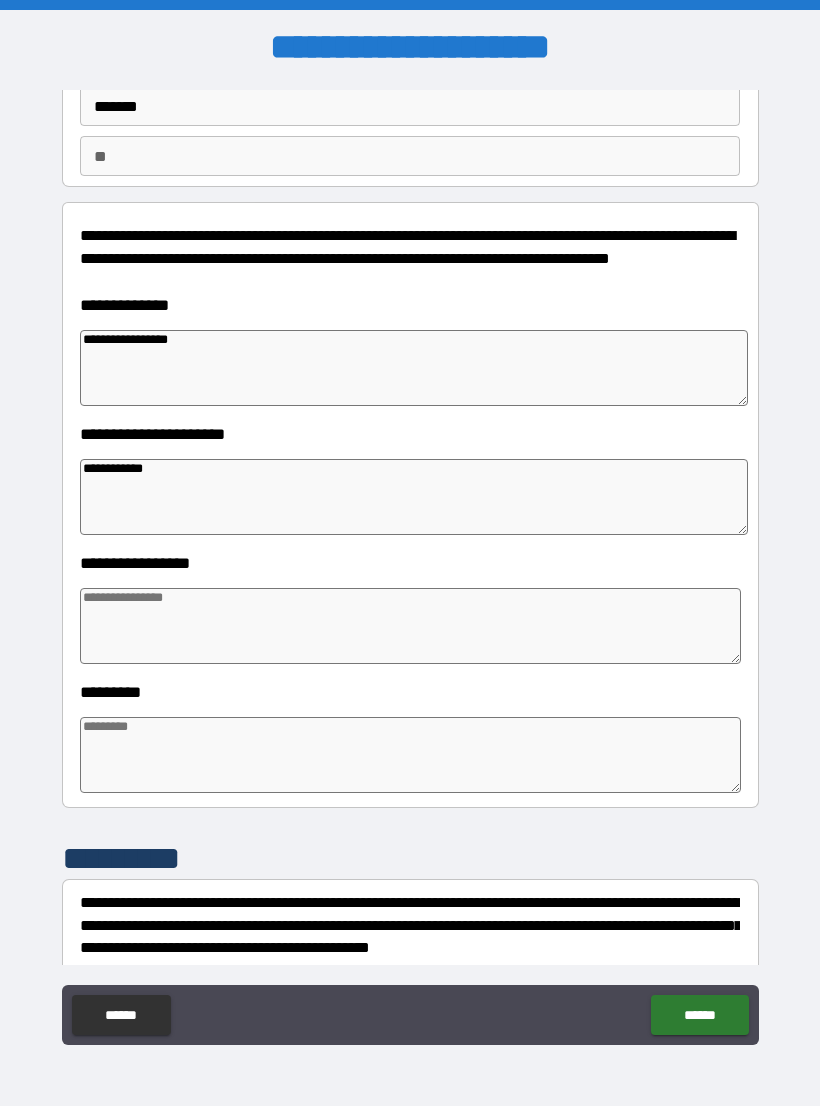 click at bounding box center [410, 626] 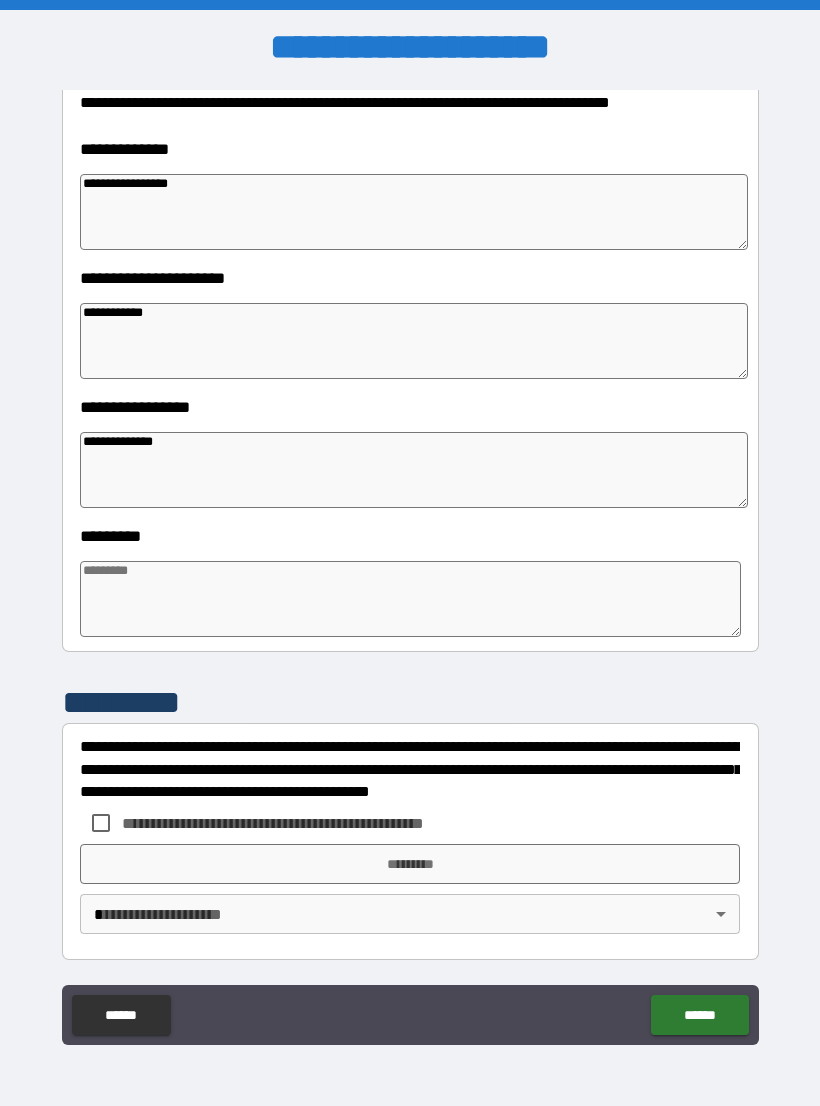 scroll, scrollTop: 303, scrollLeft: 0, axis: vertical 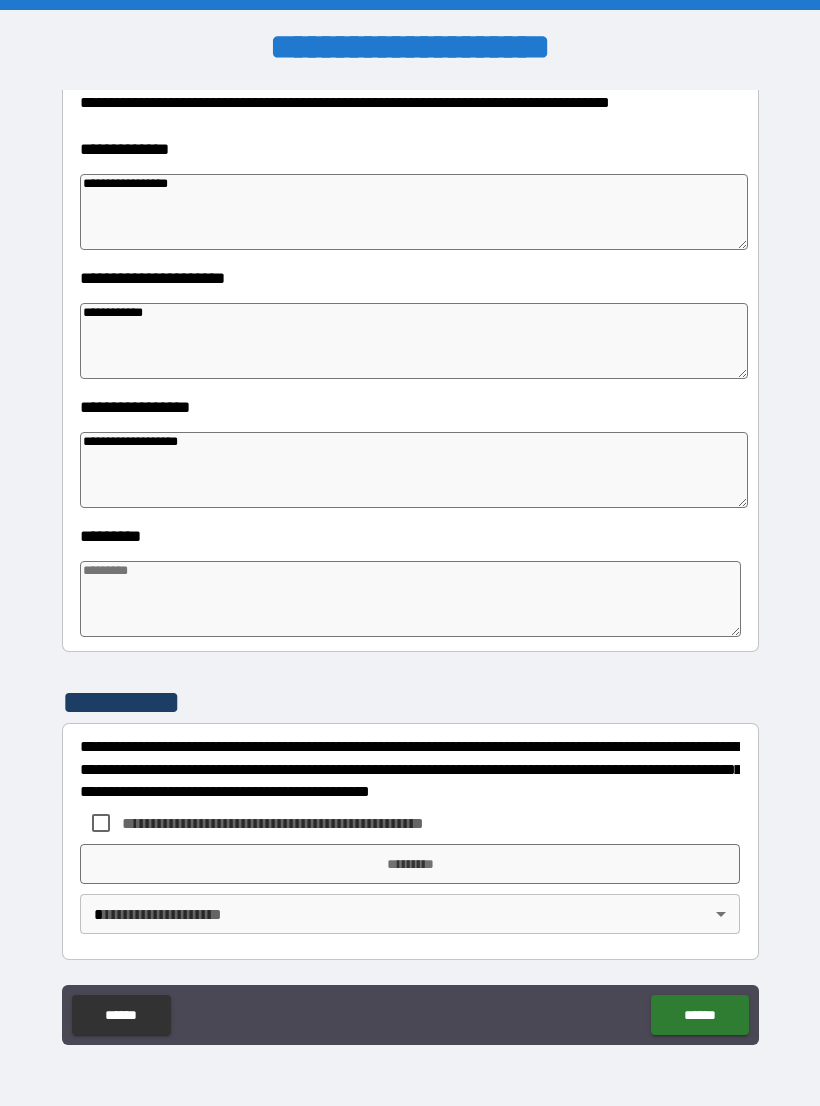 click at bounding box center (410, 599) 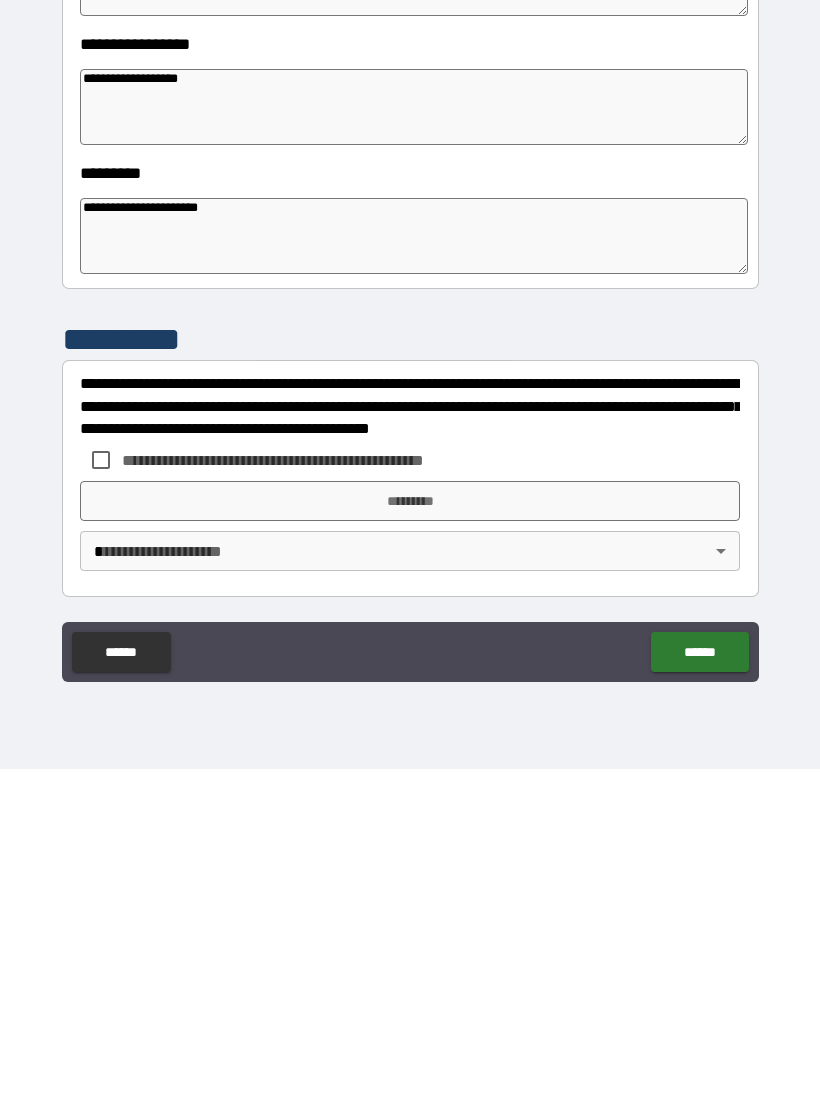 scroll, scrollTop: 31, scrollLeft: 0, axis: vertical 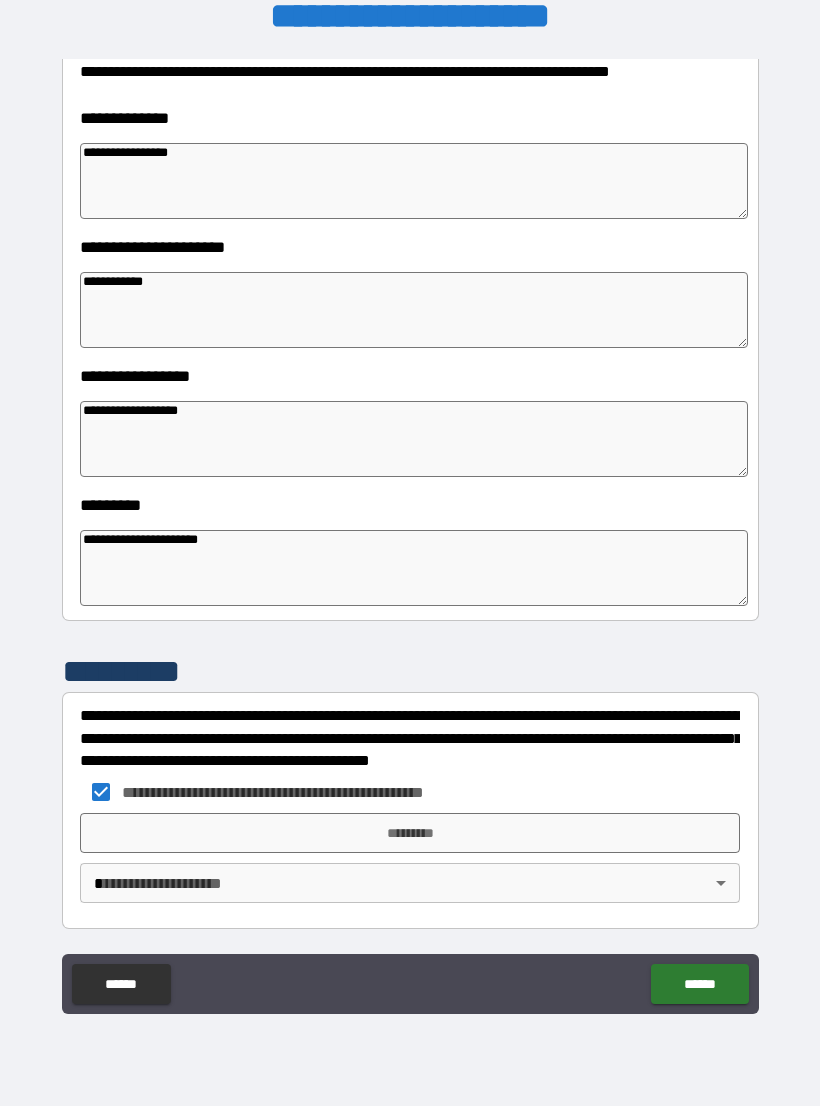click on "**********" at bounding box center [410, 537] 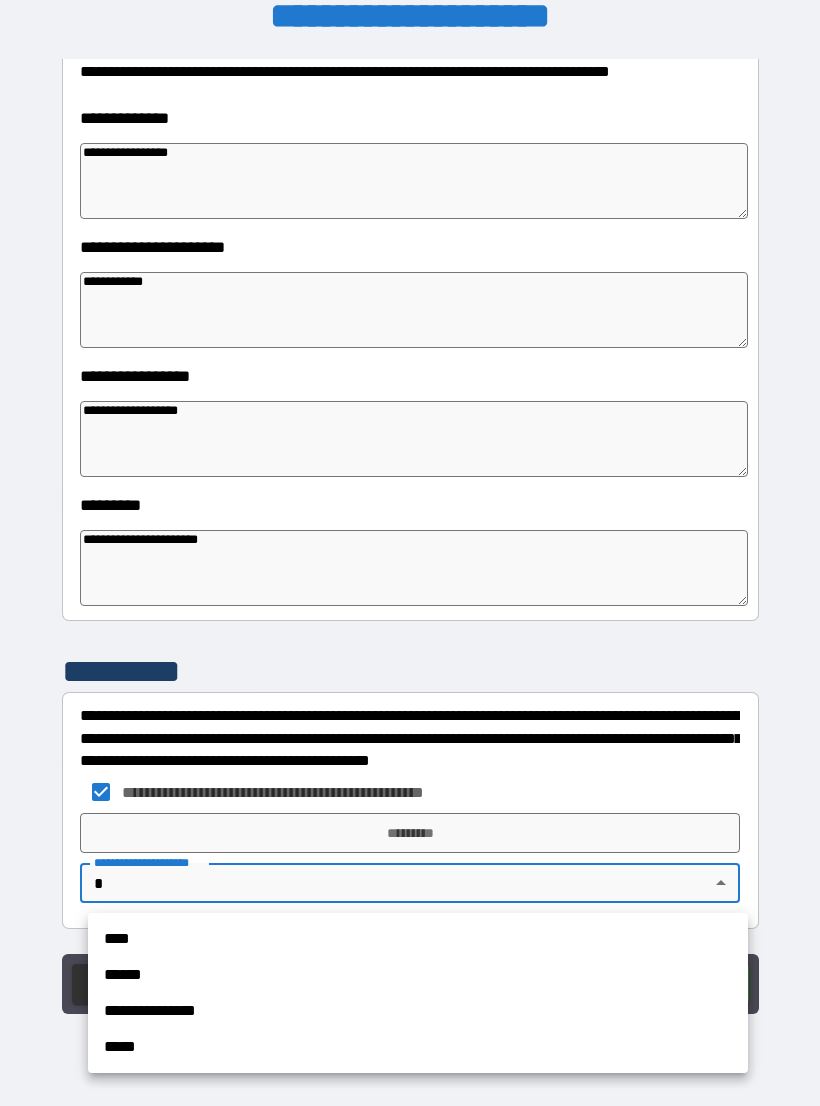 click on "****" at bounding box center [418, 939] 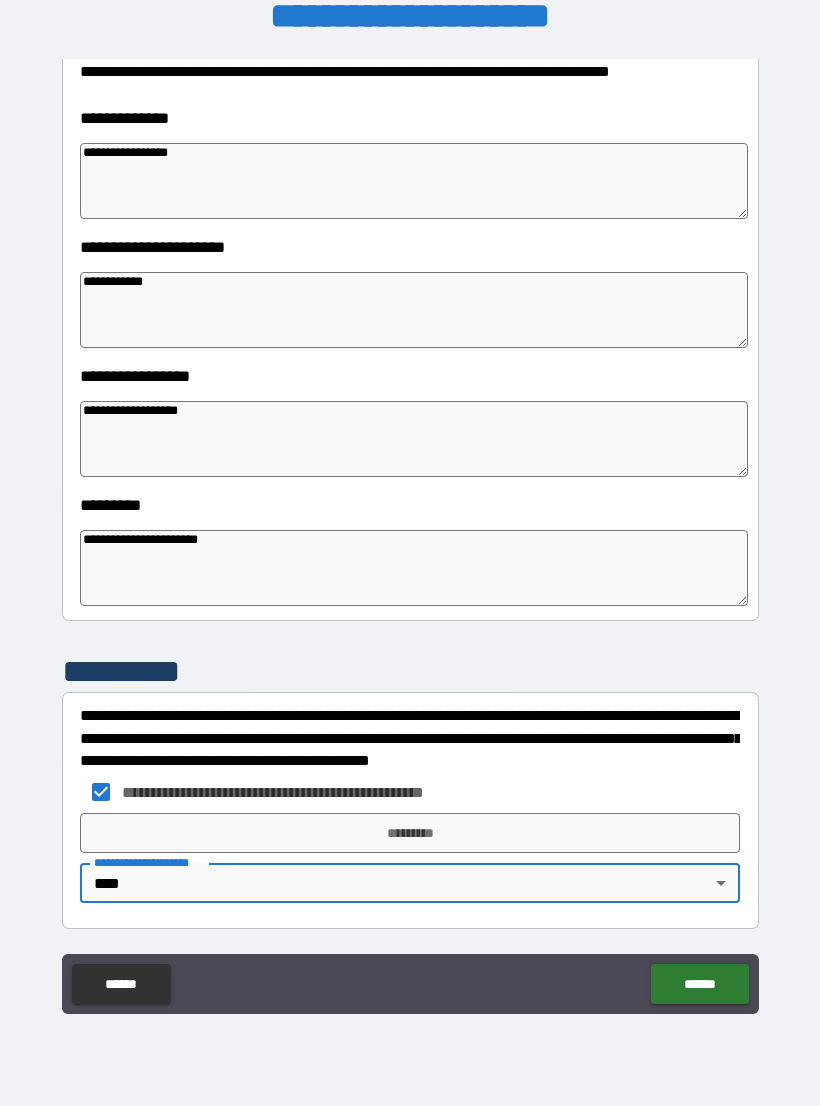 click on "*********" at bounding box center (410, 833) 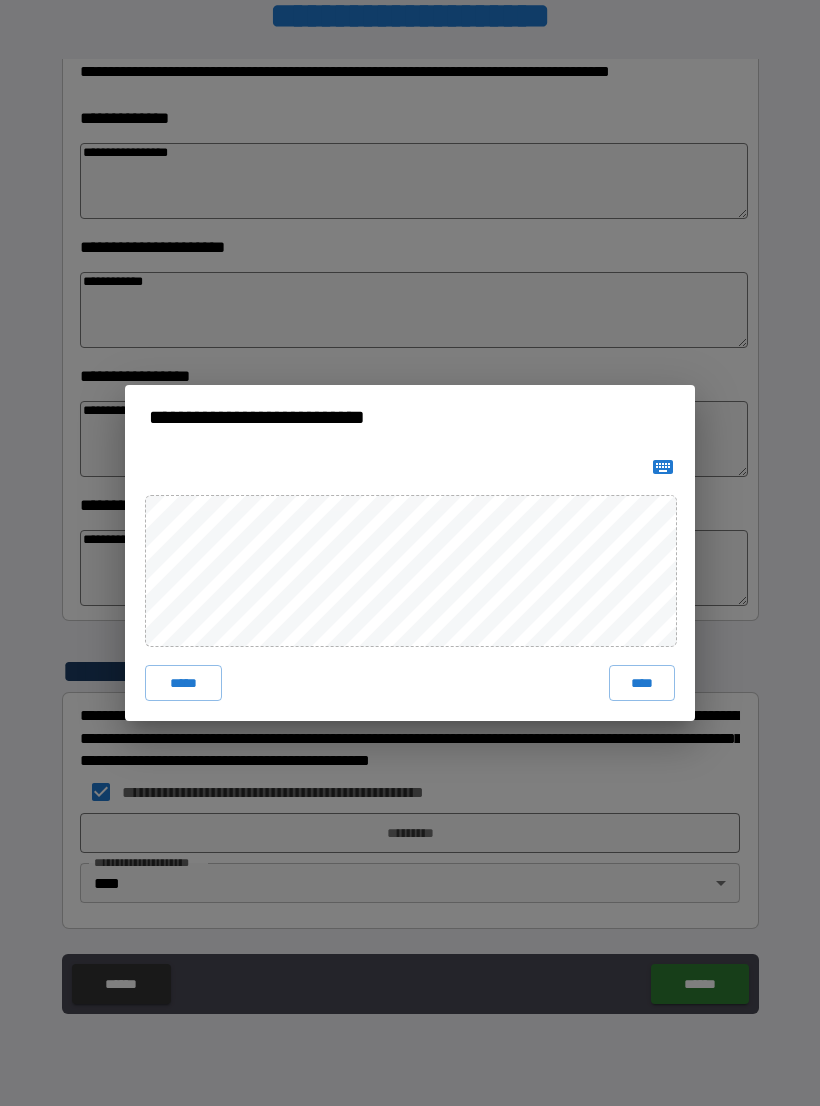 click 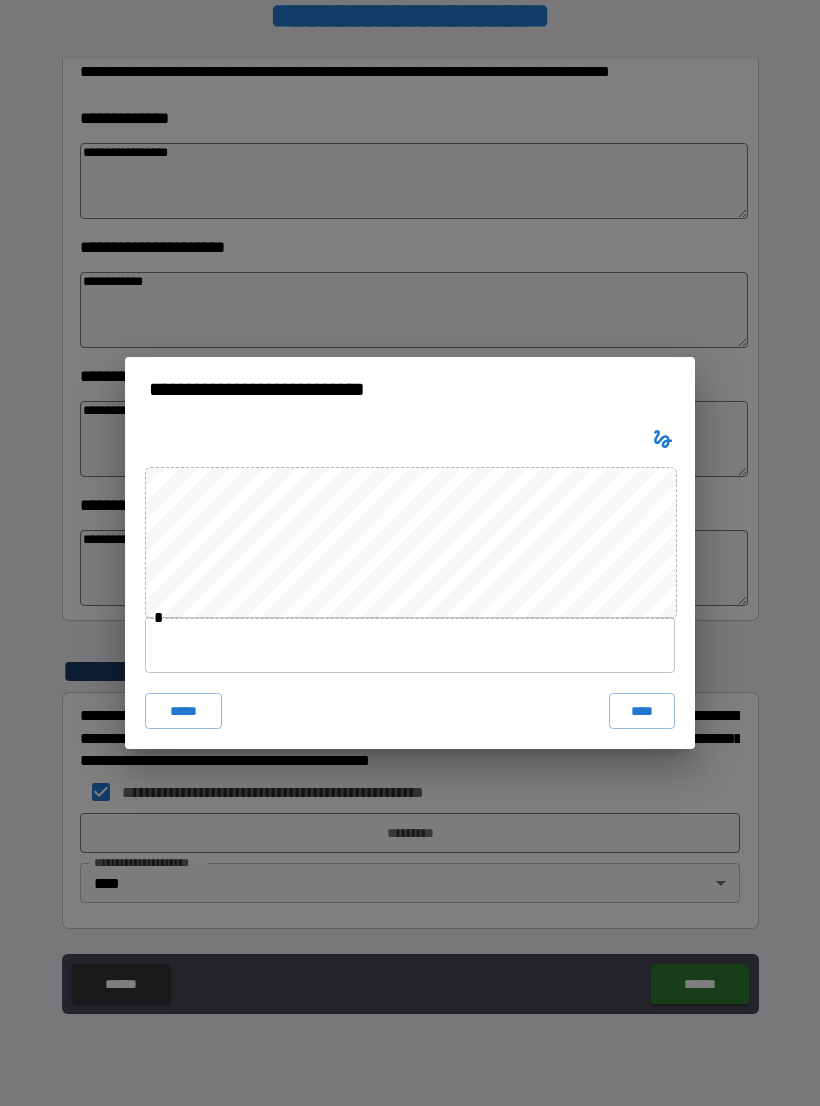 click at bounding box center [410, 645] 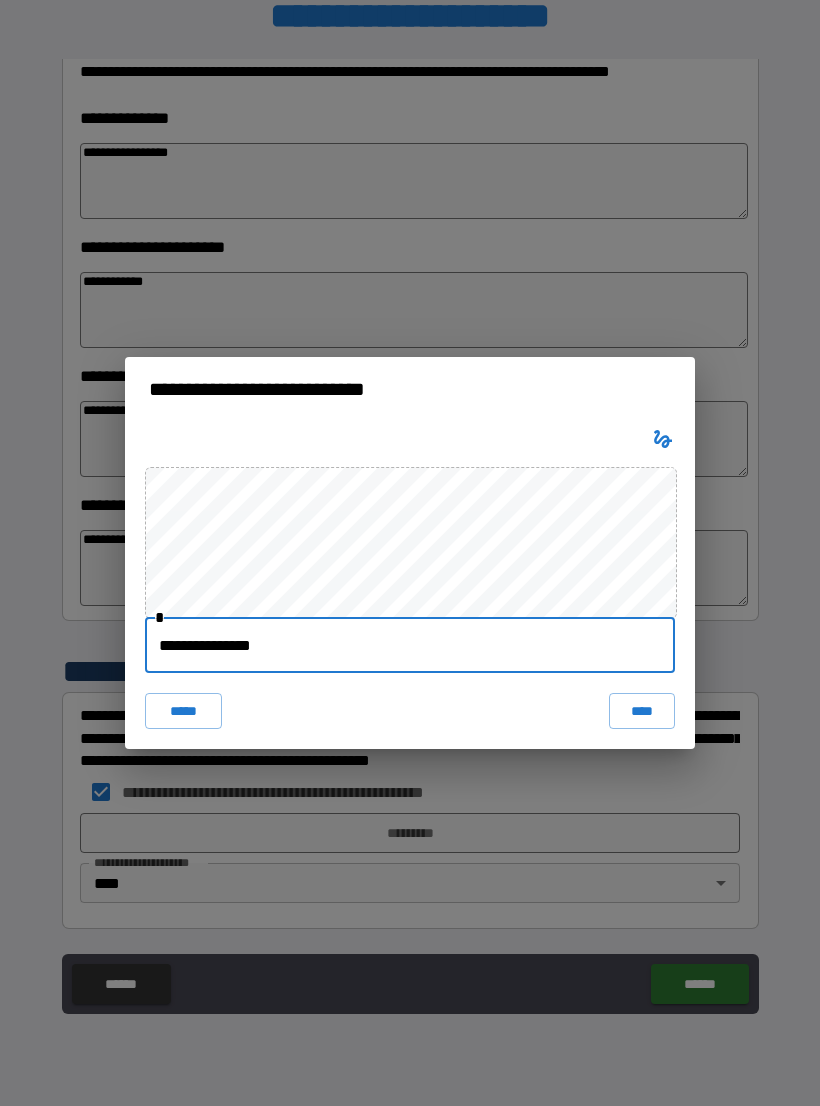 click on "****" at bounding box center [642, 711] 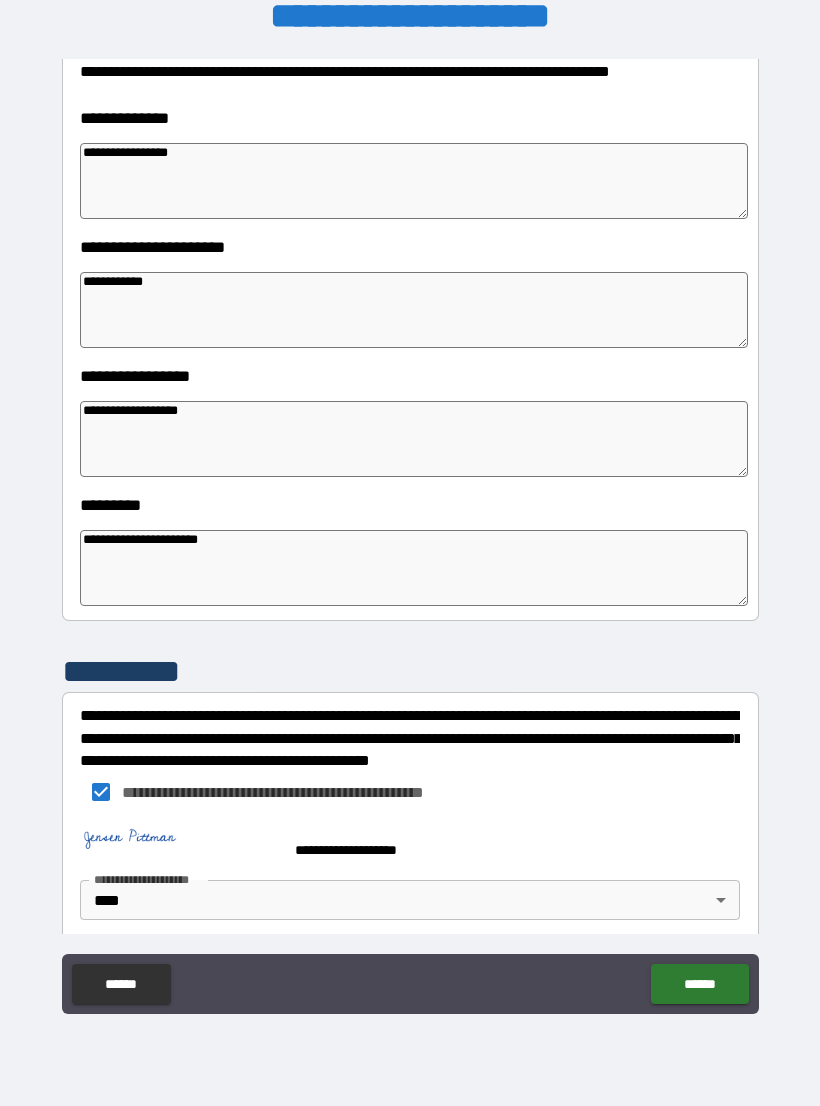 click on "******" at bounding box center (699, 984) 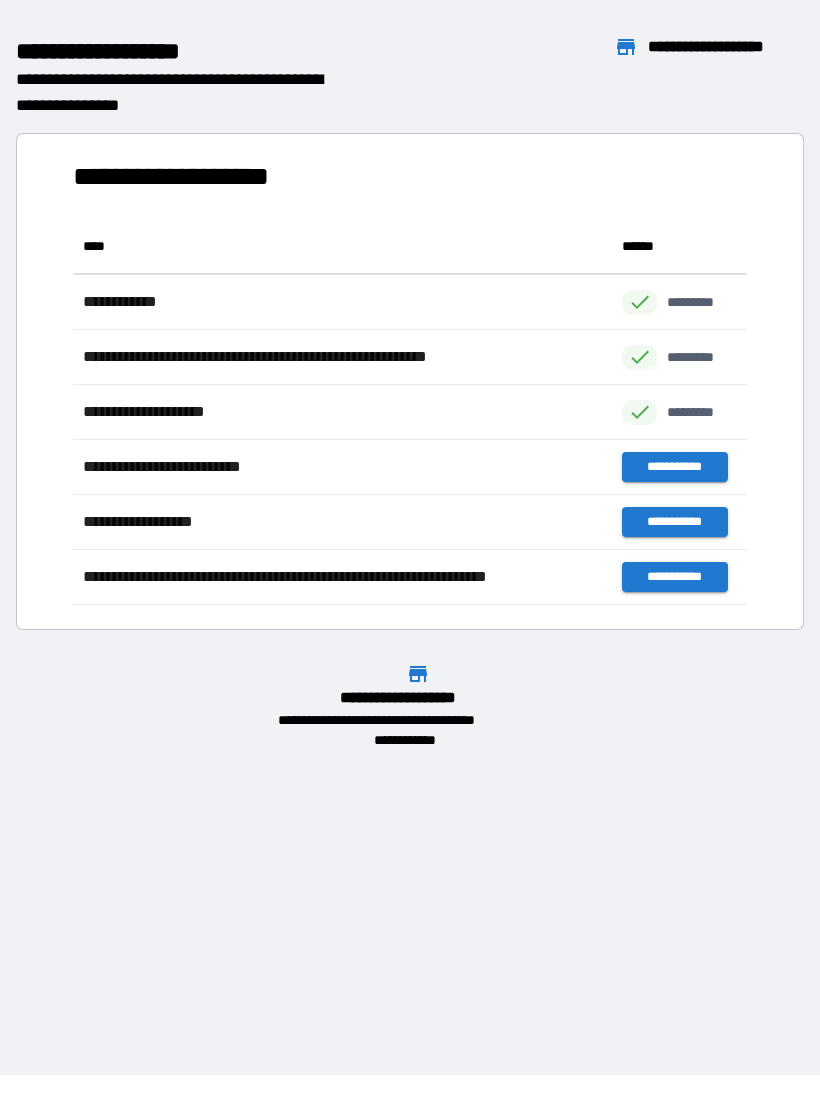 scroll, scrollTop: 1, scrollLeft: 1, axis: both 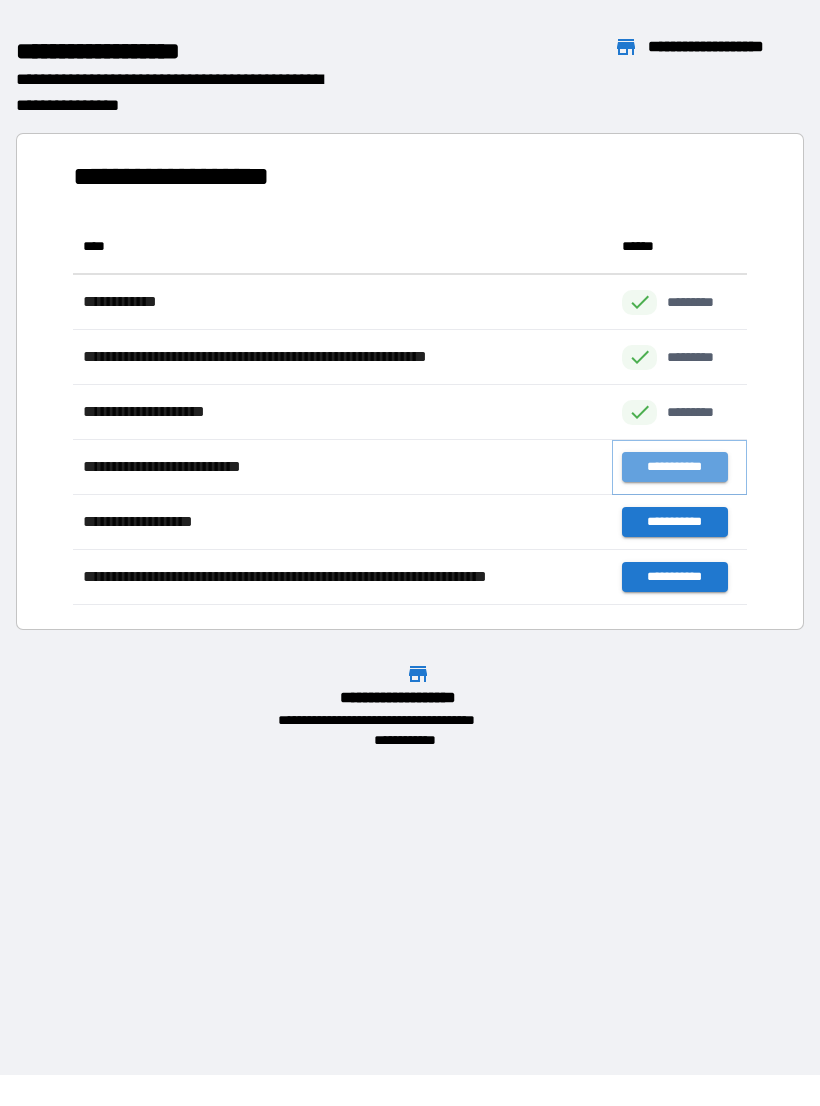 click on "**********" at bounding box center [674, 467] 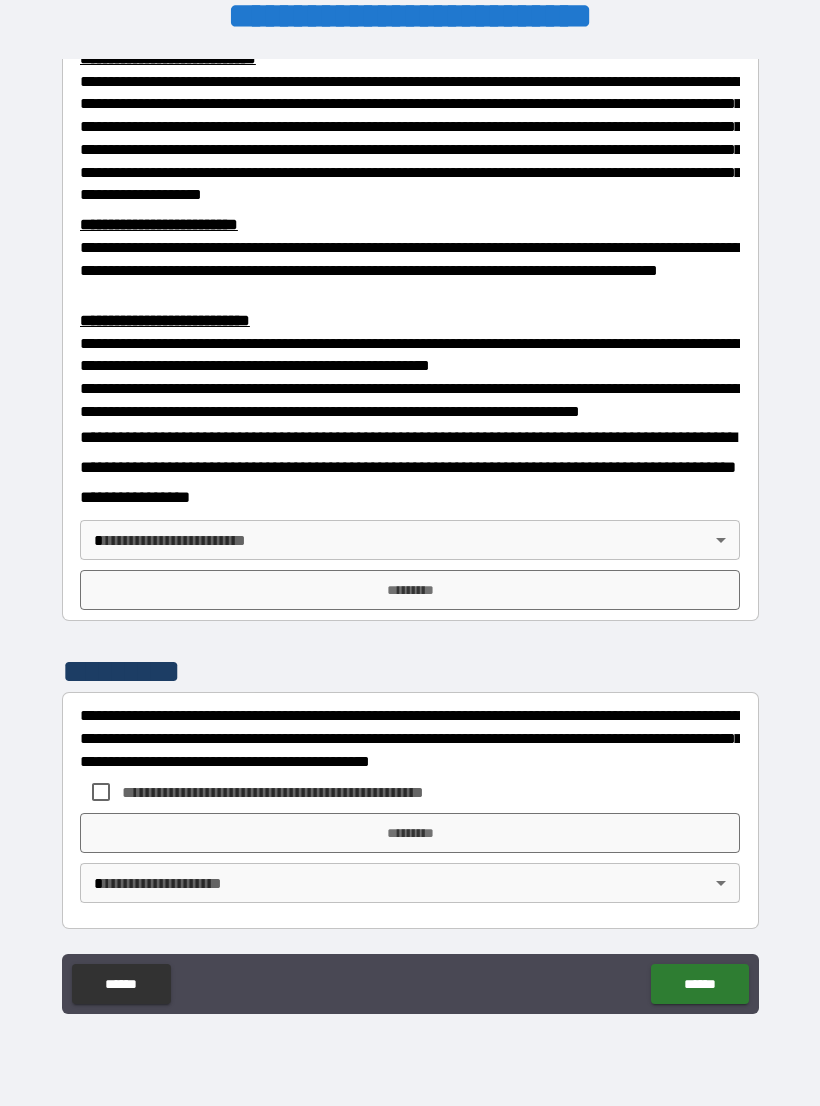 scroll, scrollTop: 549, scrollLeft: 0, axis: vertical 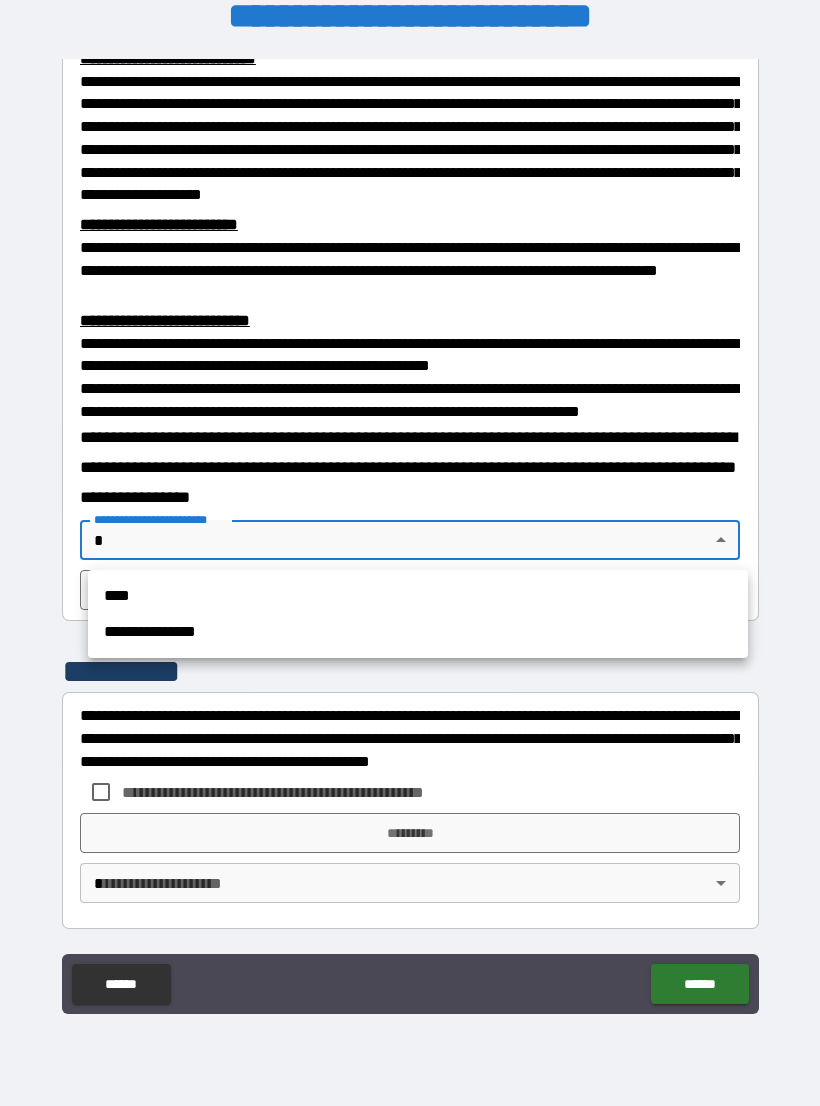 click on "****" at bounding box center (418, 596) 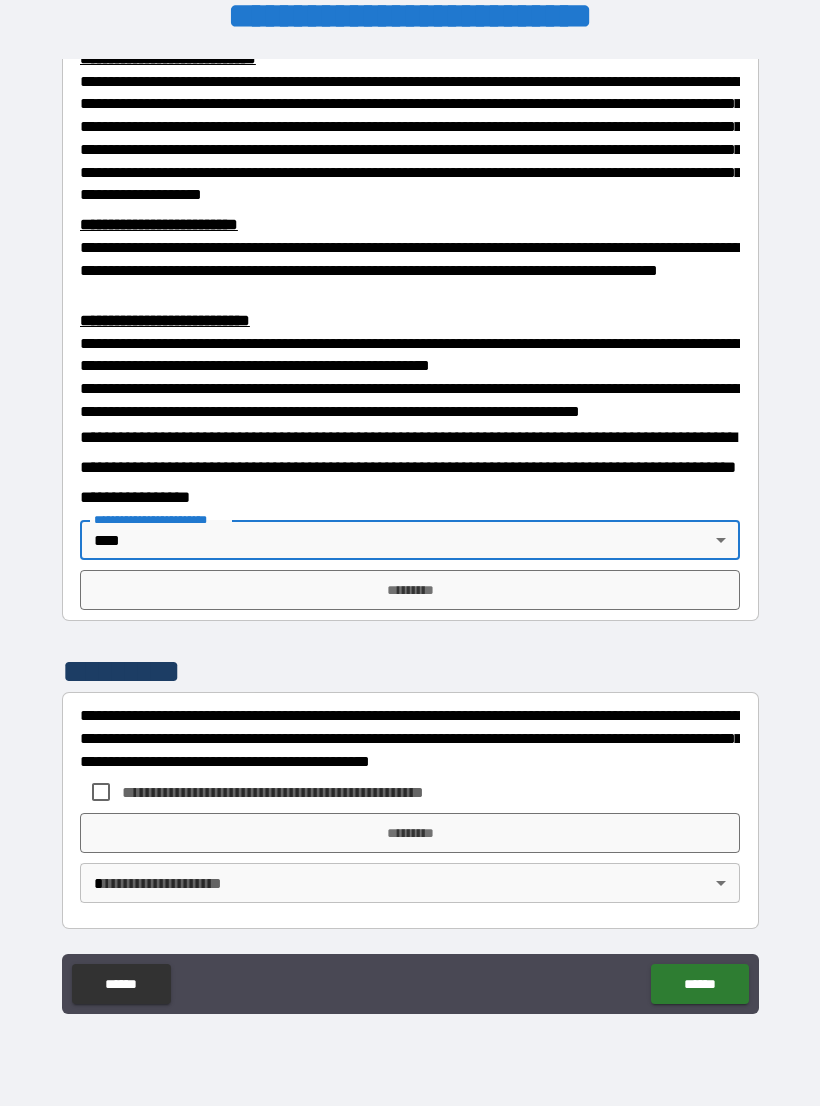 click on "*********" at bounding box center [410, 590] 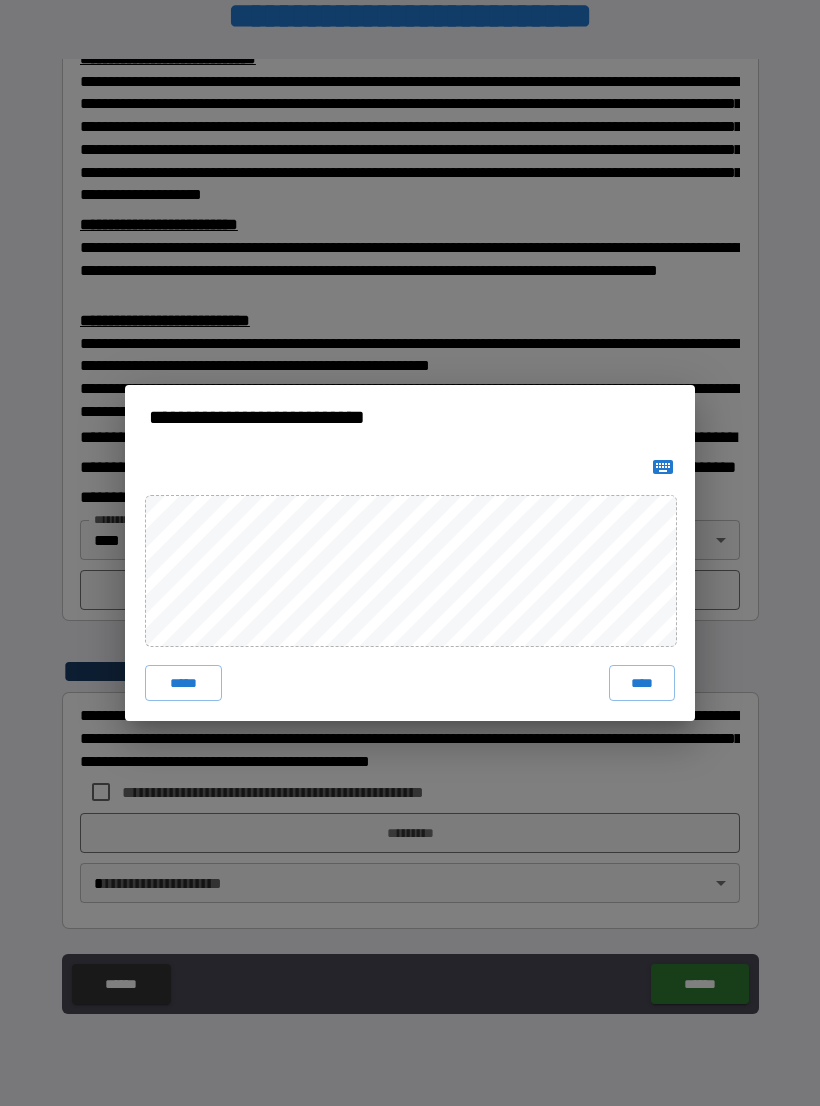 click 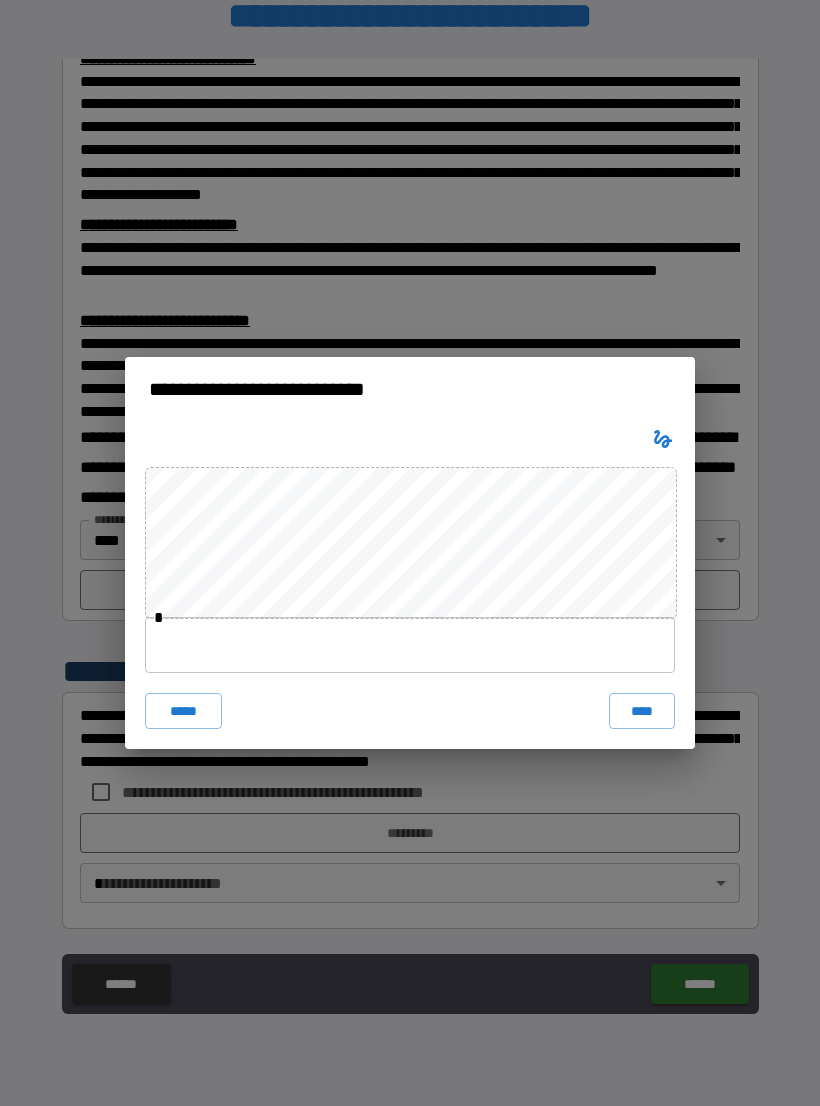 click at bounding box center [410, 645] 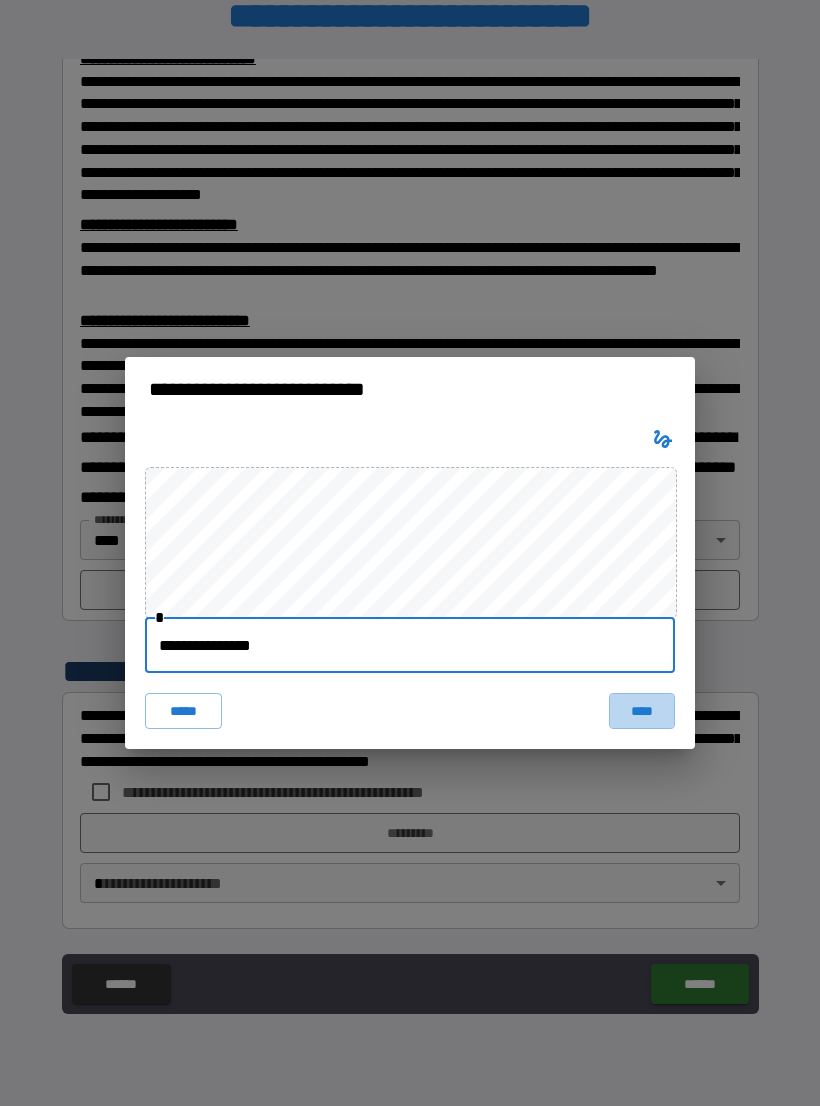 click on "****" at bounding box center (642, 711) 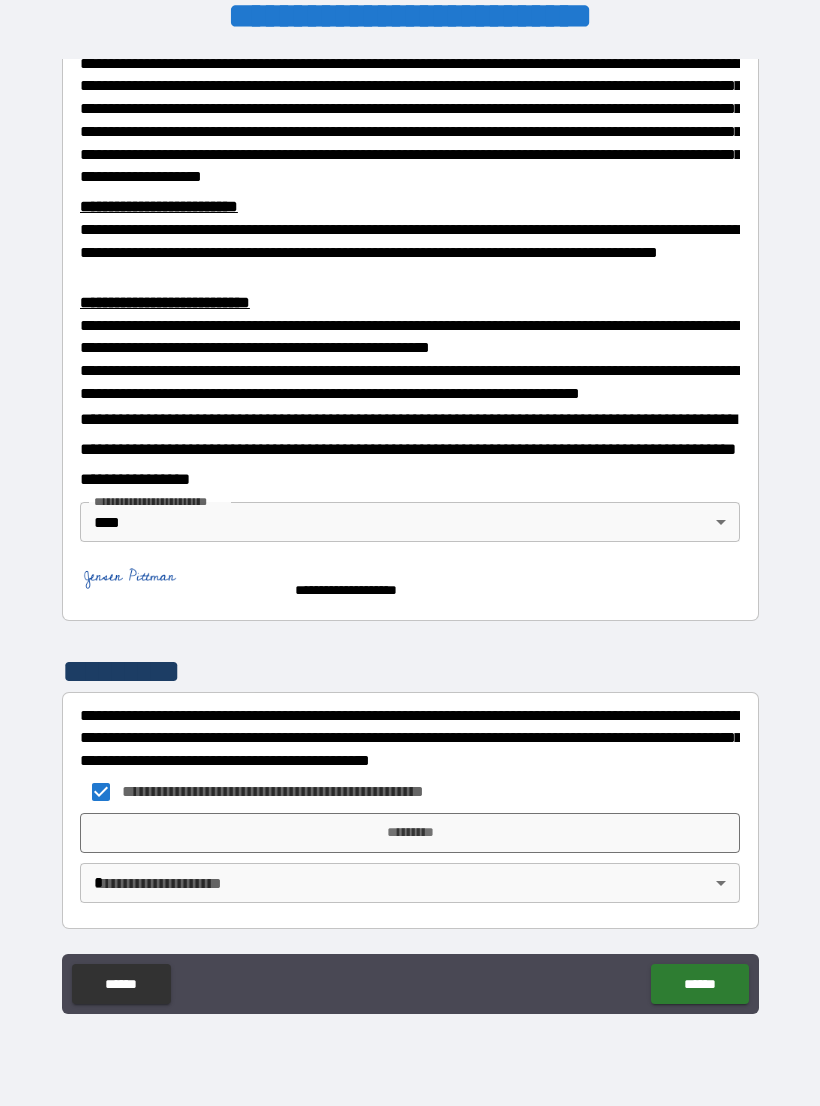 scroll, scrollTop: 566, scrollLeft: 0, axis: vertical 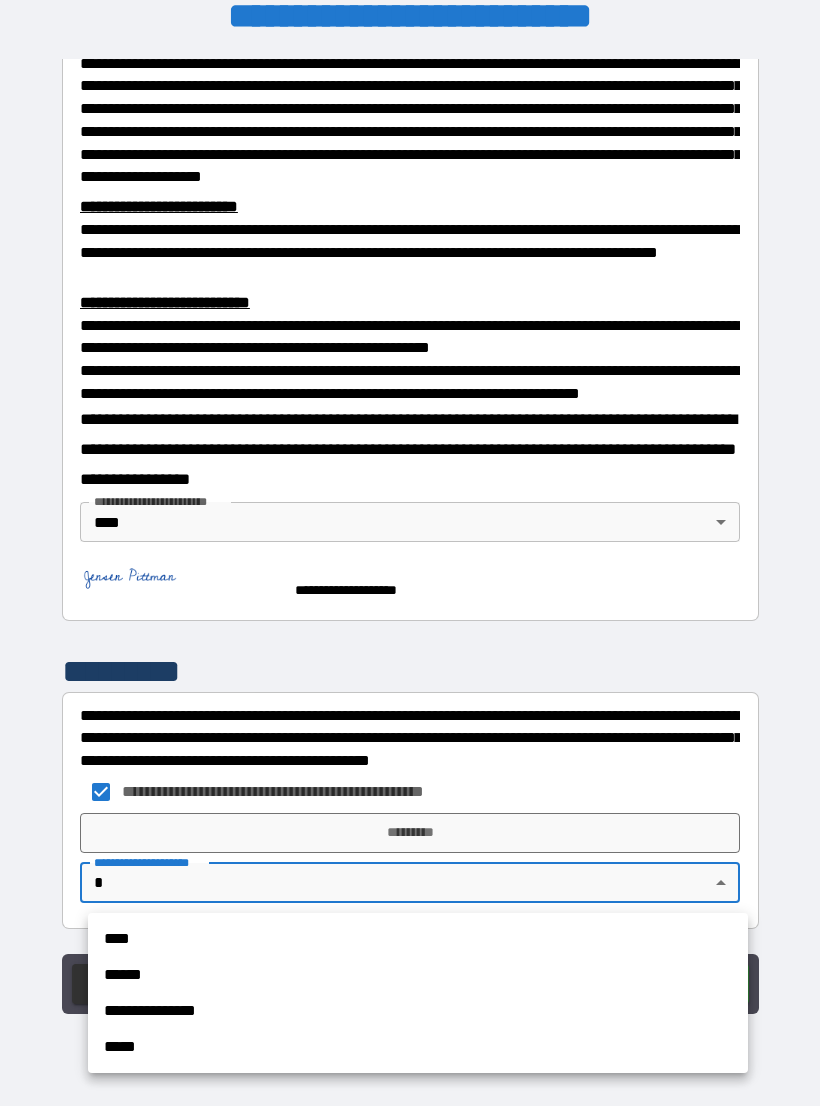click on "****" at bounding box center (418, 939) 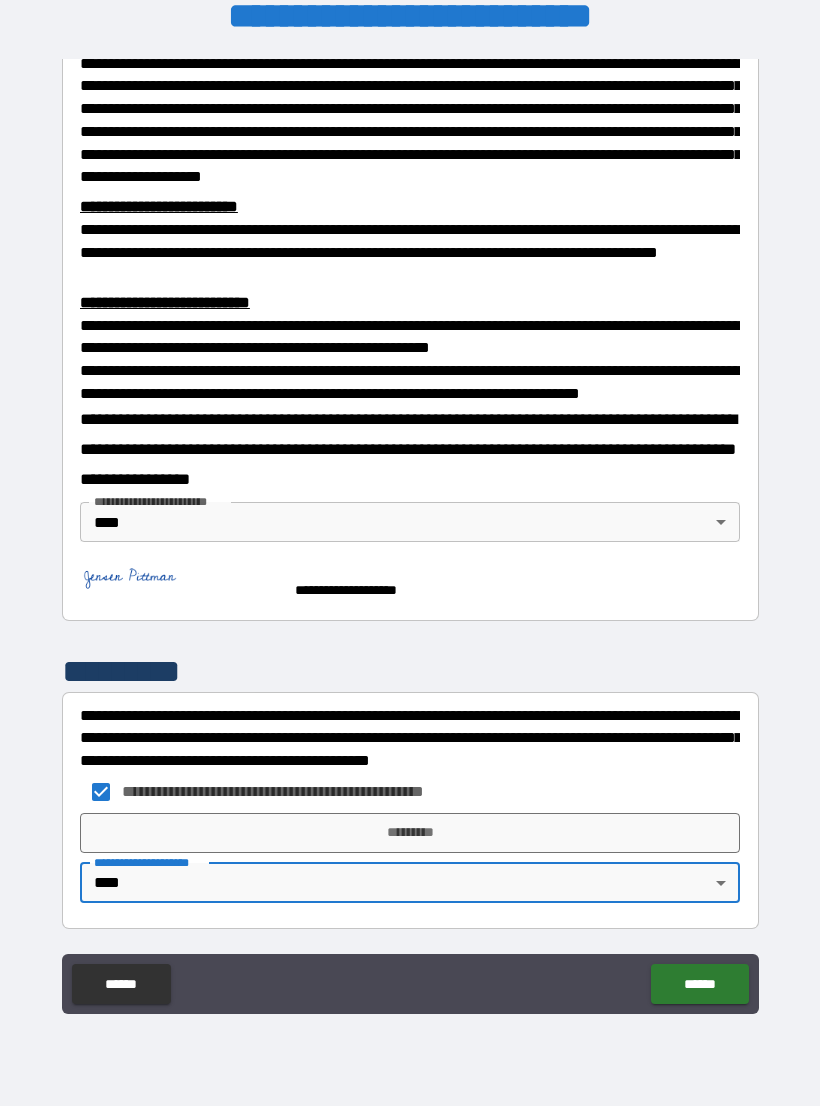 click on "*********" at bounding box center (410, 833) 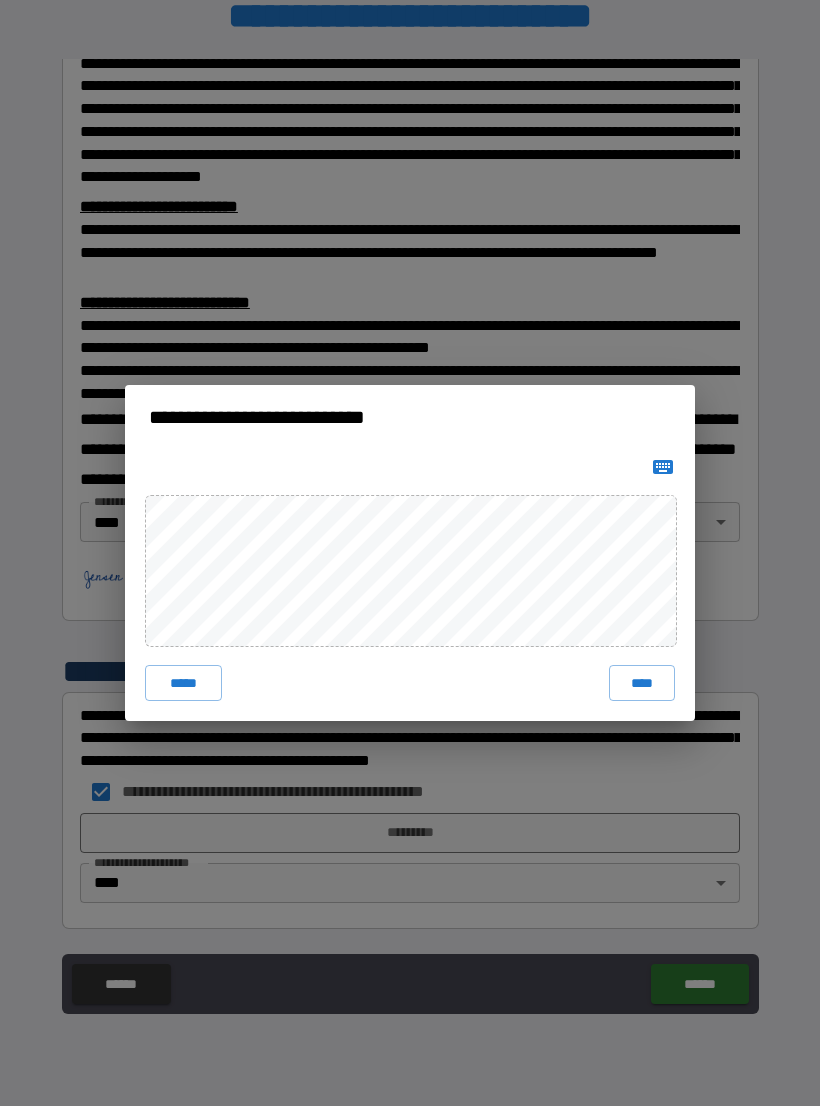 click 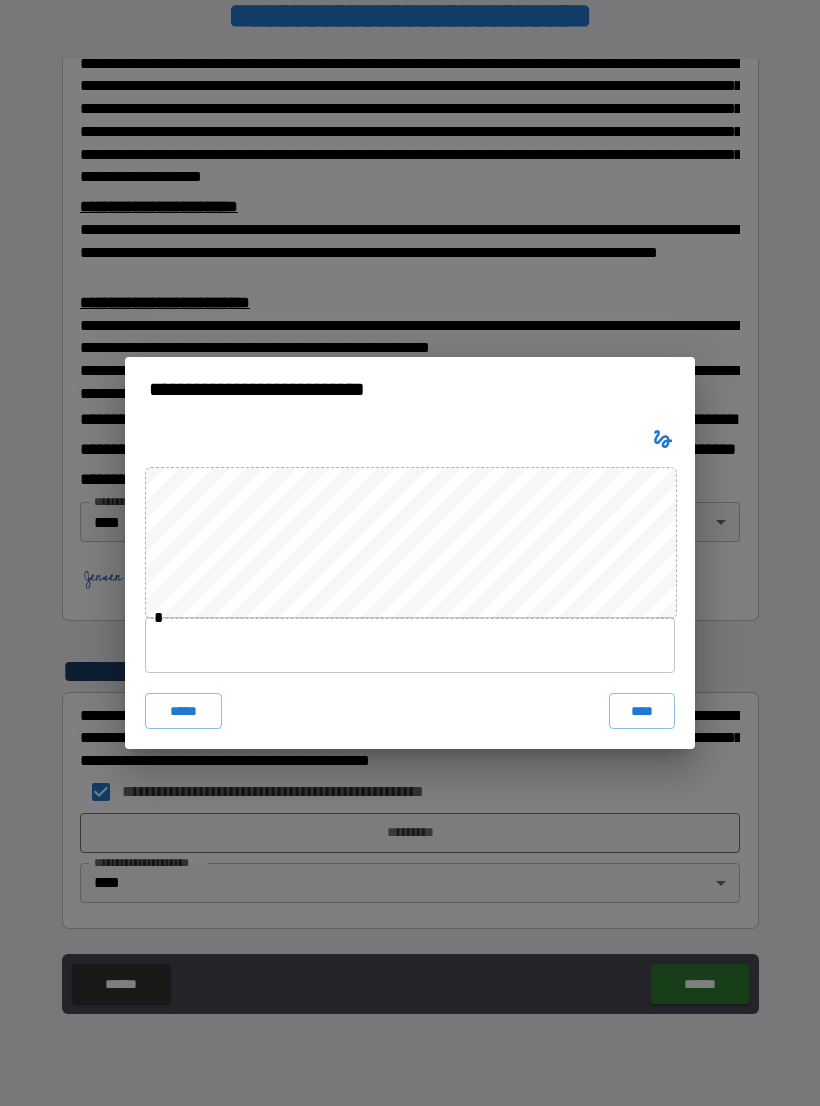 click at bounding box center (410, 645) 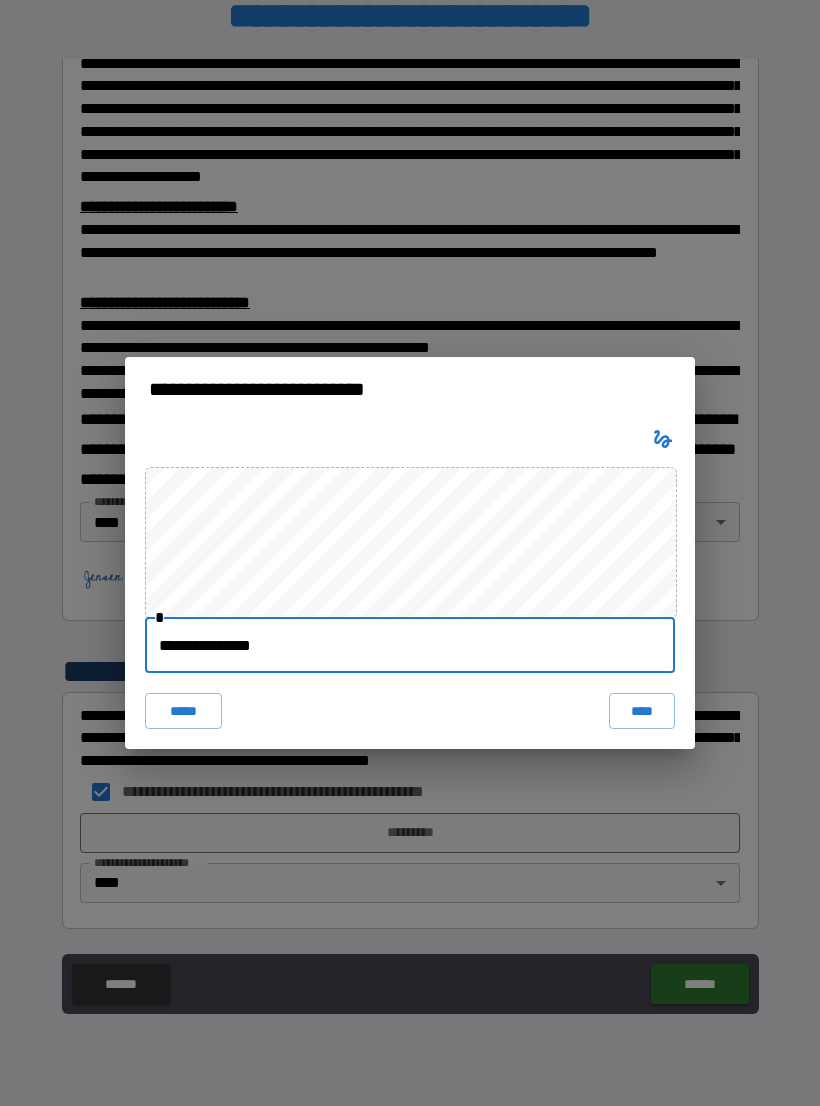 click on "****" at bounding box center (642, 711) 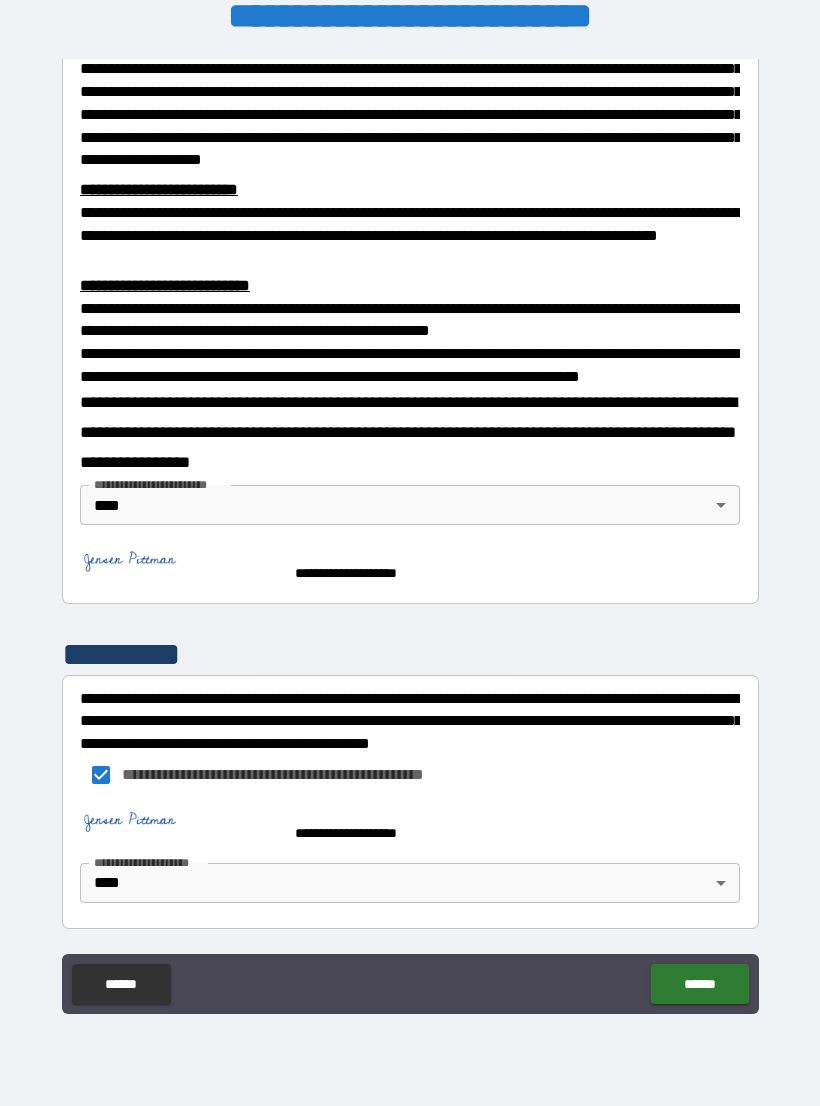 click on "******" at bounding box center [699, 984] 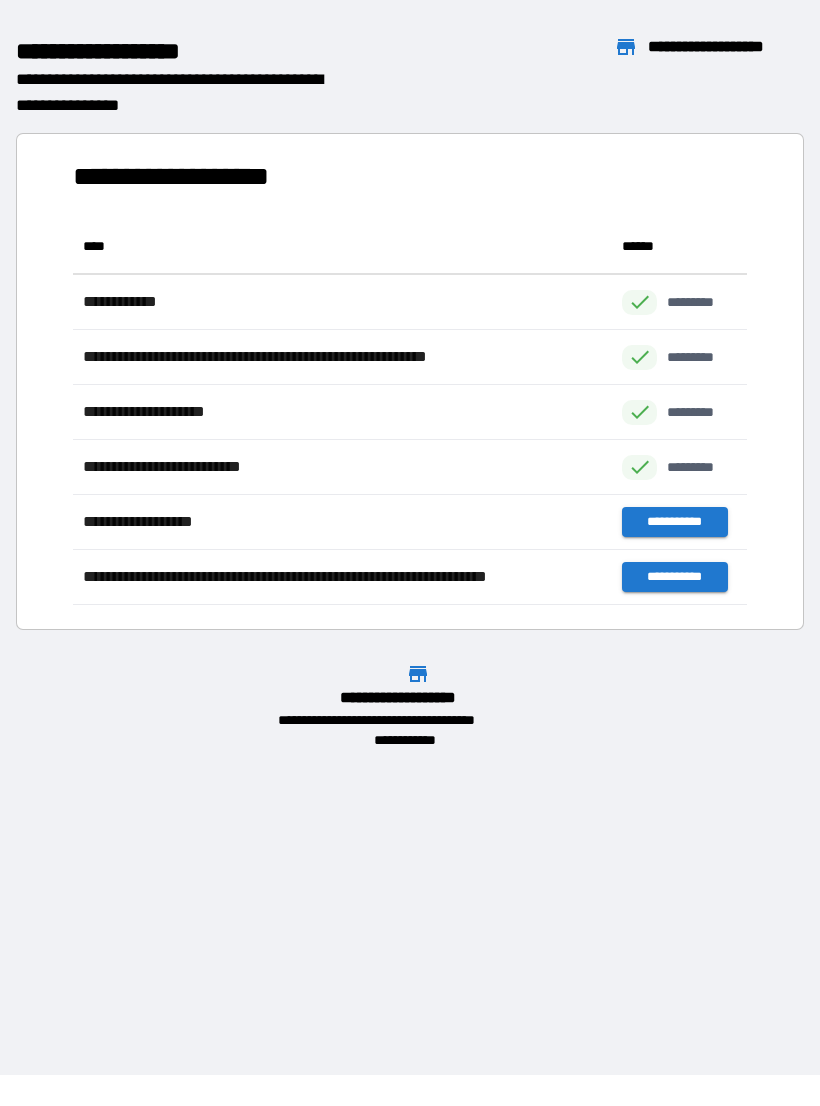 scroll, scrollTop: 1, scrollLeft: 1, axis: both 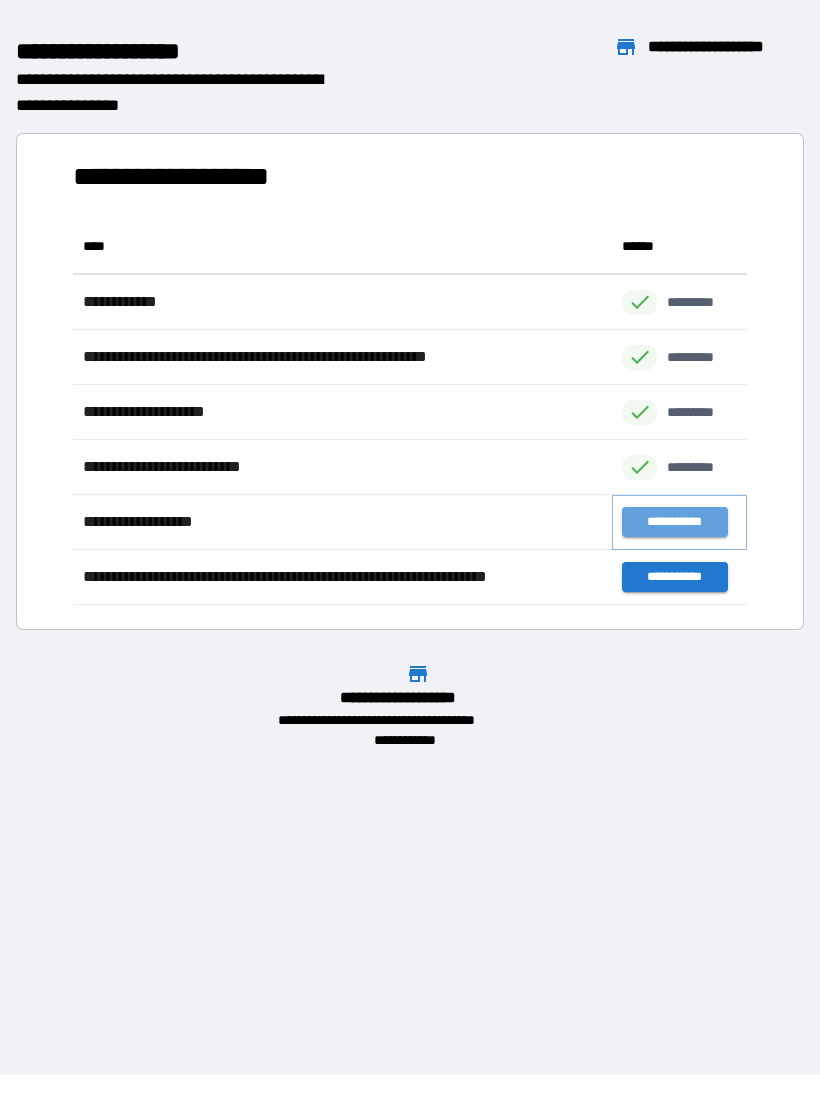 click on "**********" at bounding box center [674, 522] 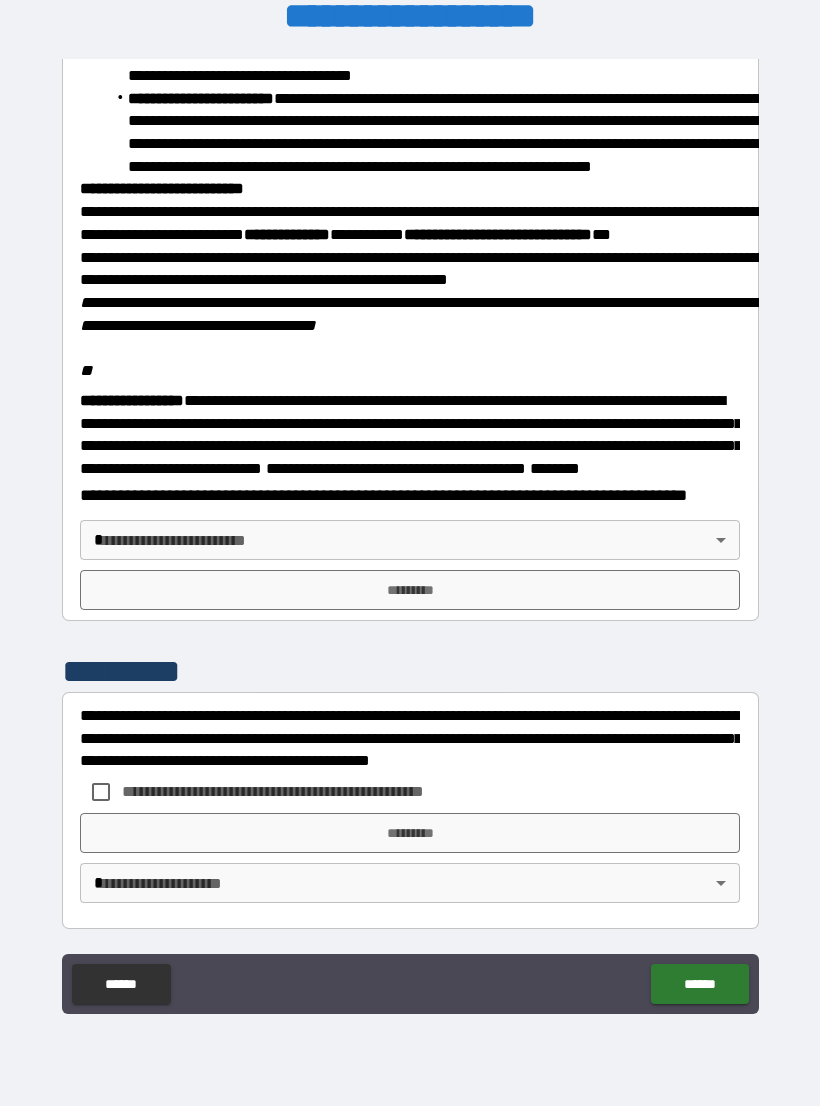 scroll, scrollTop: 2234, scrollLeft: 0, axis: vertical 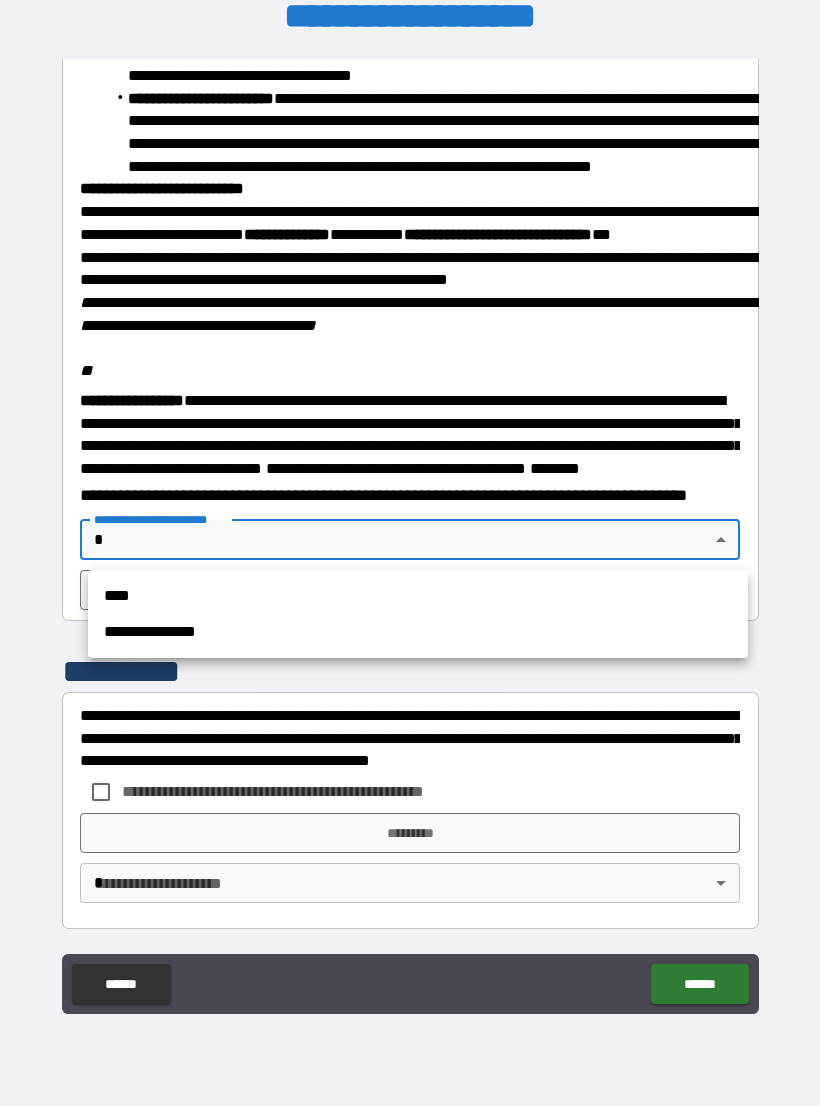 click on "****" at bounding box center [418, 596] 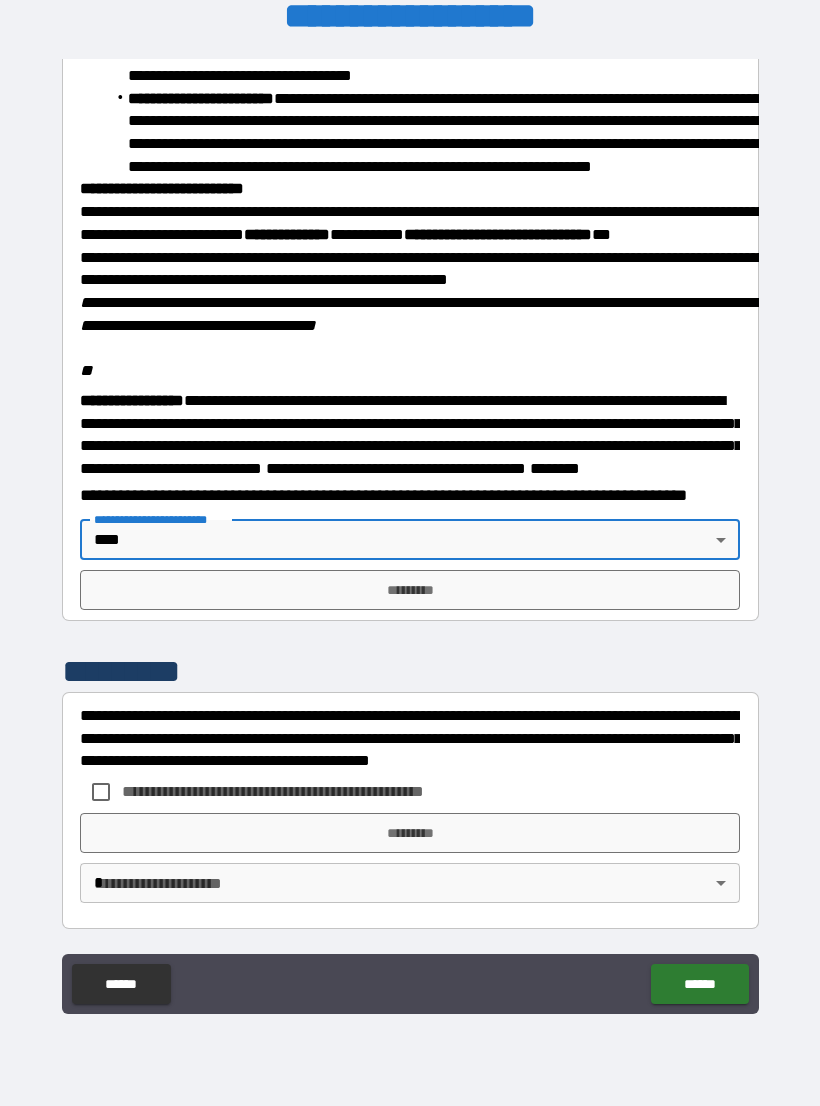 click on "*********" at bounding box center (410, 590) 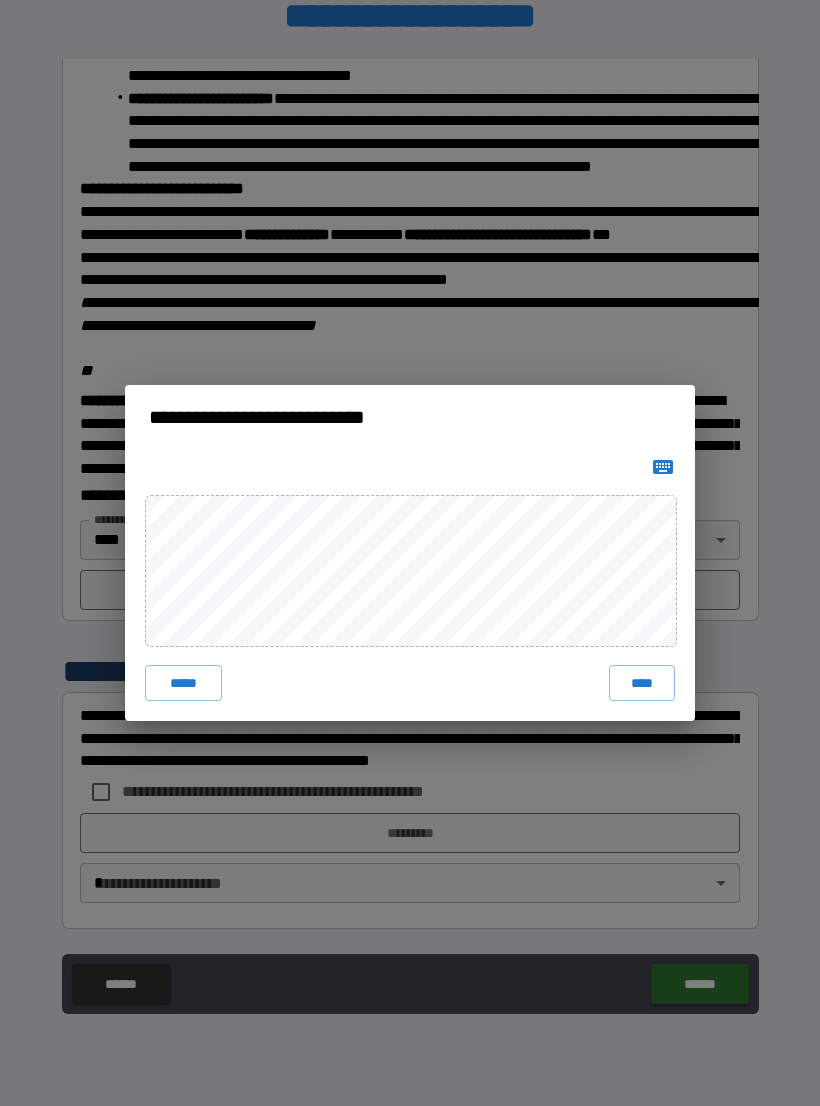 click at bounding box center [663, 467] 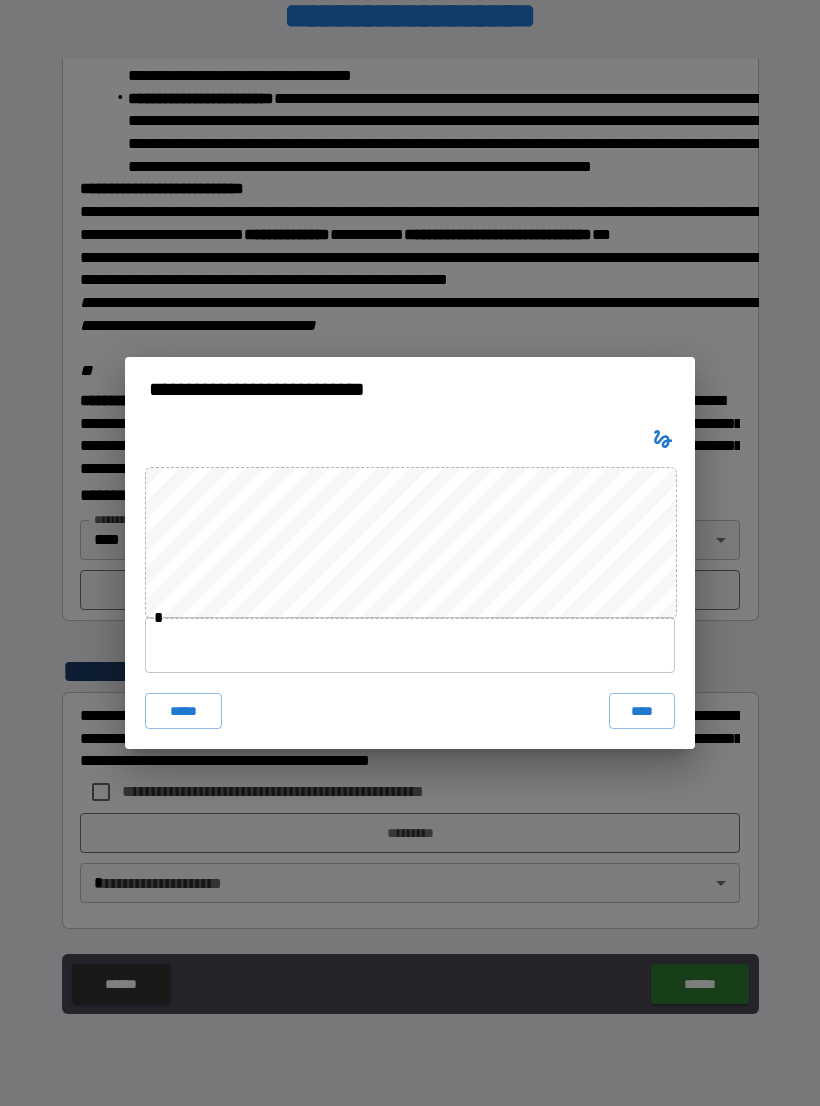 click at bounding box center (410, 645) 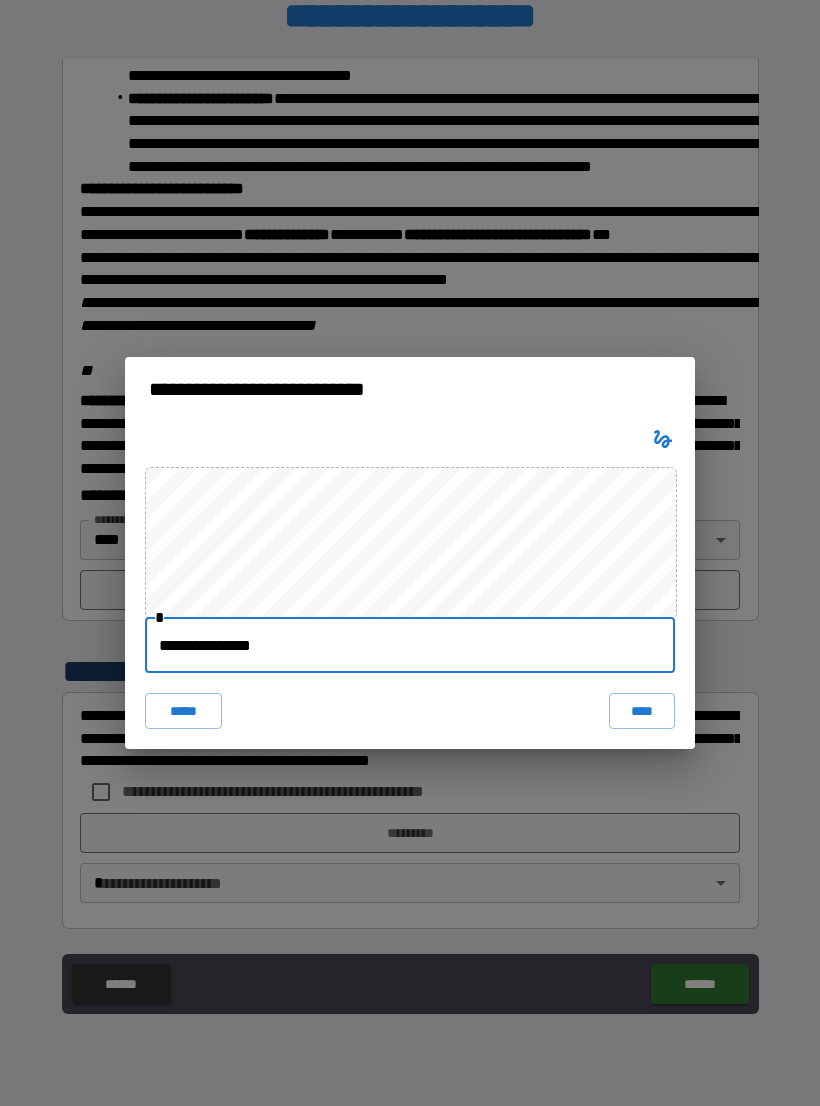 click on "****" at bounding box center [642, 711] 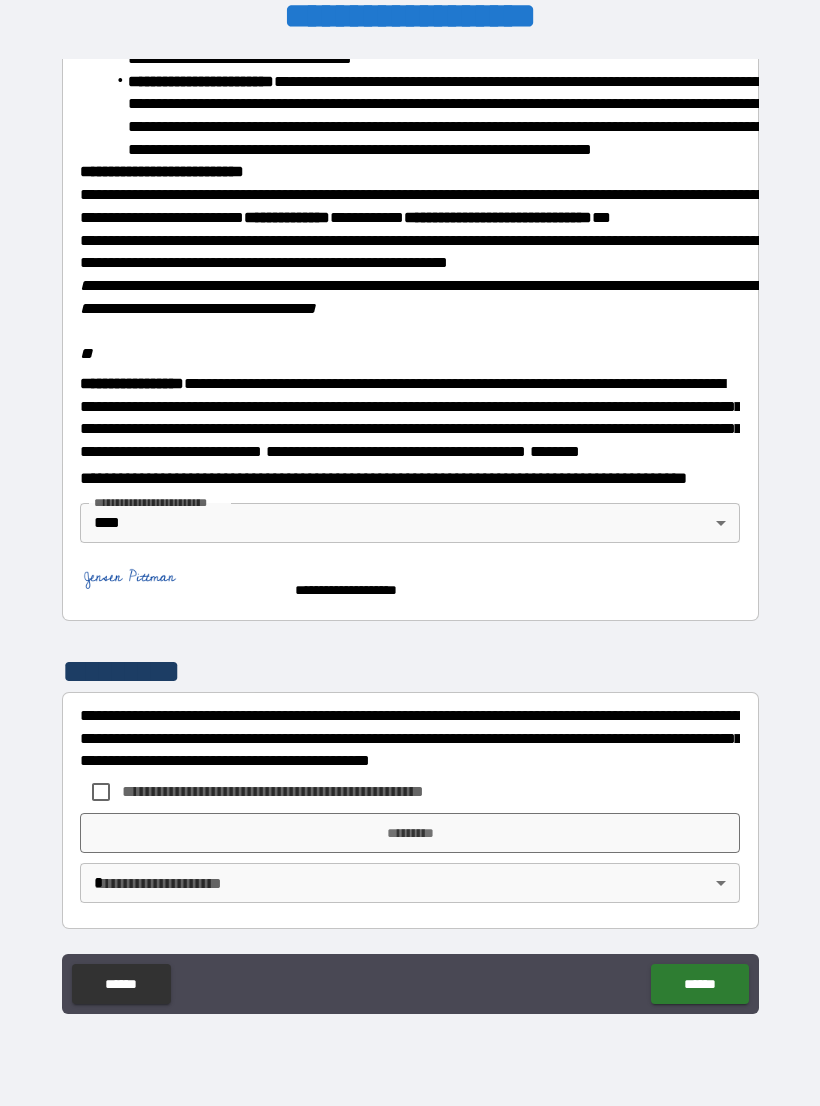 click on "*********" at bounding box center (410, 833) 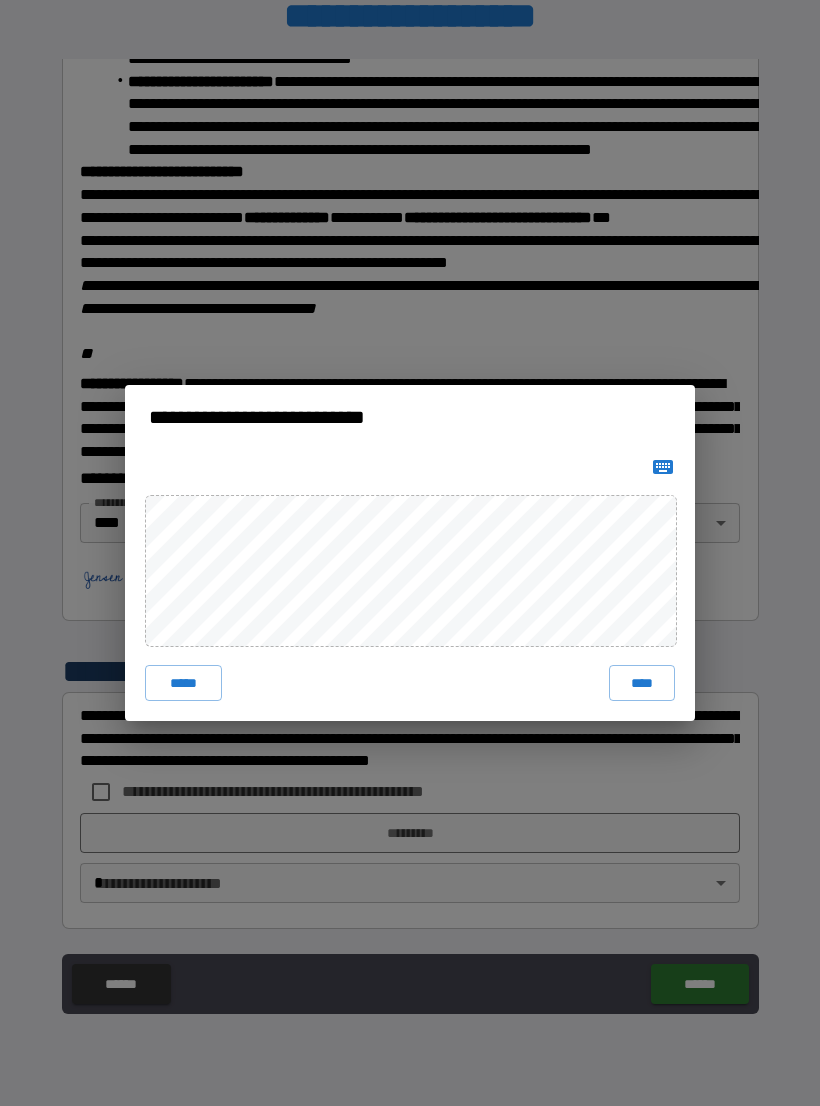 click on "*****" at bounding box center [183, 683] 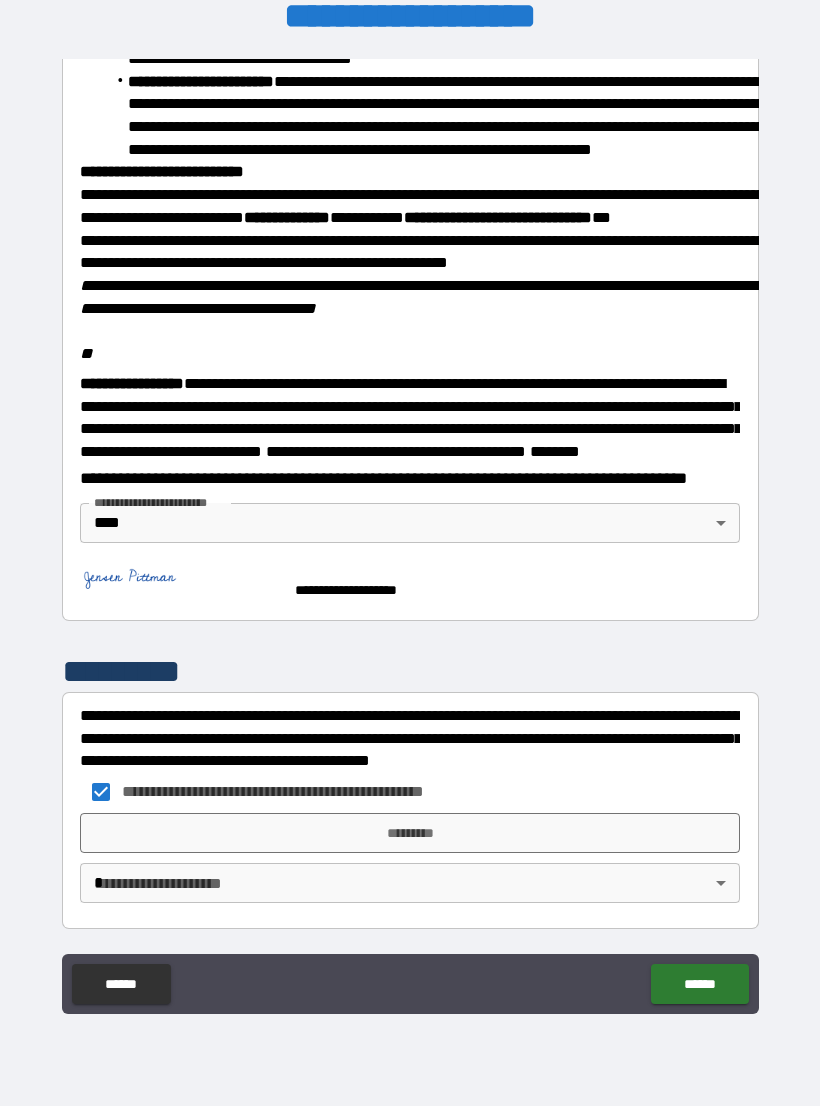 click on "*********" at bounding box center [410, 833] 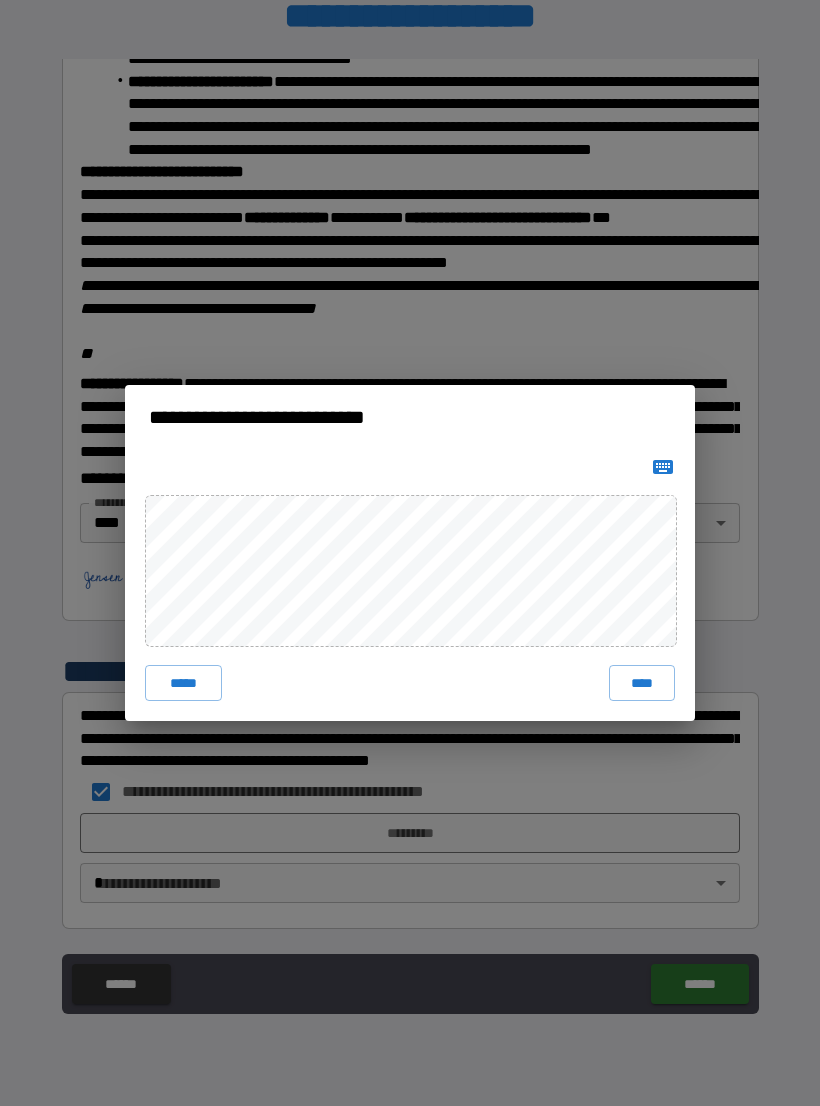 click 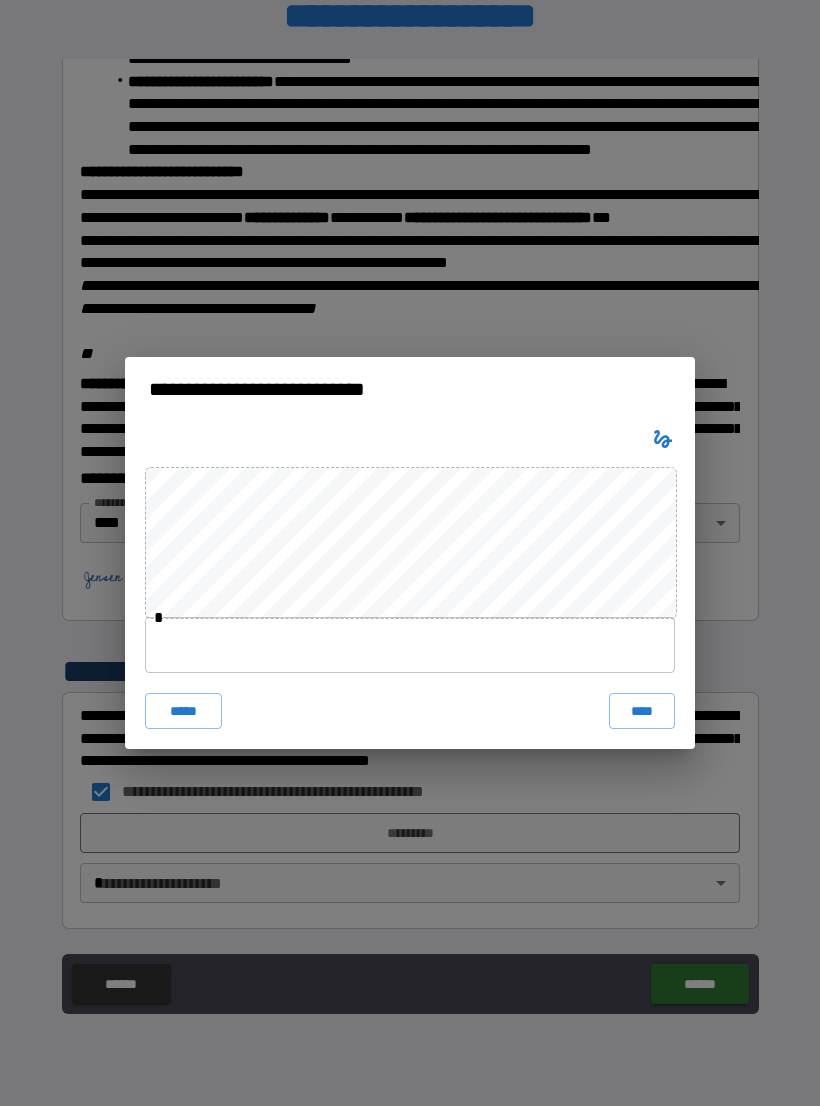 click at bounding box center [410, 645] 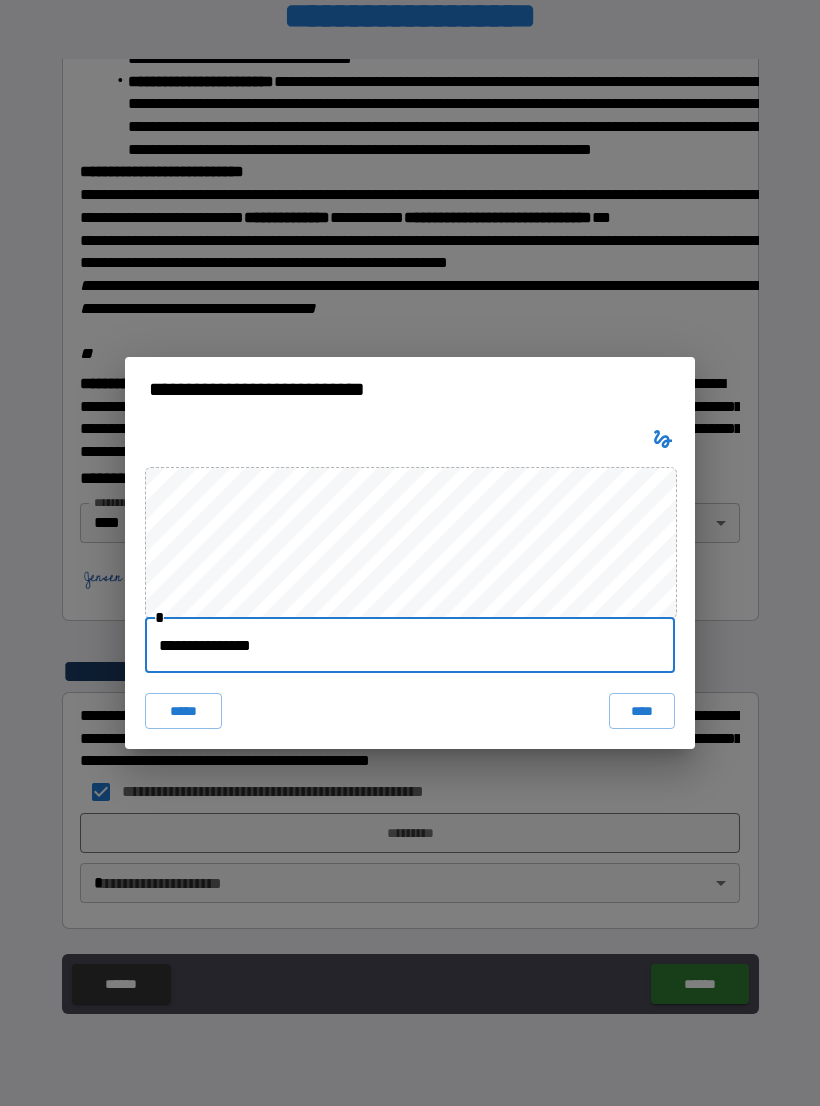 click on "****" at bounding box center [642, 711] 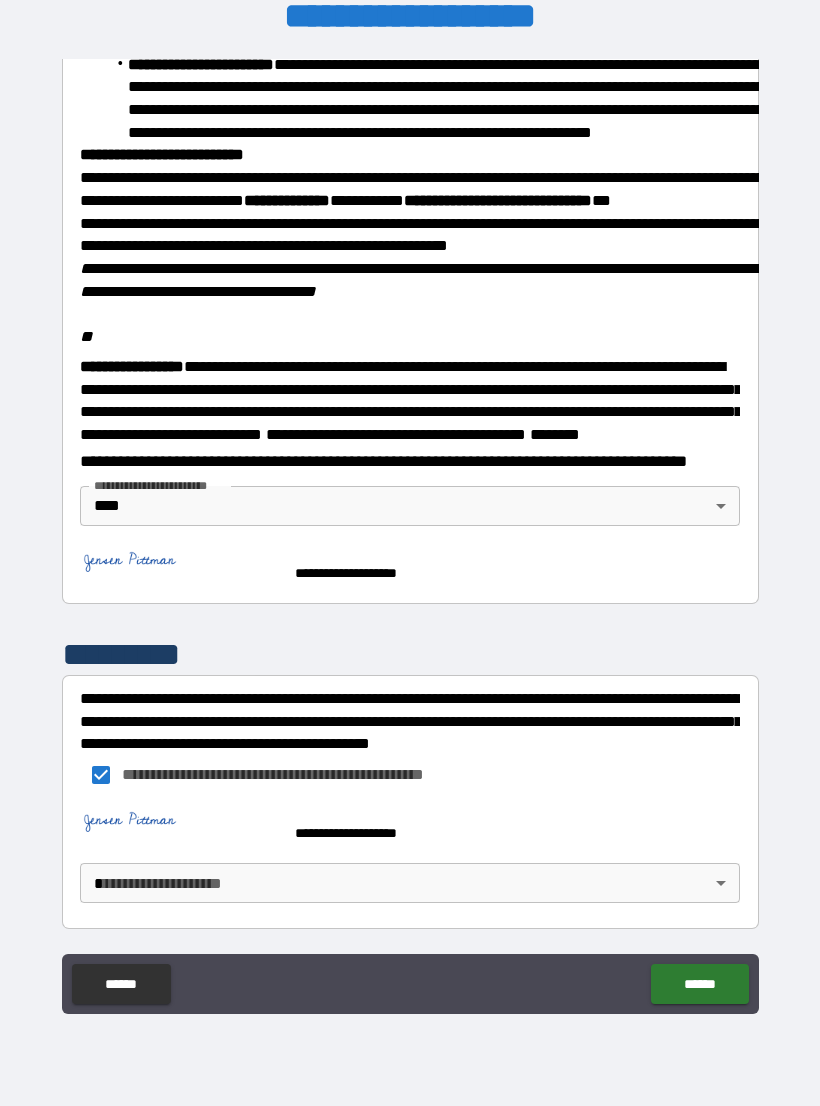 click on "******" at bounding box center [699, 984] 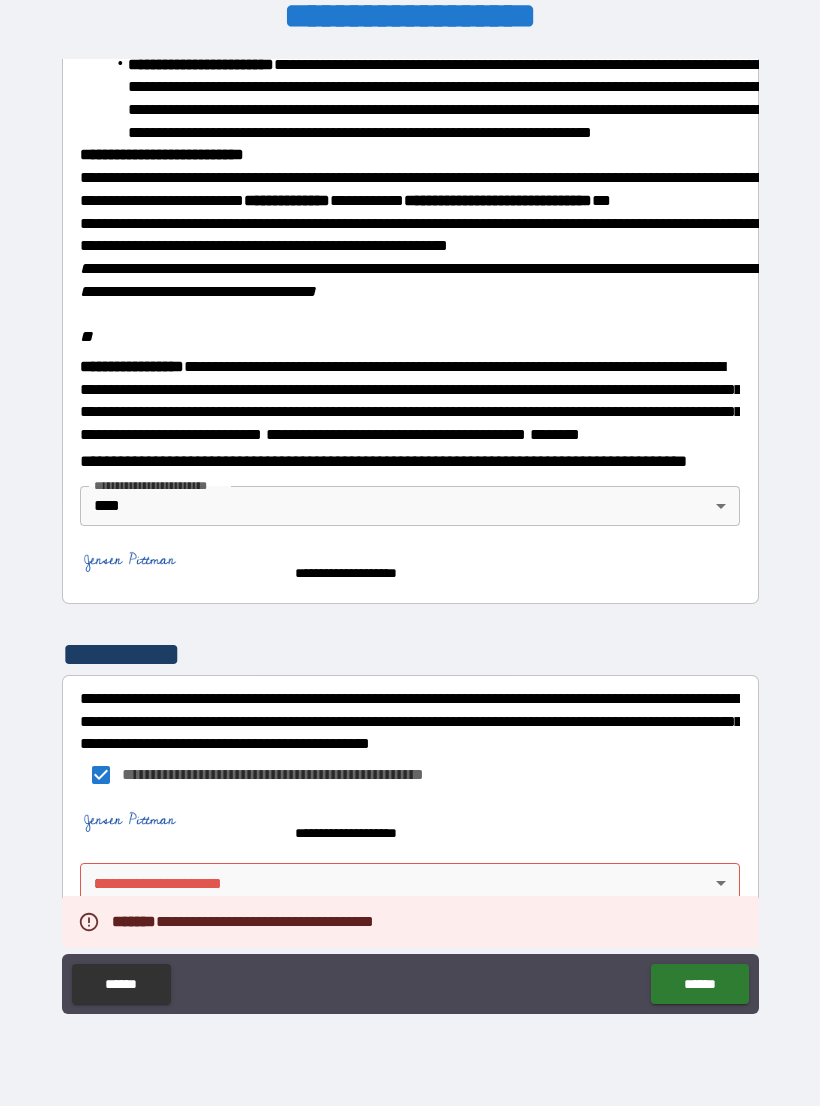 scroll, scrollTop: 2268, scrollLeft: 0, axis: vertical 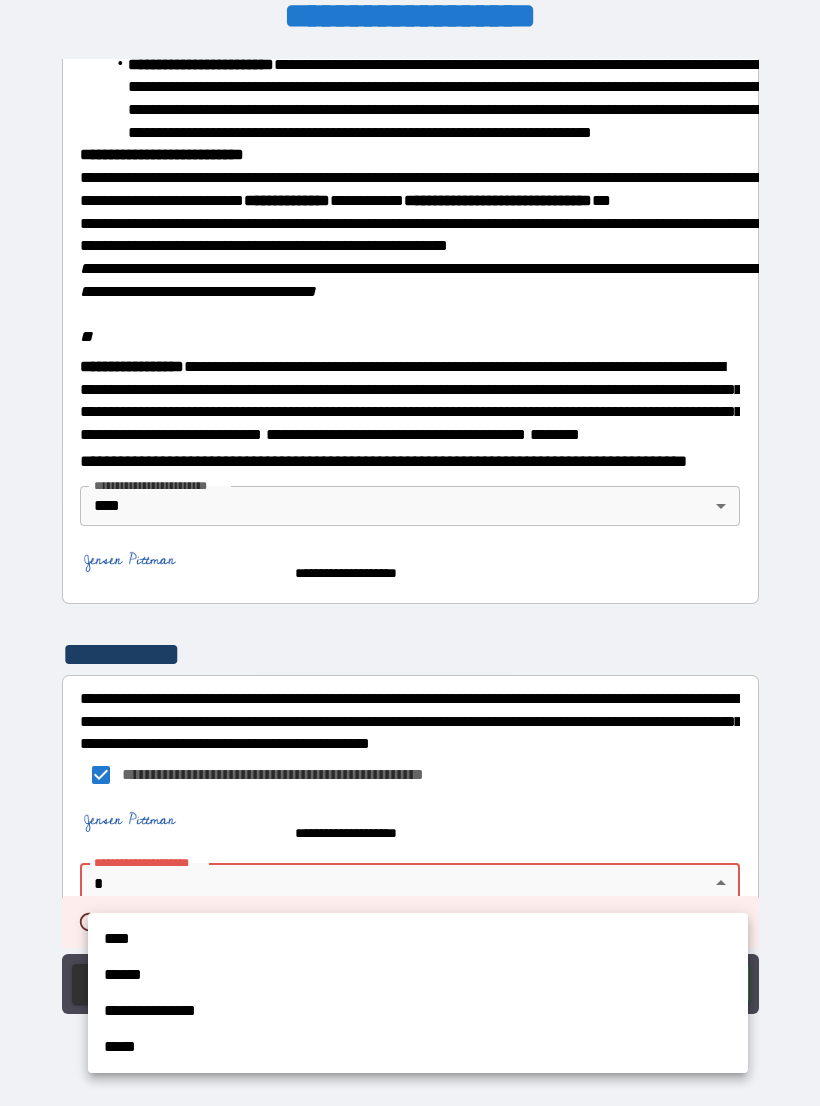 click on "****" at bounding box center (418, 939) 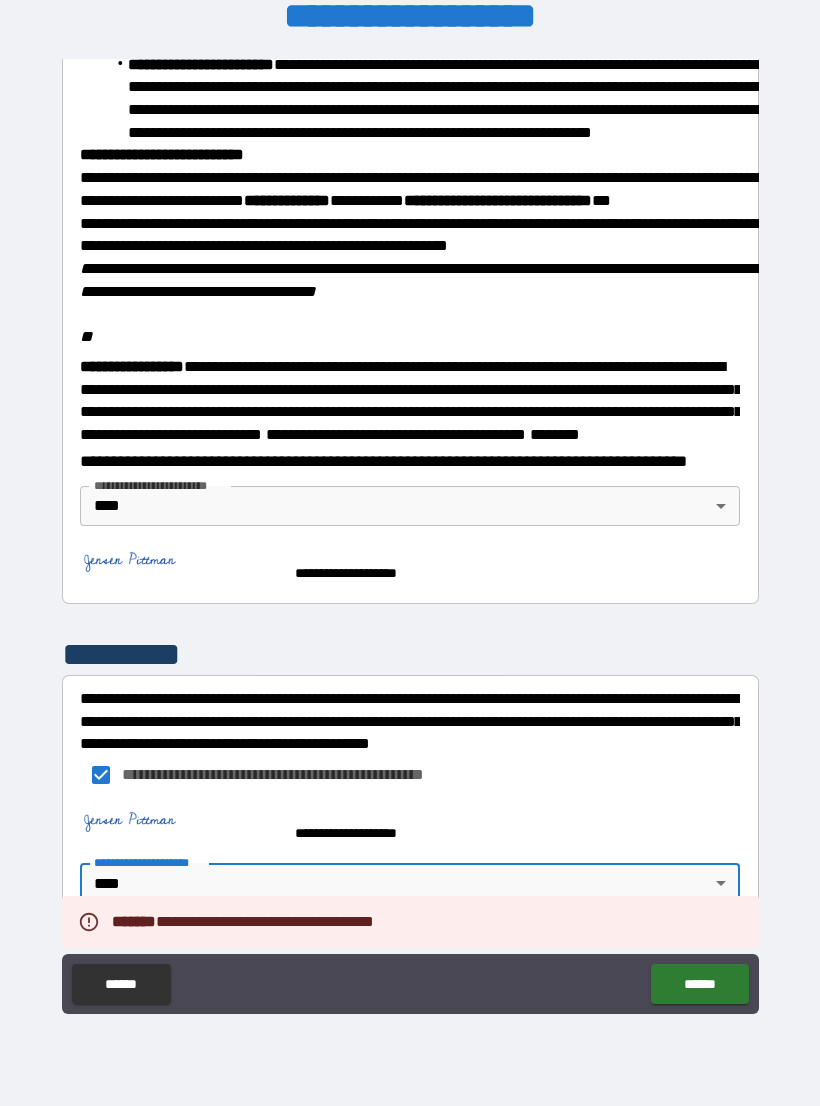click on "******" at bounding box center (699, 984) 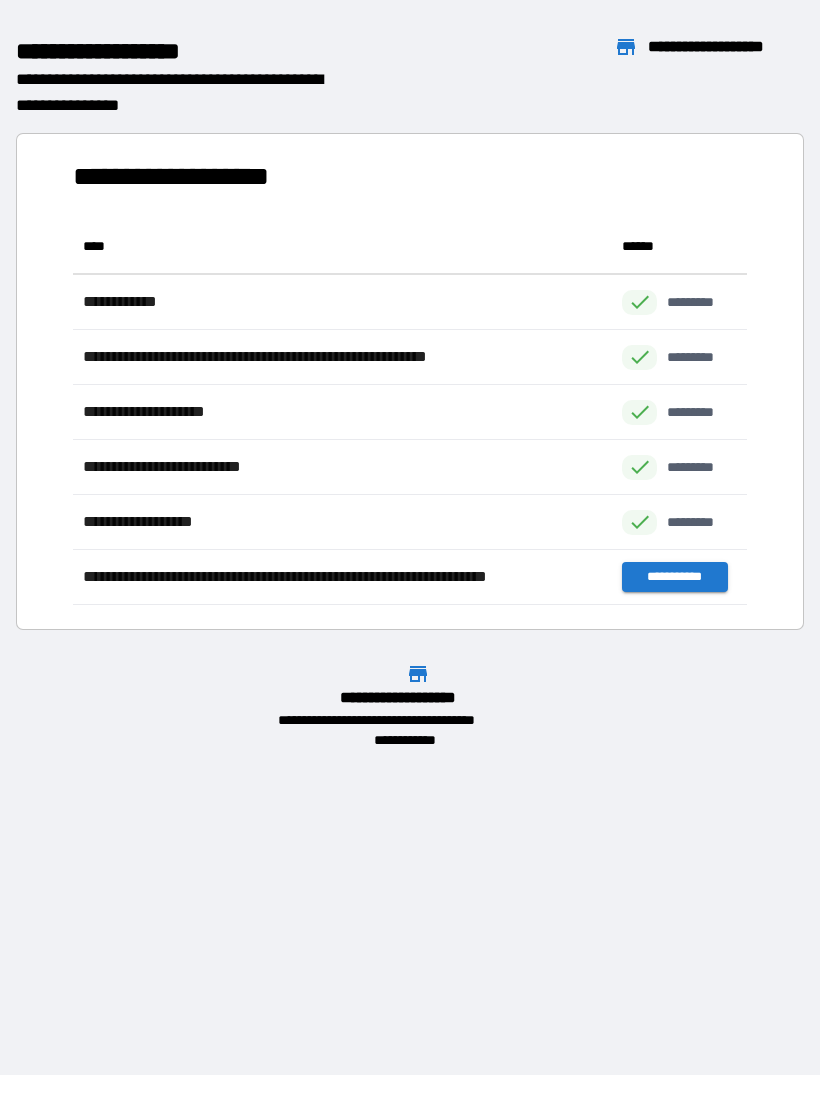 scroll, scrollTop: 1, scrollLeft: 1, axis: both 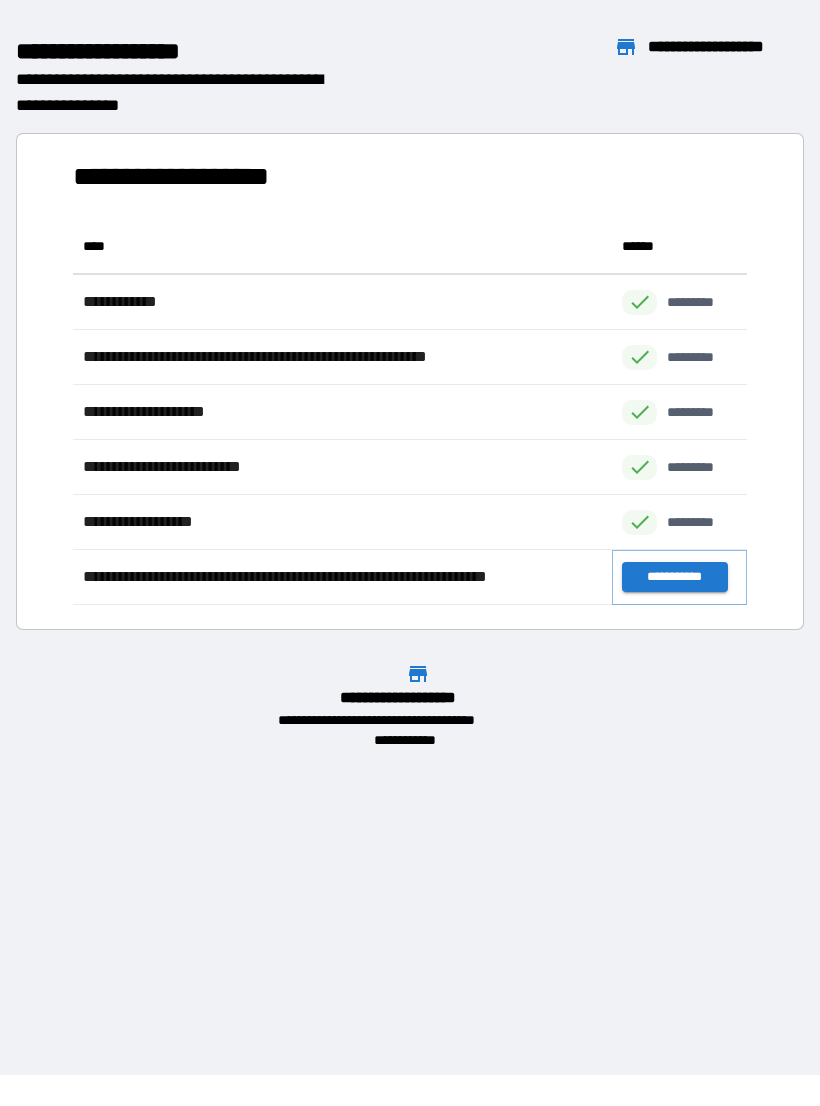 click on "**********" at bounding box center (674, 577) 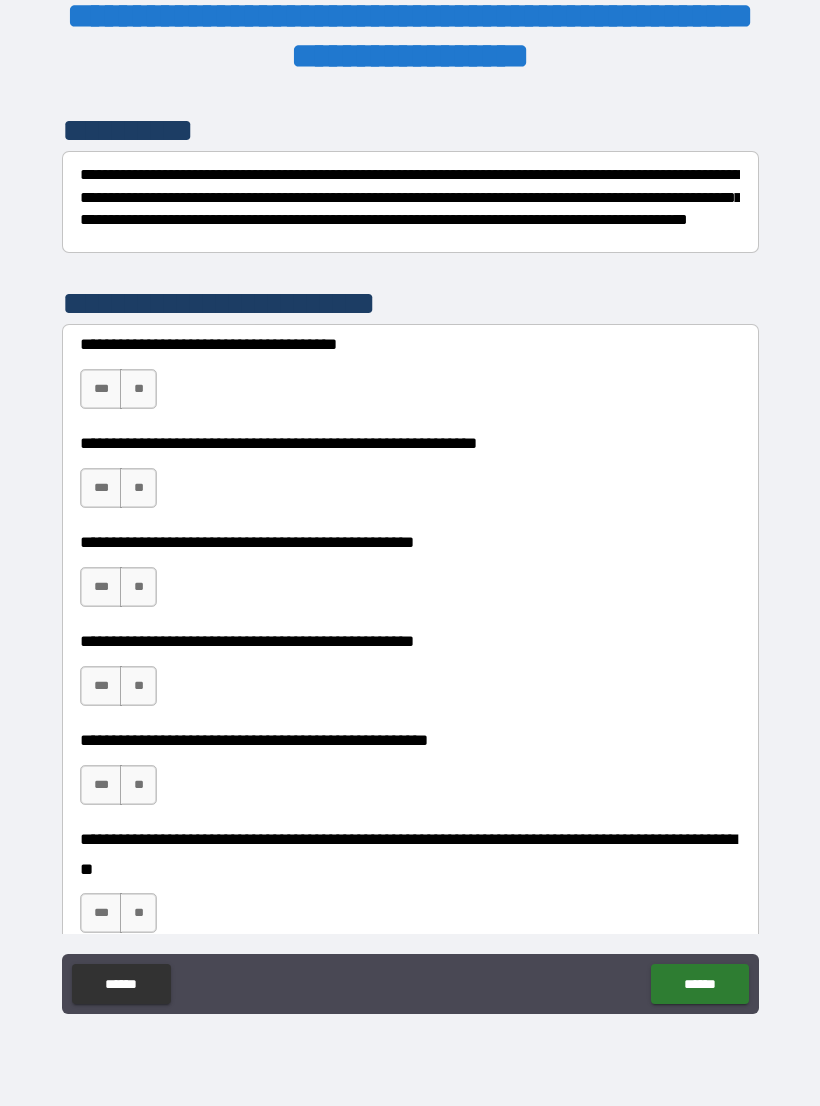 scroll, scrollTop: 262, scrollLeft: 0, axis: vertical 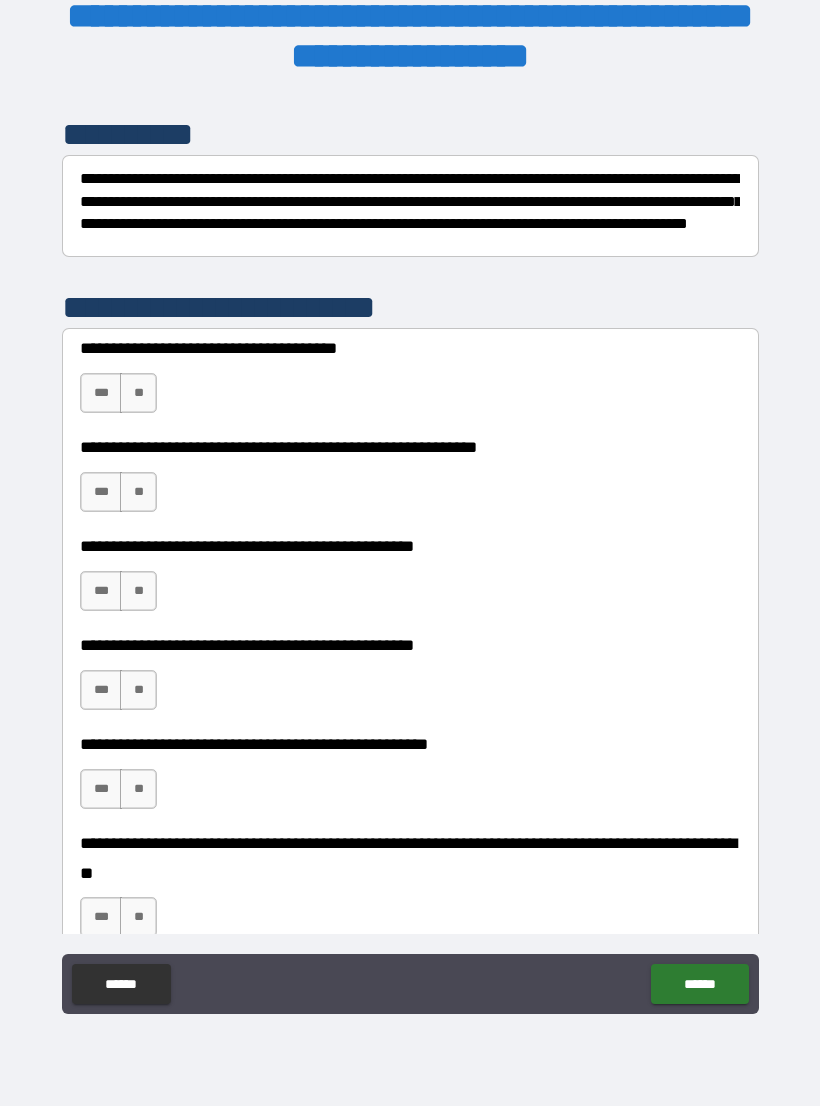 click on "***" at bounding box center [101, 393] 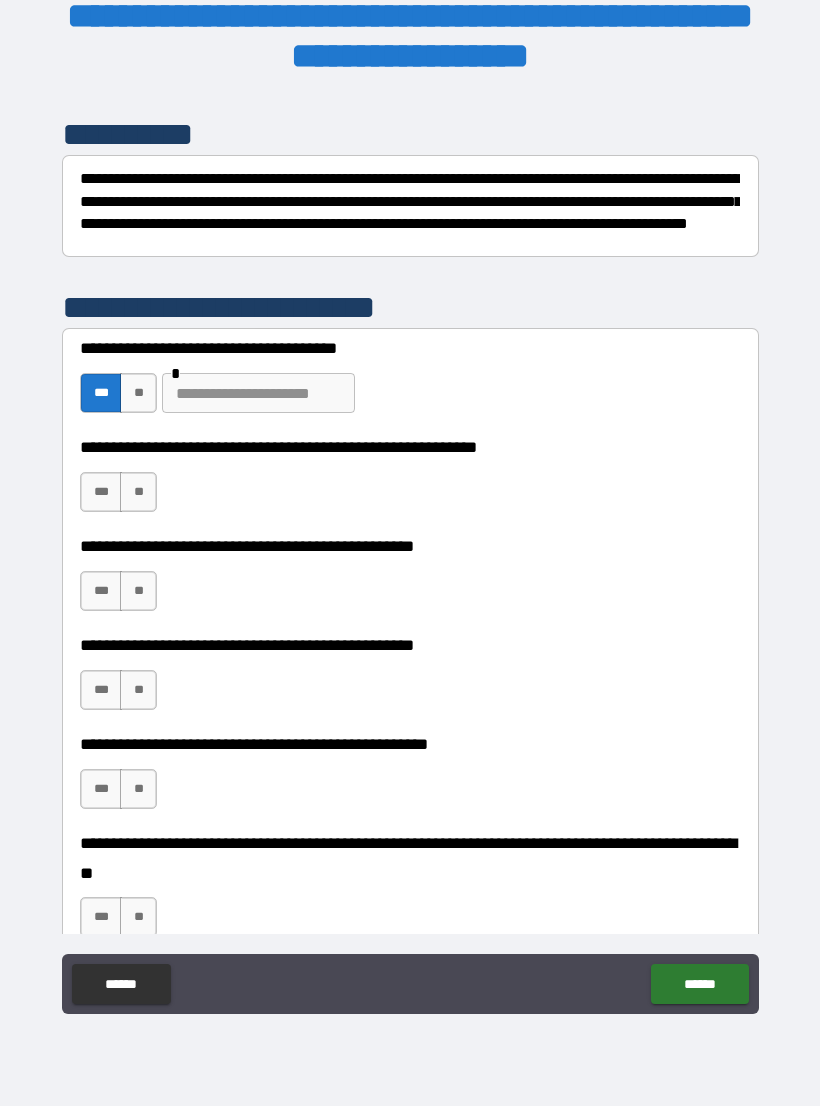 click on "***" at bounding box center [101, 492] 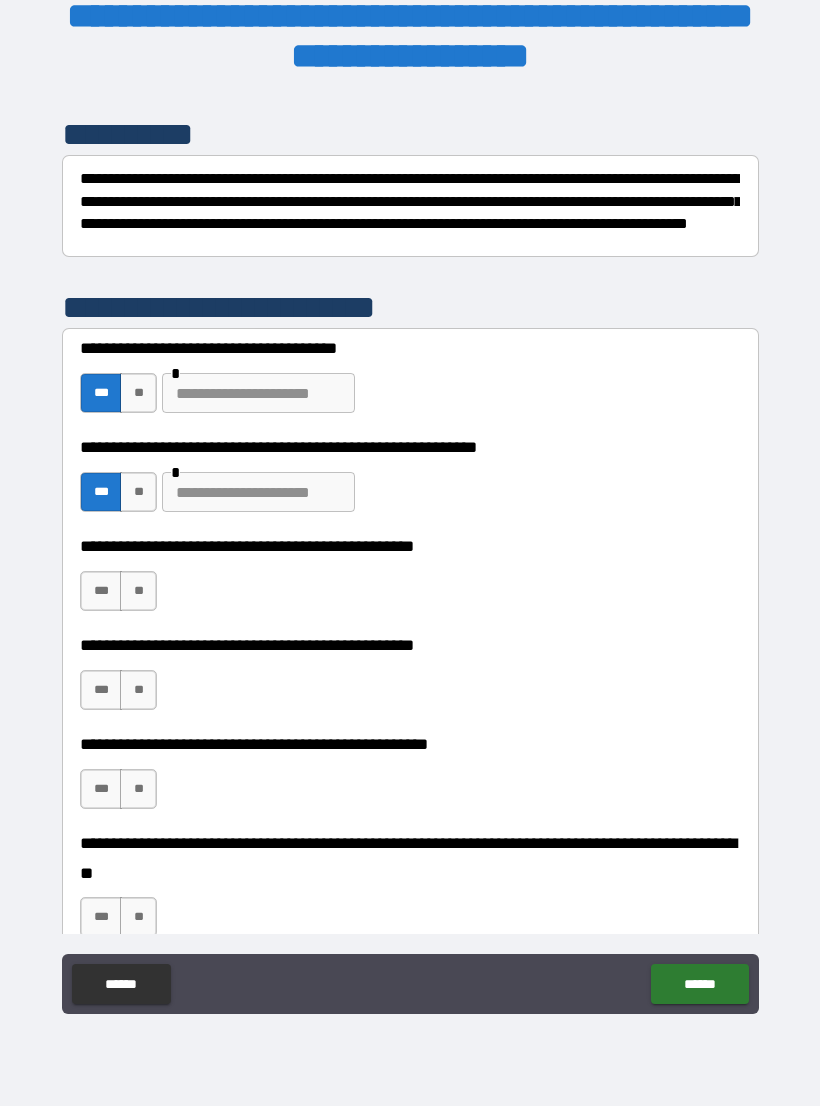 click at bounding box center (258, 492) 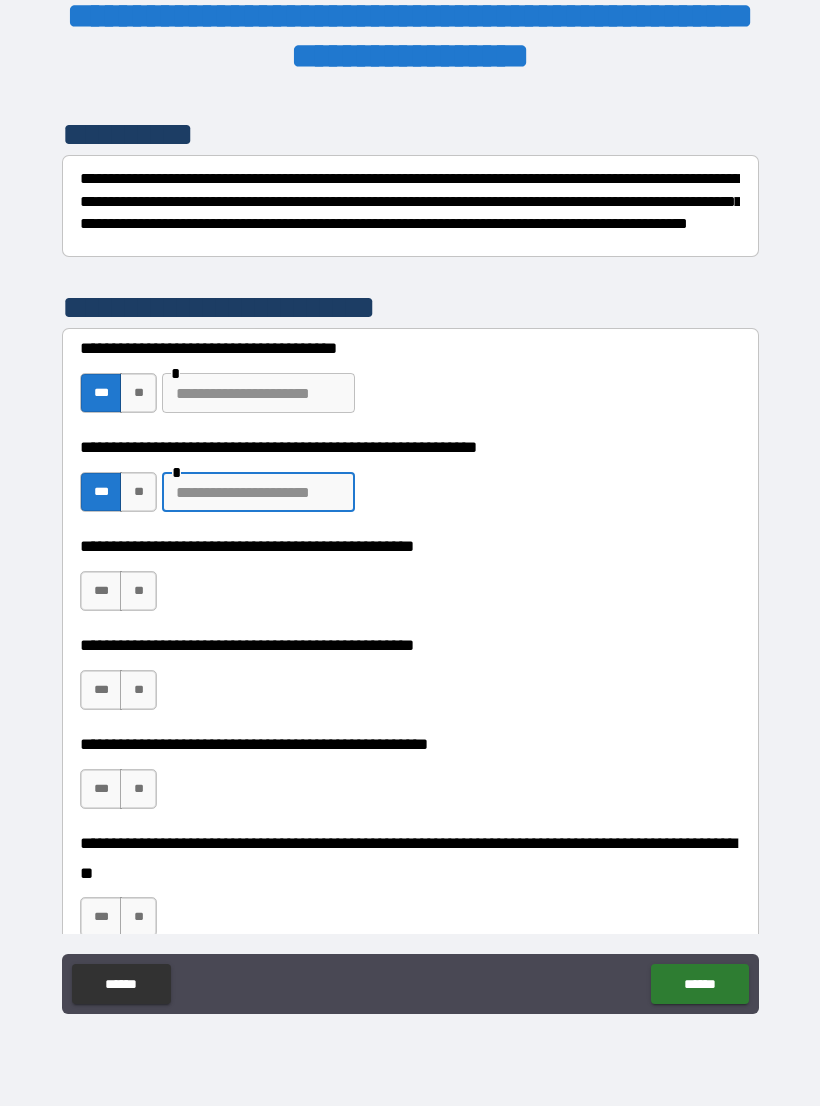 click on "**" at bounding box center (138, 591) 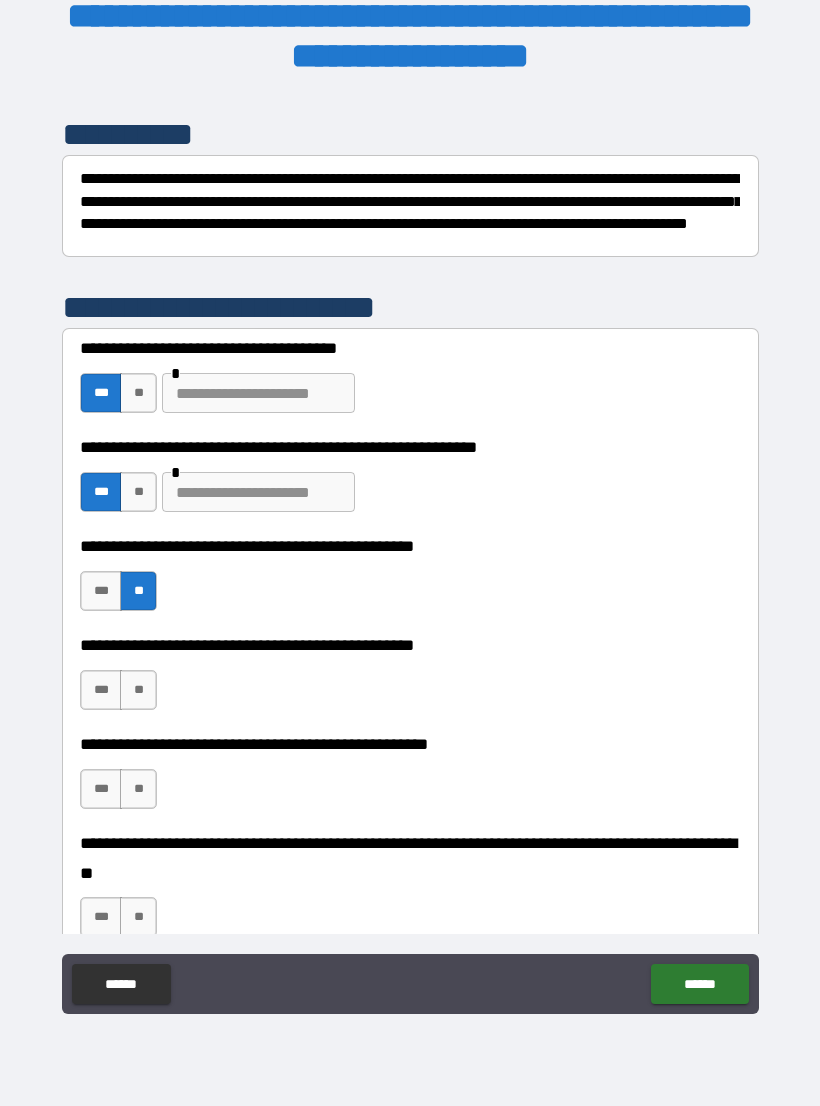 click on "**********" at bounding box center [410, 680] 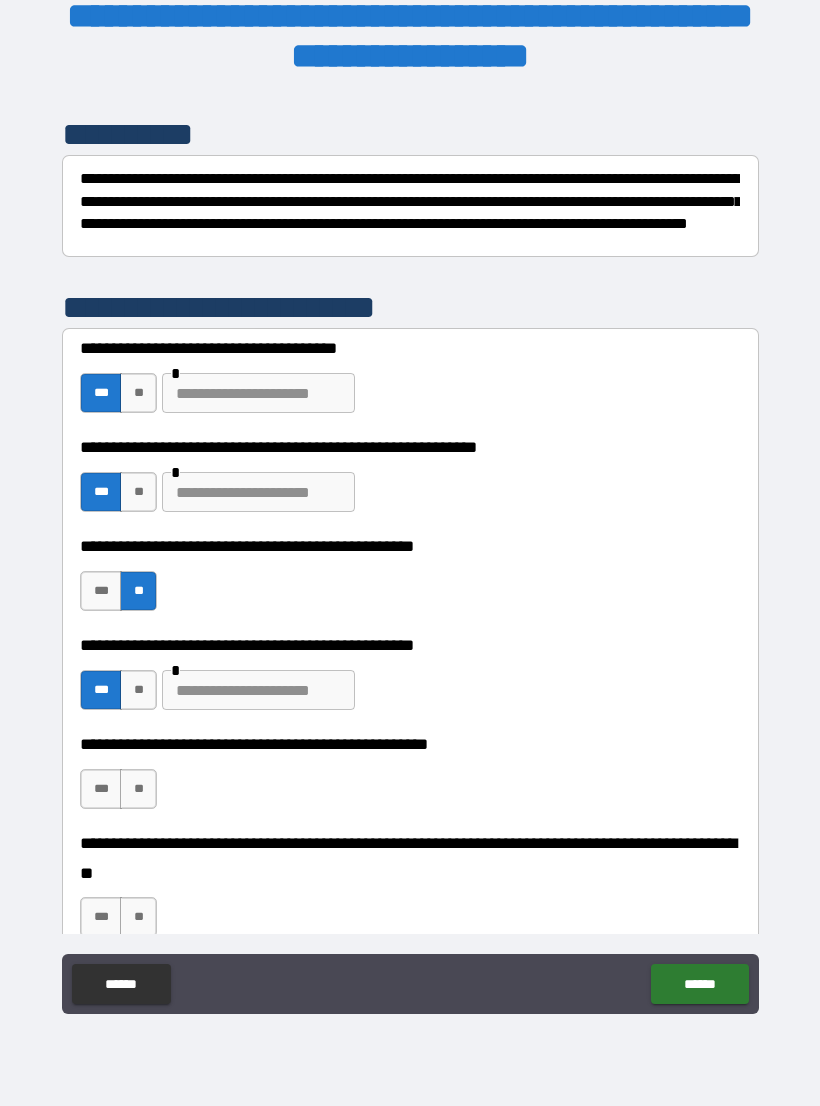 click at bounding box center [258, 690] 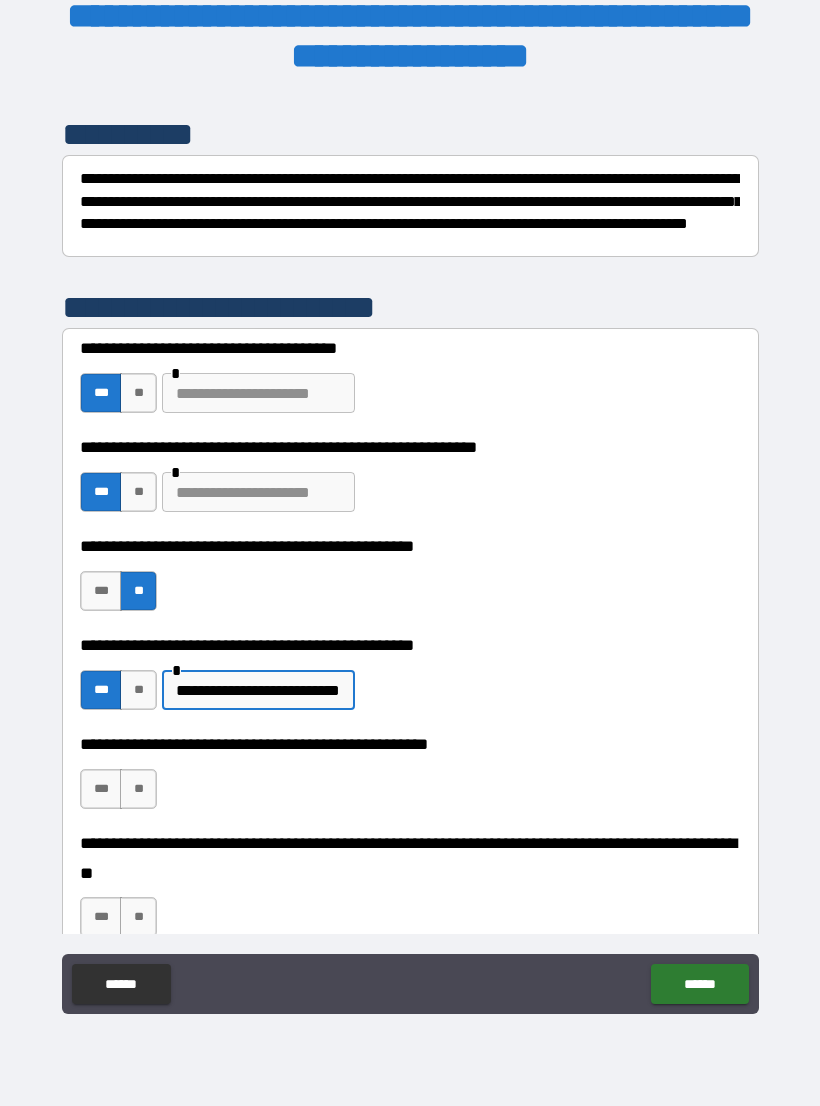 click at bounding box center (258, 492) 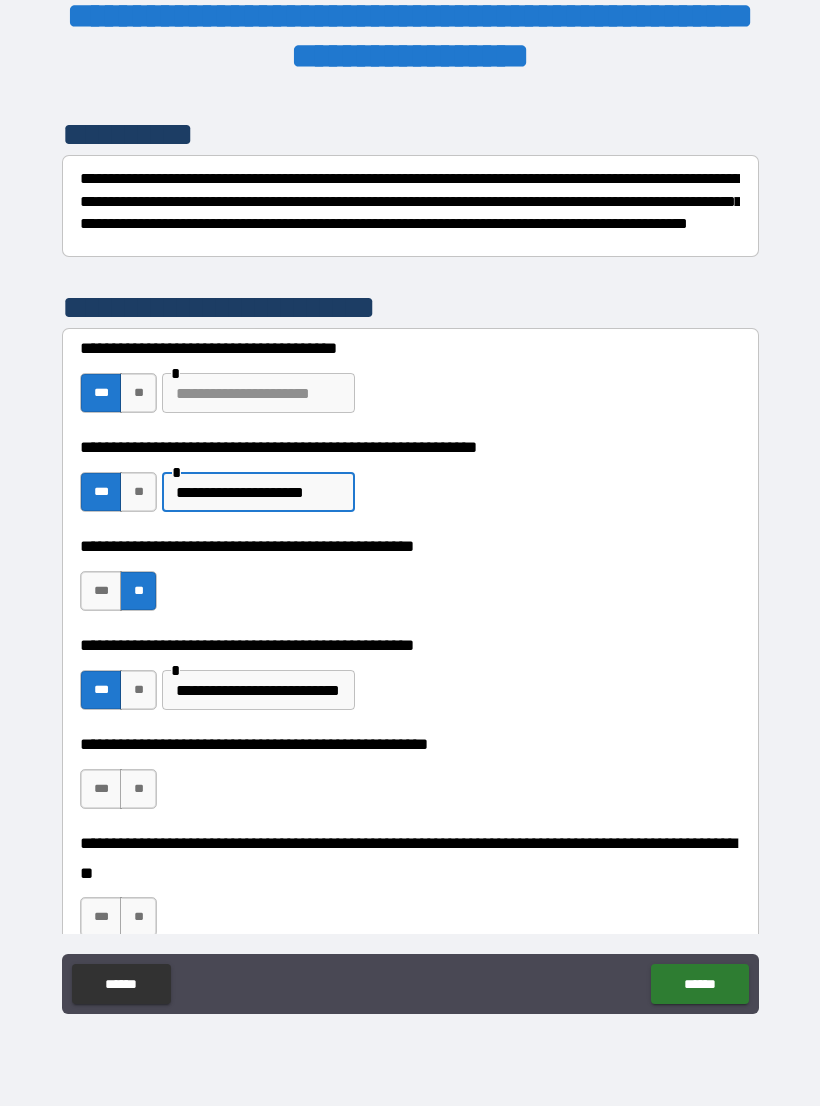 click at bounding box center [258, 393] 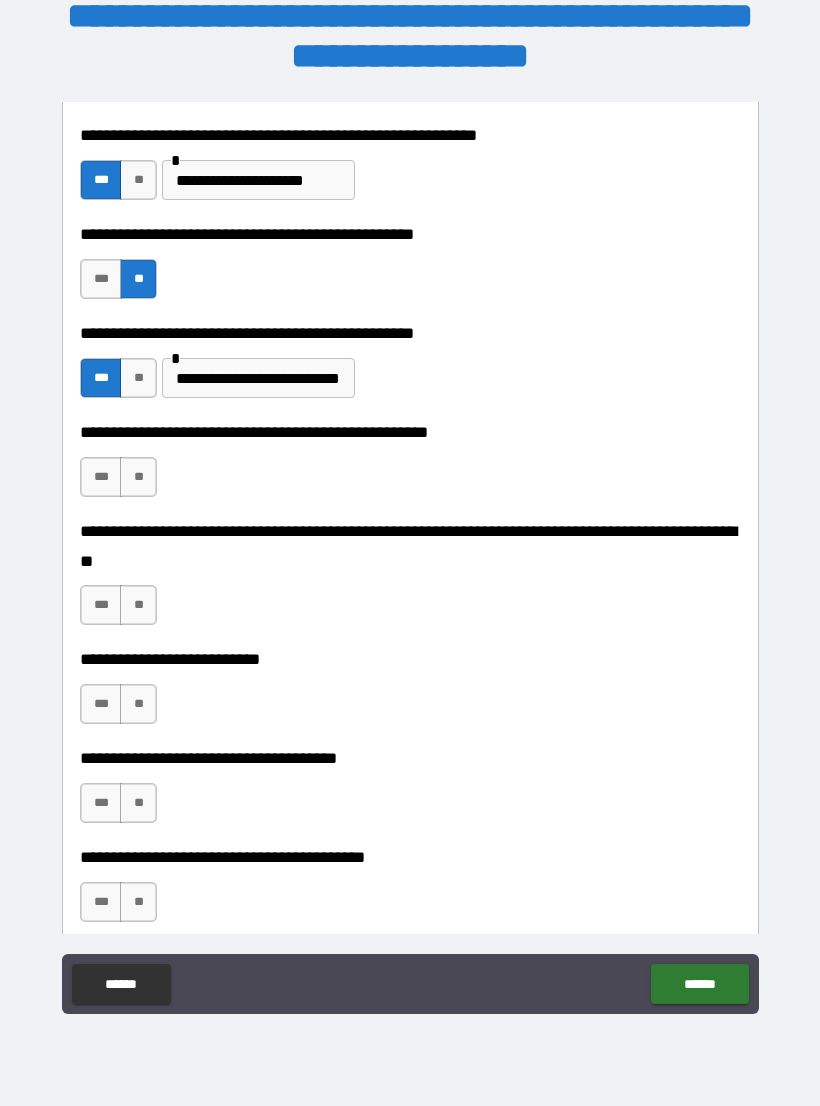 scroll, scrollTop: 577, scrollLeft: 0, axis: vertical 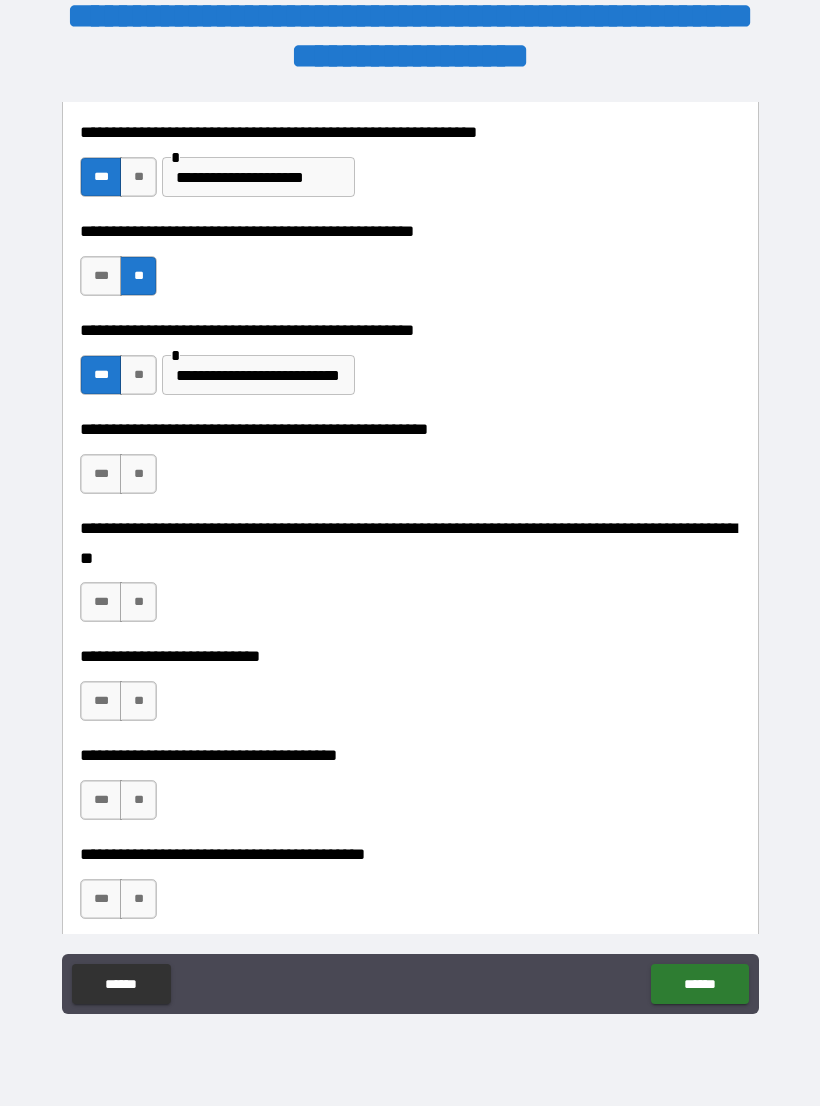 click on "**" at bounding box center (138, 474) 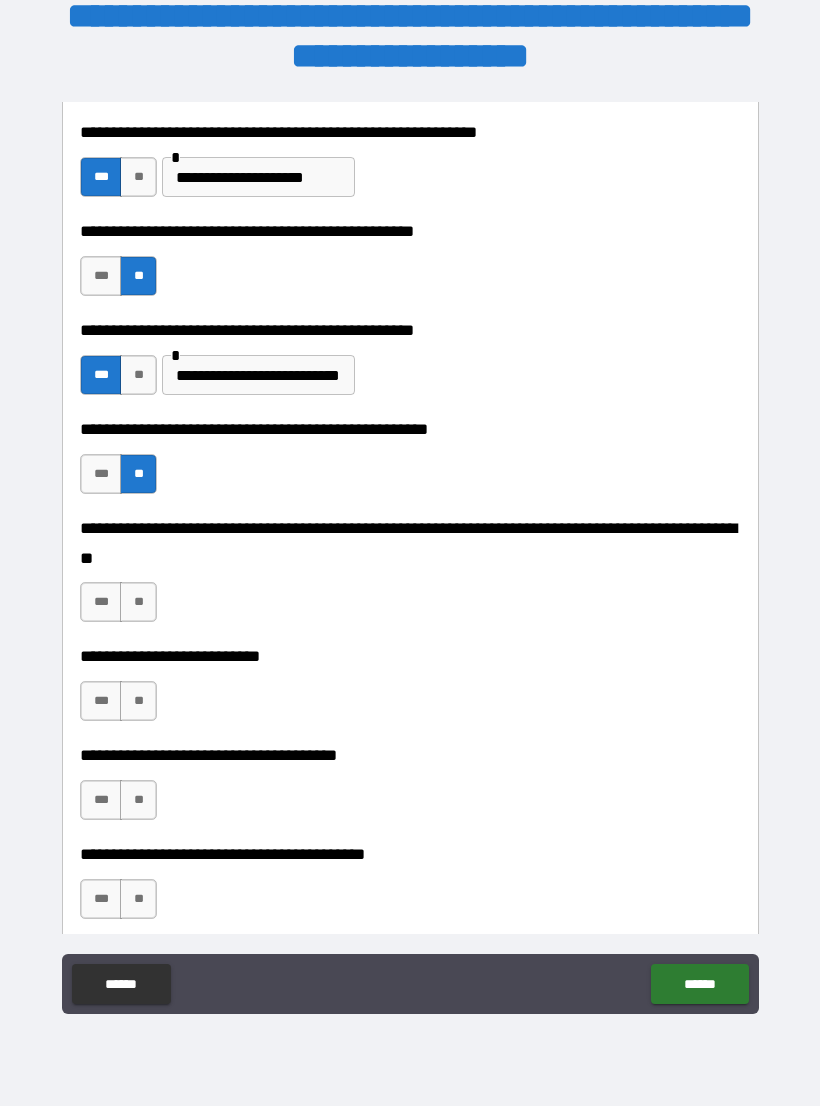 click on "**" at bounding box center (138, 602) 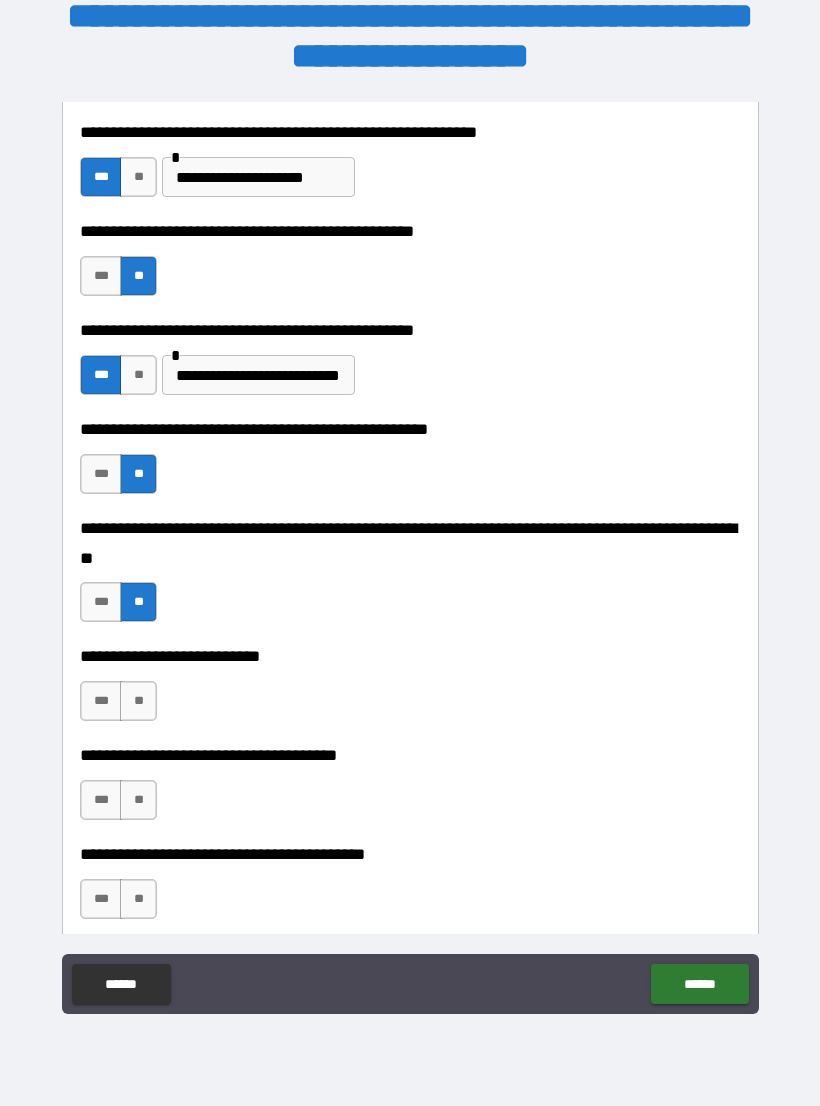 click on "**" at bounding box center (138, 701) 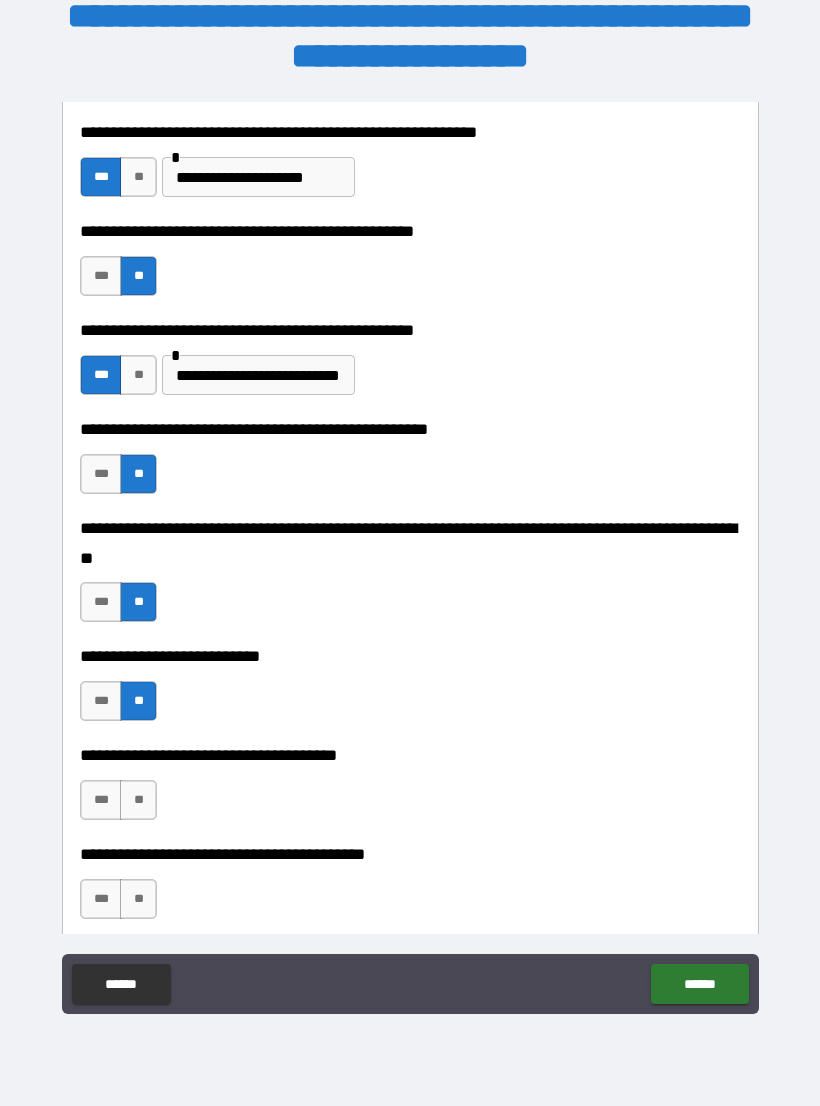 click on "**" at bounding box center [138, 800] 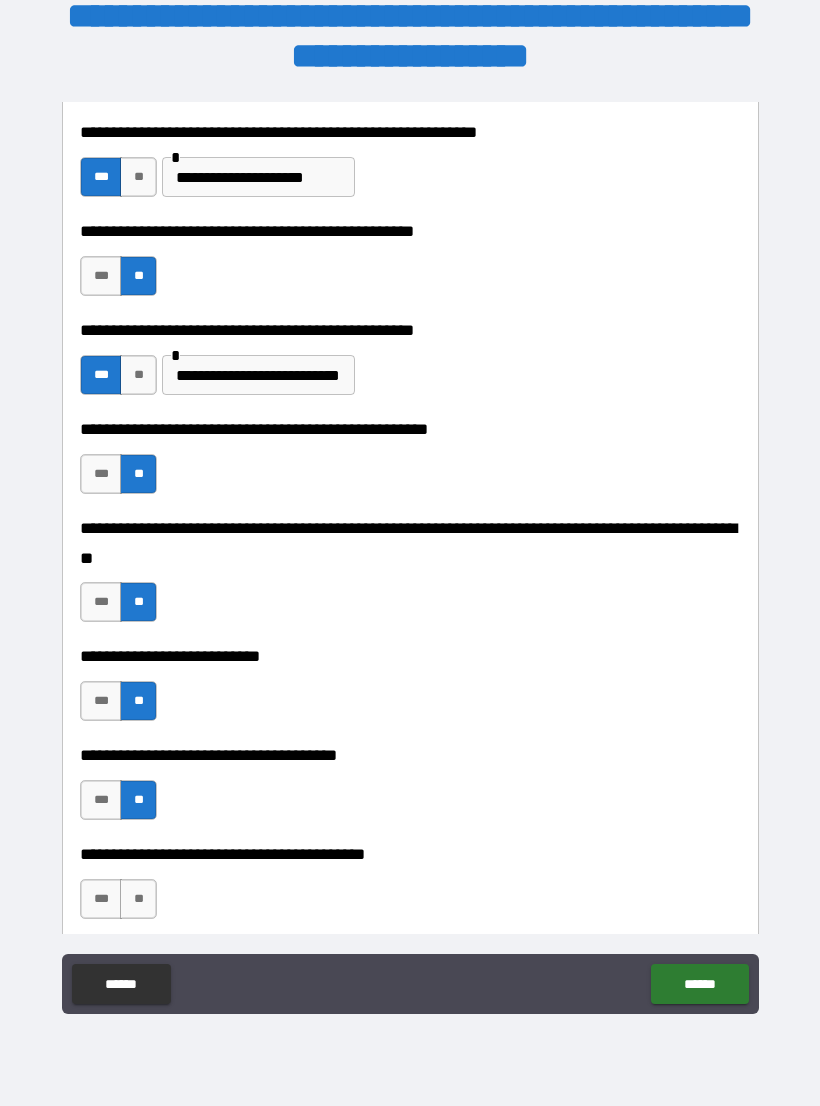 click on "**" at bounding box center (138, 899) 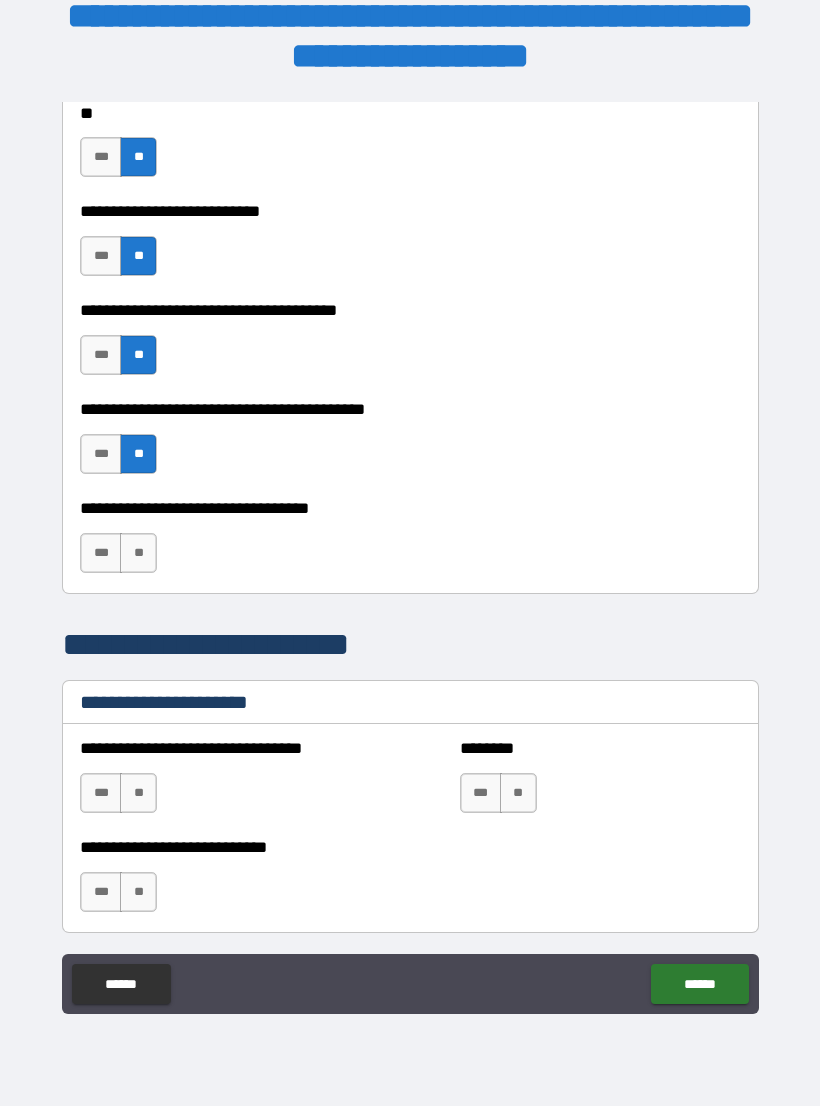scroll, scrollTop: 1033, scrollLeft: 0, axis: vertical 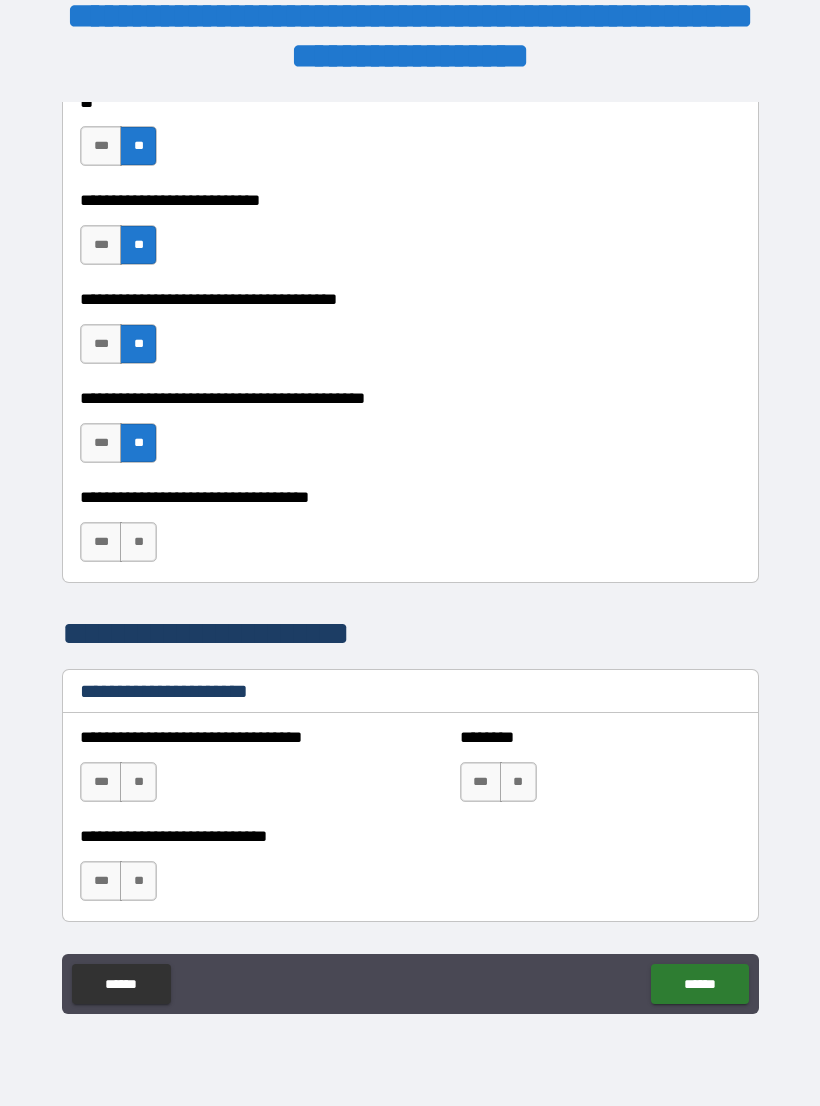 click on "***" at bounding box center [101, 542] 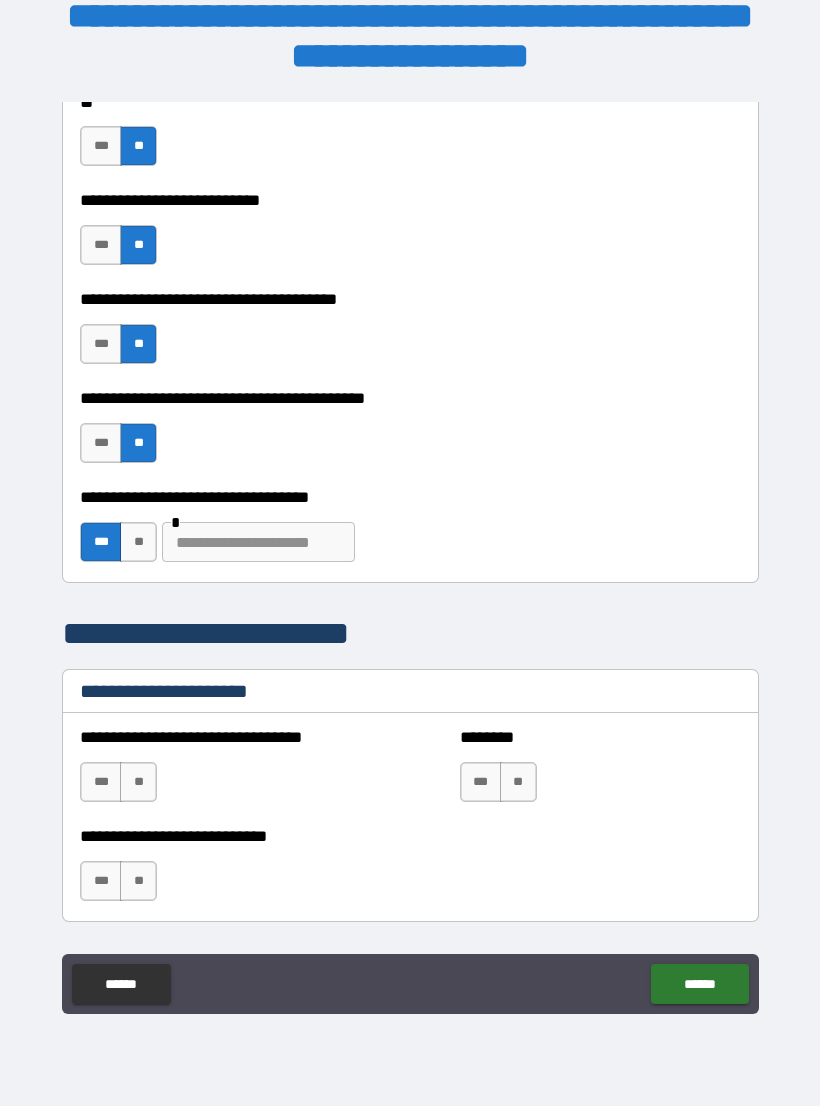 click at bounding box center [258, 542] 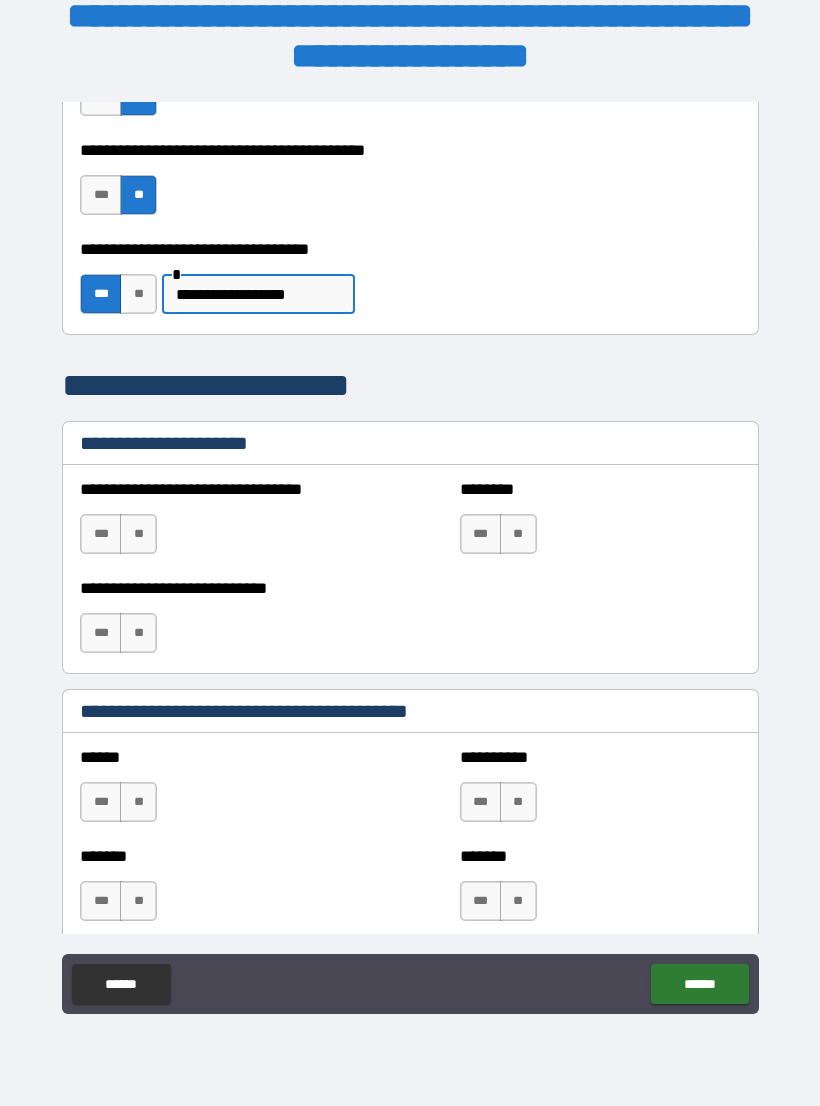 scroll, scrollTop: 1278, scrollLeft: 0, axis: vertical 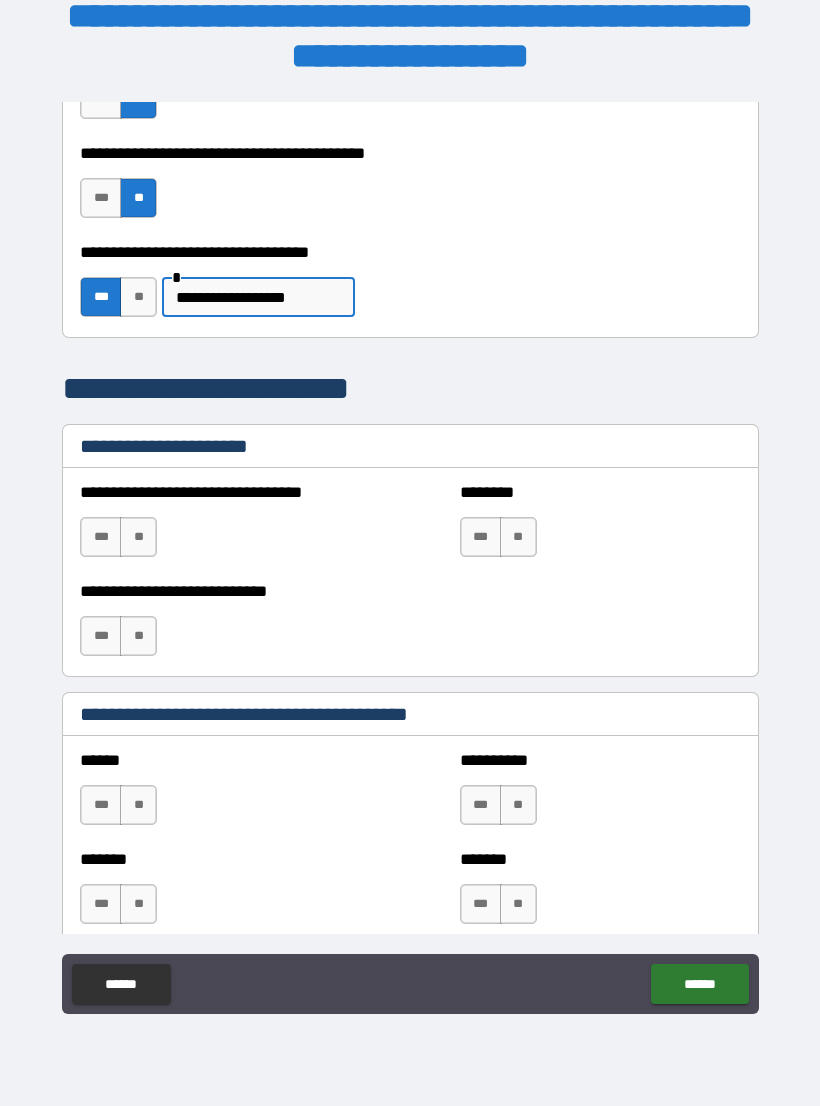 click on "**********" at bounding box center (410, 540) 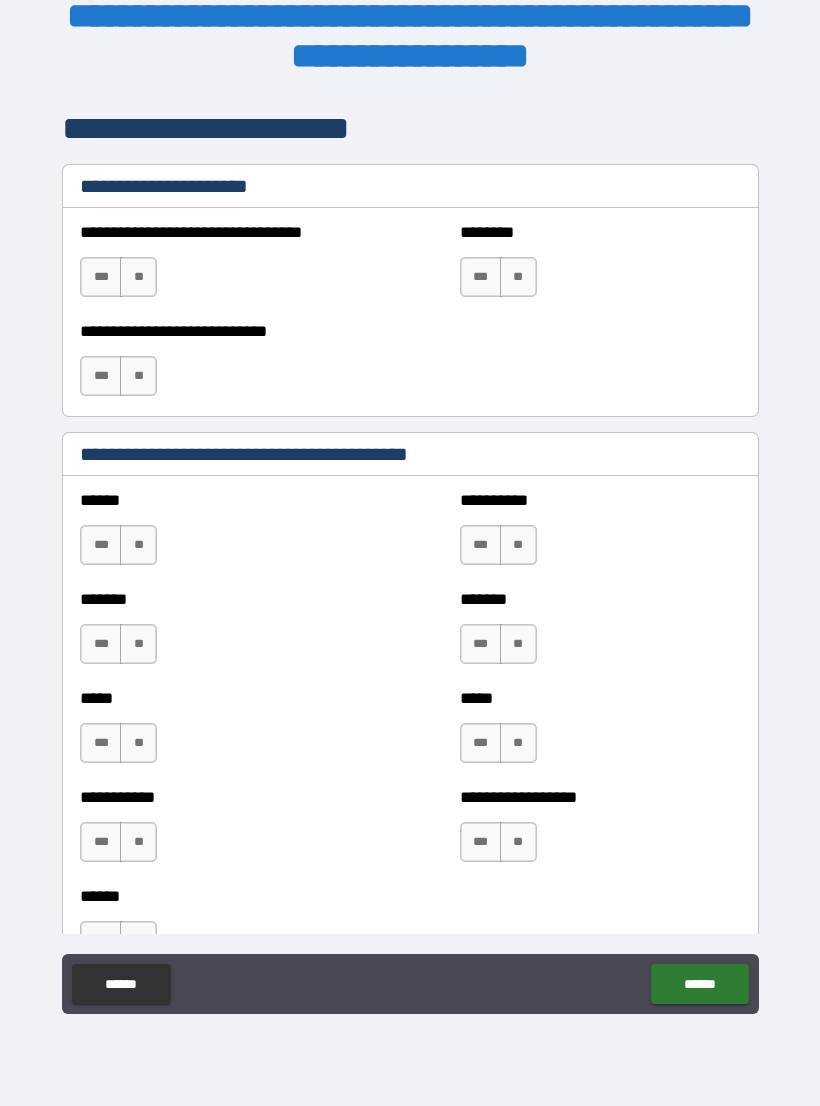scroll, scrollTop: 1533, scrollLeft: 0, axis: vertical 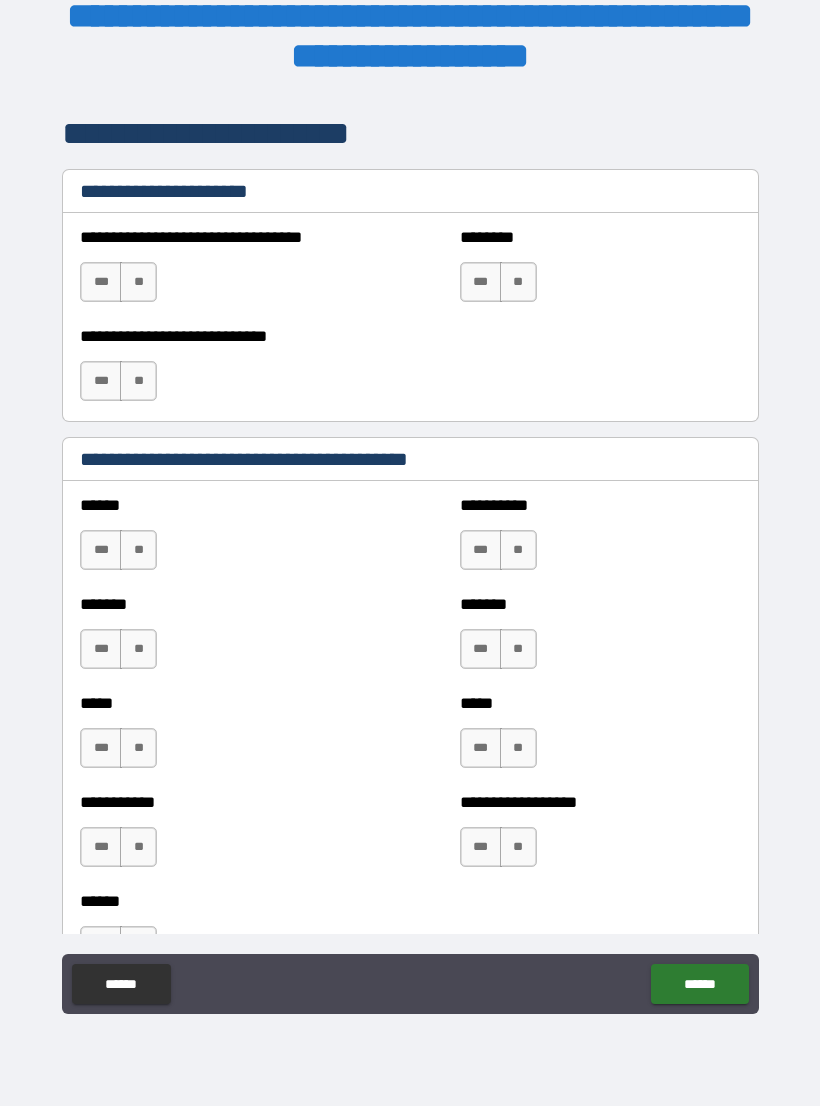 click on "**" at bounding box center (138, 550) 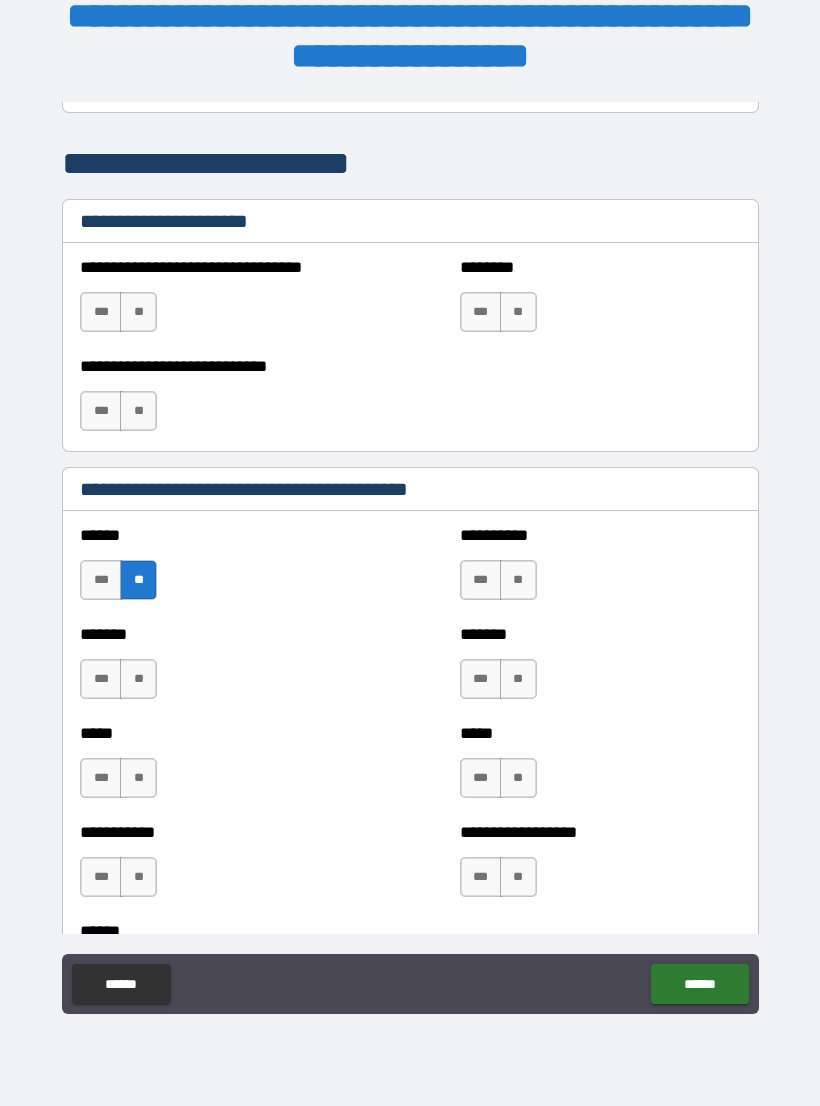 scroll, scrollTop: 1501, scrollLeft: 0, axis: vertical 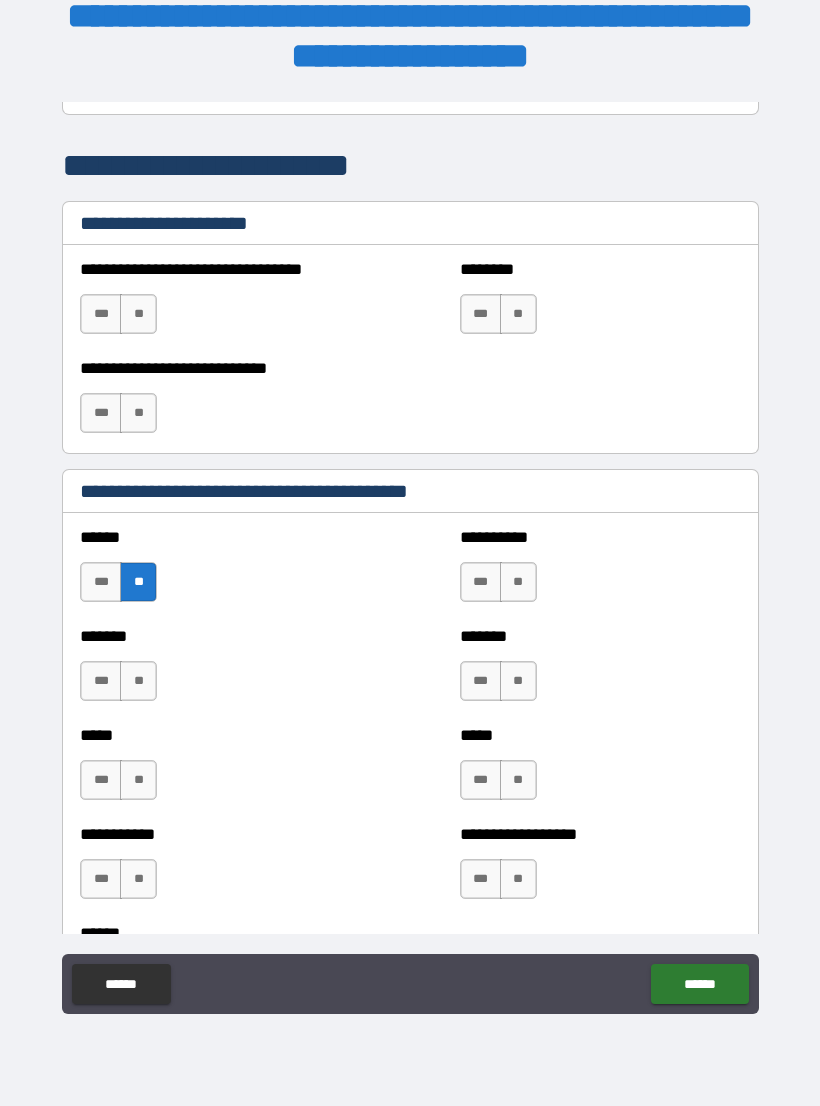 click on "**" at bounding box center (518, 314) 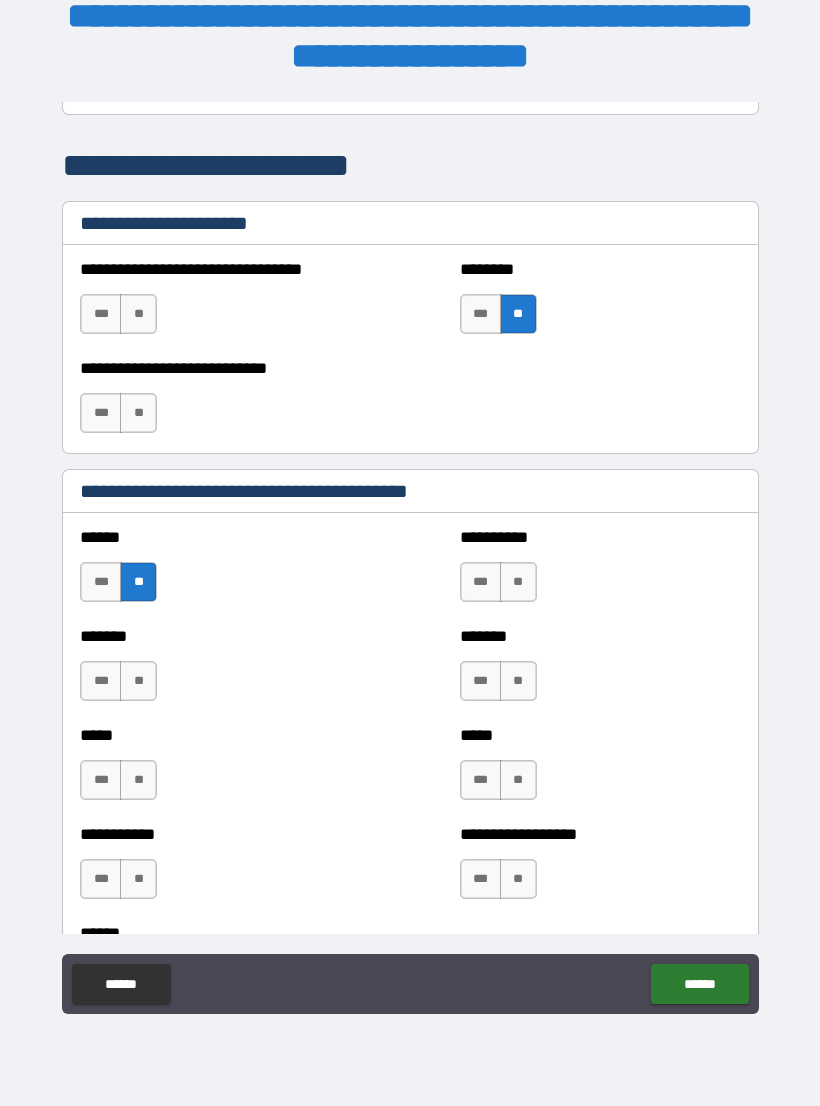 click on "**" at bounding box center (138, 314) 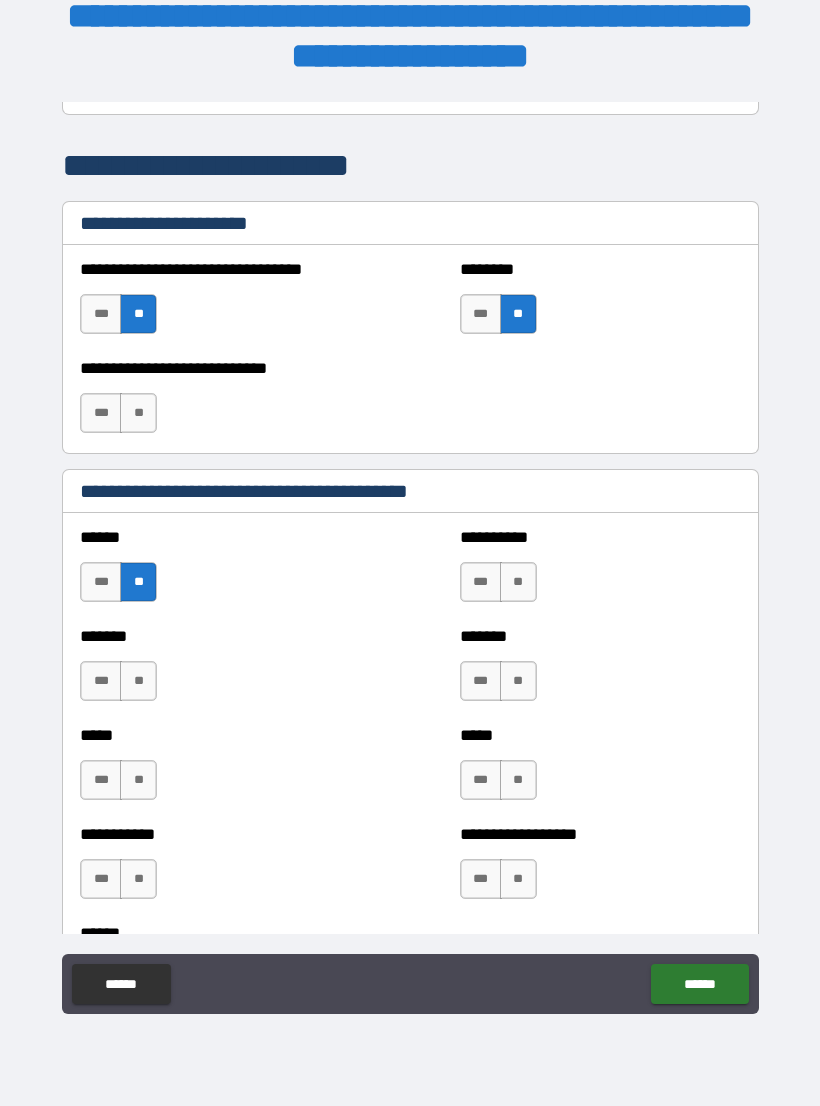 click on "**" at bounding box center [138, 413] 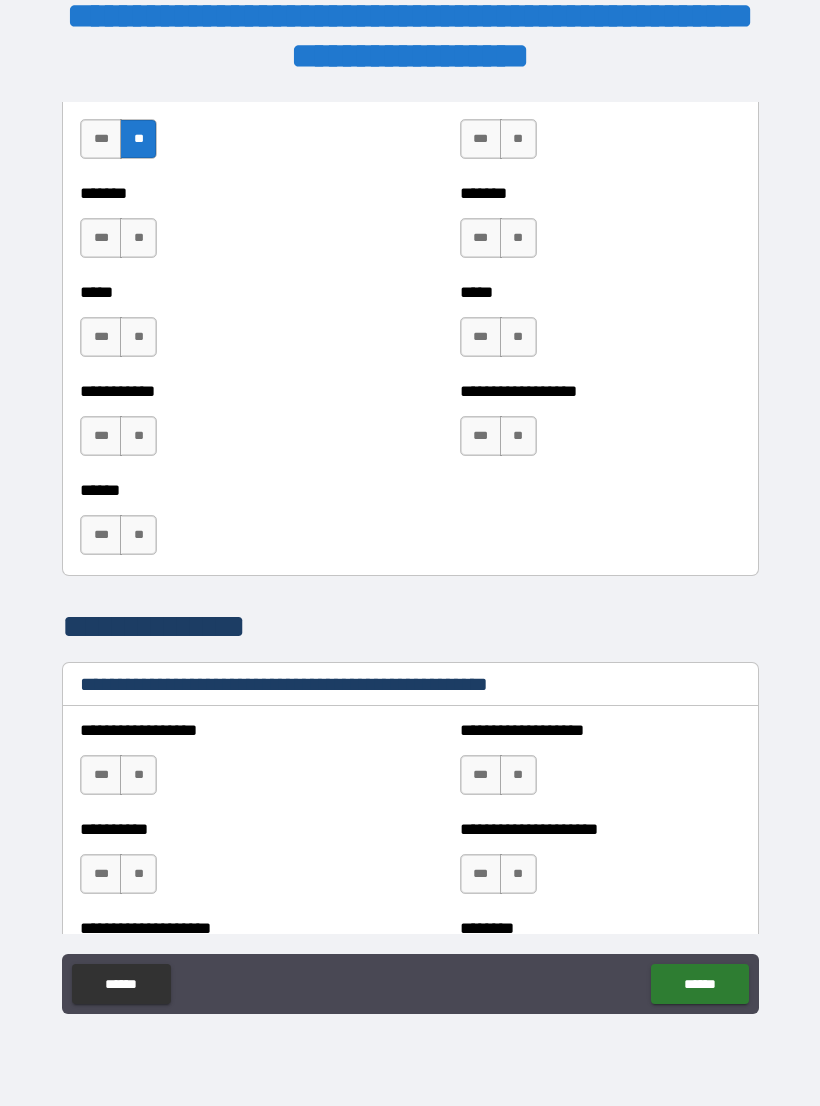 scroll, scrollTop: 1964, scrollLeft: 0, axis: vertical 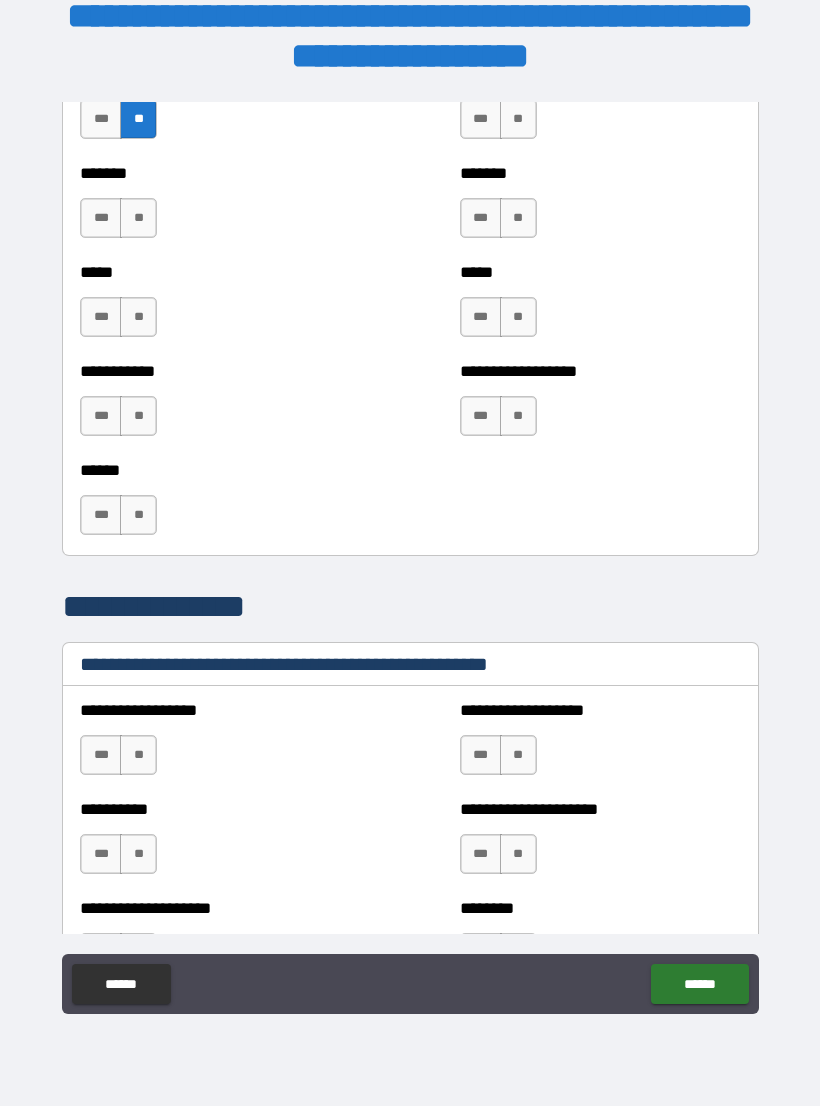 click on "**" at bounding box center [138, 755] 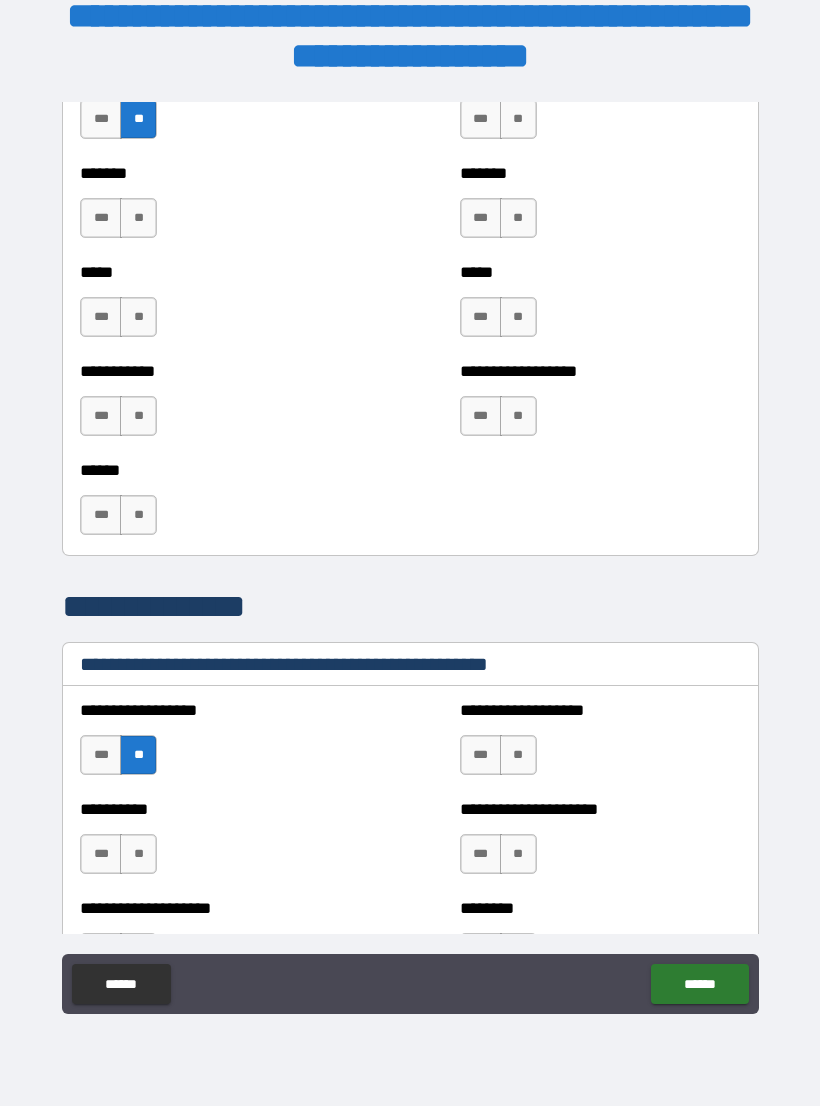 click on "**" at bounding box center [138, 854] 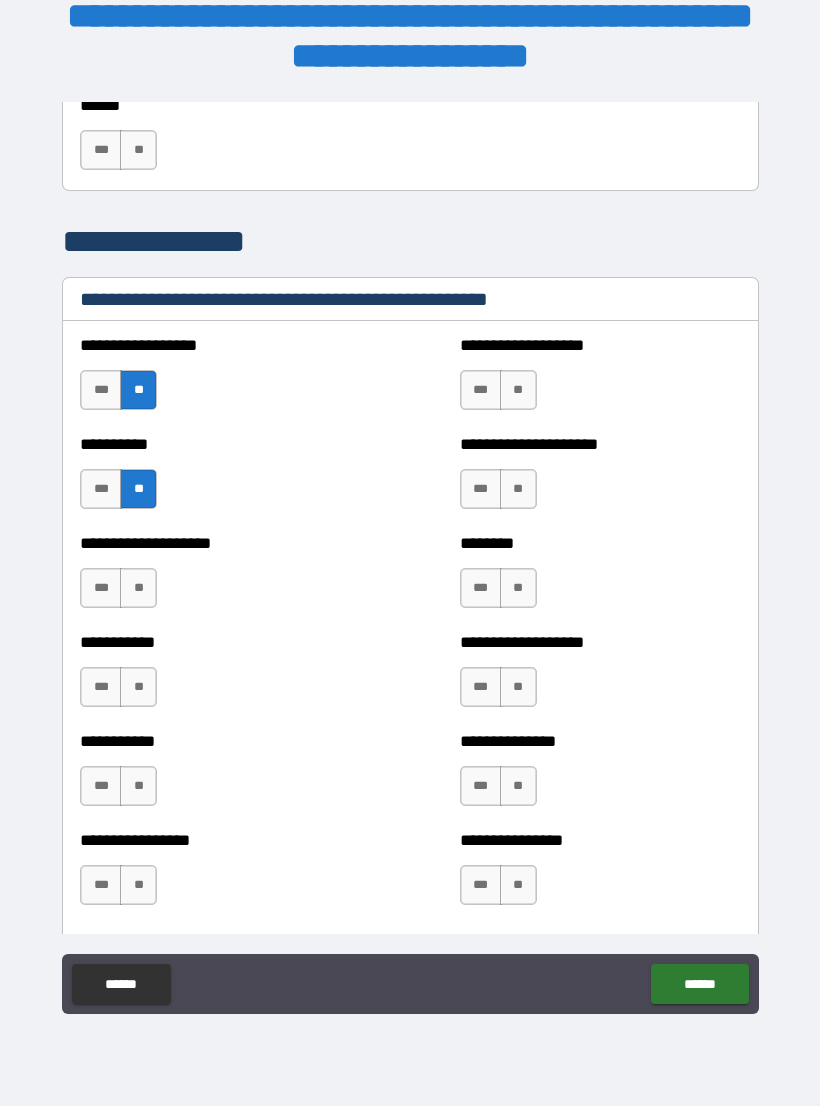 scroll, scrollTop: 2330, scrollLeft: 0, axis: vertical 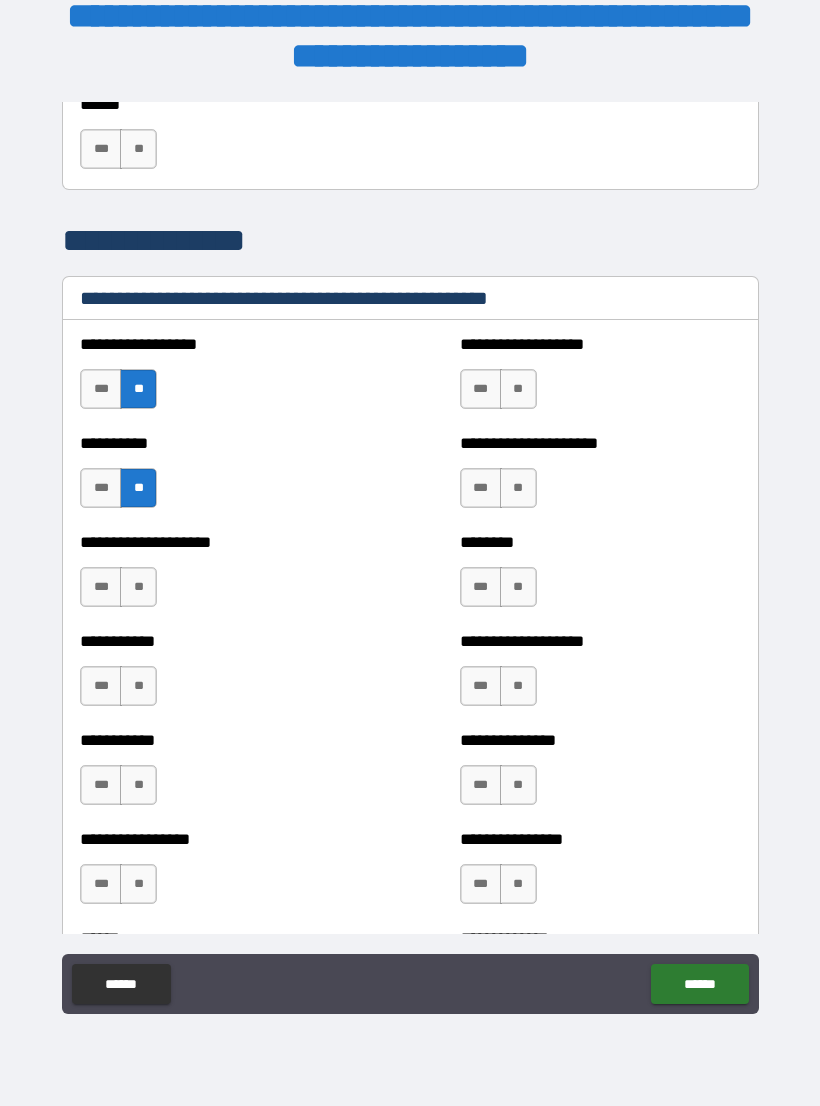 click on "**" at bounding box center [138, 686] 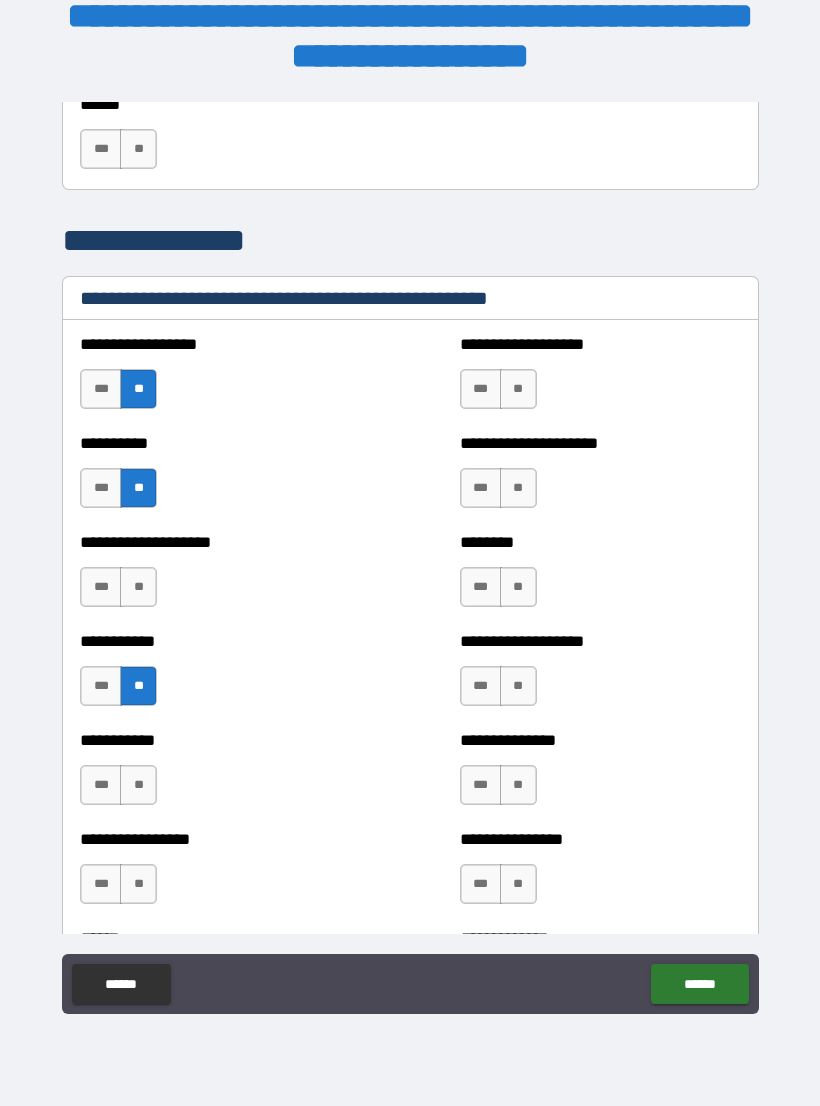 click on "**" at bounding box center [138, 884] 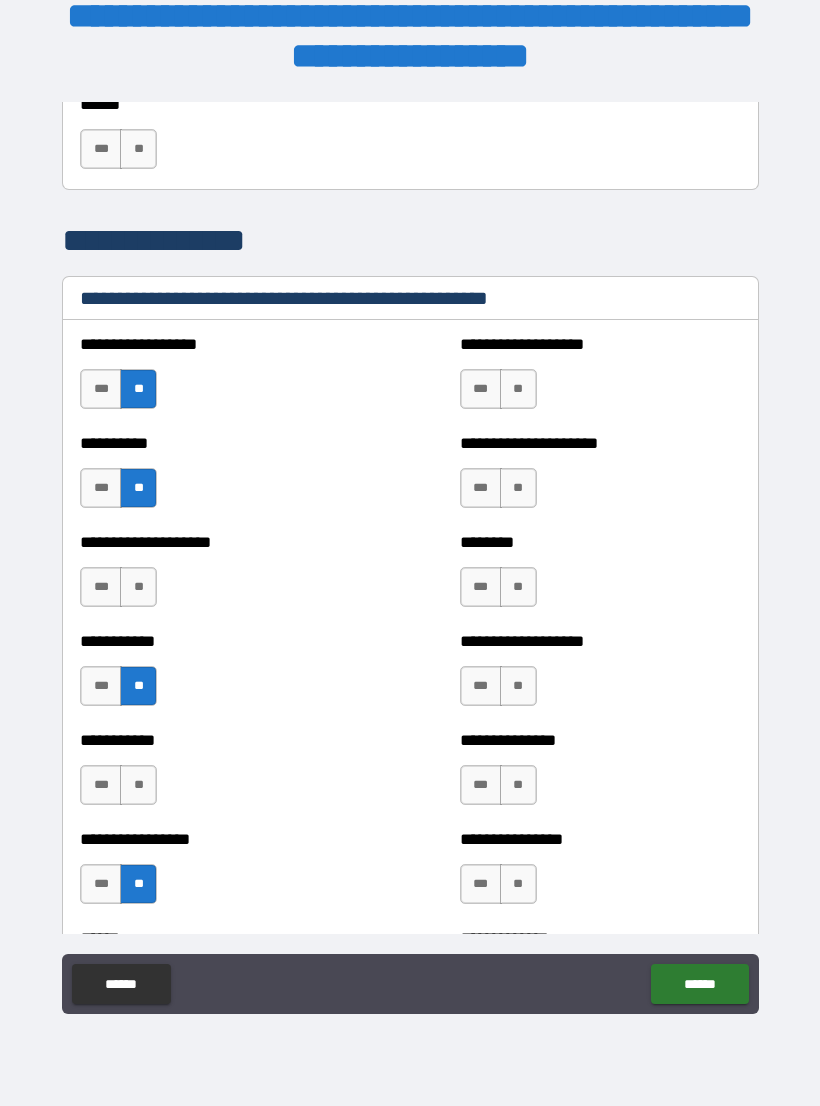 click on "**" at bounding box center (138, 785) 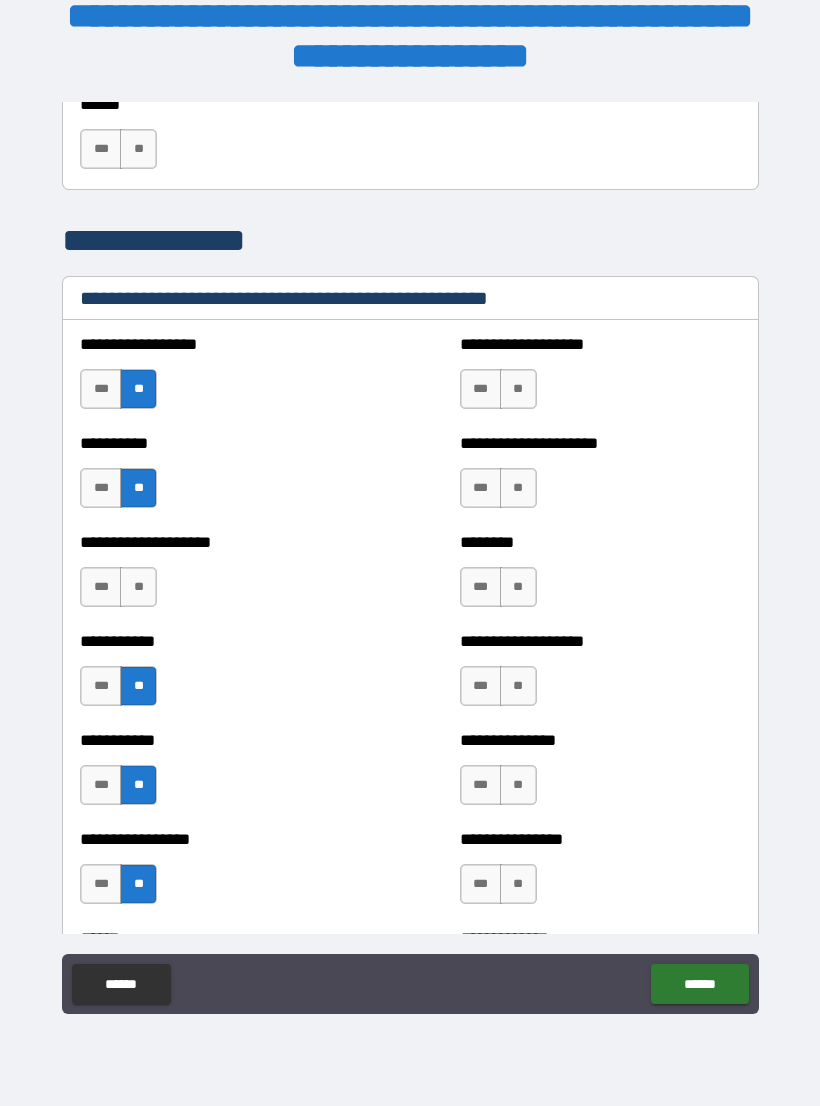 click on "**" at bounding box center (138, 587) 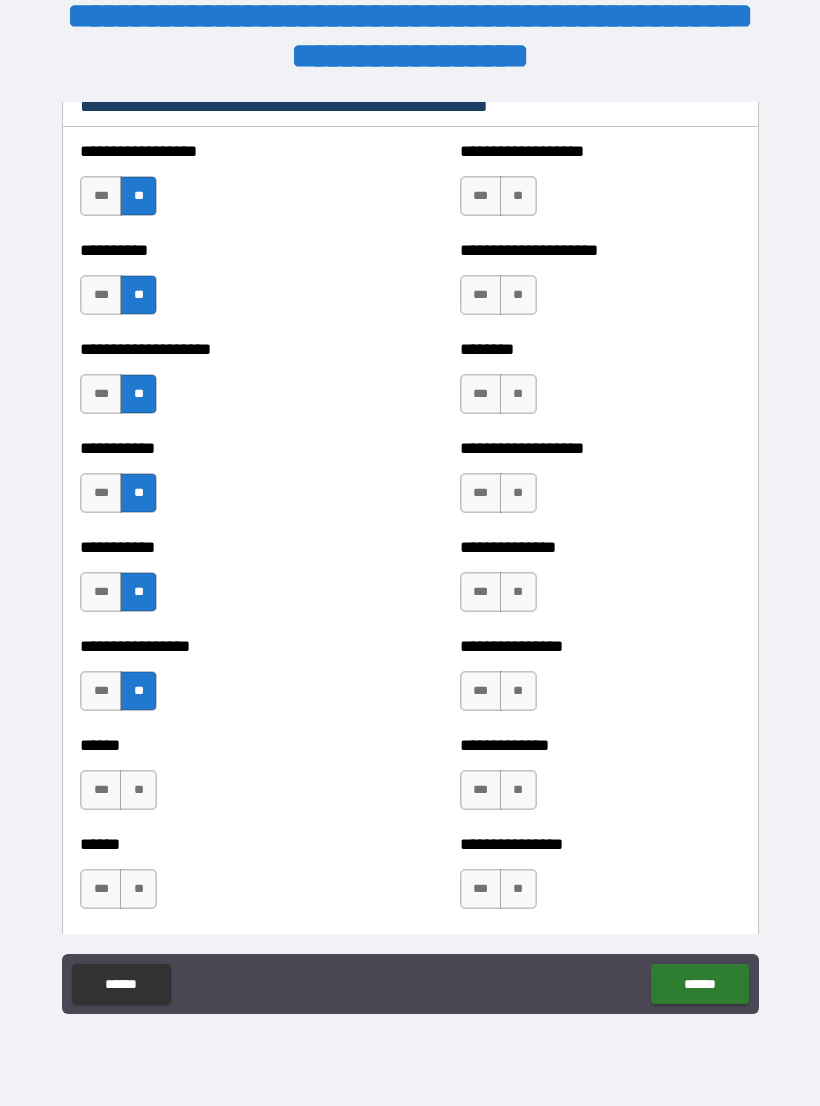 scroll, scrollTop: 2528, scrollLeft: 0, axis: vertical 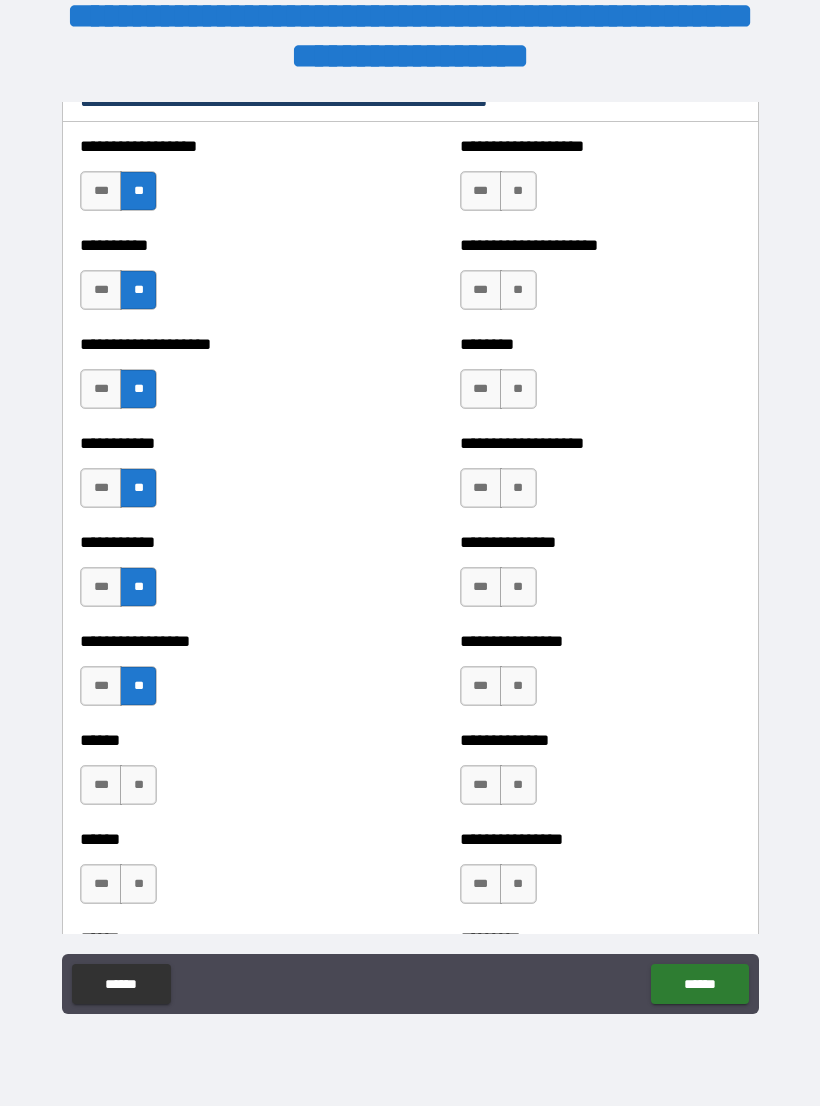 click on "**" at bounding box center (138, 785) 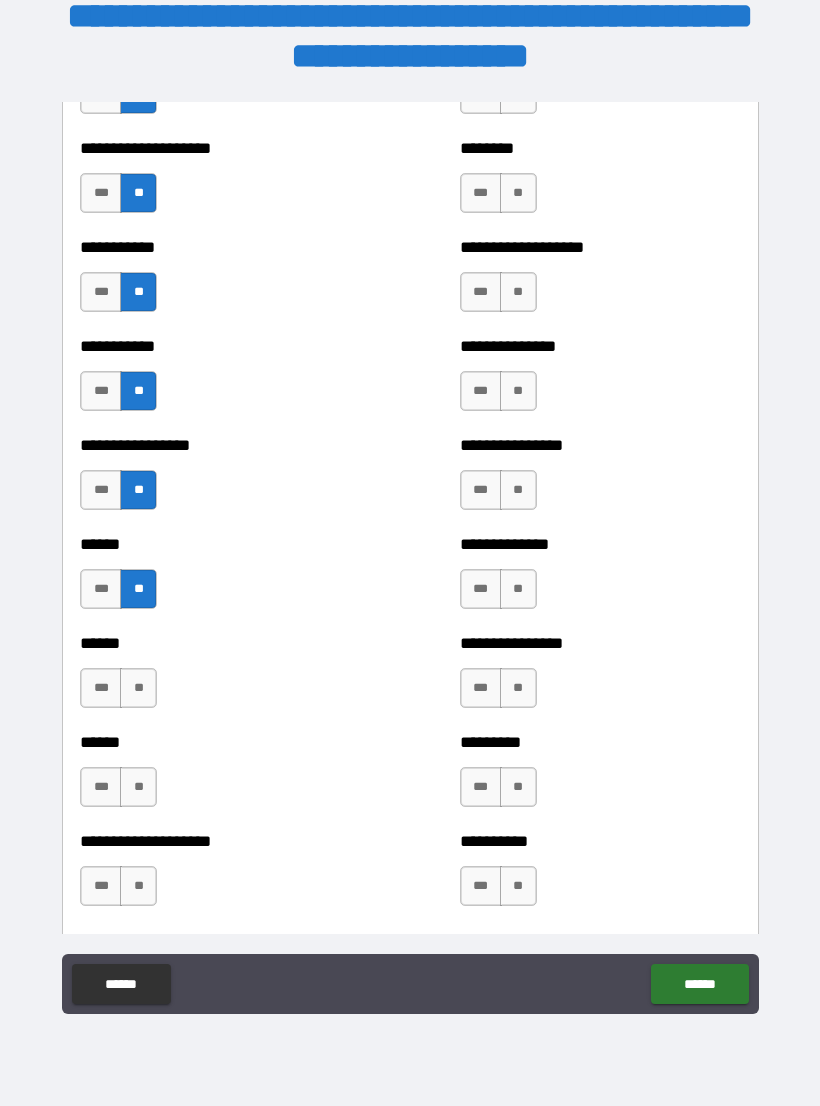 scroll, scrollTop: 2726, scrollLeft: 0, axis: vertical 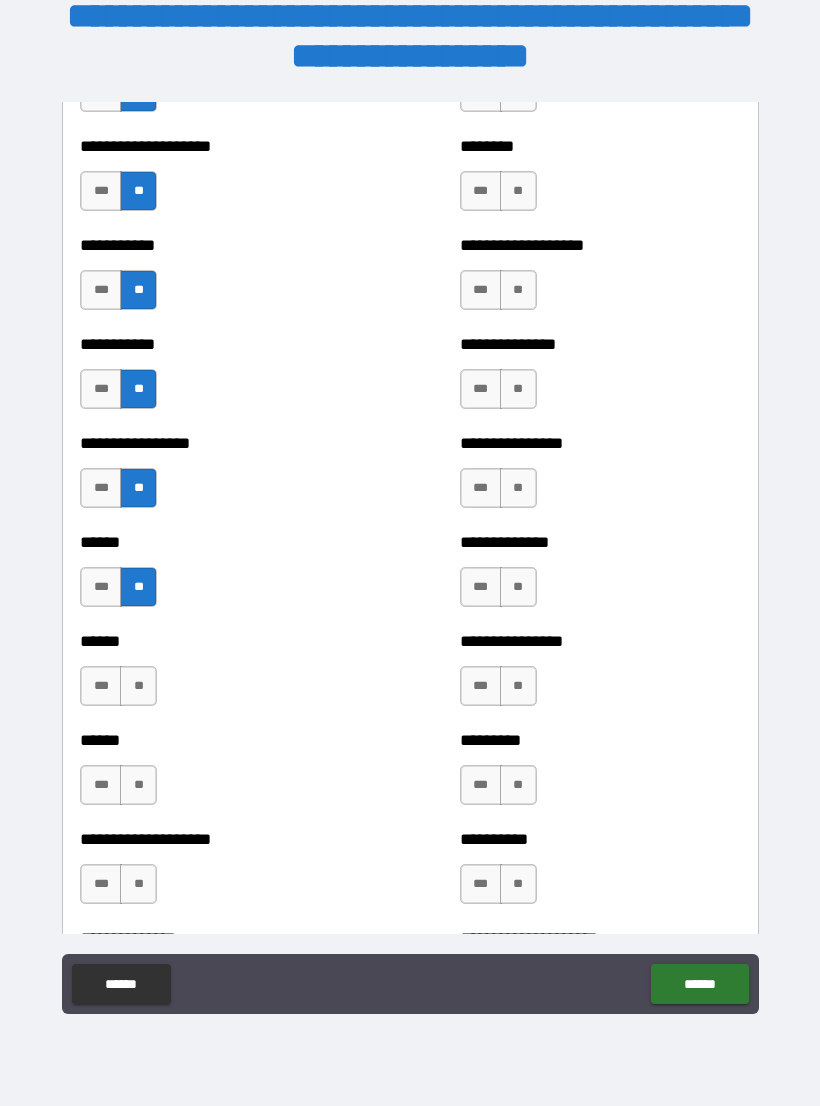 click on "**" at bounding box center (138, 686) 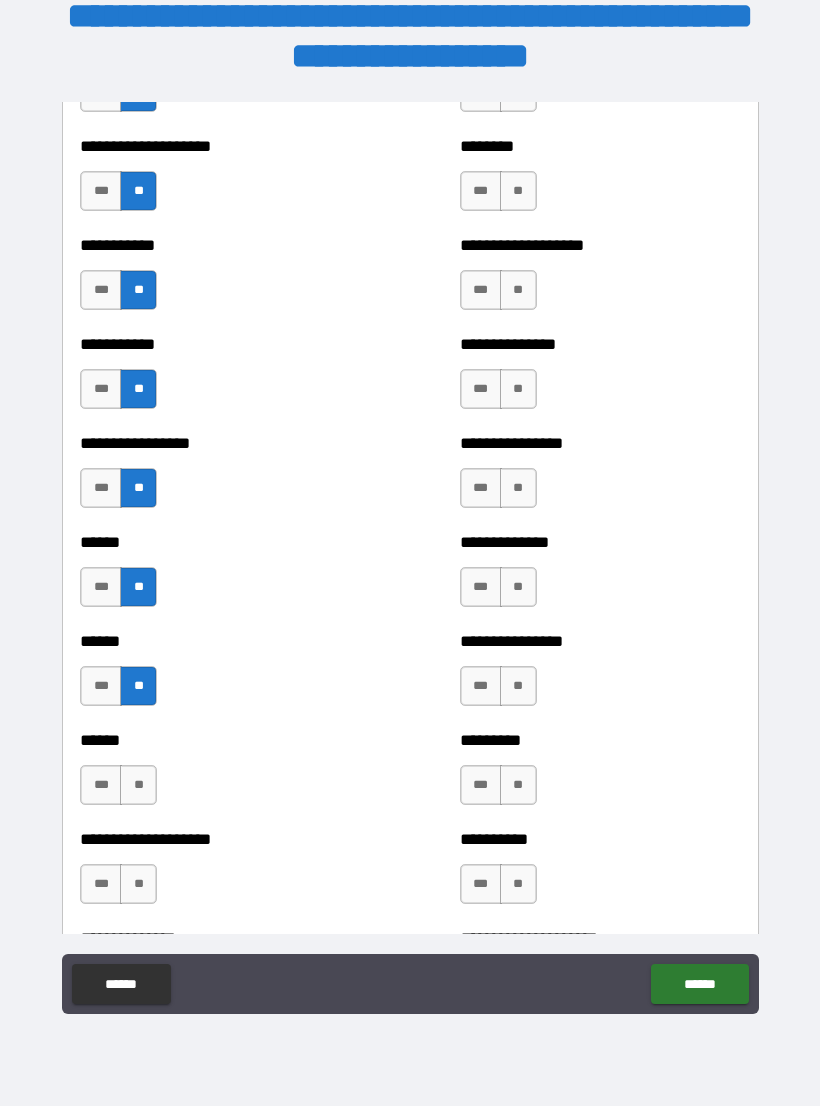 click on "**" at bounding box center (138, 785) 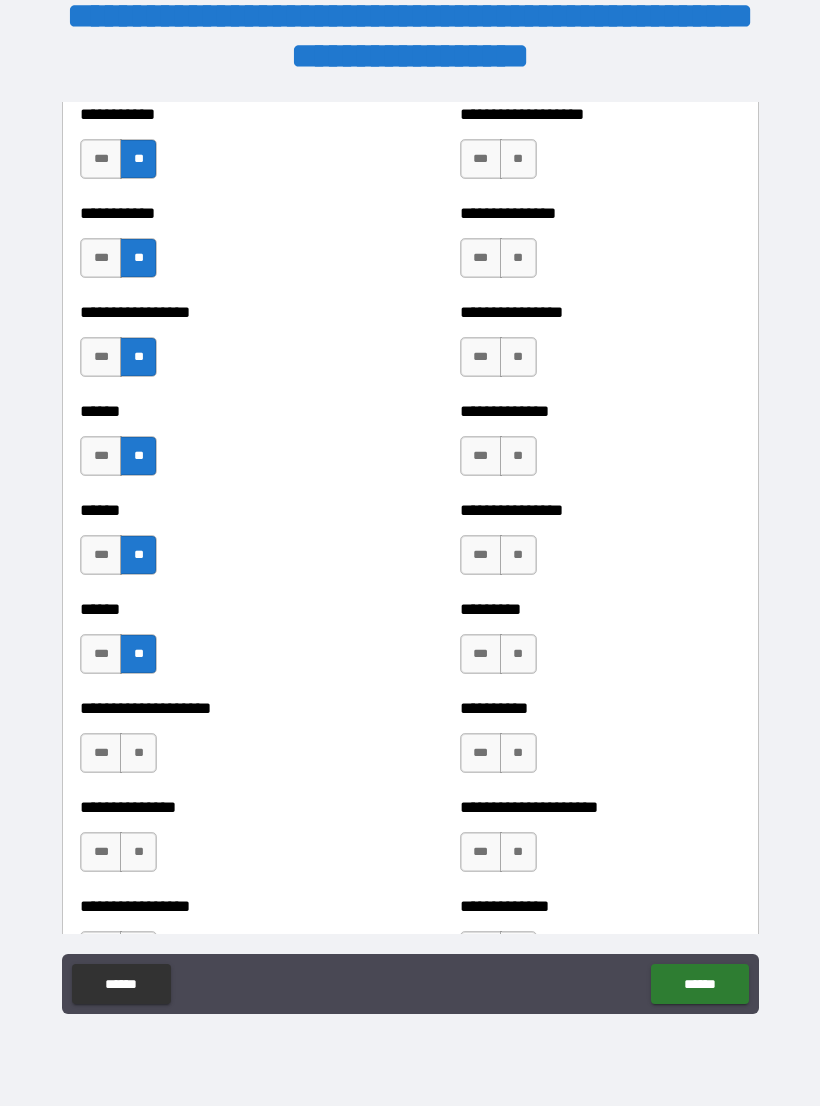 scroll, scrollTop: 2861, scrollLeft: 0, axis: vertical 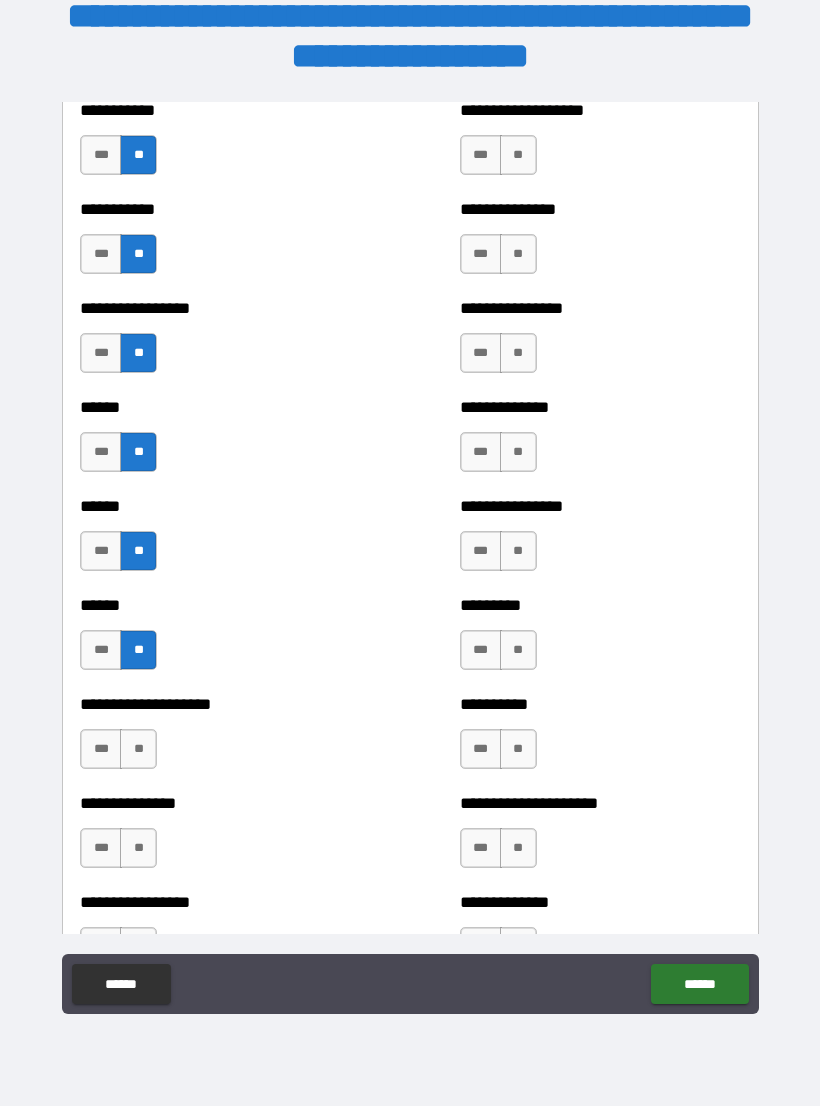 click on "**" at bounding box center [138, 749] 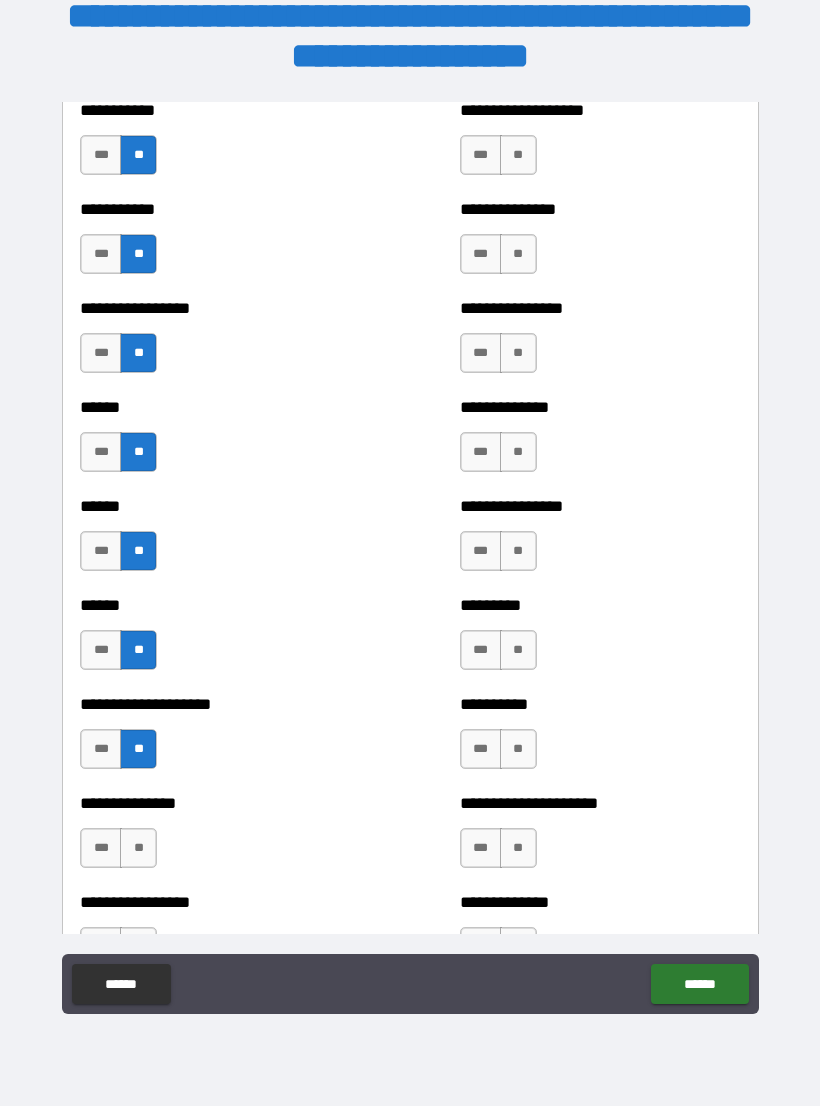 click on "**" at bounding box center [138, 848] 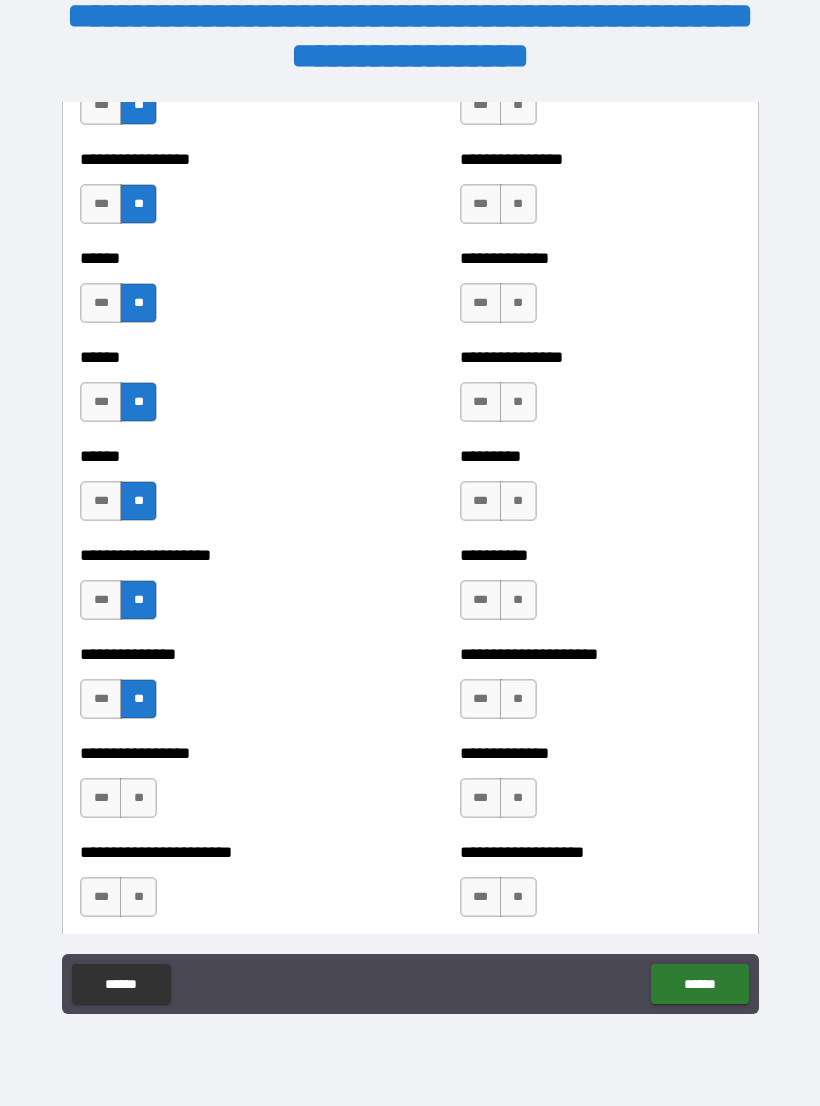 scroll, scrollTop: 3050, scrollLeft: 0, axis: vertical 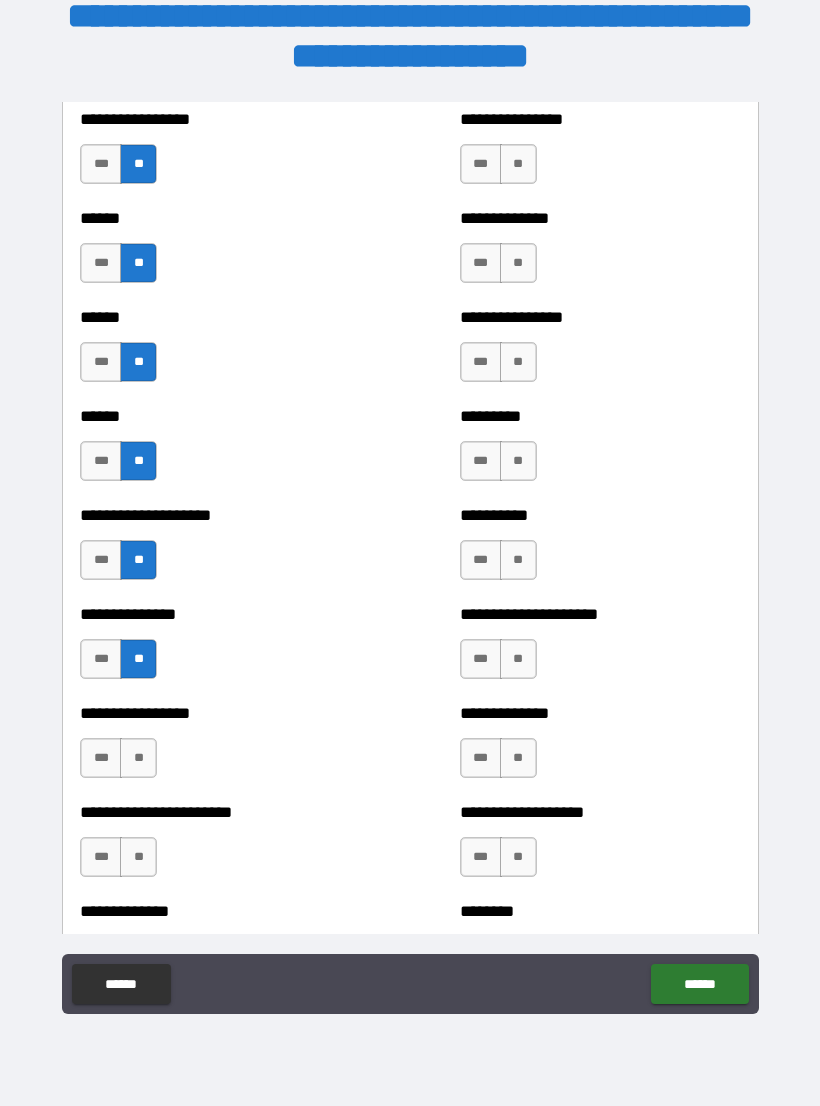 click on "**" at bounding box center [138, 758] 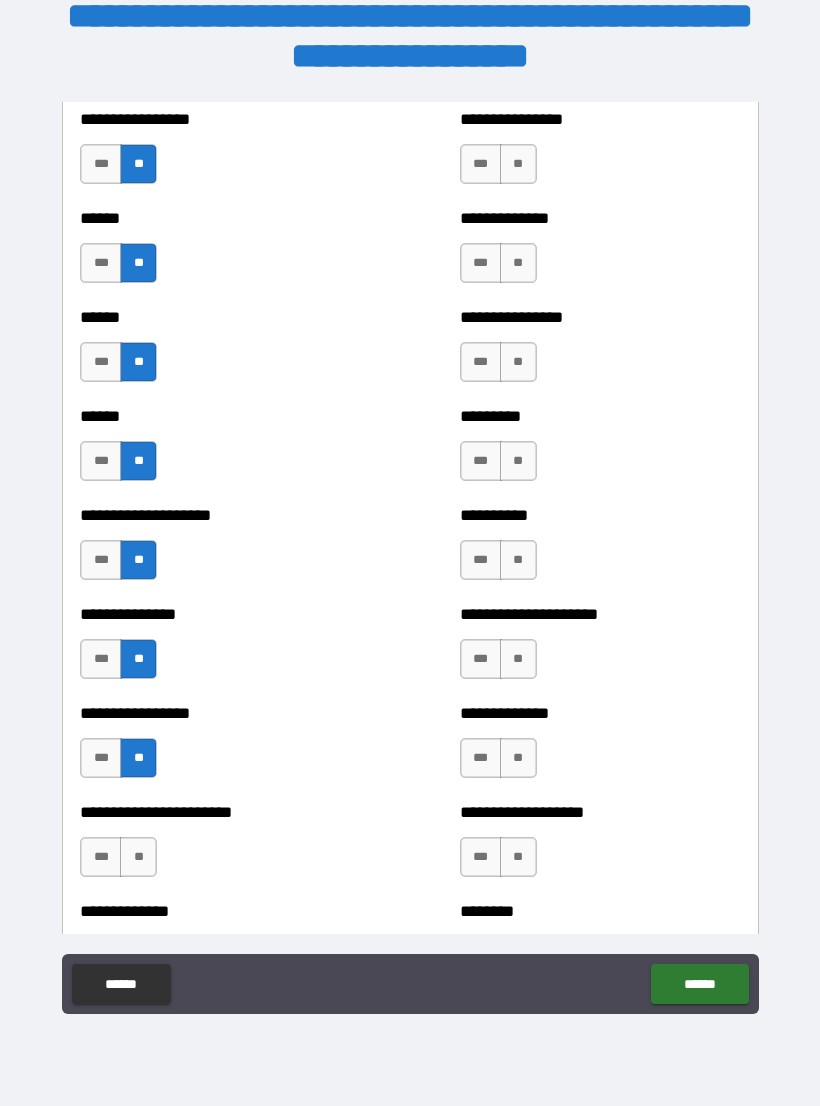 click on "**" at bounding box center (138, 857) 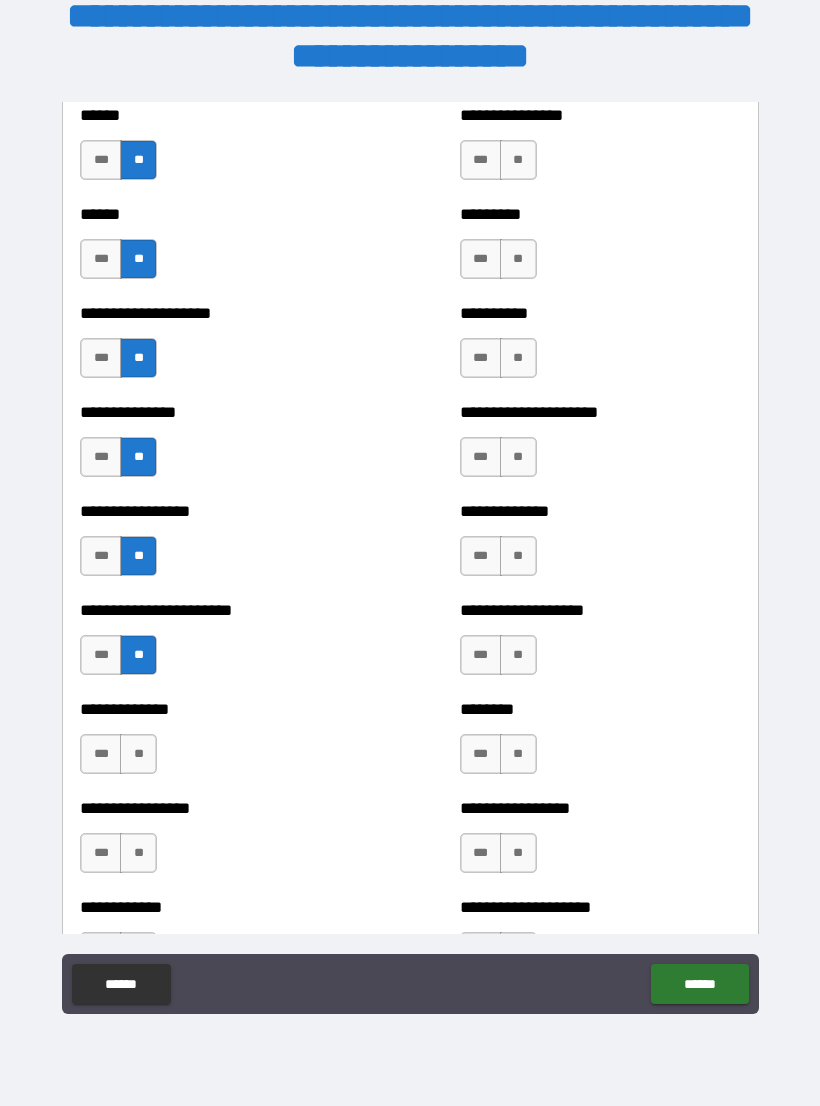 scroll, scrollTop: 3254, scrollLeft: 0, axis: vertical 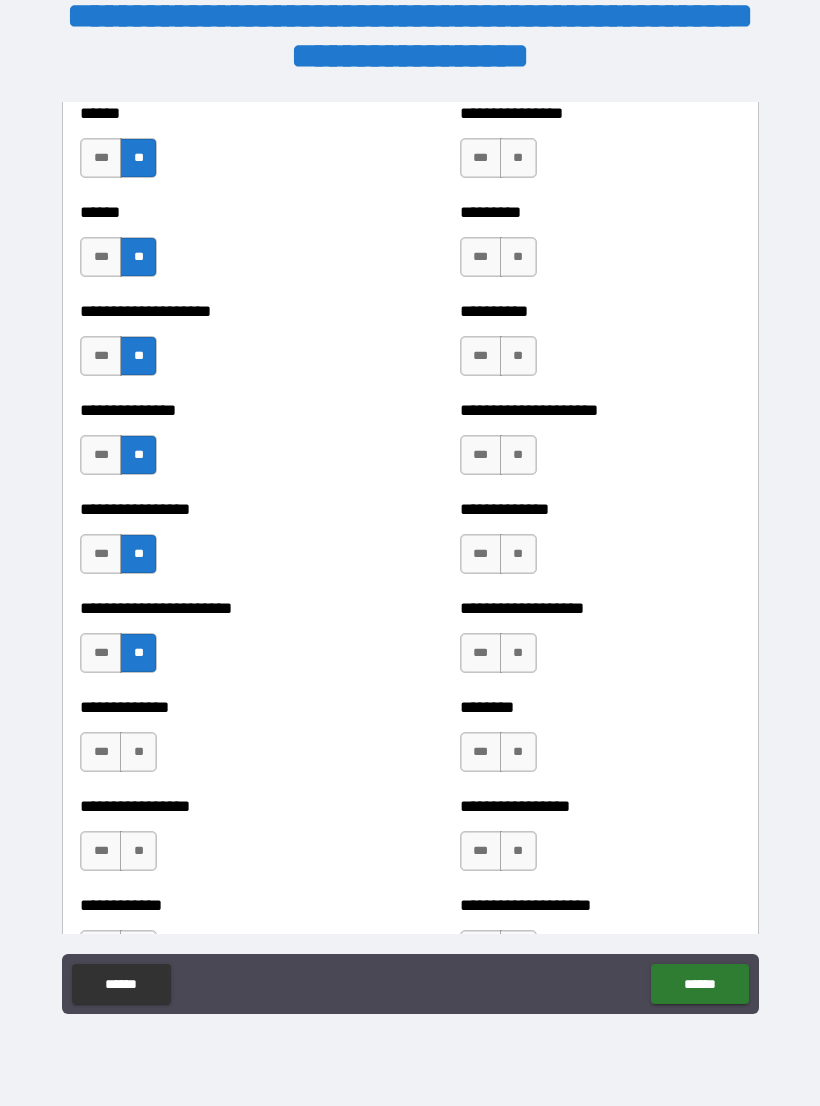 click on "**" at bounding box center [138, 752] 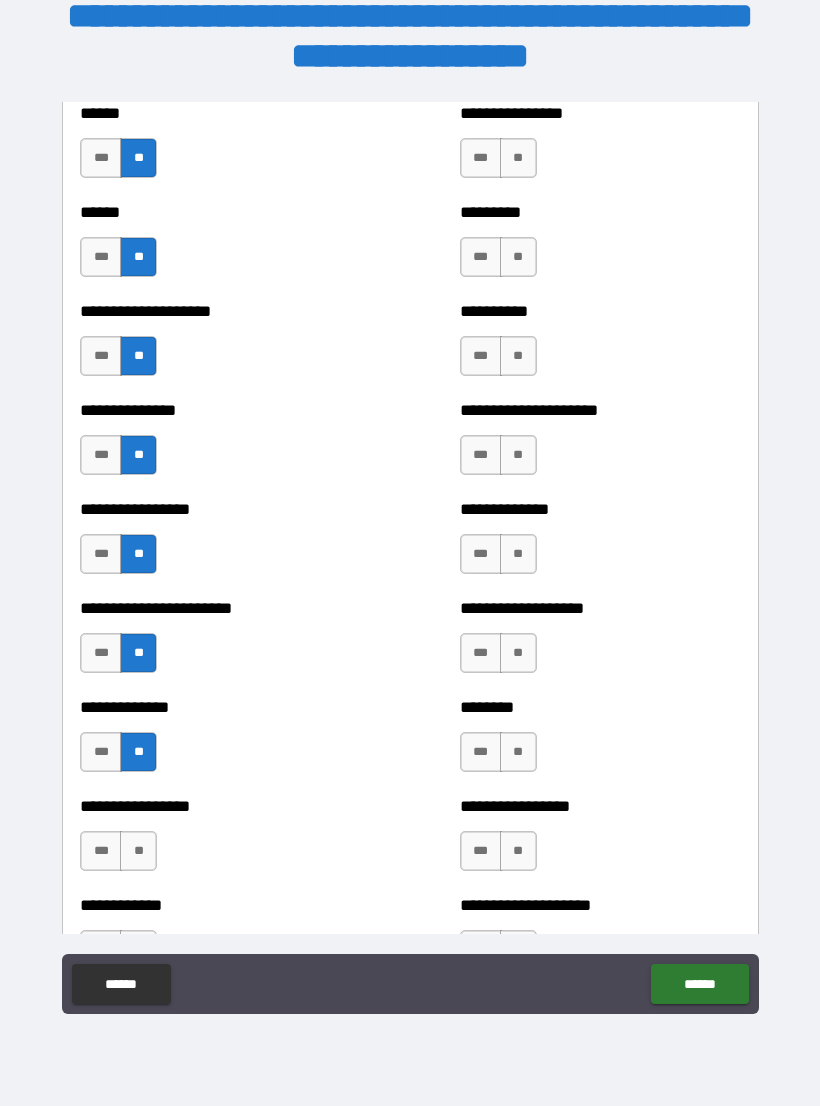 click on "**" at bounding box center [138, 851] 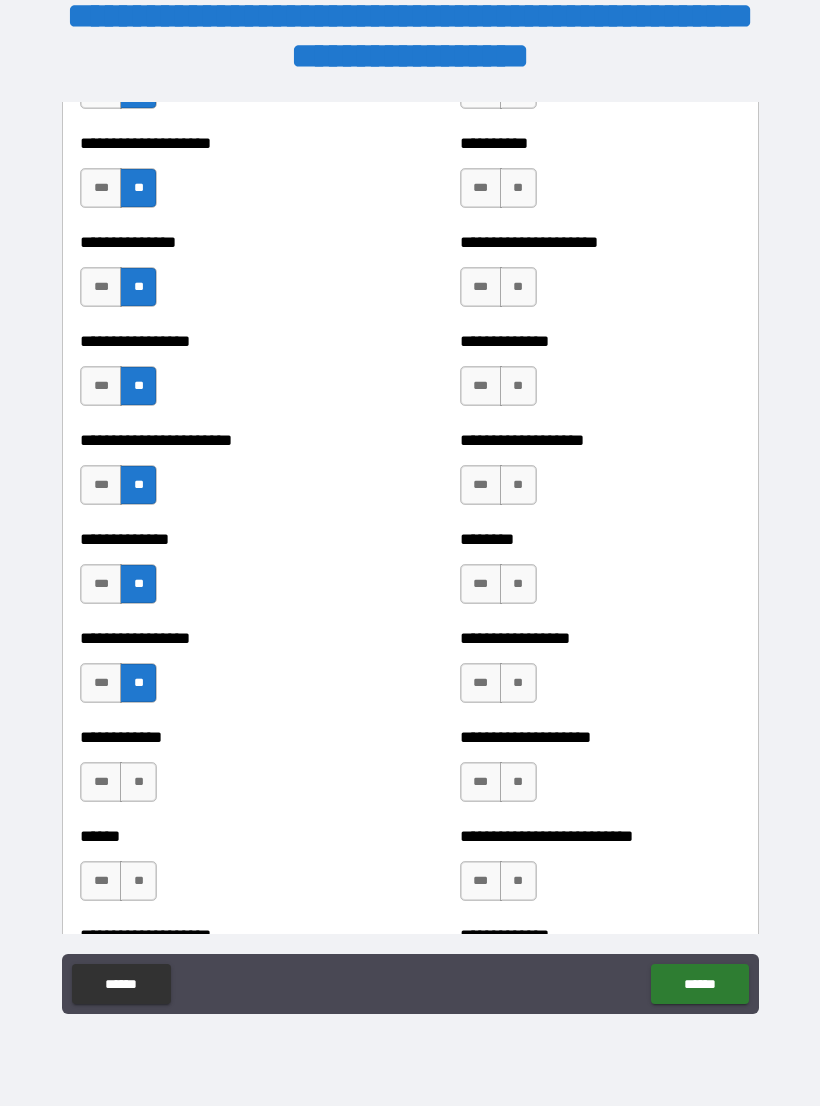 scroll, scrollTop: 3450, scrollLeft: 0, axis: vertical 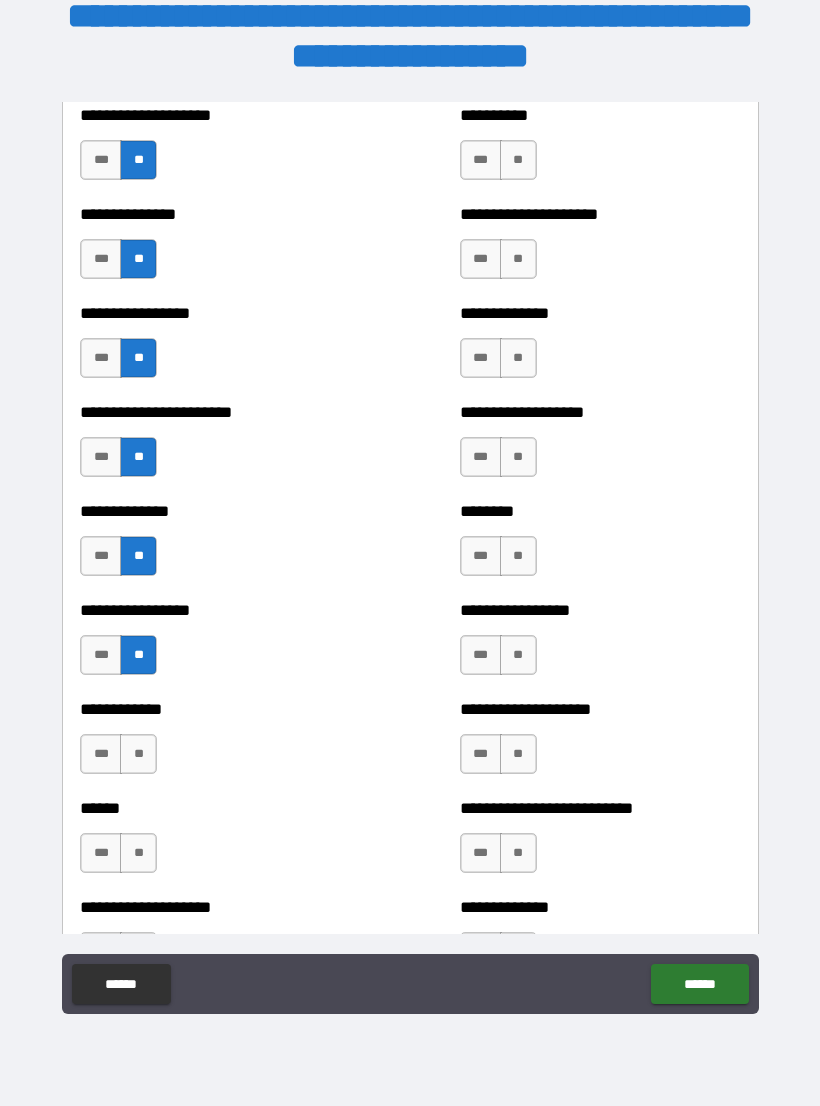 click on "**" at bounding box center (138, 754) 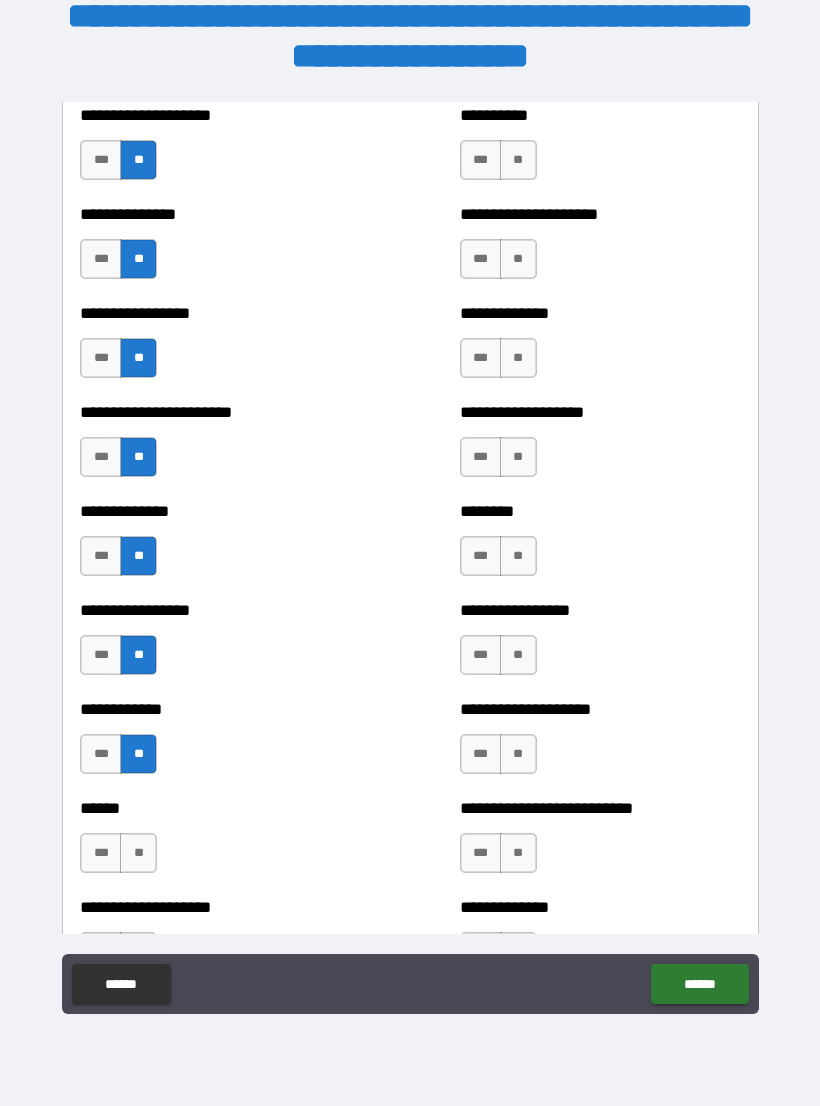 click on "**" at bounding box center [138, 853] 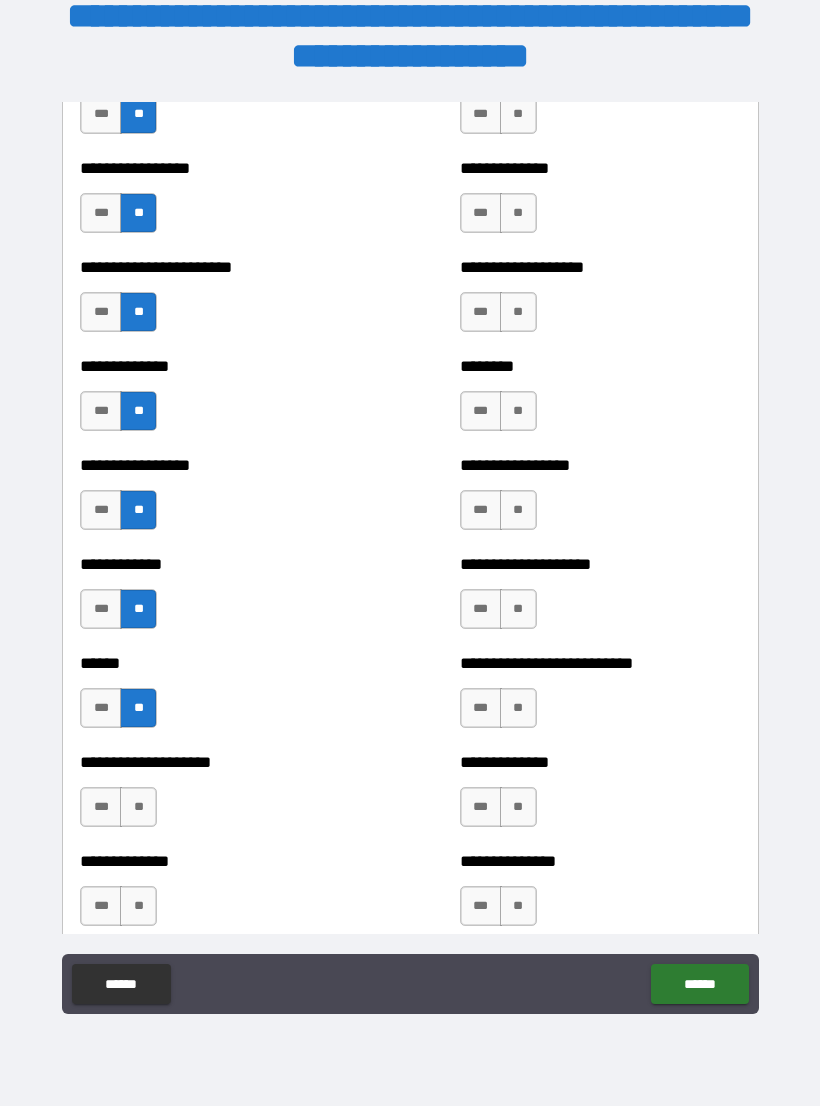 scroll, scrollTop: 3652, scrollLeft: 0, axis: vertical 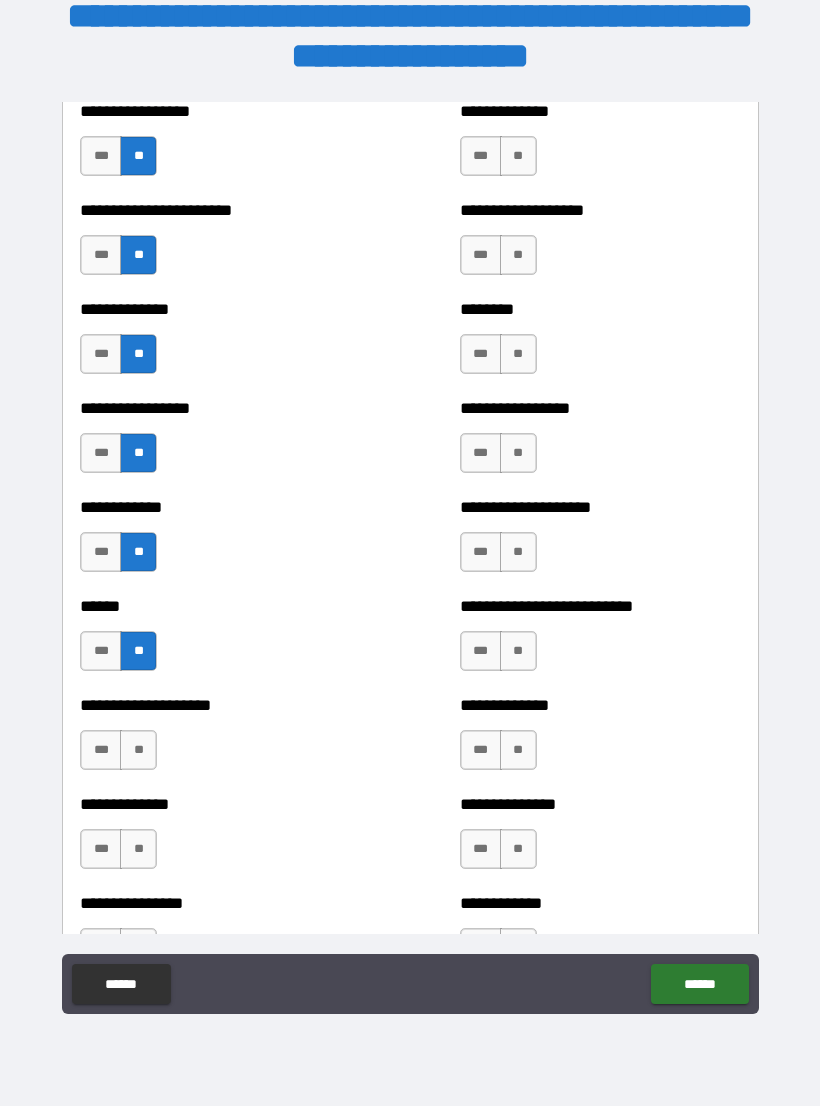 click on "**" at bounding box center [138, 750] 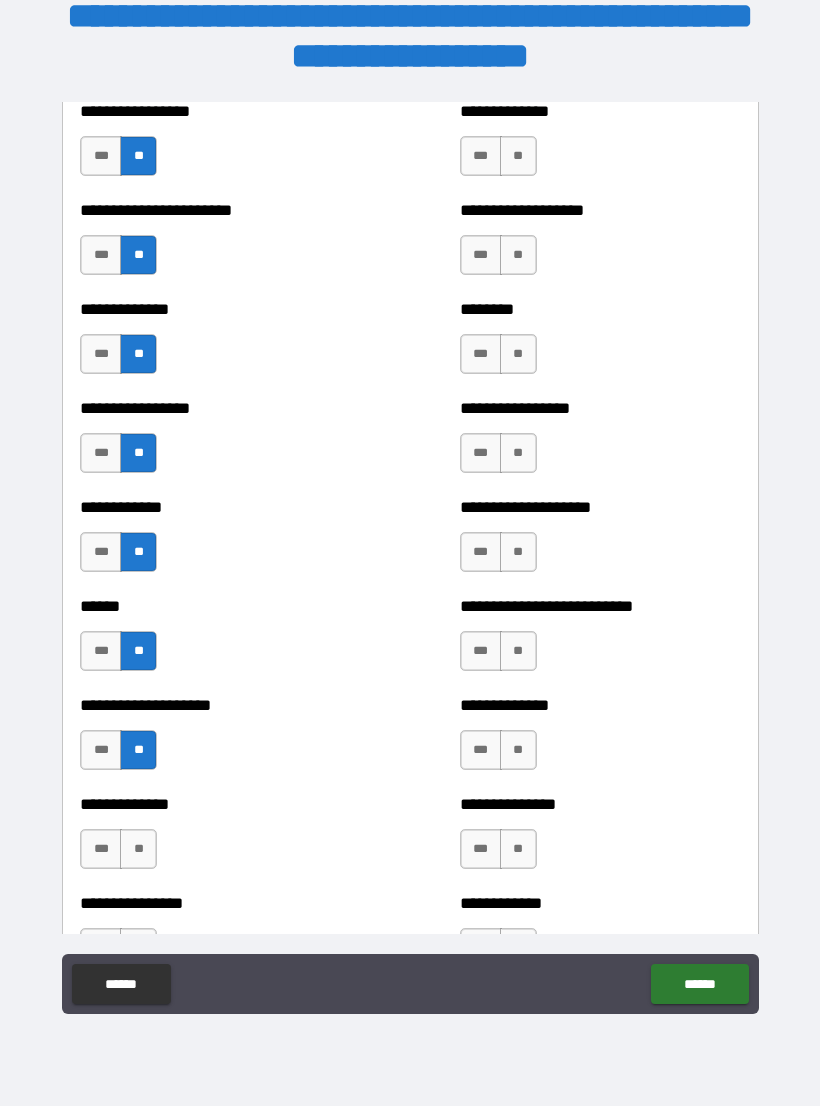 click on "**" at bounding box center (138, 849) 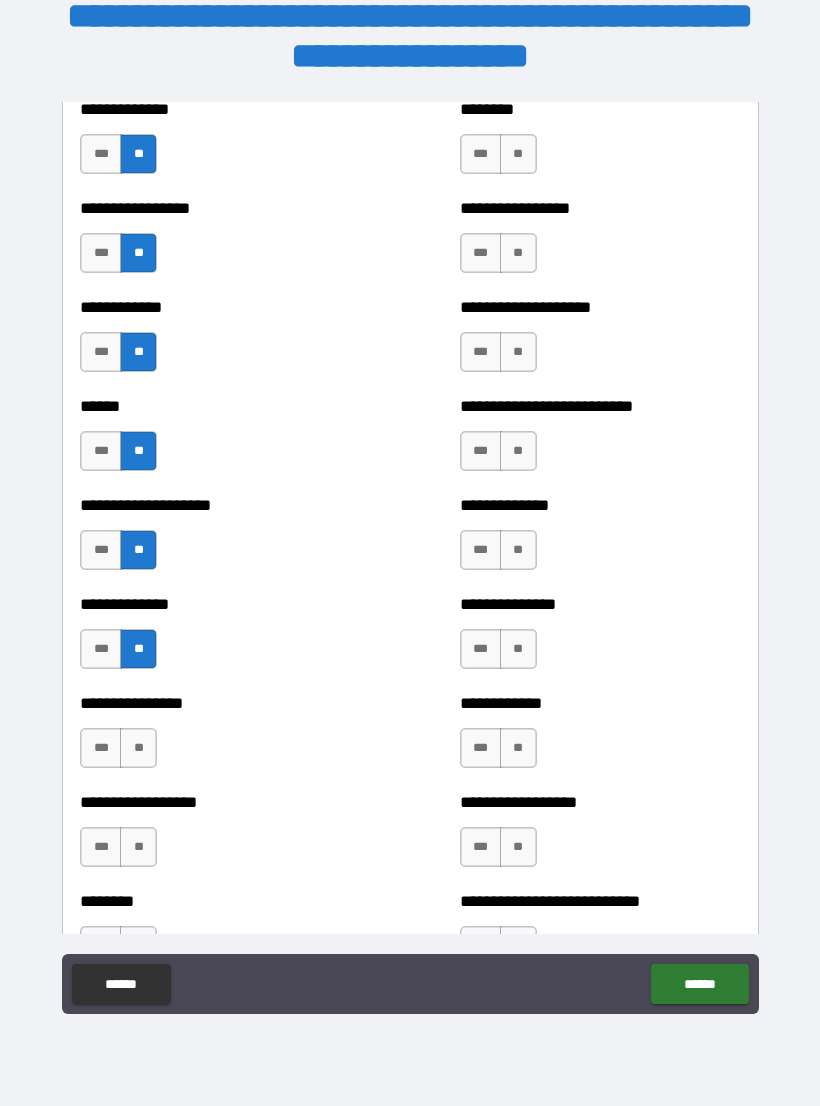 scroll, scrollTop: 3857, scrollLeft: 0, axis: vertical 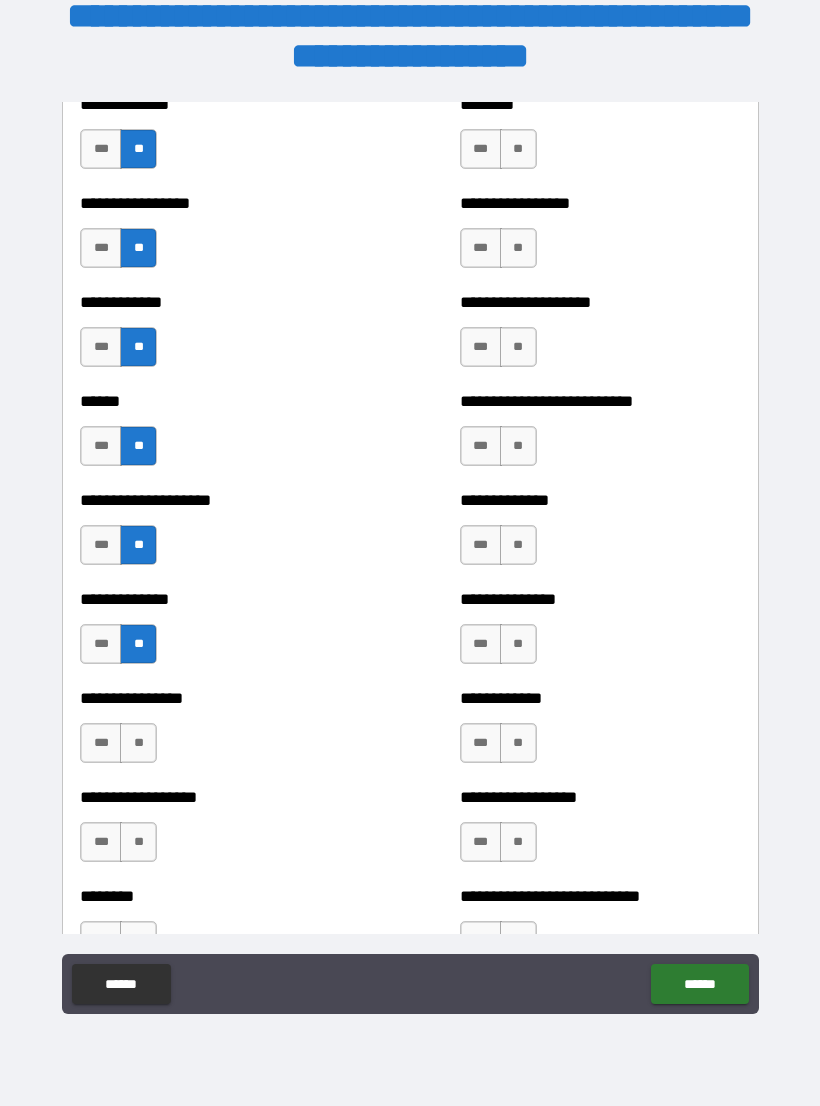 click on "**" at bounding box center [138, 743] 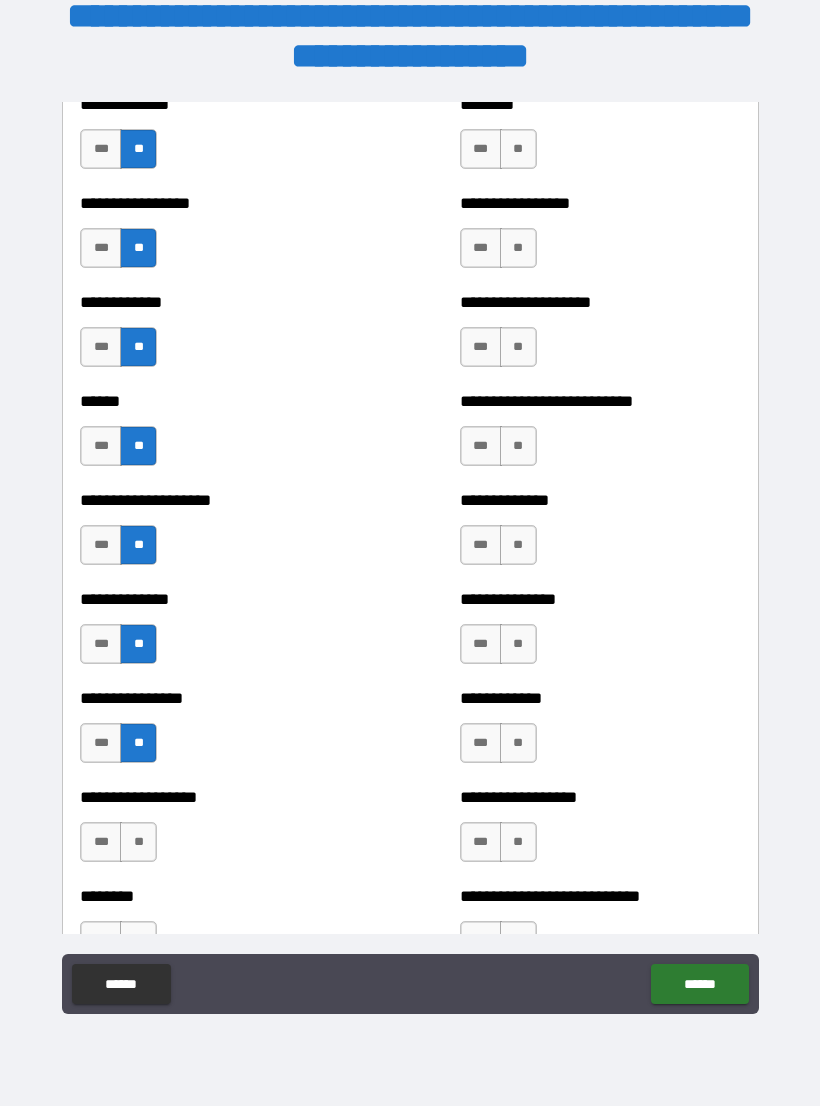click on "**" at bounding box center (138, 842) 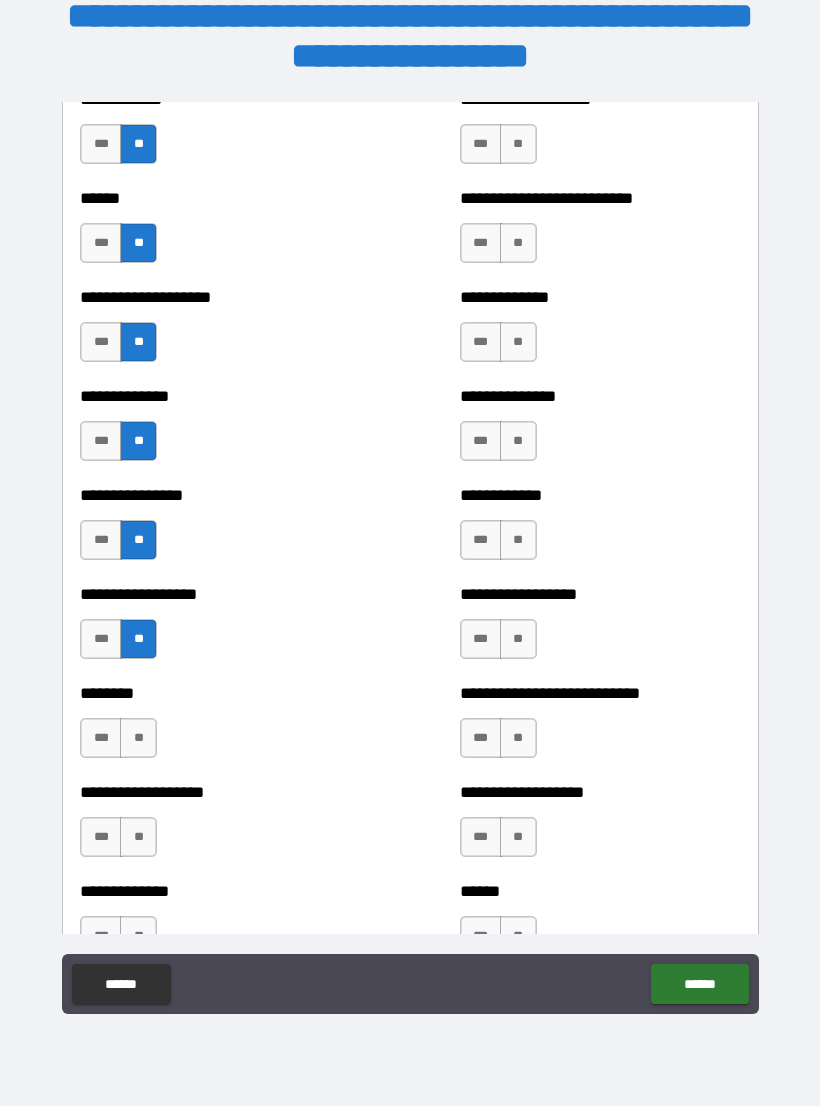 scroll, scrollTop: 4066, scrollLeft: 0, axis: vertical 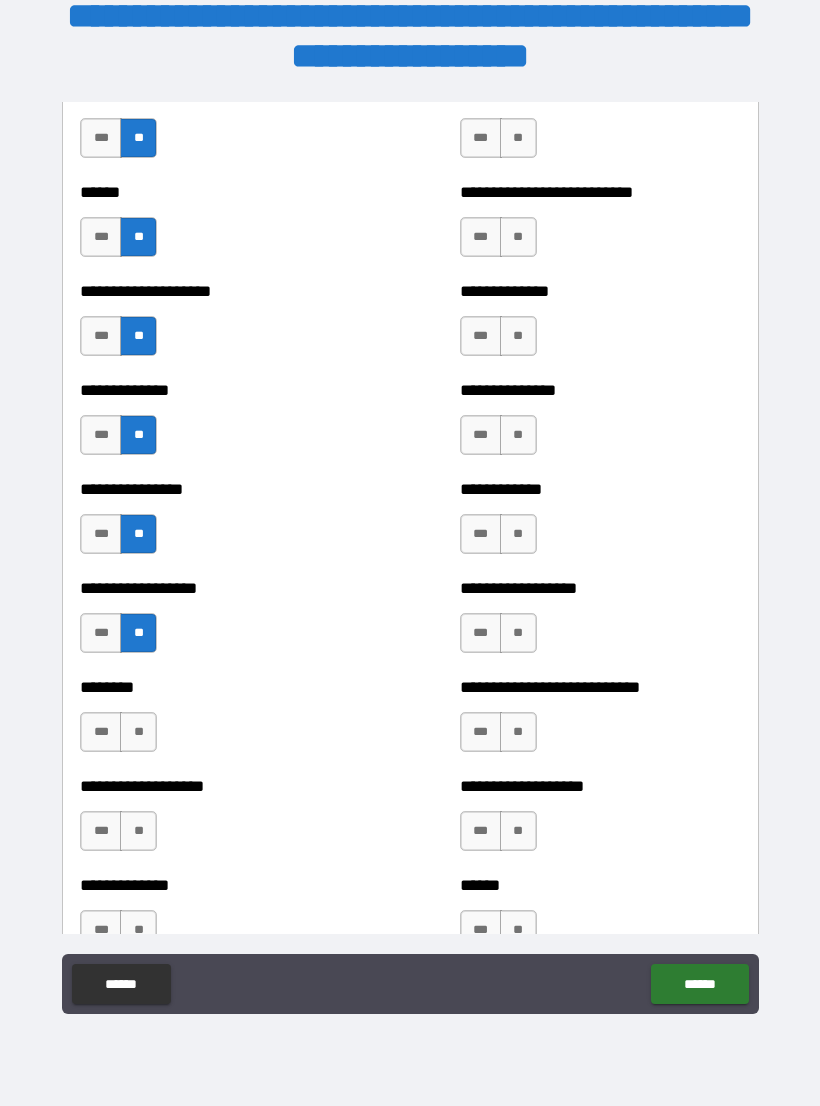 click on "**" at bounding box center (138, 732) 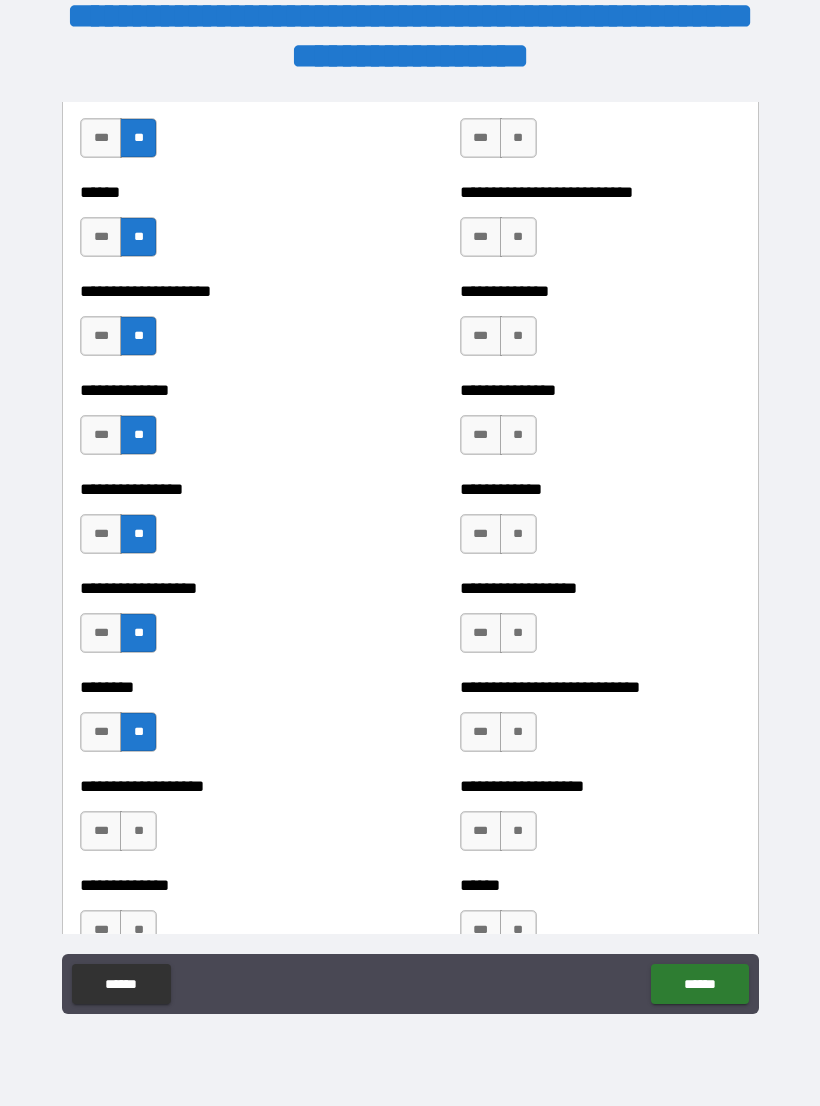 click on "**" at bounding box center (138, 831) 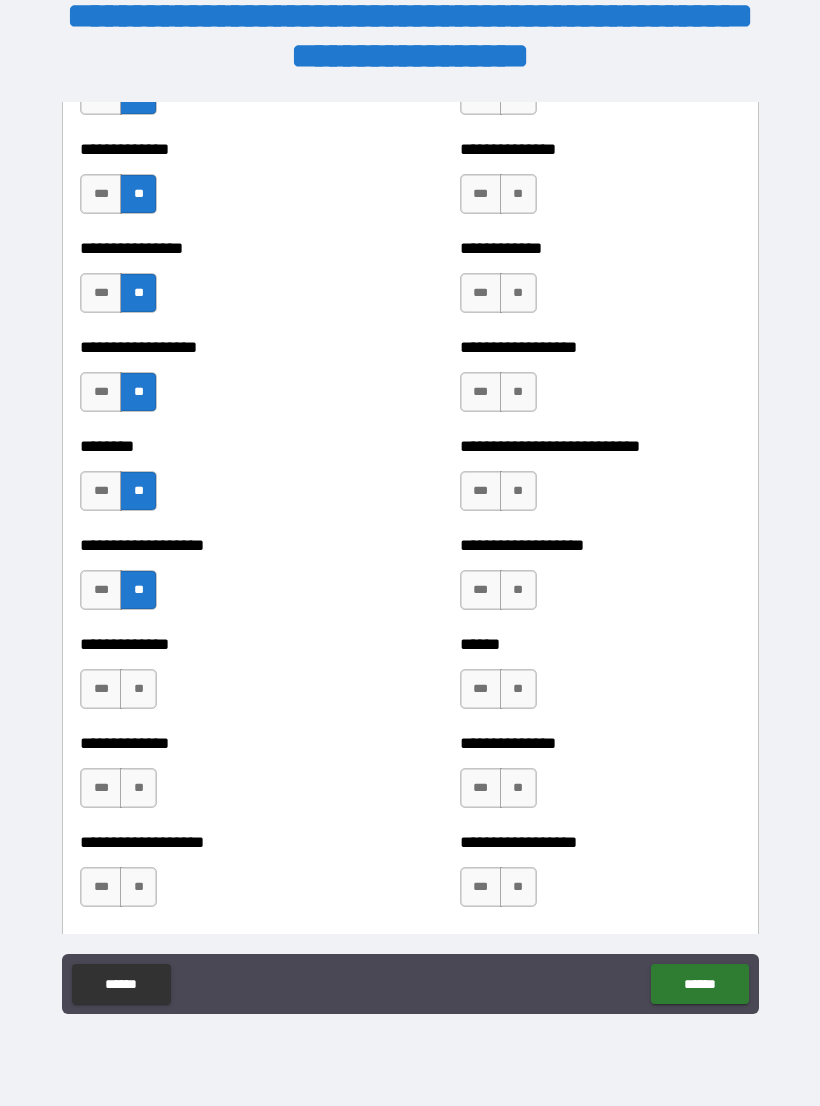 scroll, scrollTop: 4310, scrollLeft: 0, axis: vertical 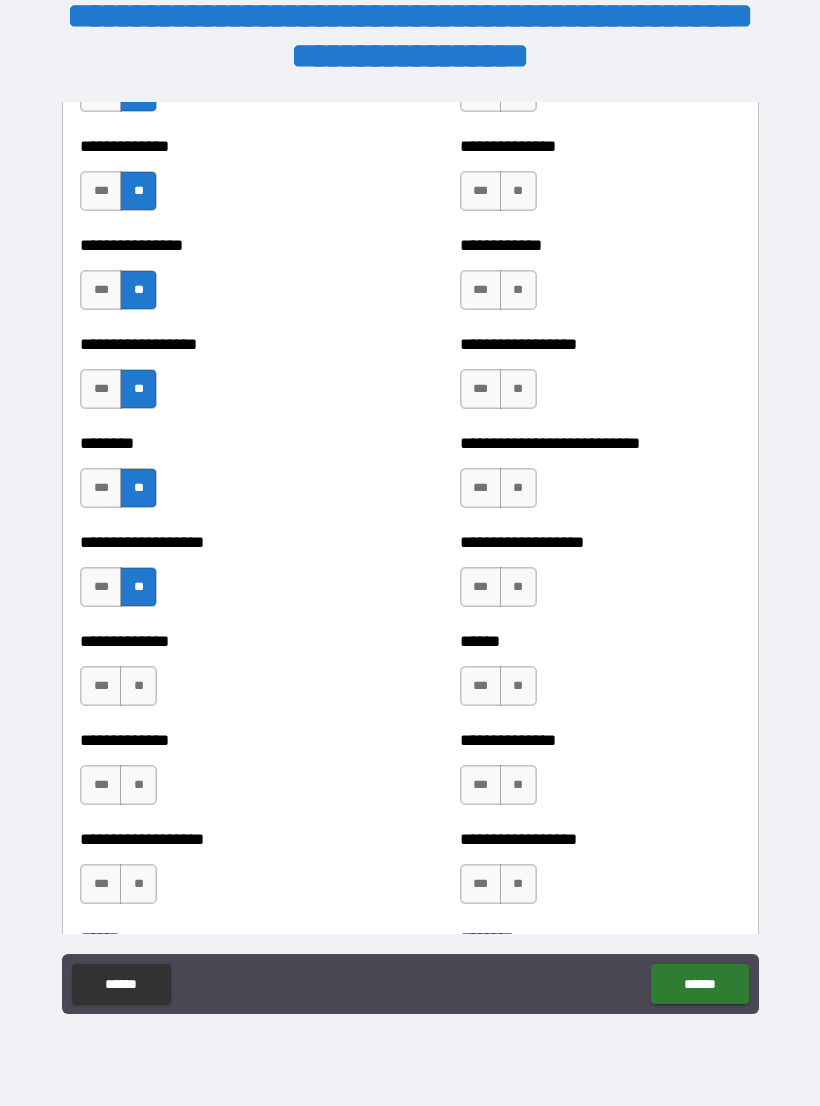 click on "**" at bounding box center [138, 686] 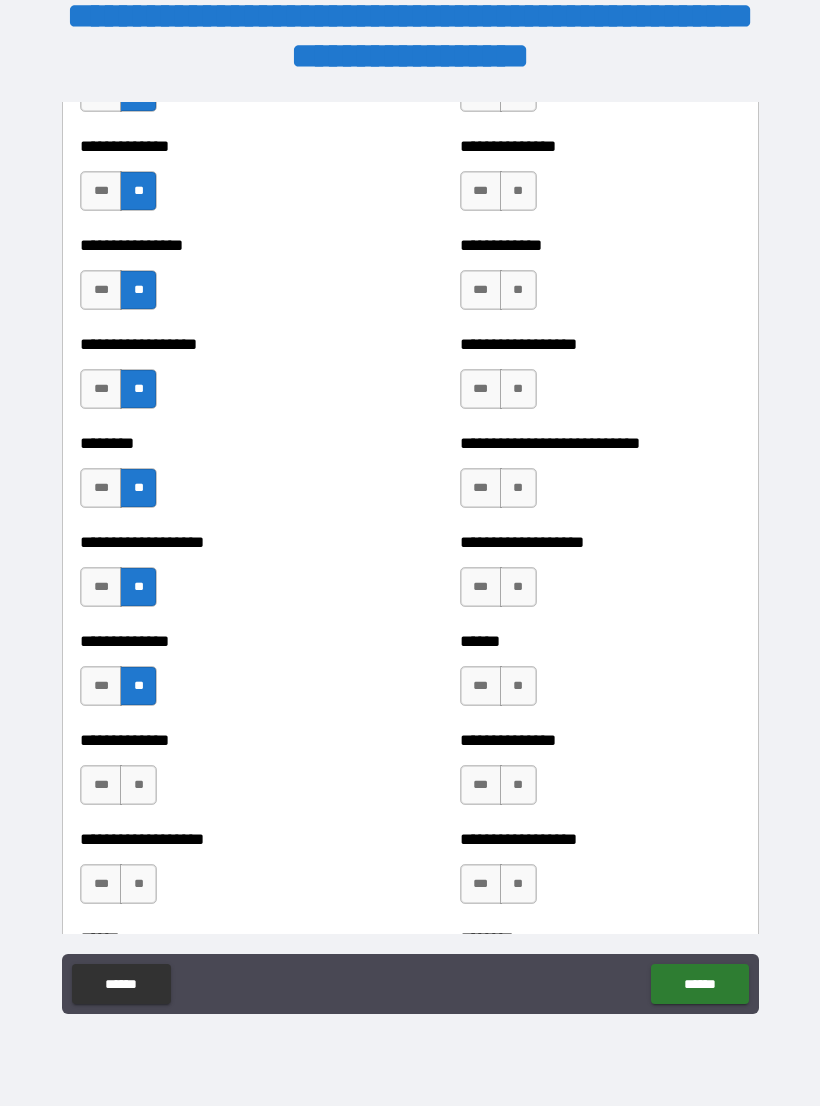 click on "**" at bounding box center [138, 785] 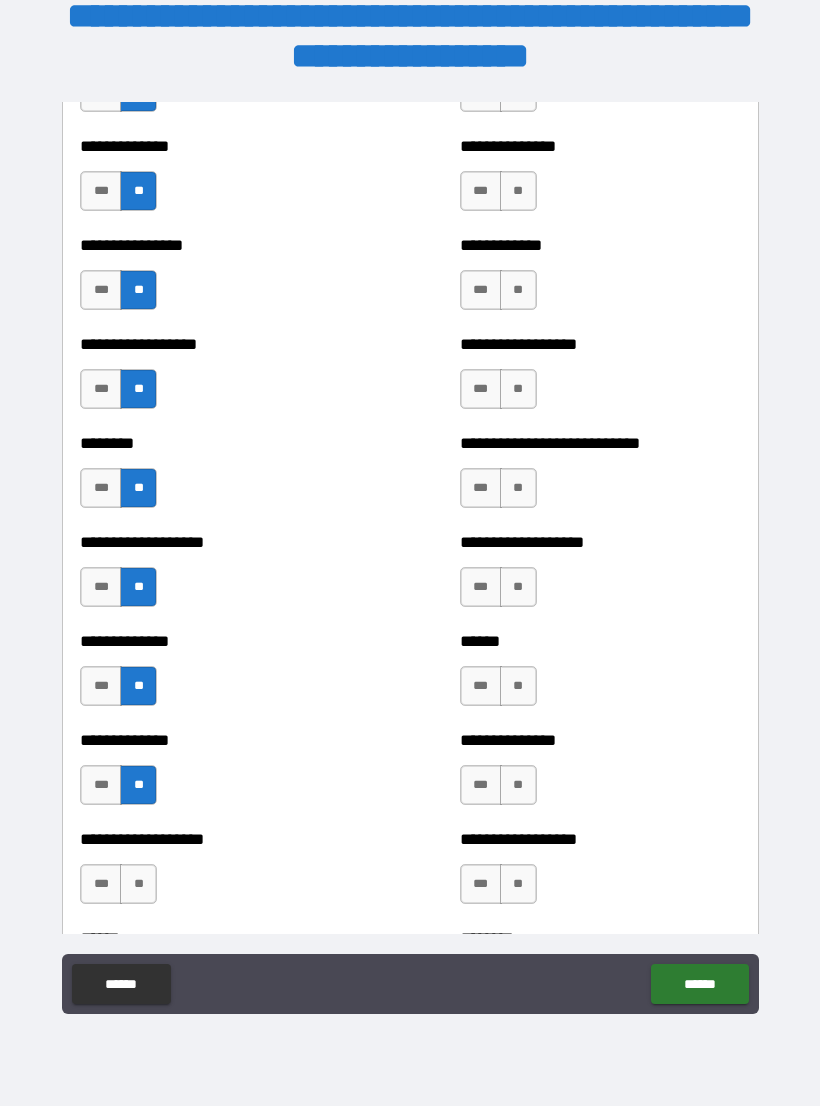 click on "**" at bounding box center [138, 884] 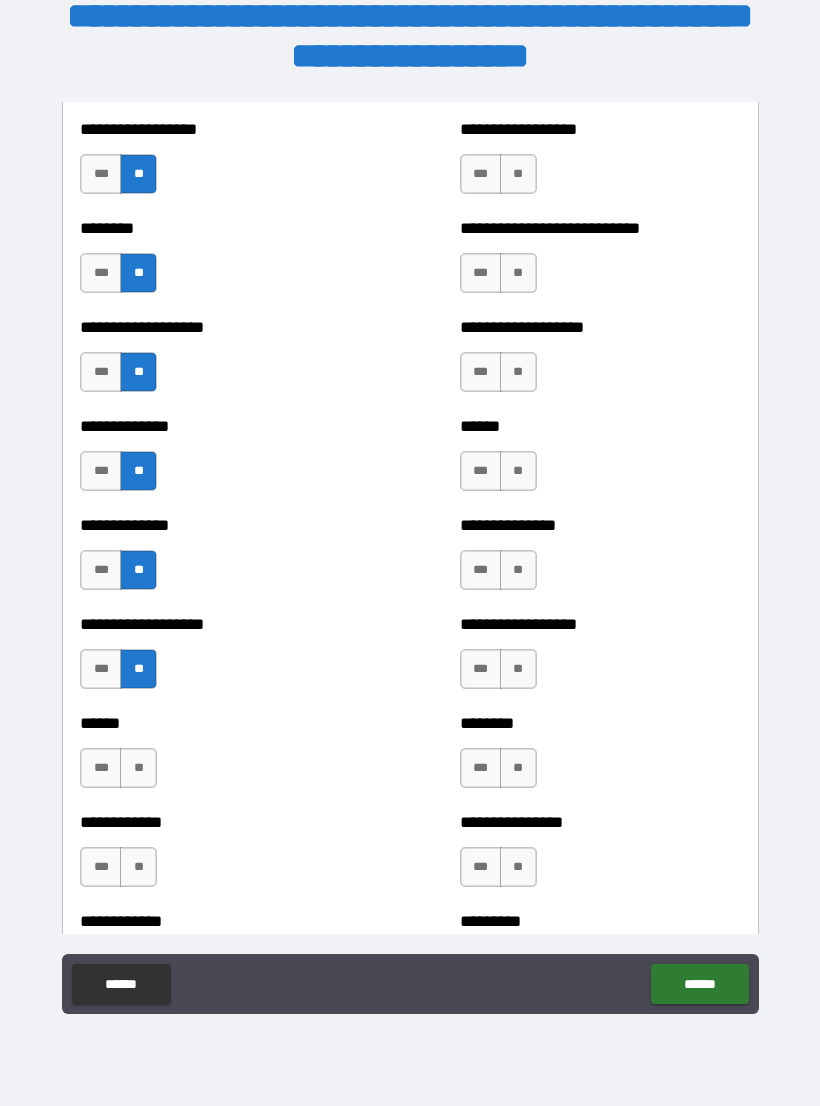 scroll, scrollTop: 4530, scrollLeft: 0, axis: vertical 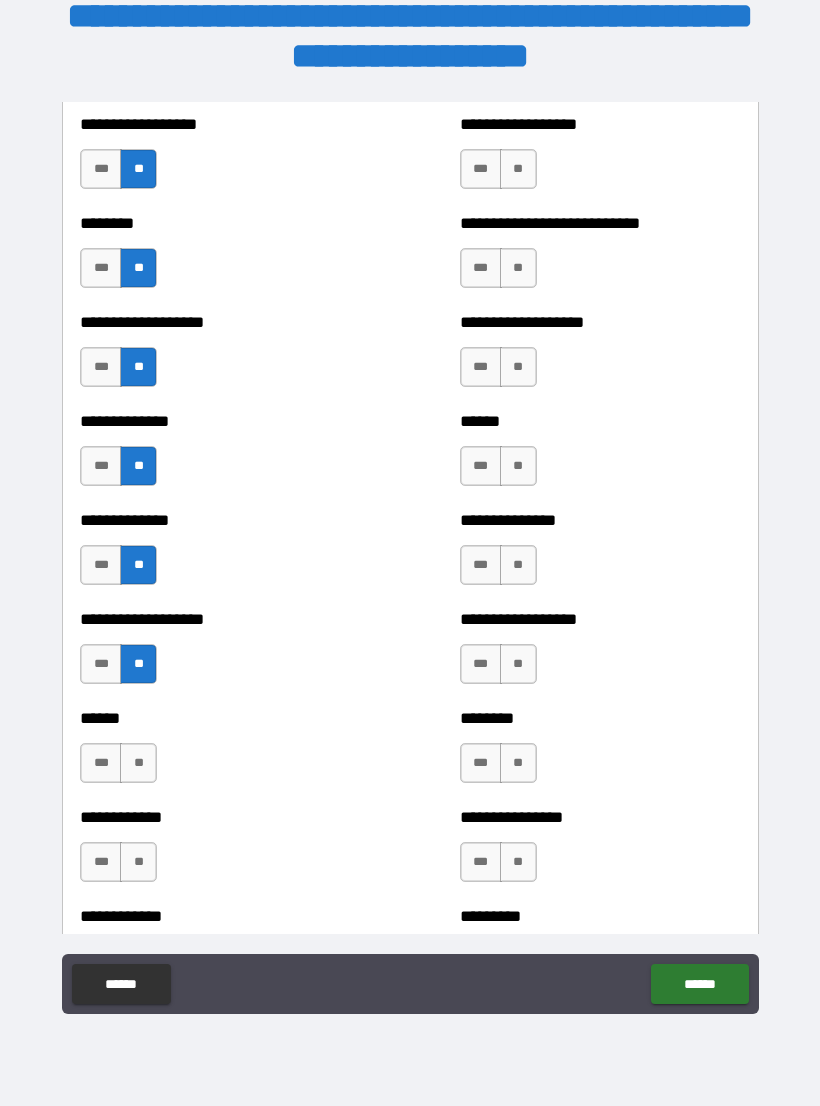 click on "**" at bounding box center (138, 763) 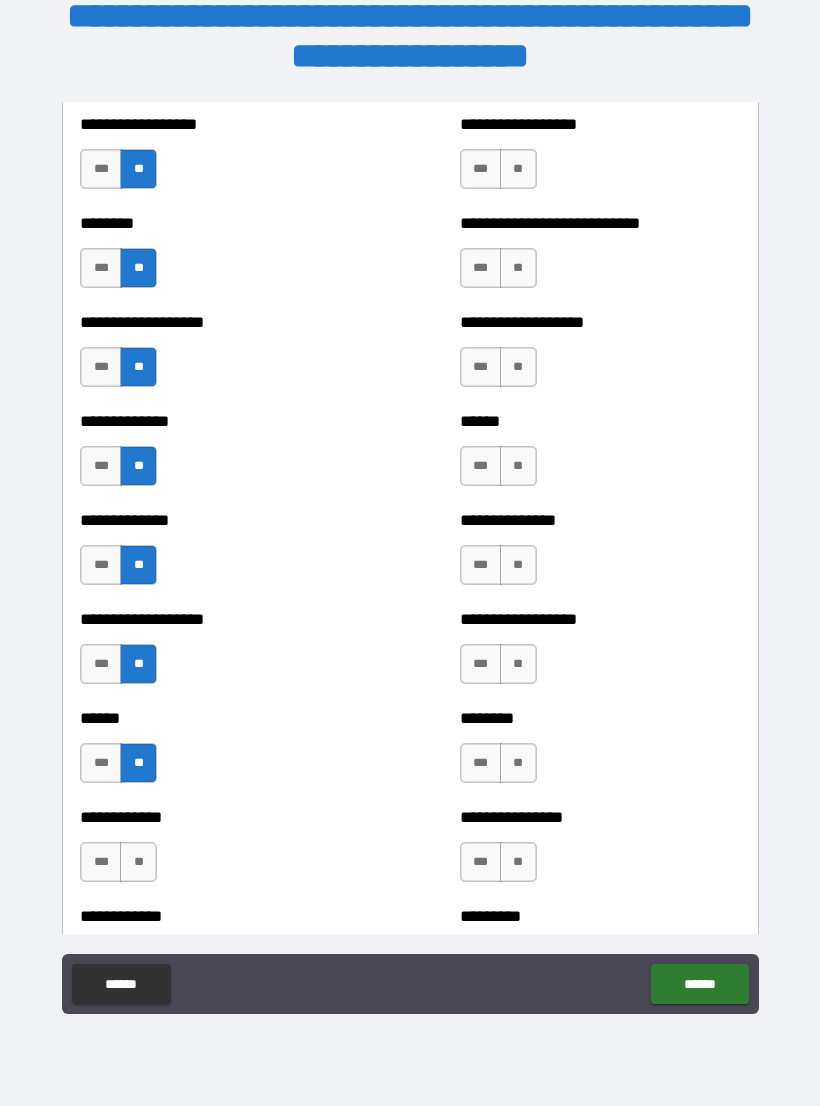click on "**" at bounding box center [138, 862] 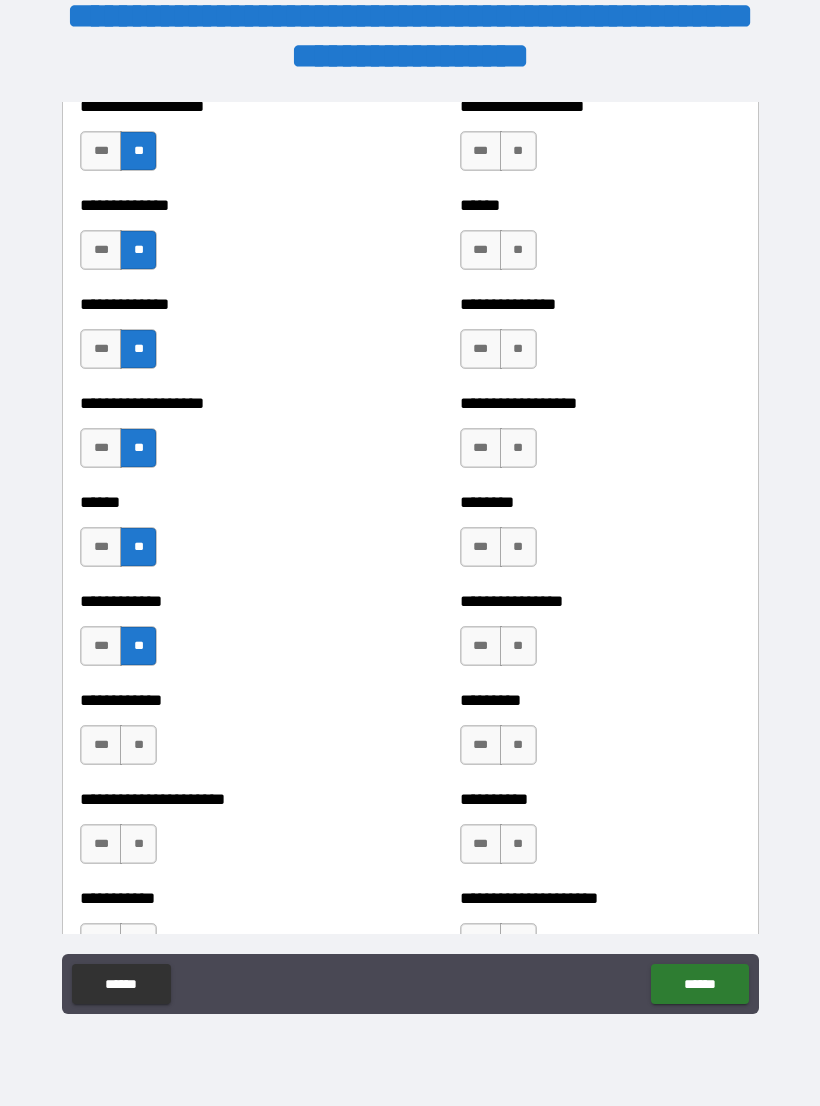 scroll, scrollTop: 4765, scrollLeft: 0, axis: vertical 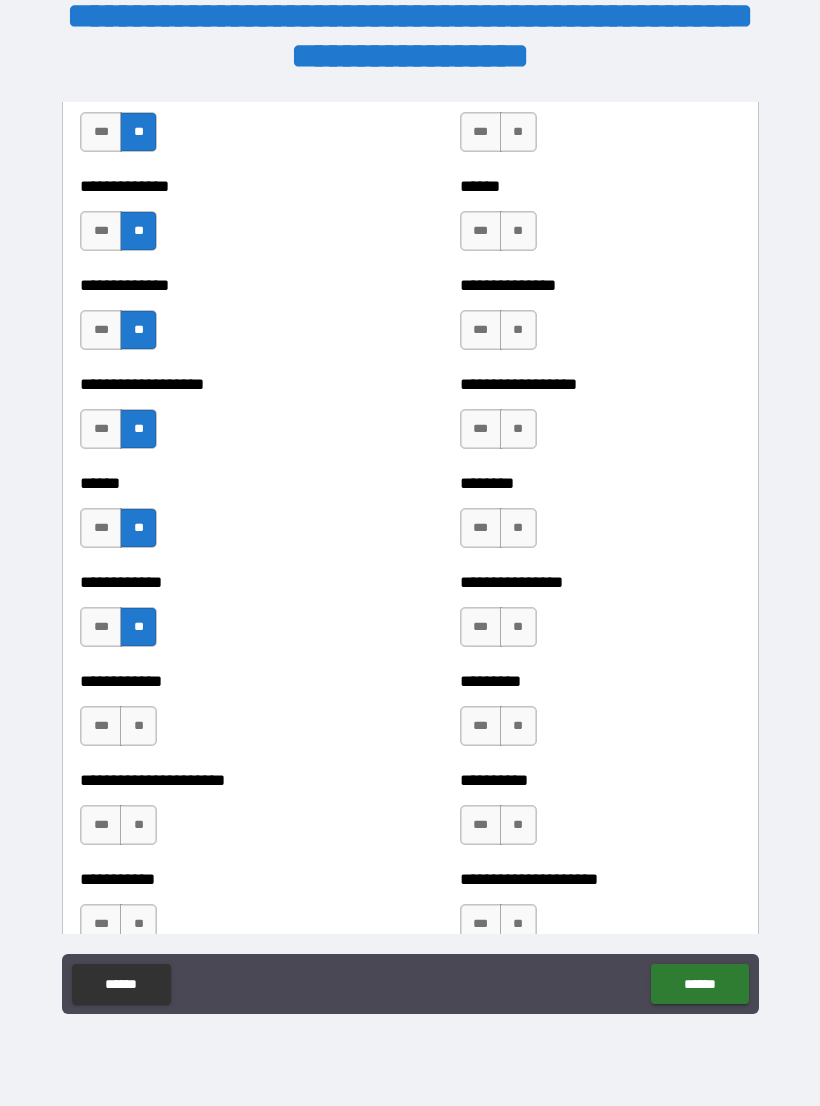 click on "**" at bounding box center [138, 726] 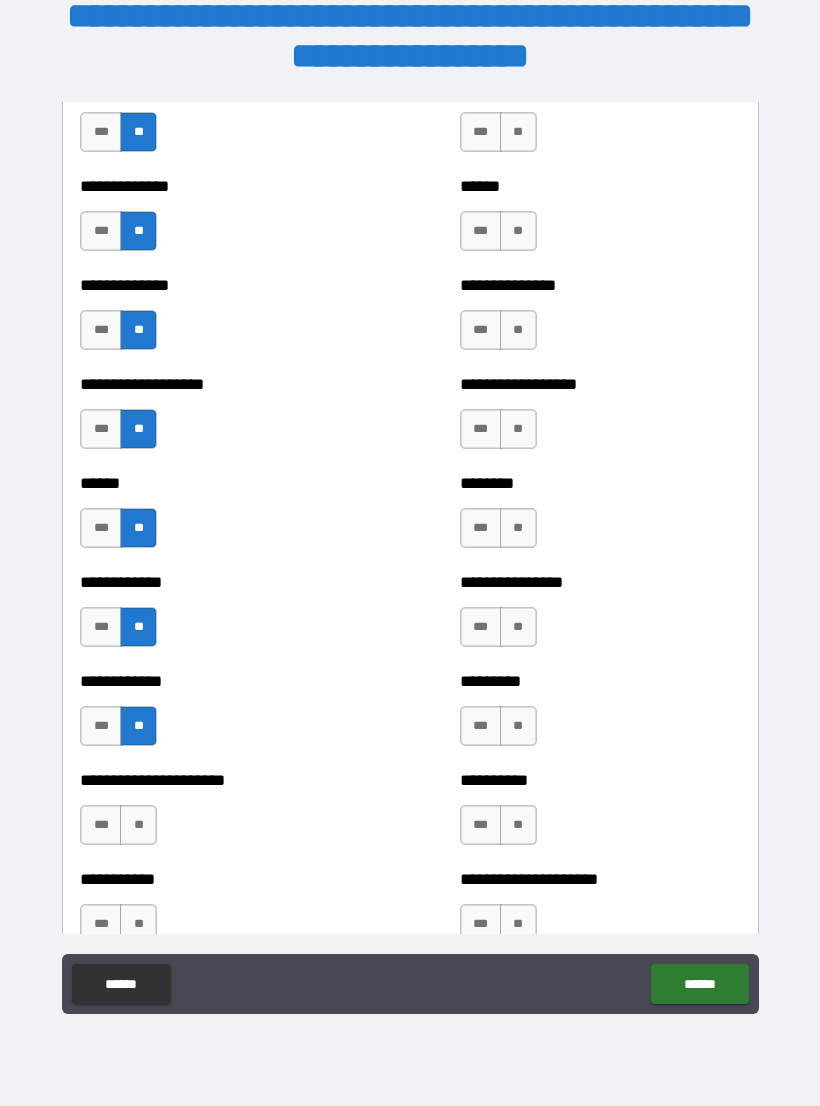 click on "**" at bounding box center (138, 825) 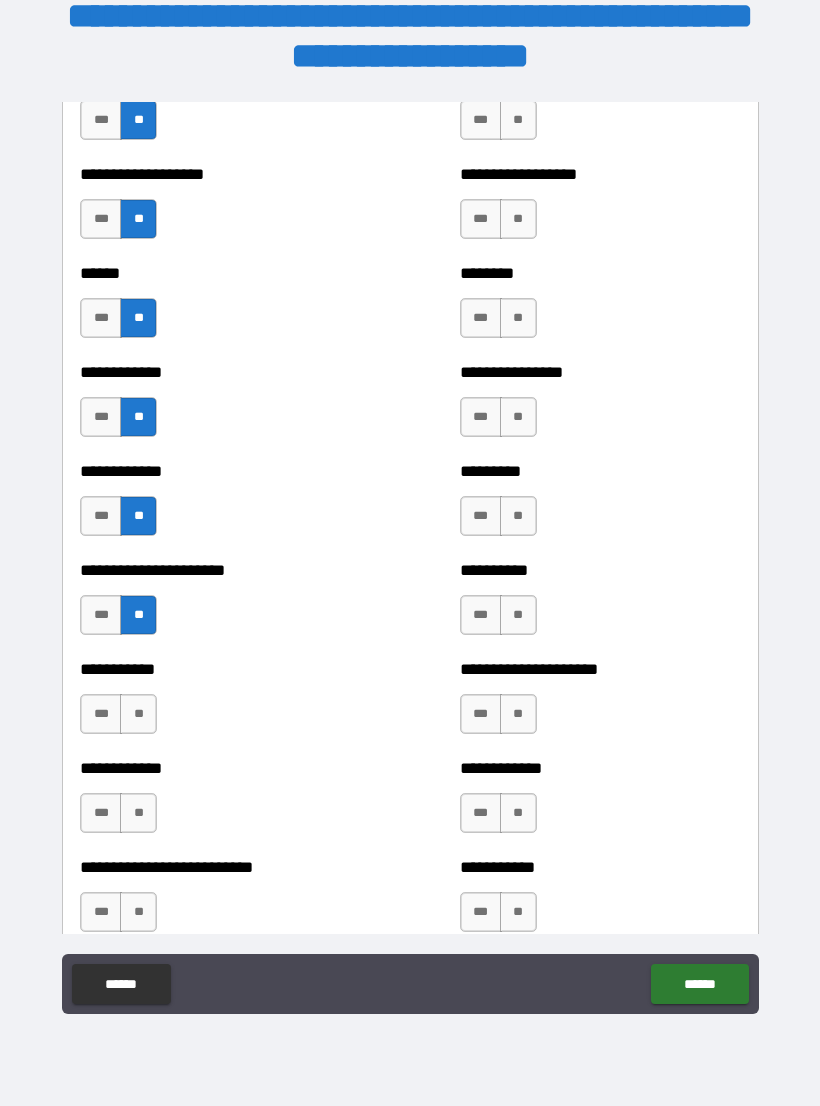 scroll, scrollTop: 4980, scrollLeft: 0, axis: vertical 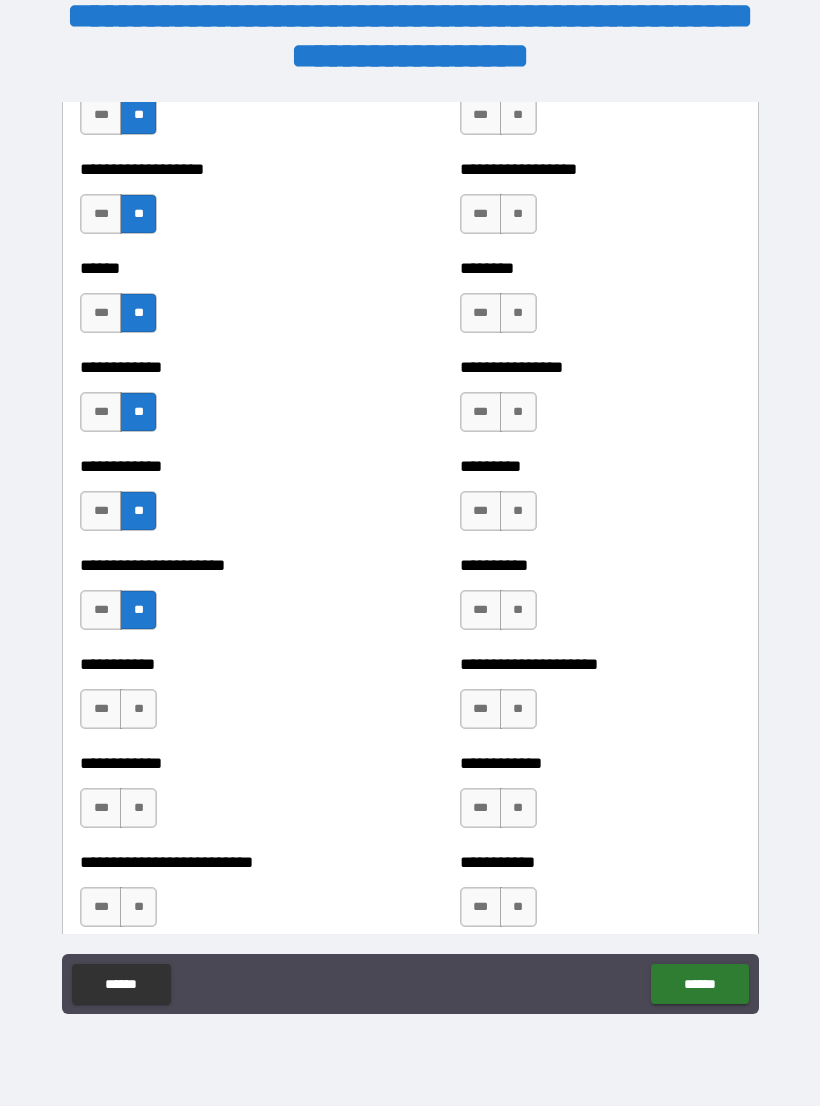 click on "**" at bounding box center (138, 709) 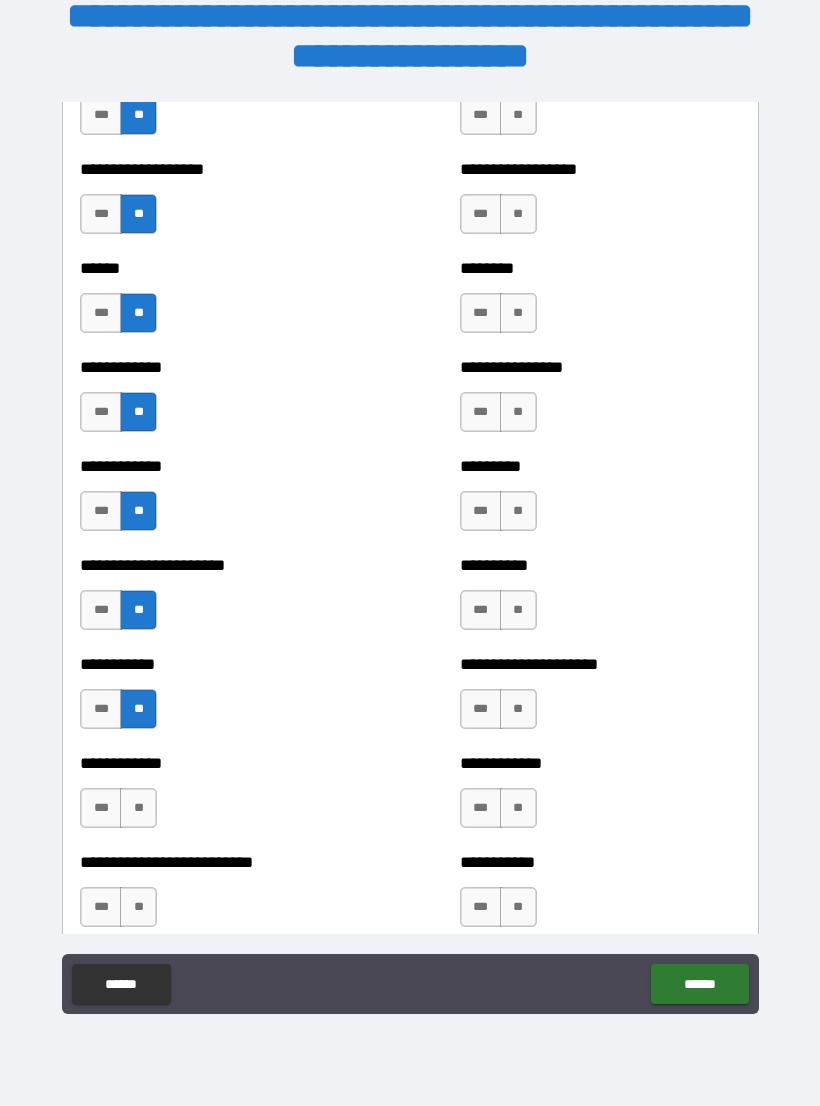 click on "**" at bounding box center [138, 808] 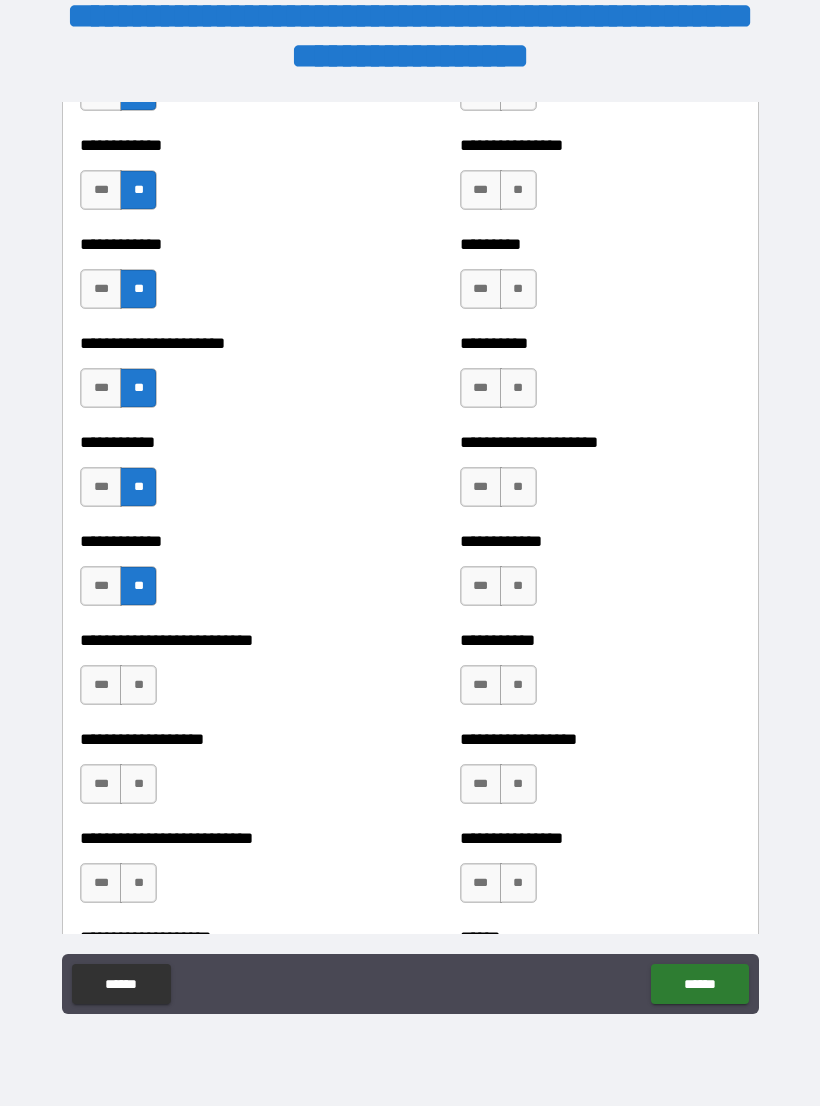 scroll, scrollTop: 5207, scrollLeft: 0, axis: vertical 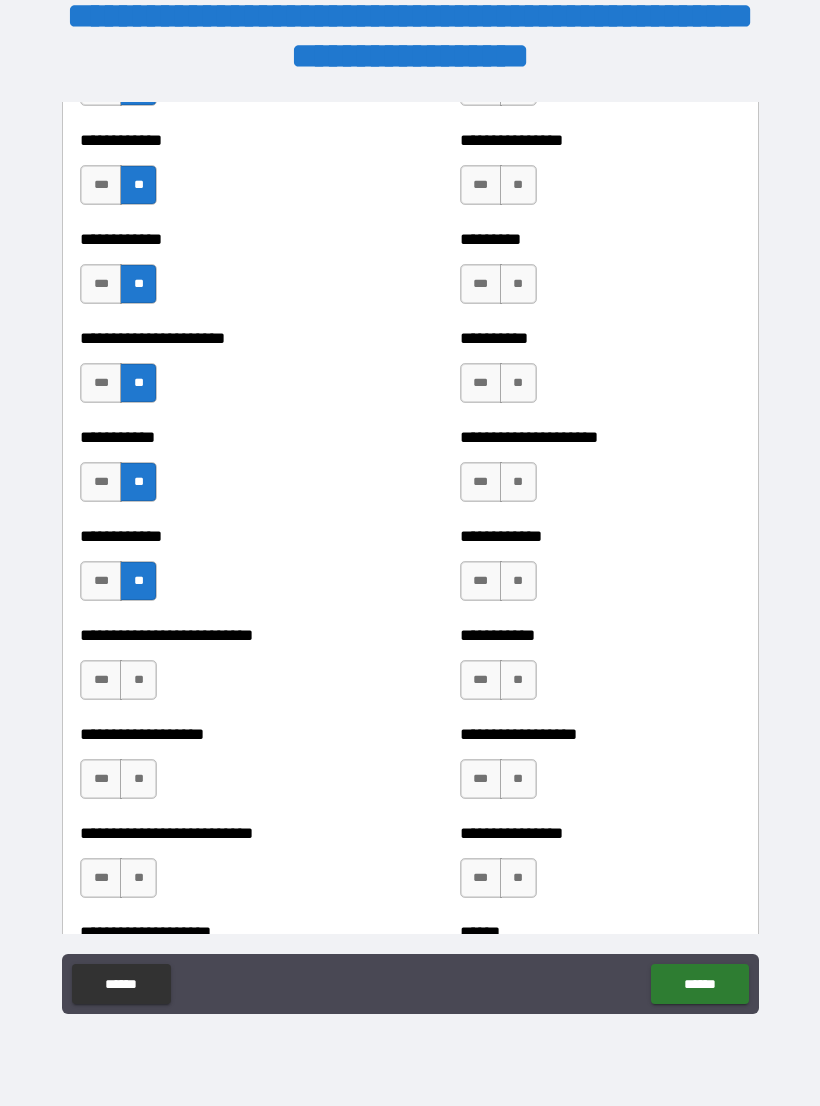 click on "**" at bounding box center [138, 680] 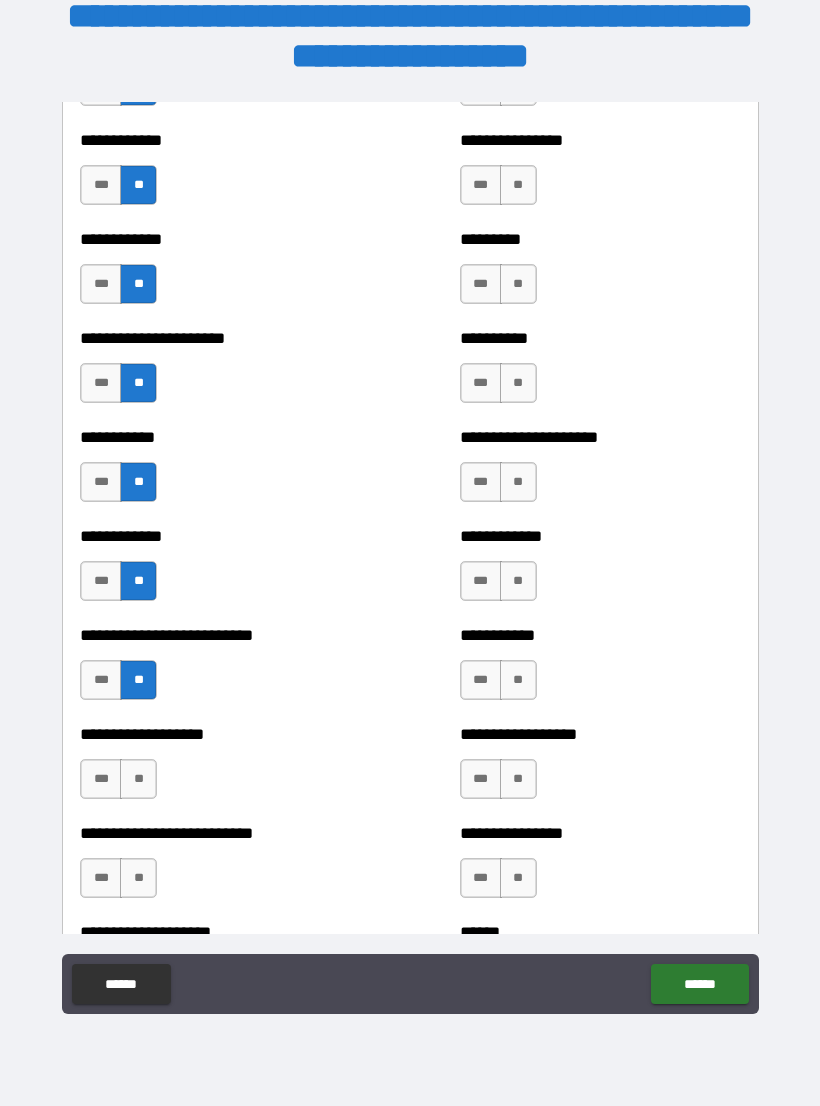 click on "**" at bounding box center [138, 779] 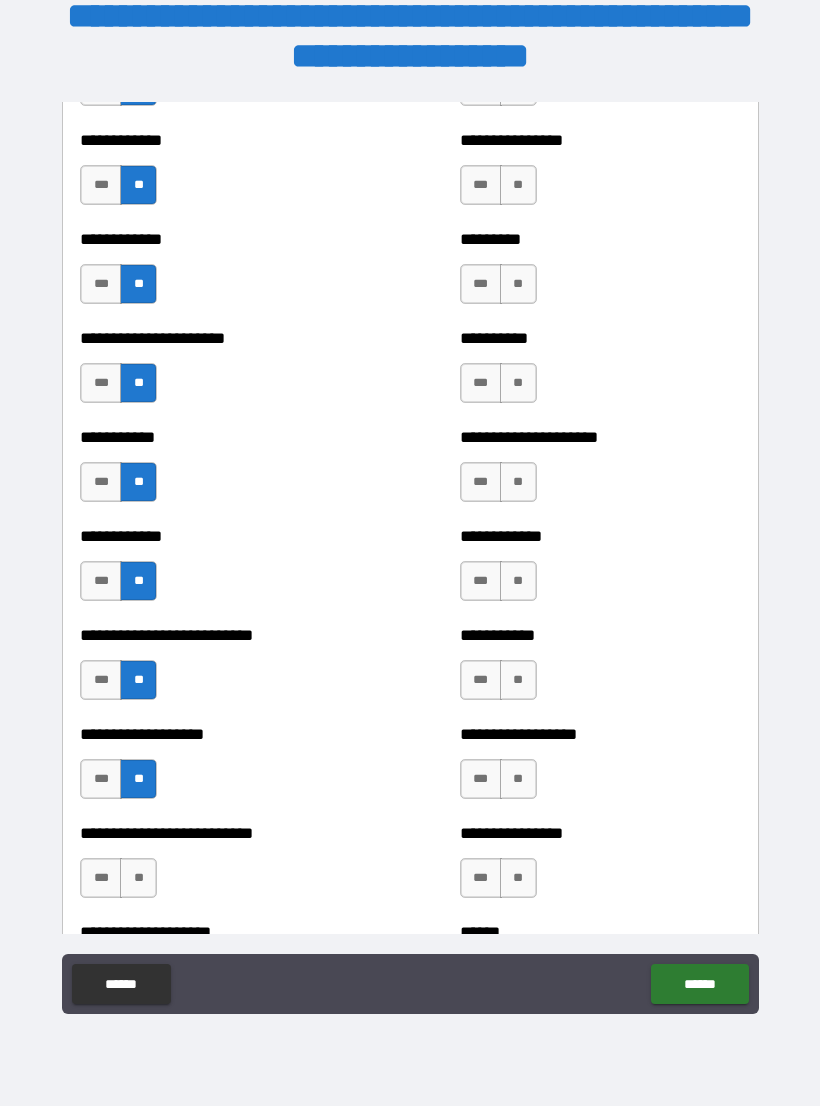 click on "**" at bounding box center (138, 878) 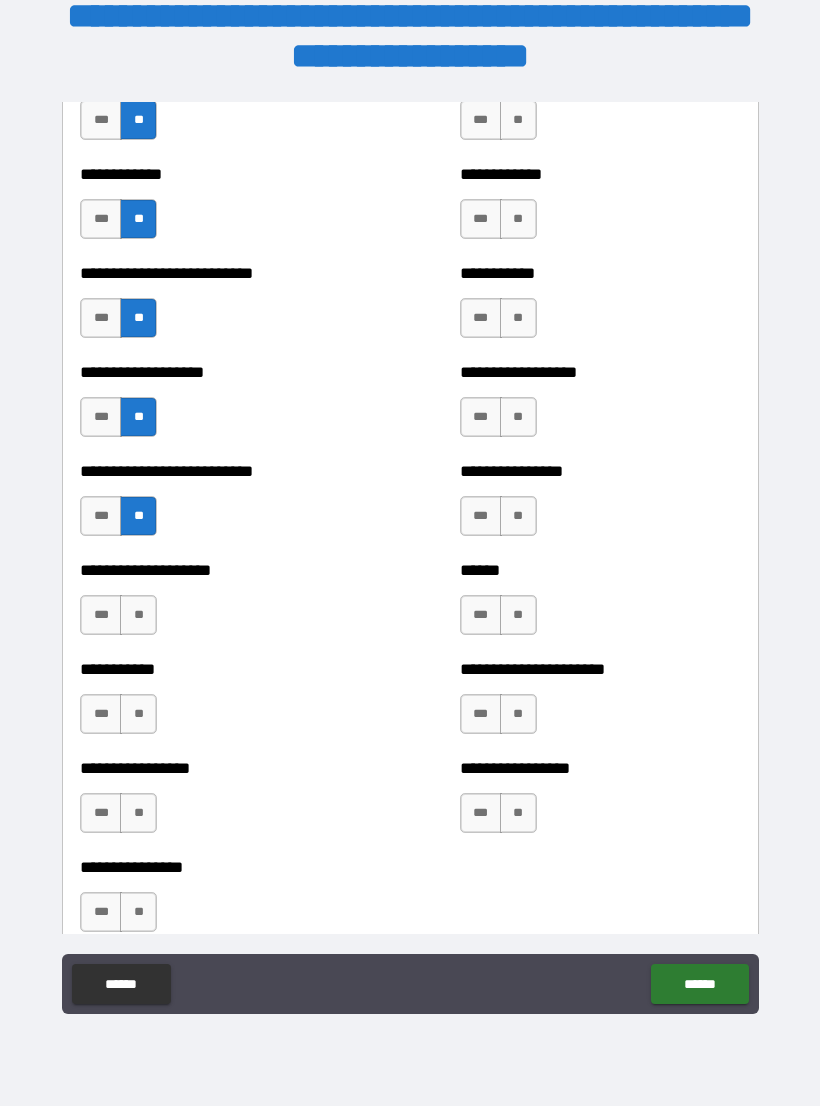scroll, scrollTop: 5570, scrollLeft: 0, axis: vertical 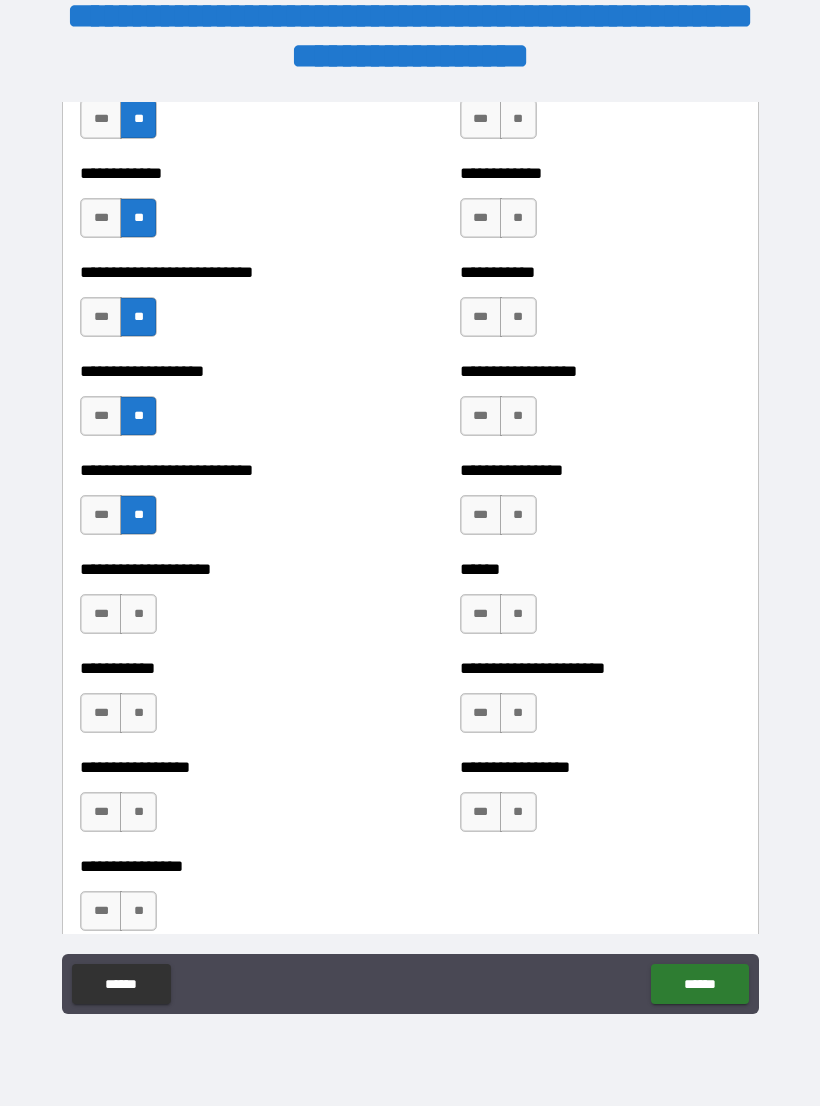 click on "**" at bounding box center [138, 614] 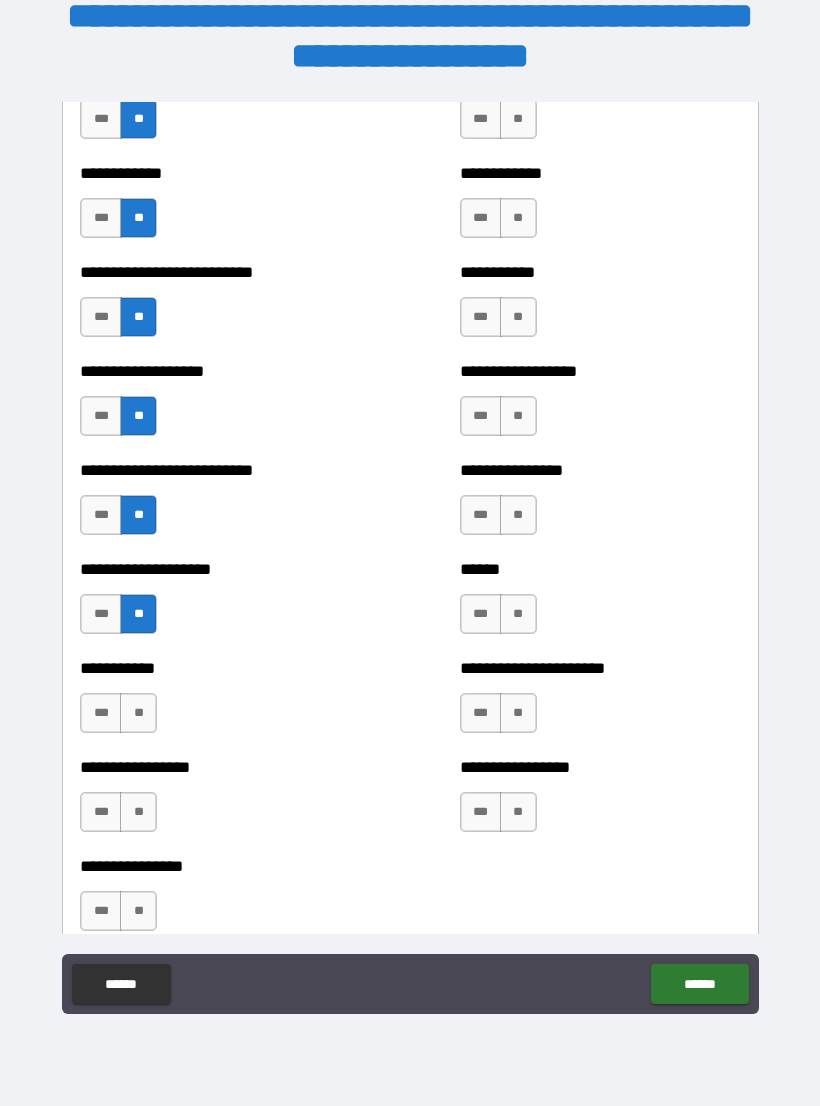 click on "**" at bounding box center (138, 713) 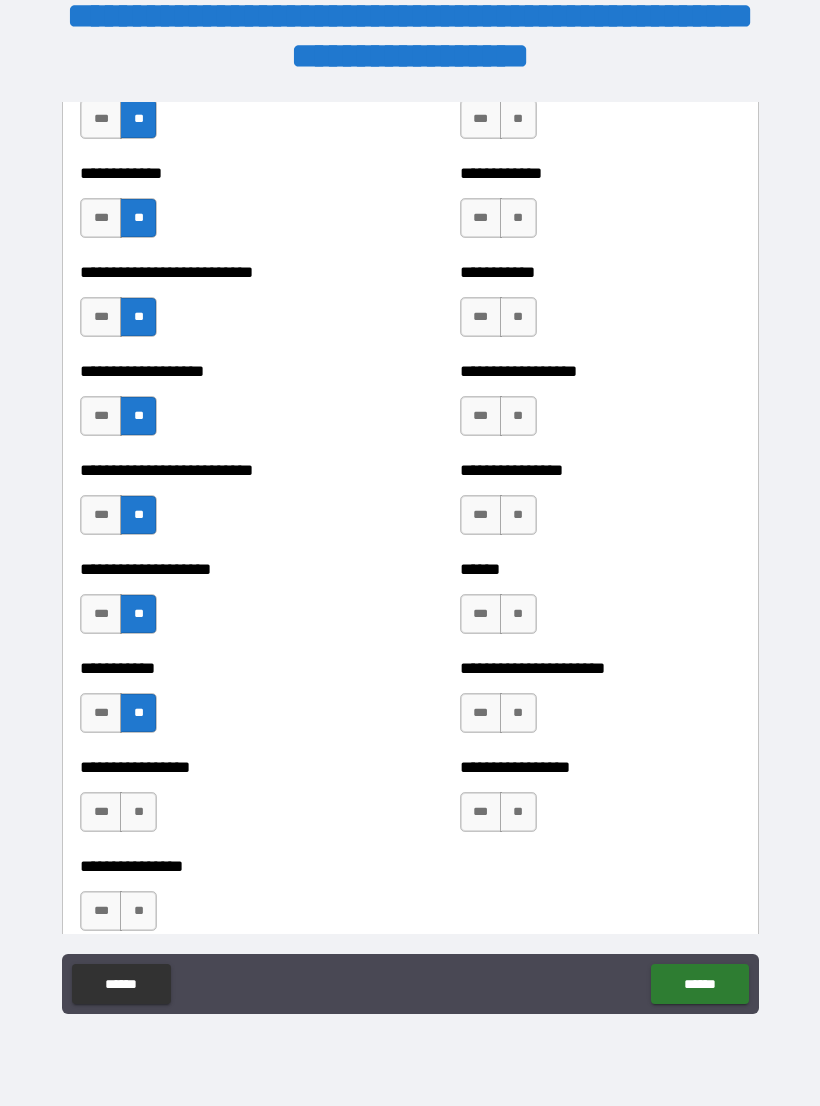 click on "**" at bounding box center [138, 812] 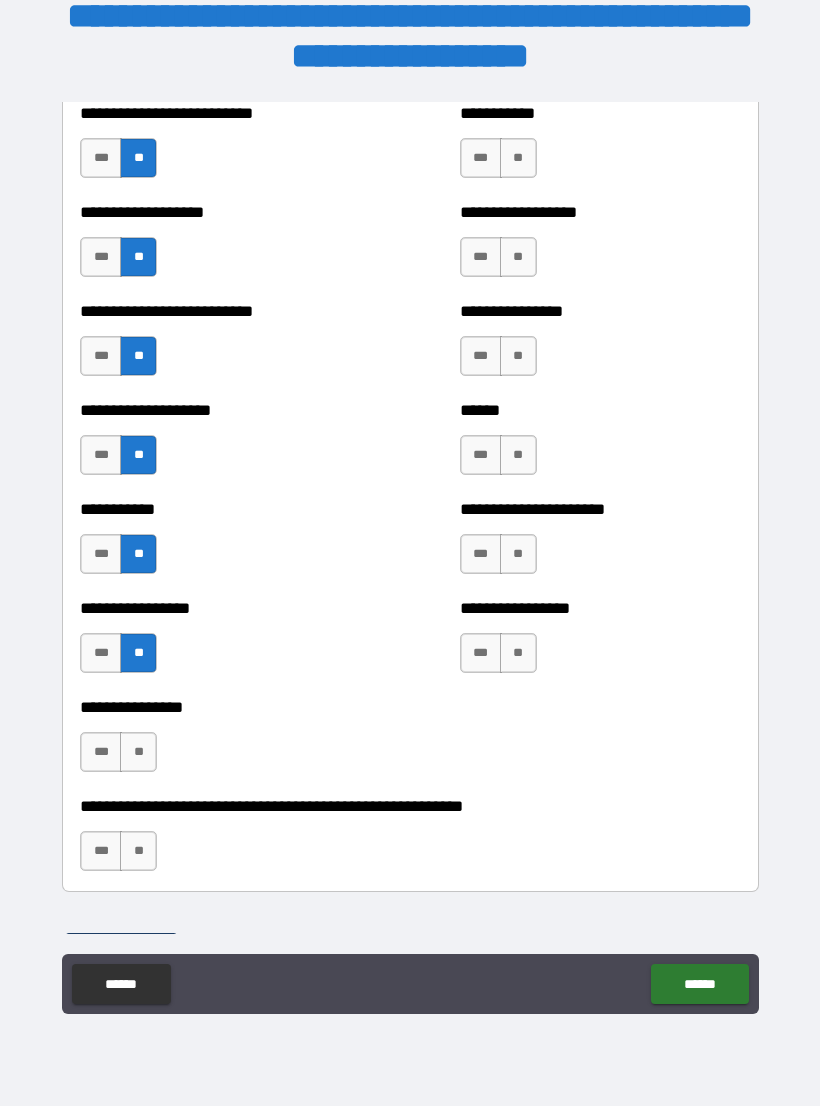 scroll, scrollTop: 5730, scrollLeft: 0, axis: vertical 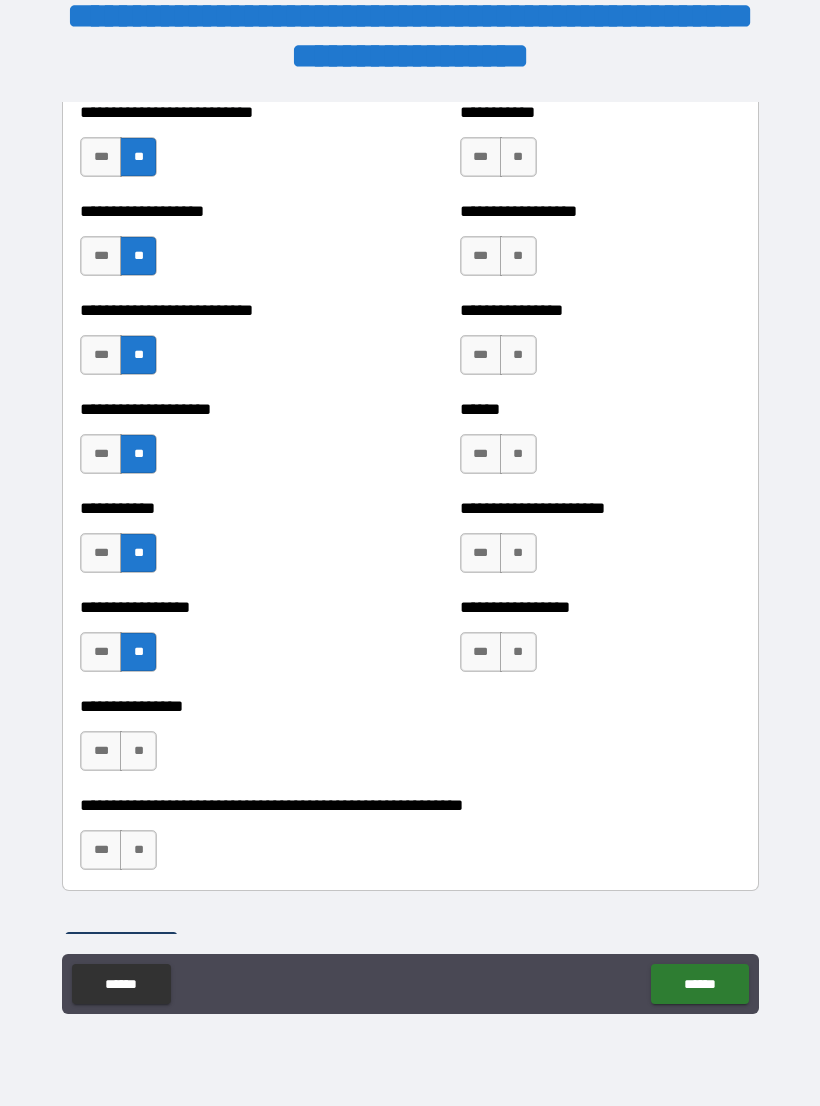click on "***" at bounding box center [101, 652] 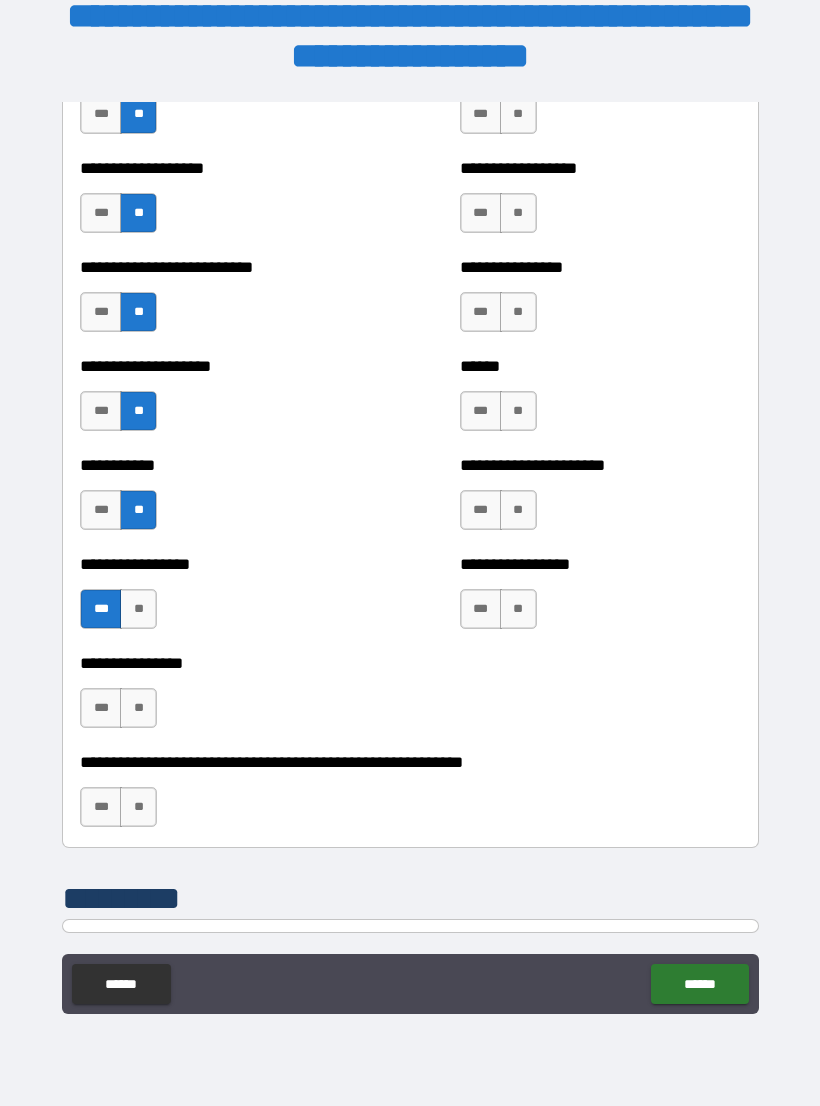 scroll, scrollTop: 5778, scrollLeft: 0, axis: vertical 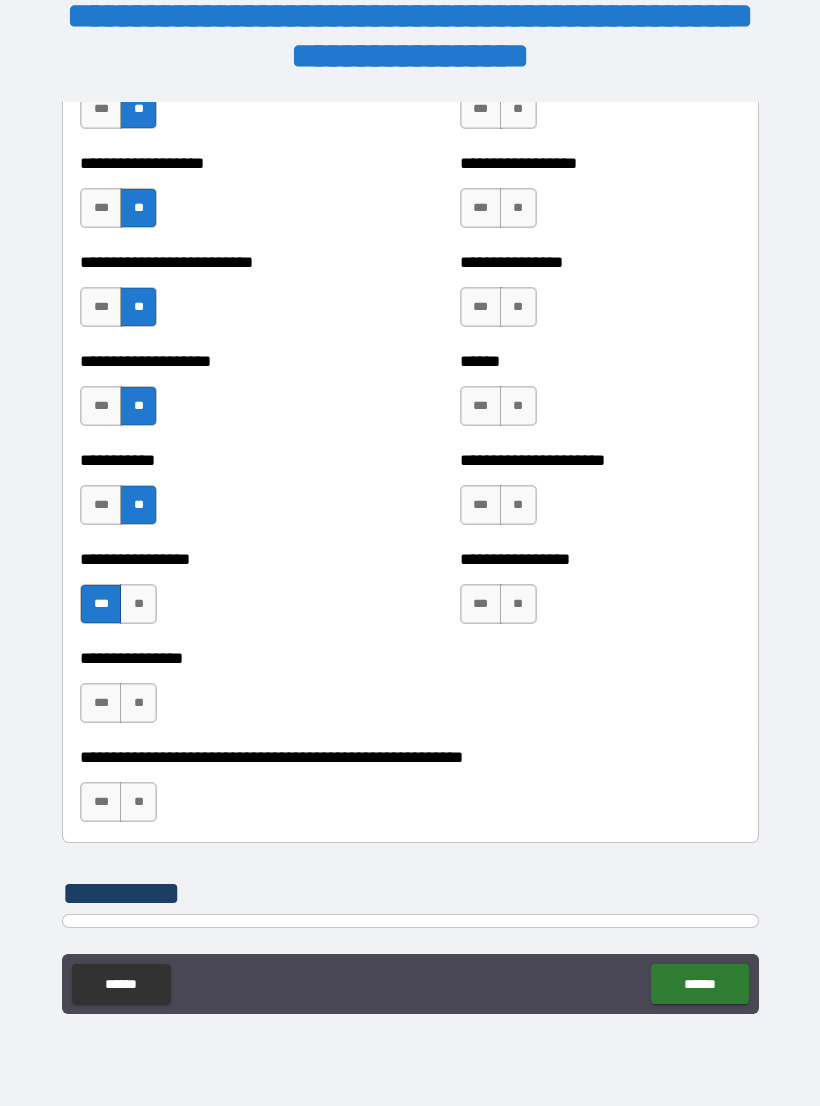 click on "**" at bounding box center (138, 802) 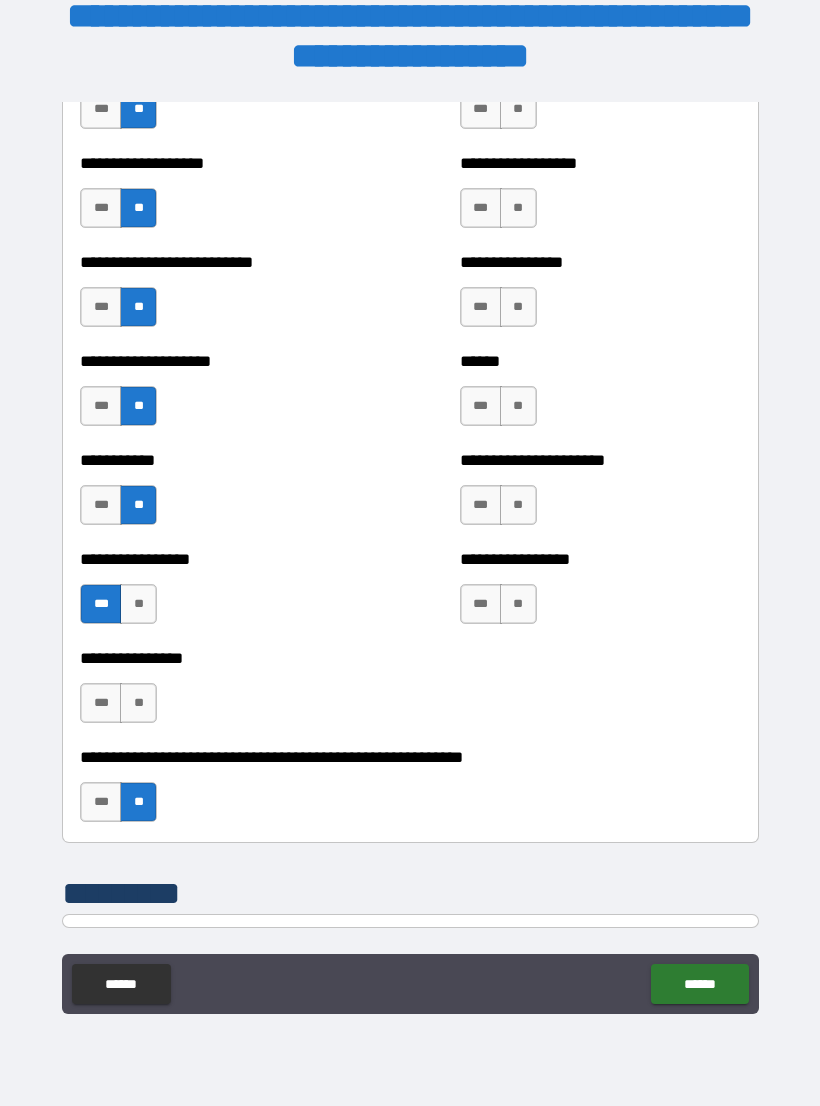 click on "**" at bounding box center [138, 703] 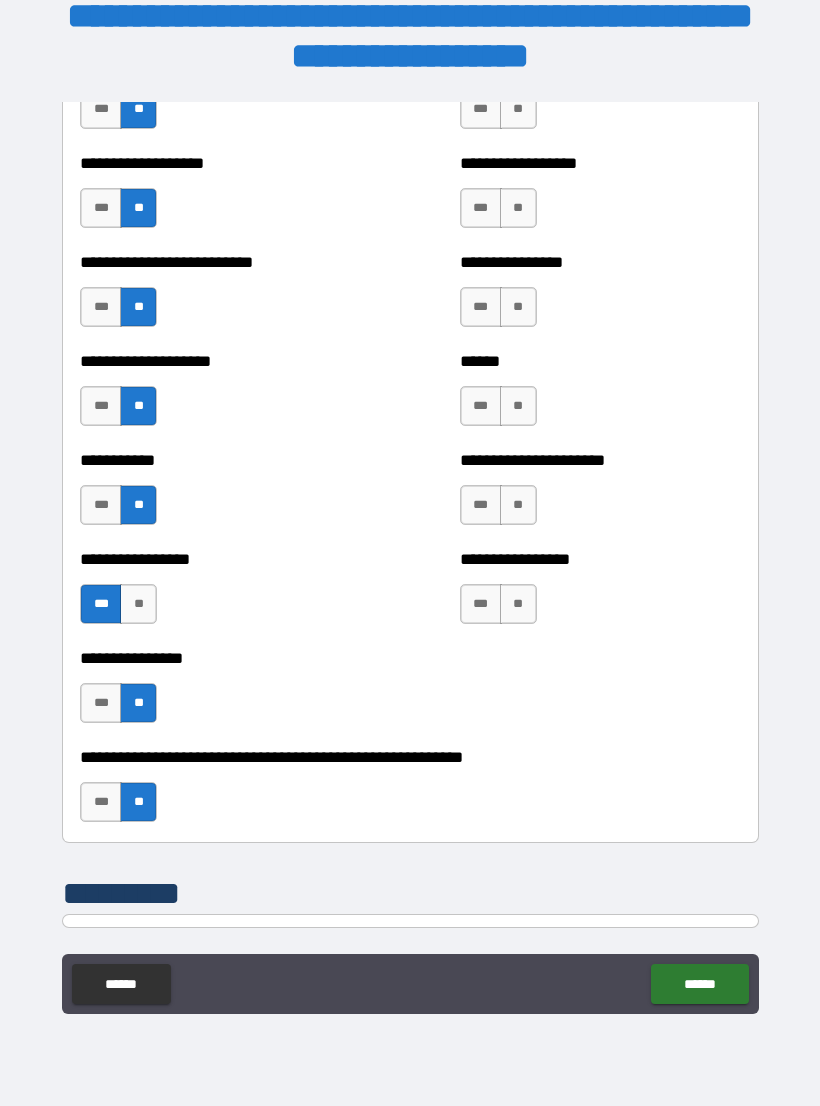 click on "**" at bounding box center (518, 604) 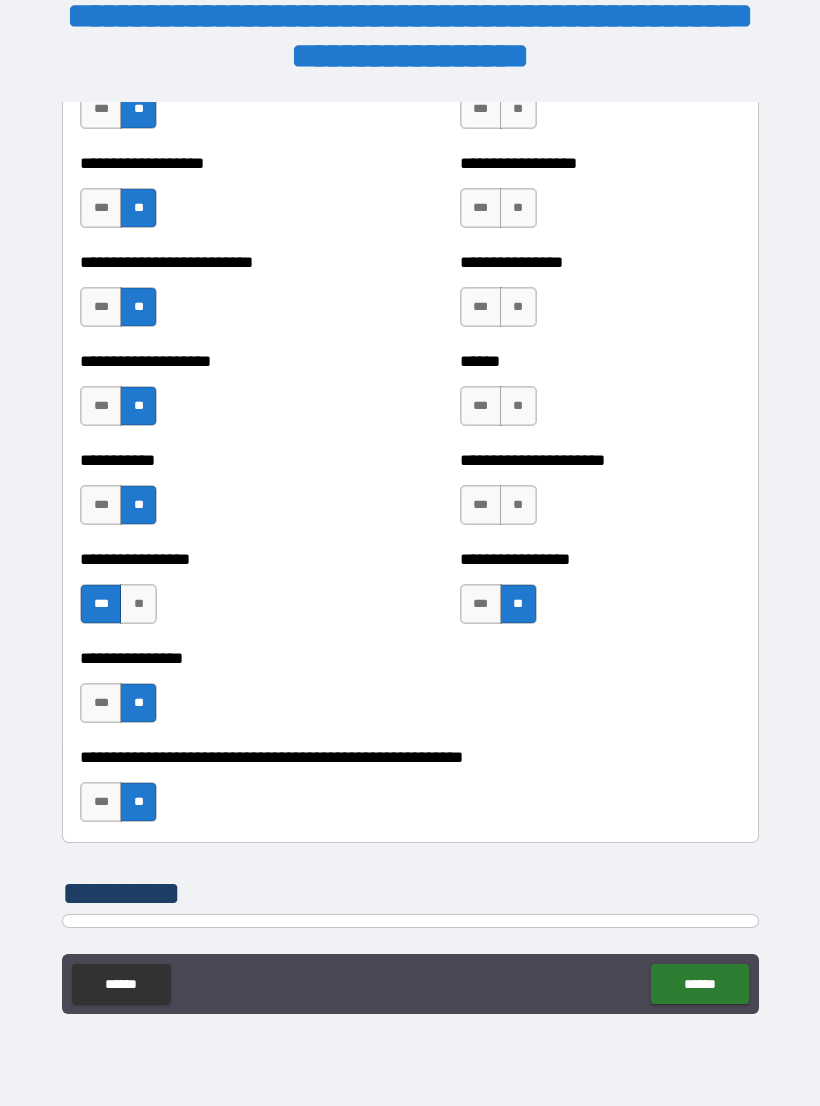 click on "**" at bounding box center [518, 505] 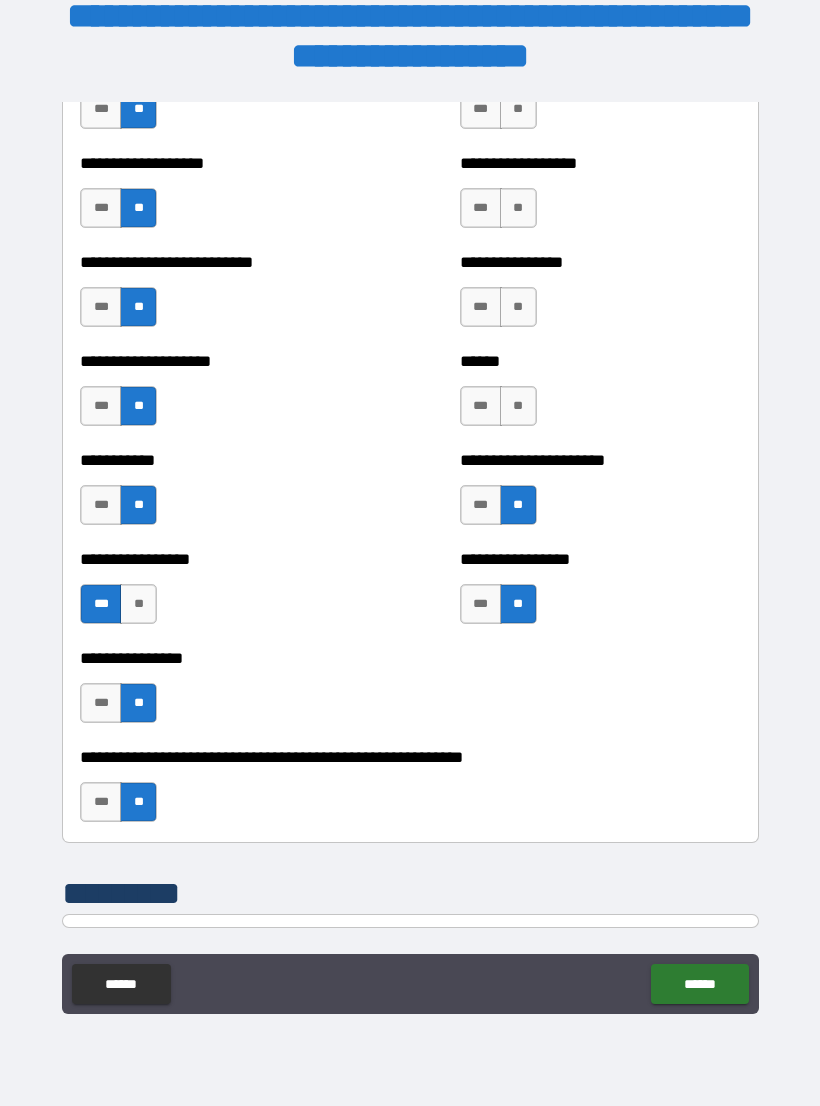 click on "**" at bounding box center [518, 406] 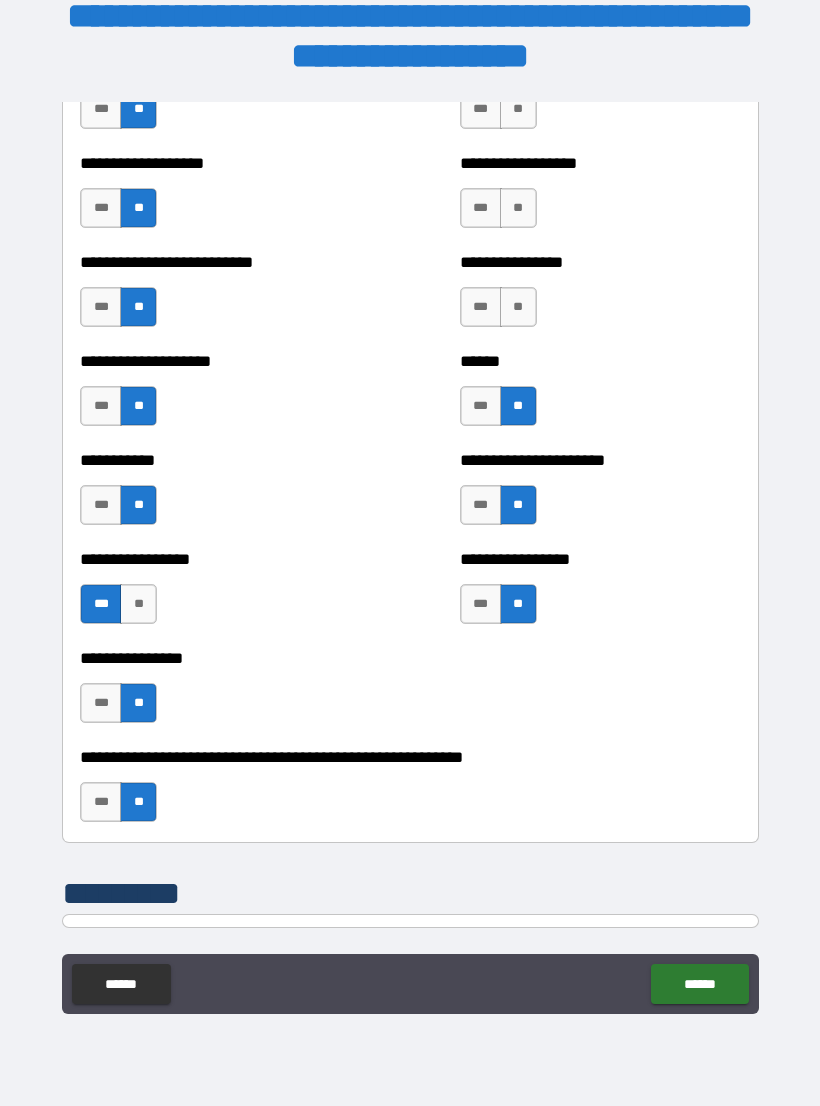 click on "**" at bounding box center (518, 307) 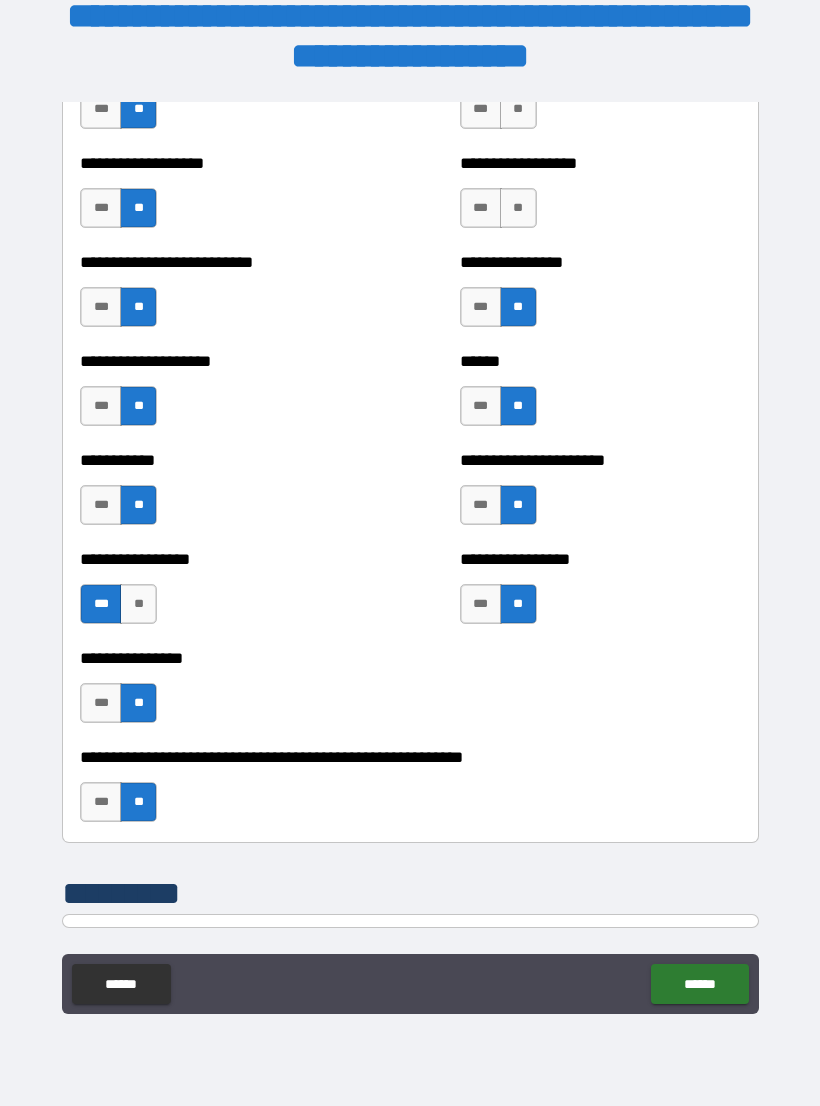 click on "**" at bounding box center [518, 208] 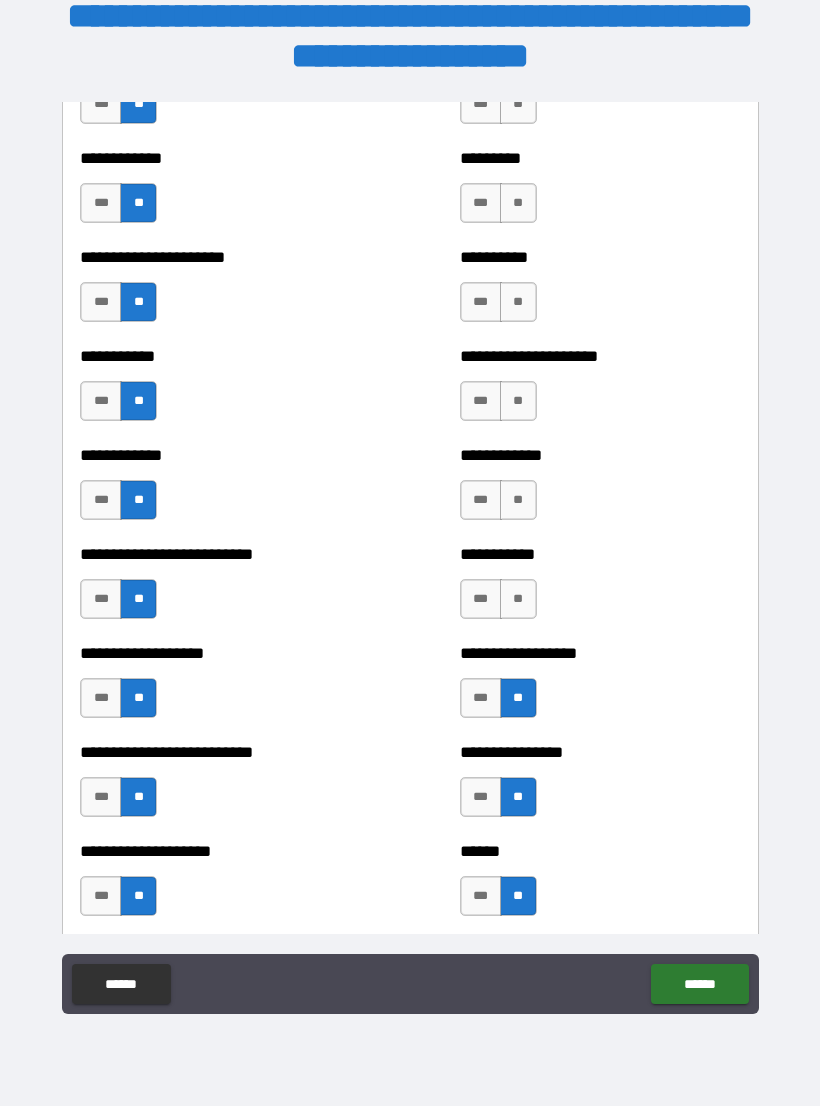 scroll, scrollTop: 5275, scrollLeft: 0, axis: vertical 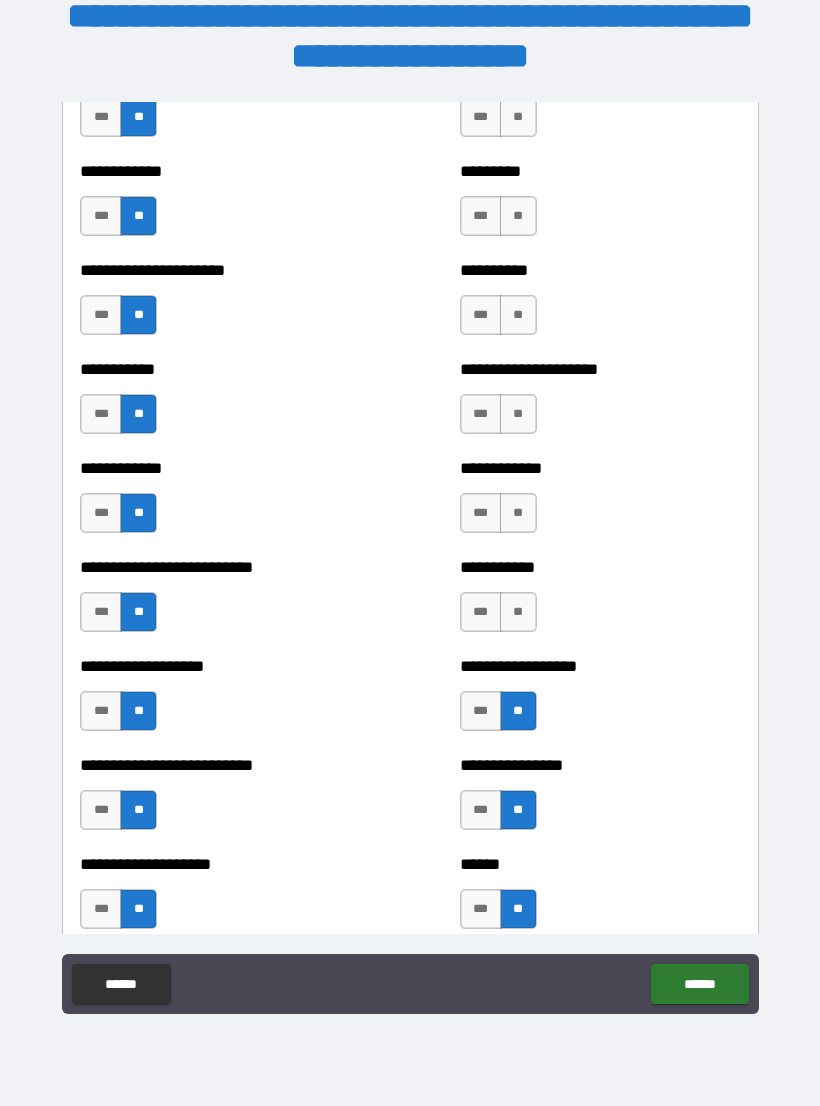 click on "**" at bounding box center [518, 612] 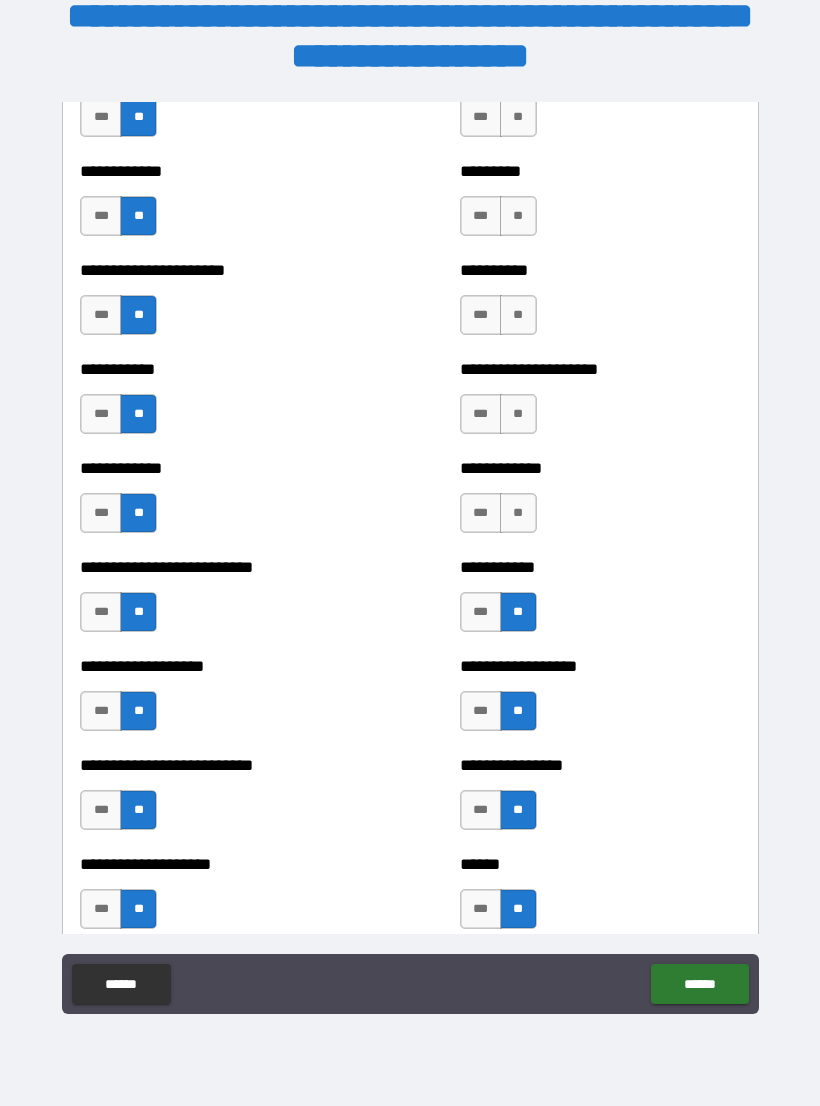 click on "**" at bounding box center (518, 513) 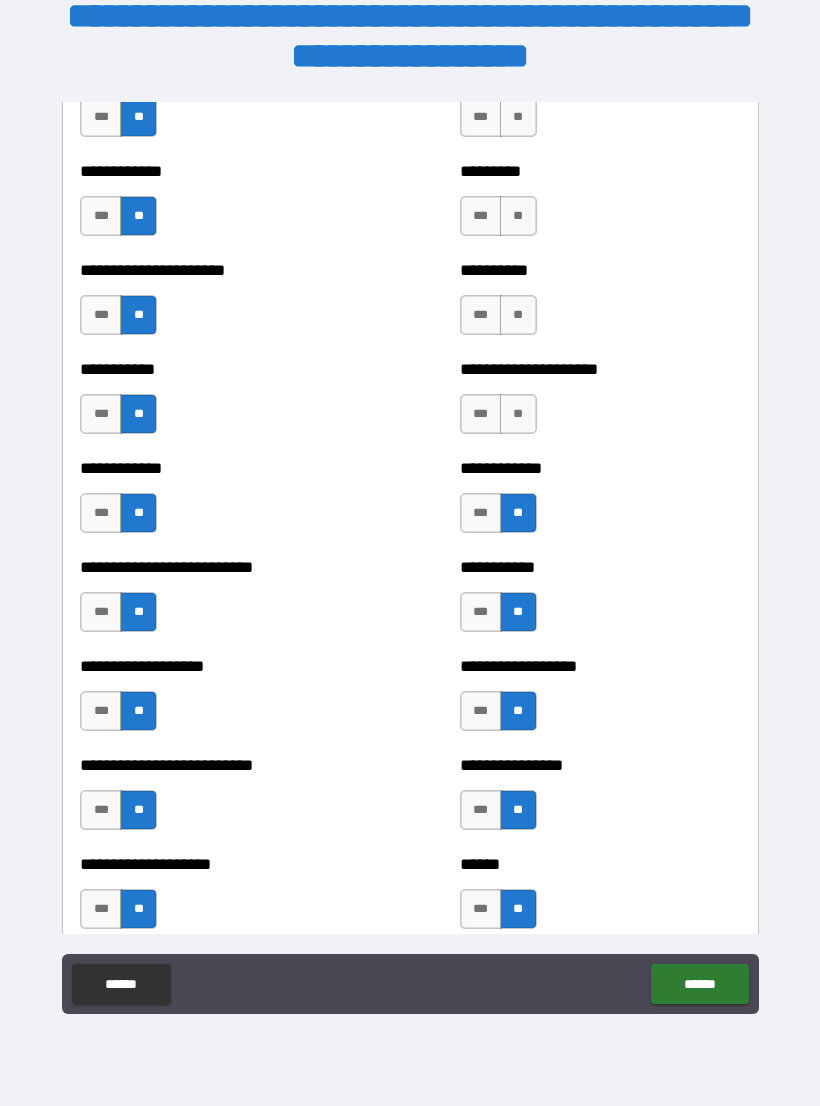 click on "**" at bounding box center (518, 414) 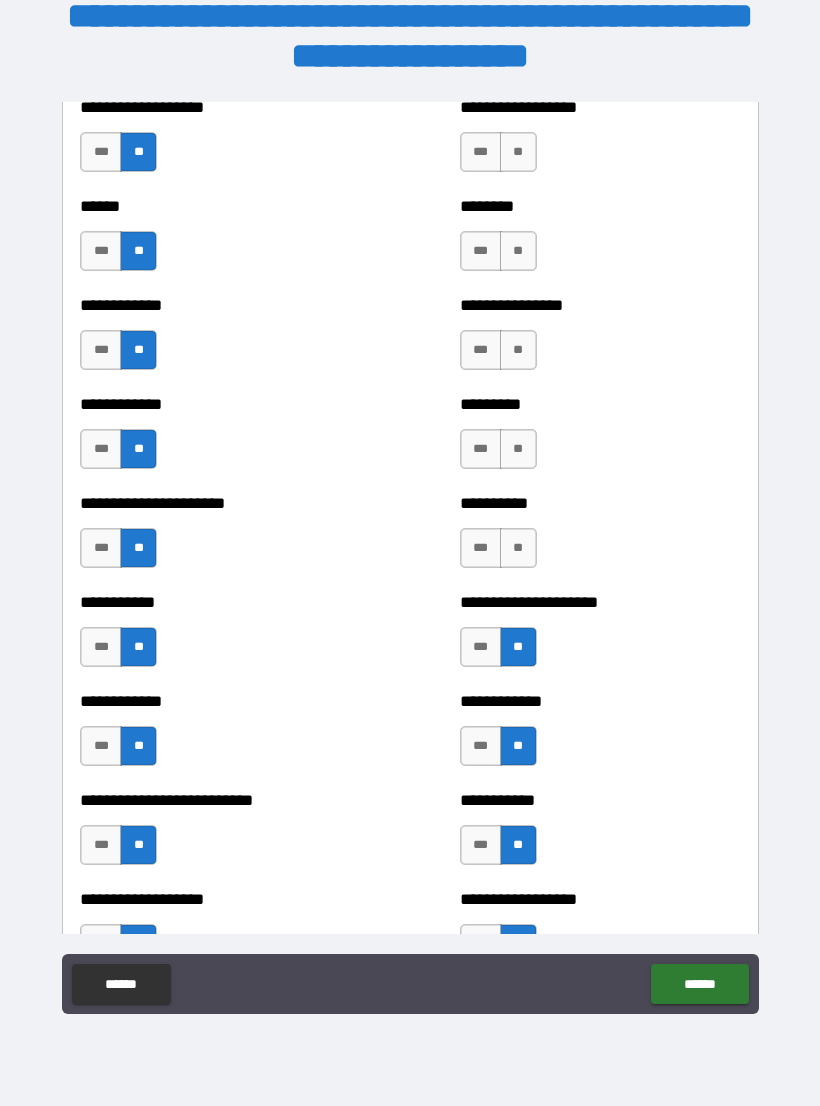 scroll, scrollTop: 5037, scrollLeft: 0, axis: vertical 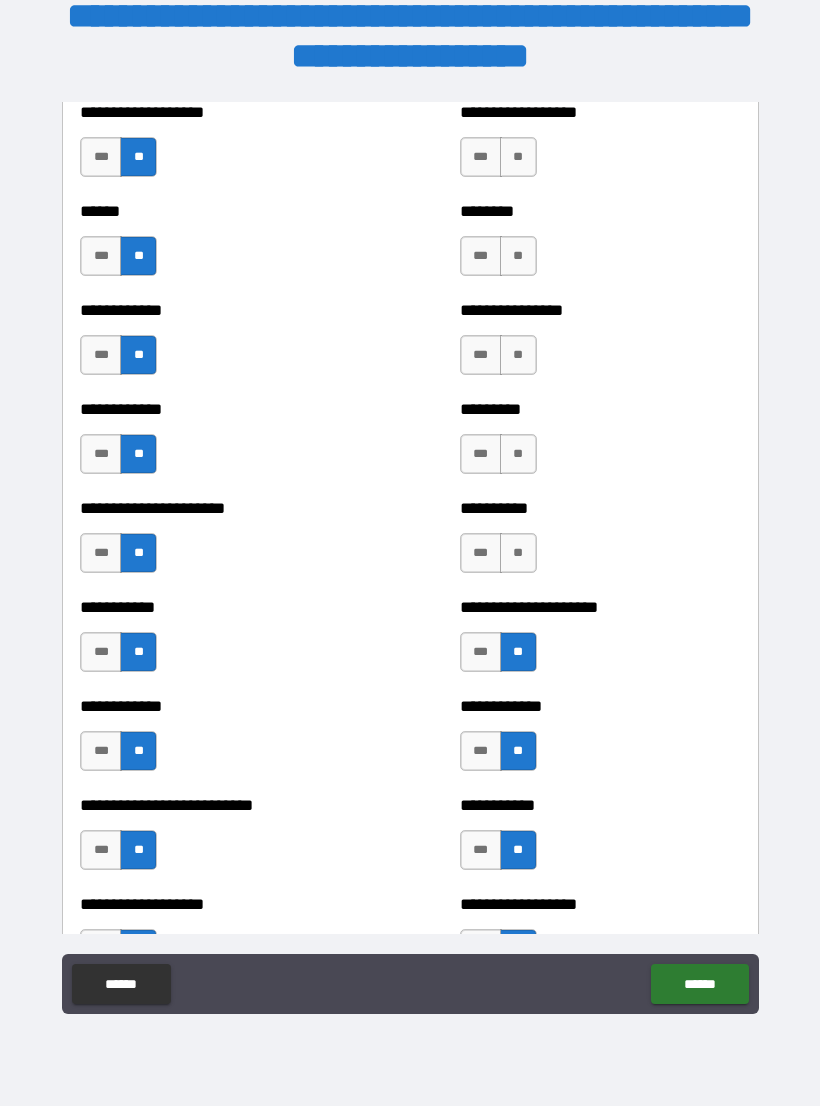 click on "**" at bounding box center [518, 553] 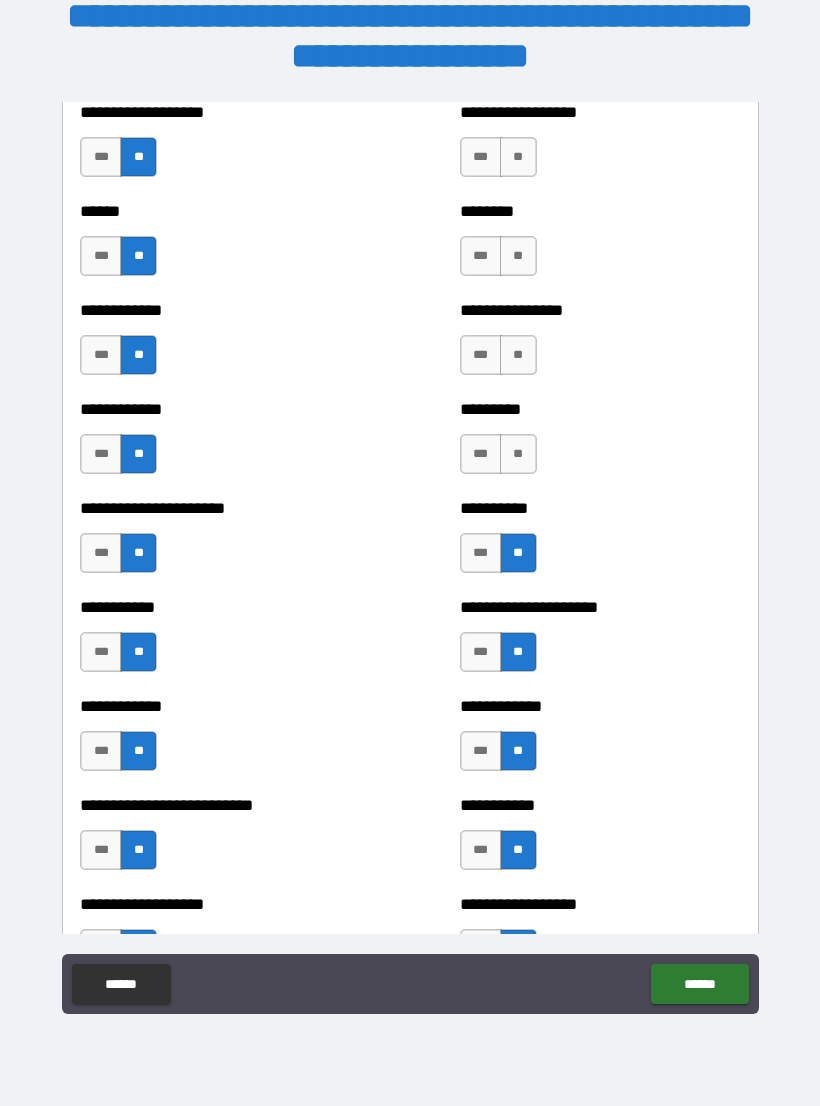 click on "**" at bounding box center (518, 454) 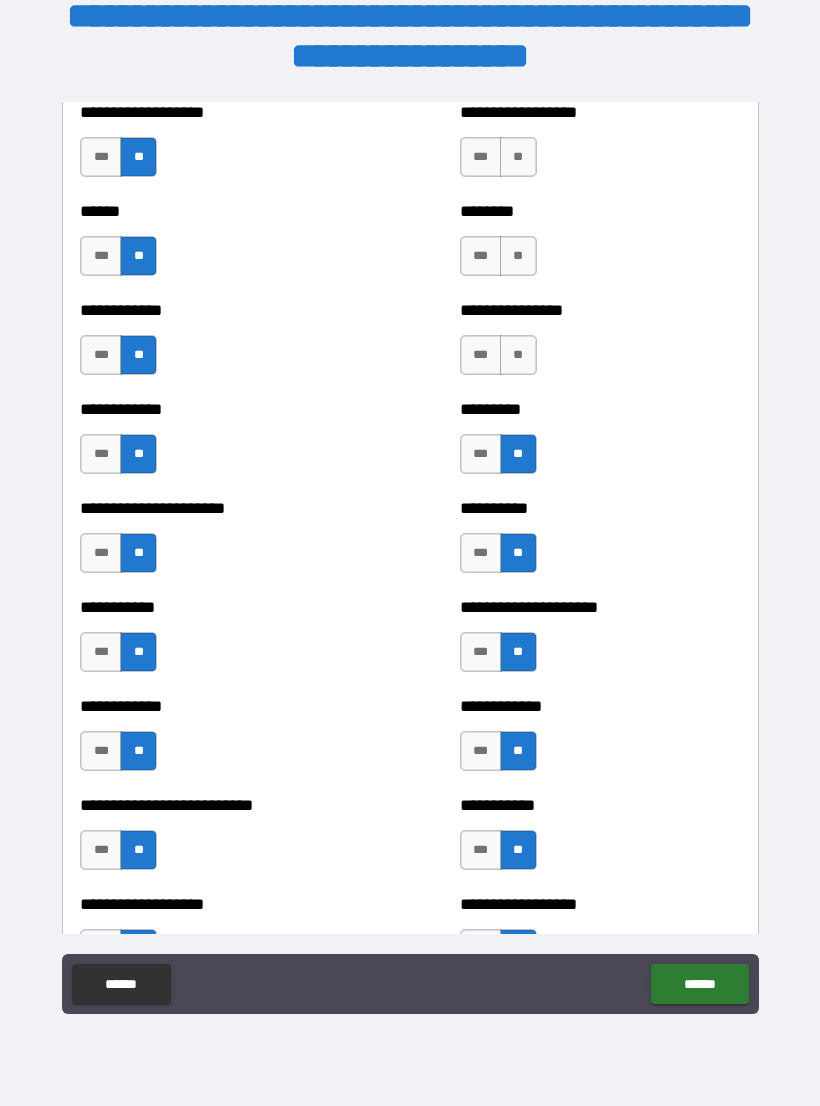 click on "**" at bounding box center [518, 355] 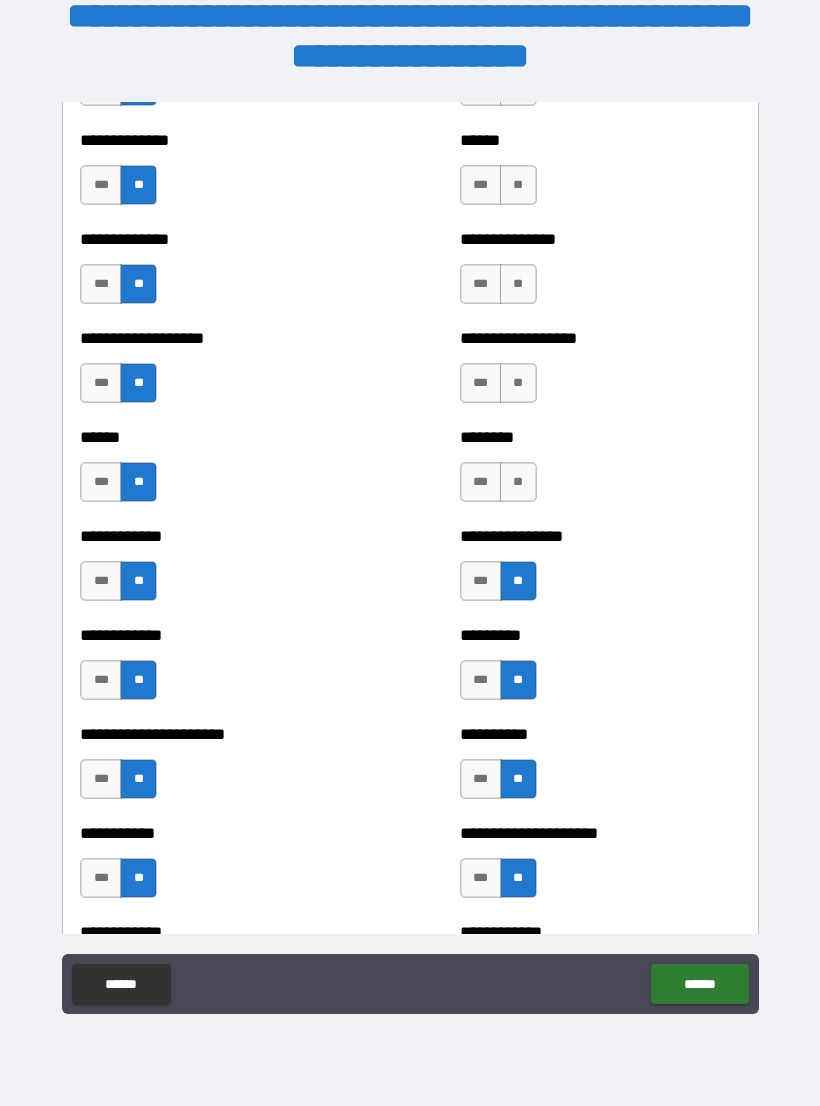 scroll, scrollTop: 4803, scrollLeft: 0, axis: vertical 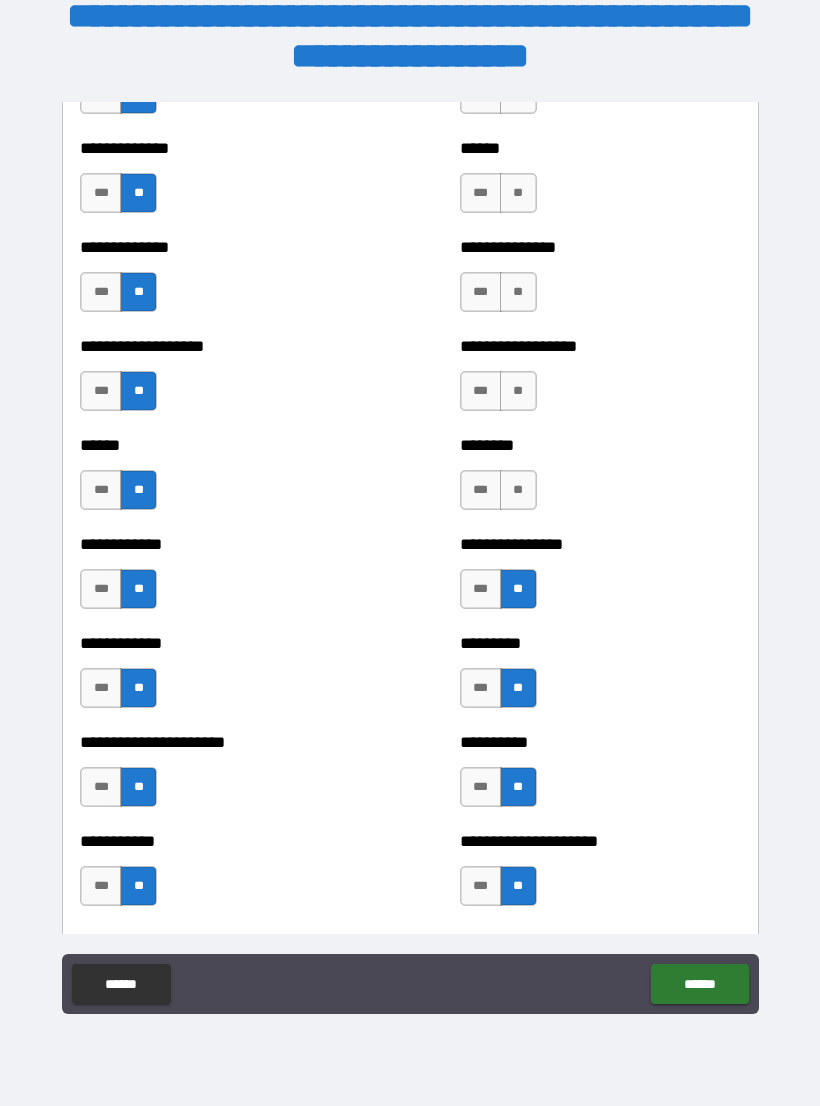 click on "**" at bounding box center [518, 490] 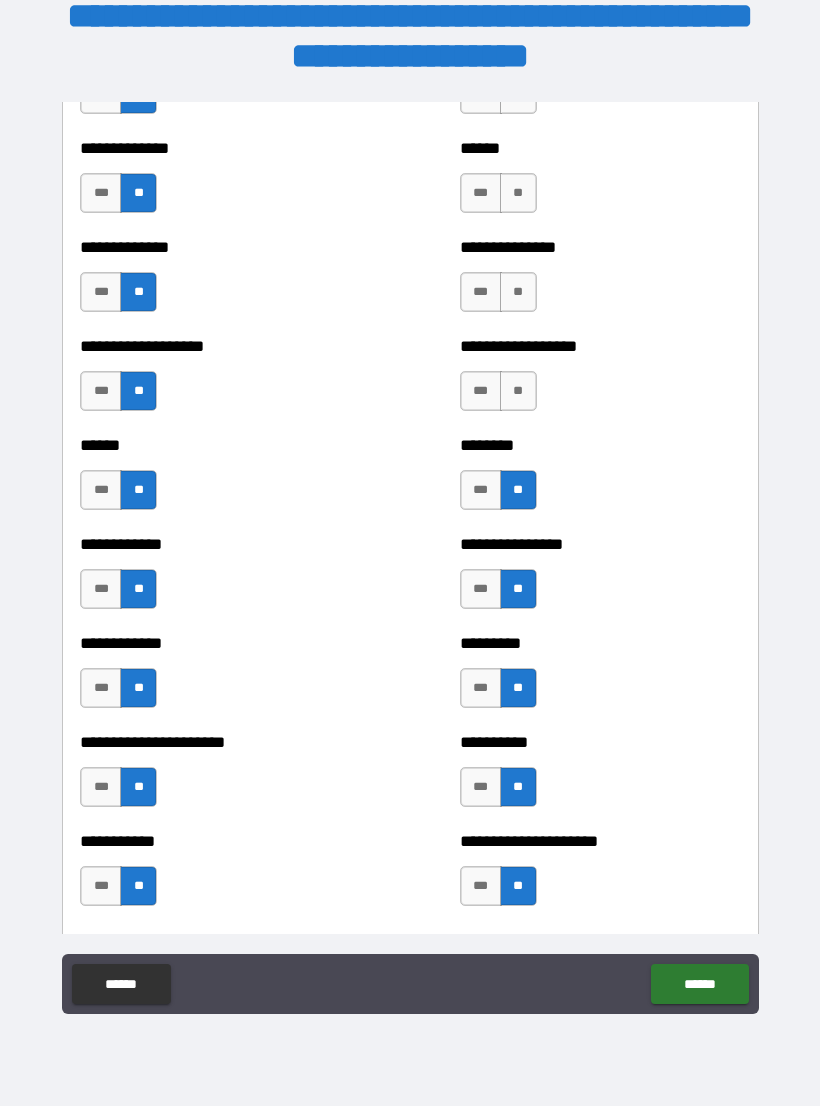 click on "**" at bounding box center [518, 391] 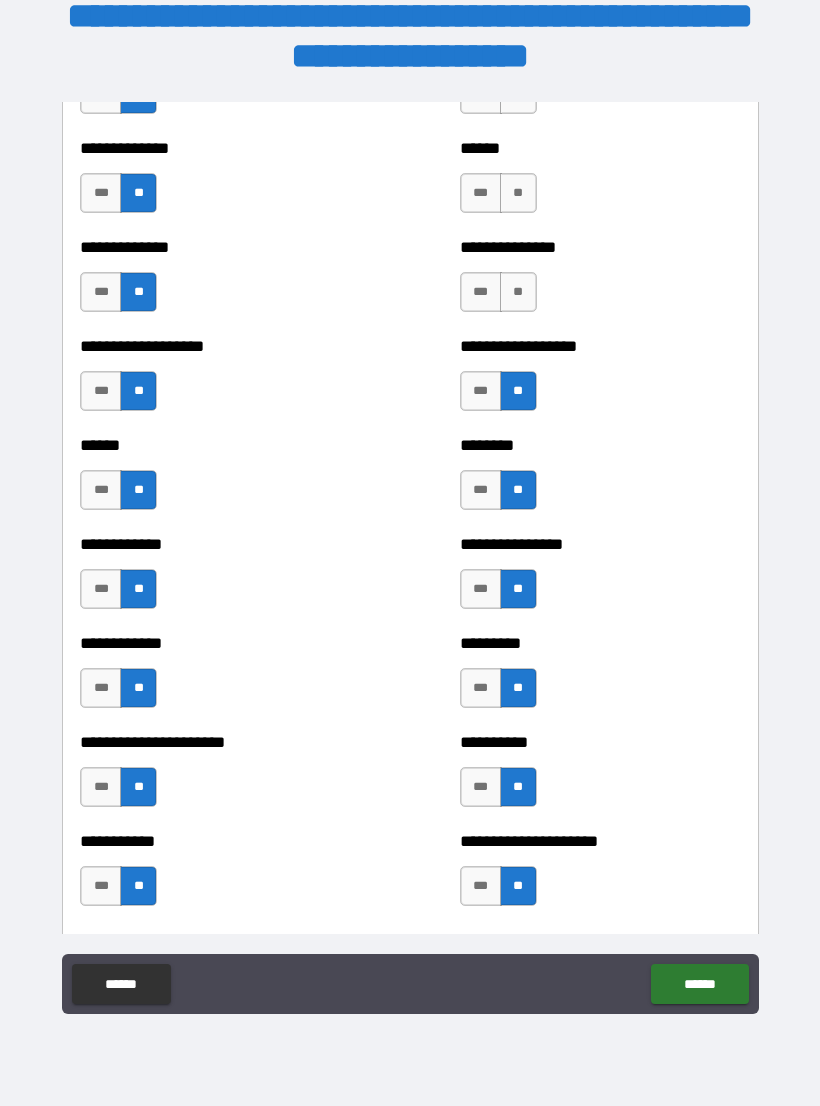 click on "**" at bounding box center (518, 292) 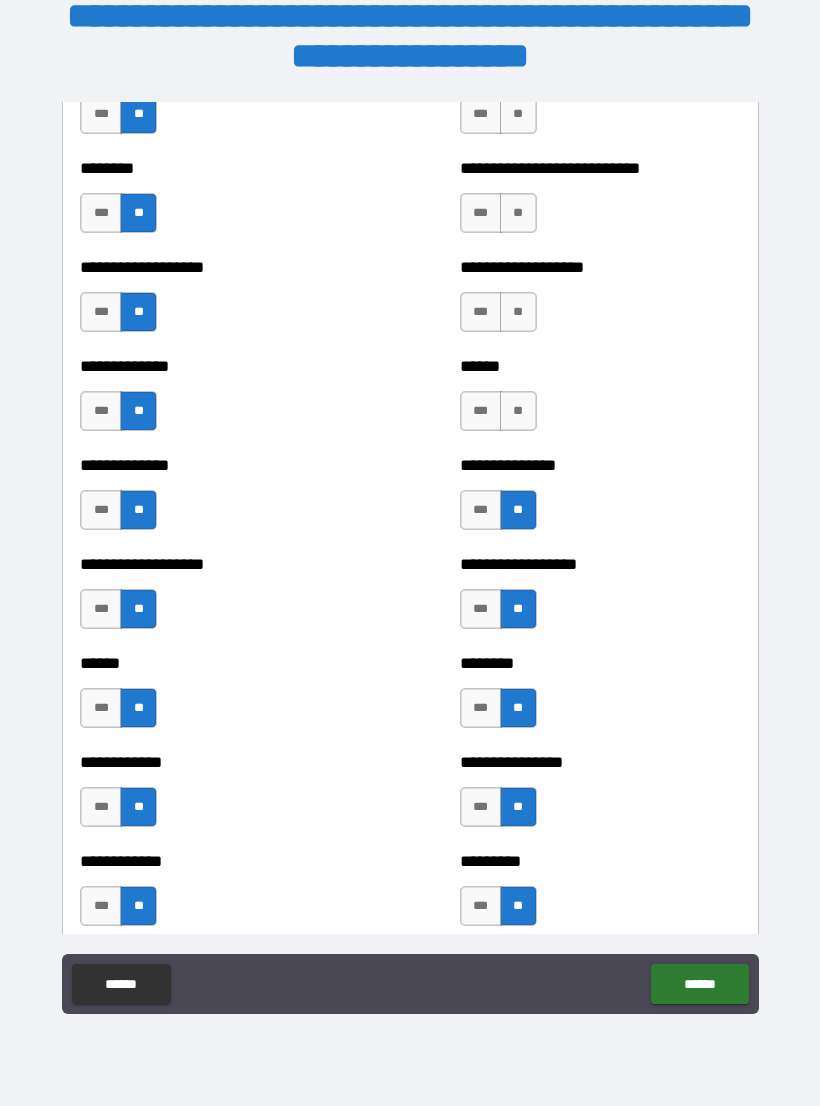 scroll, scrollTop: 4586, scrollLeft: 0, axis: vertical 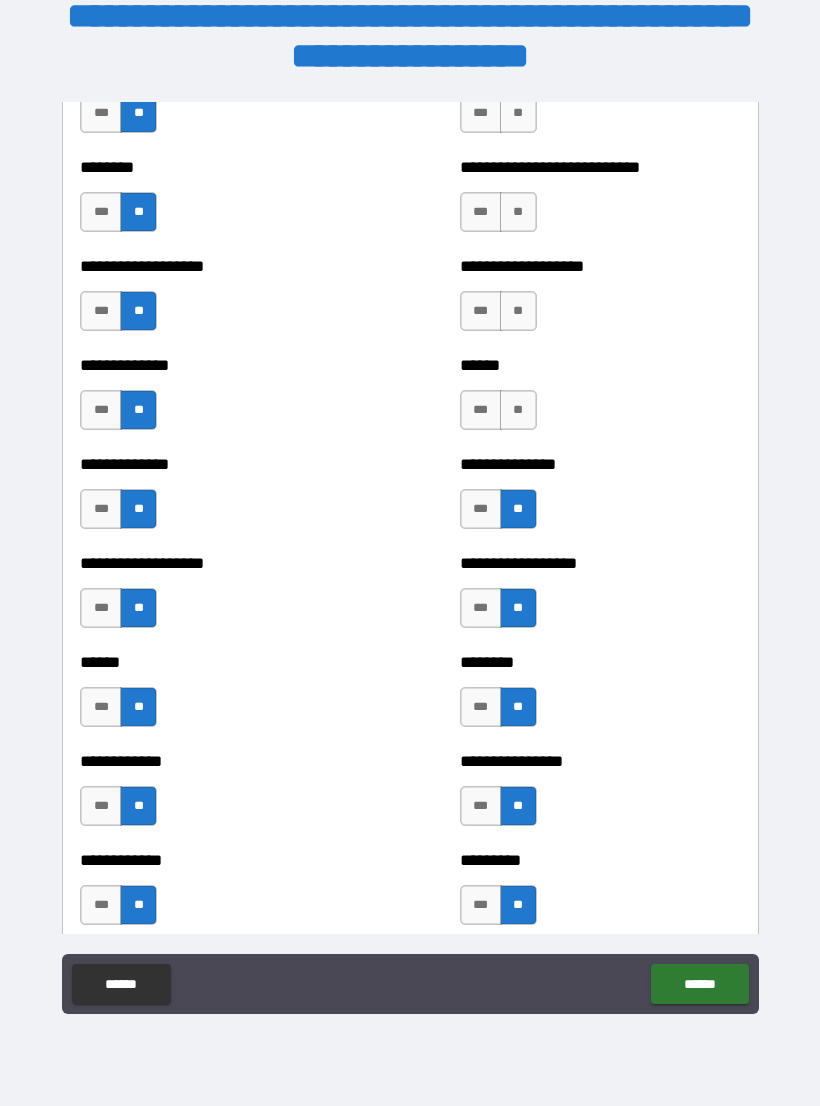 click on "**" at bounding box center (518, 410) 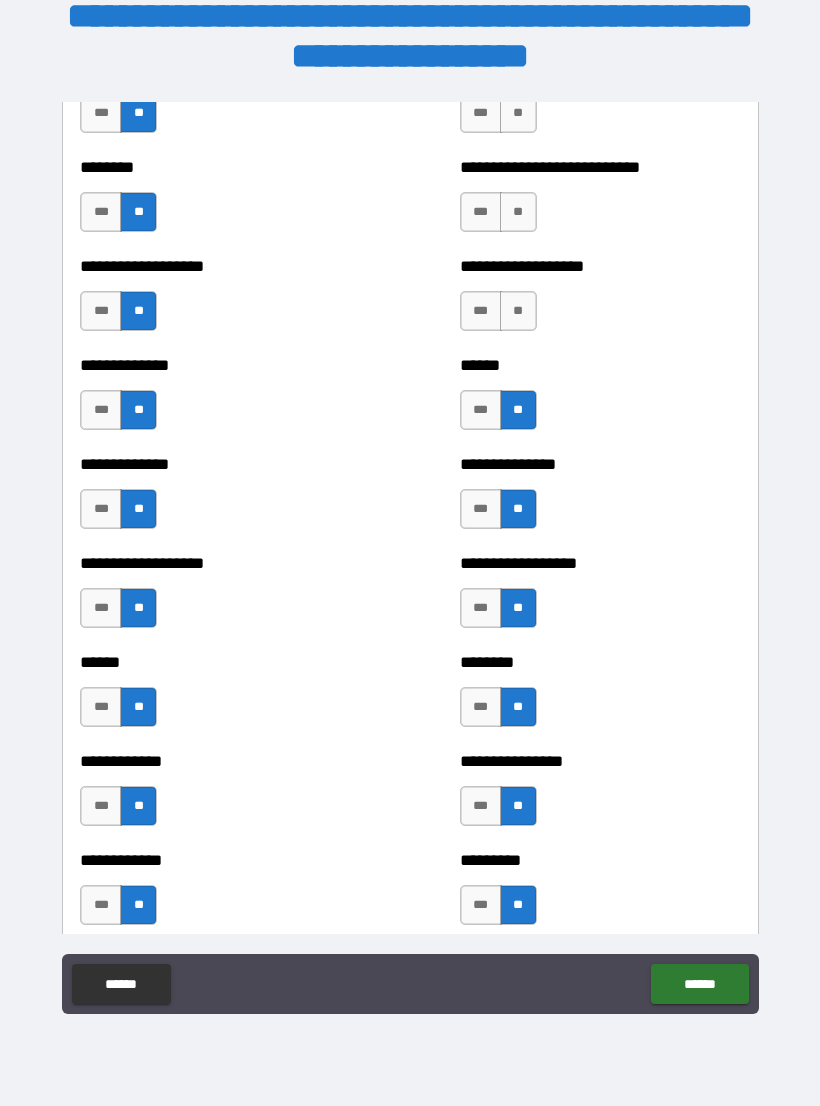 click on "*** **" at bounding box center (498, 311) 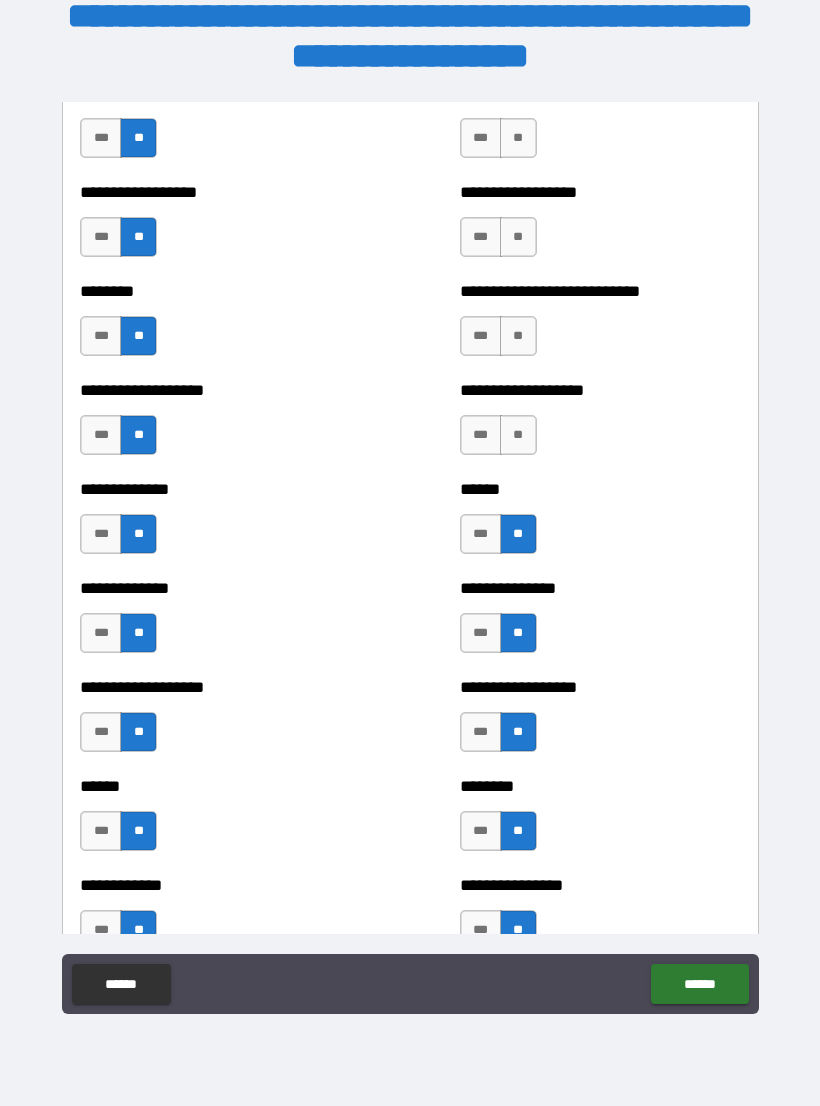 scroll, scrollTop: 4457, scrollLeft: 0, axis: vertical 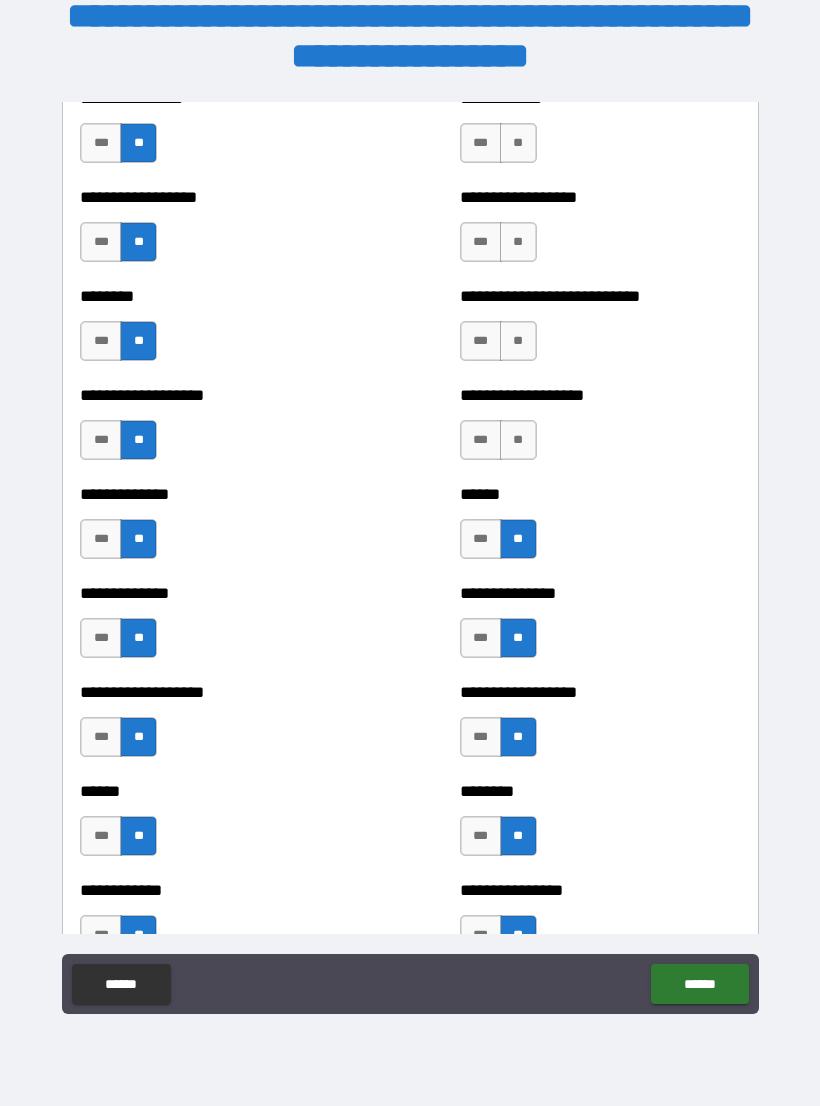 click on "**" at bounding box center (518, 440) 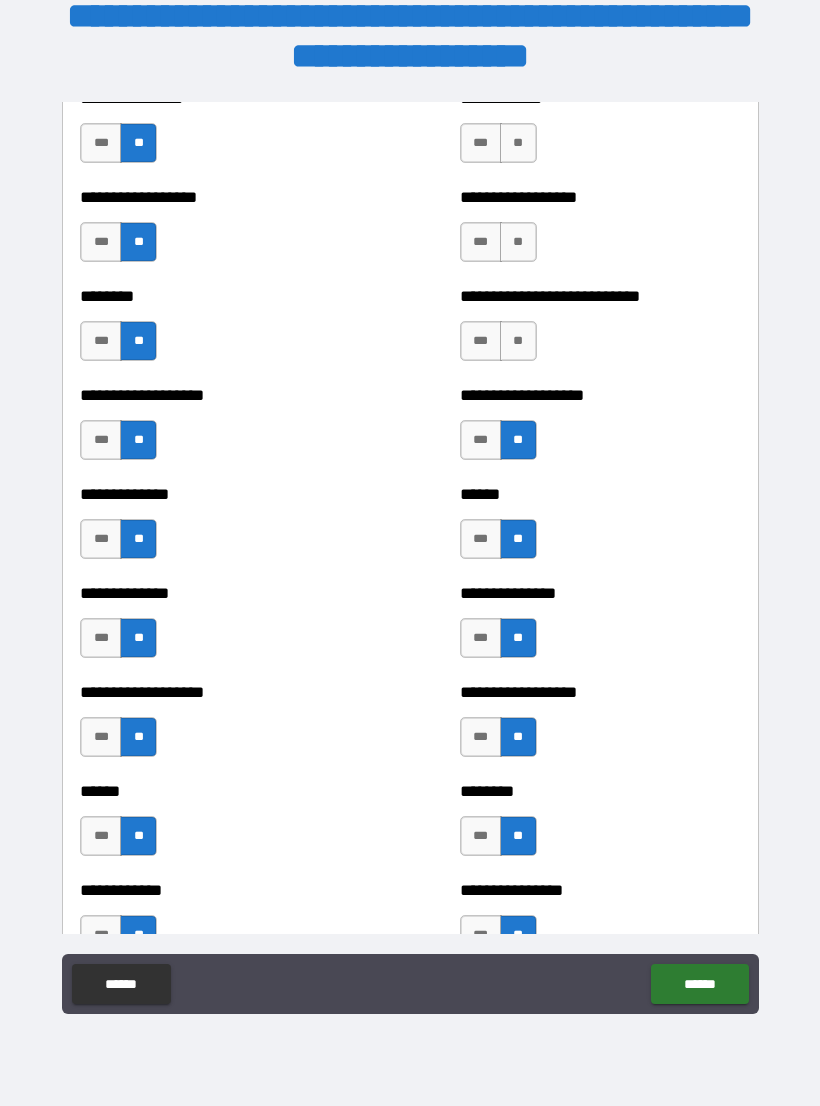 click on "**" at bounding box center [518, 341] 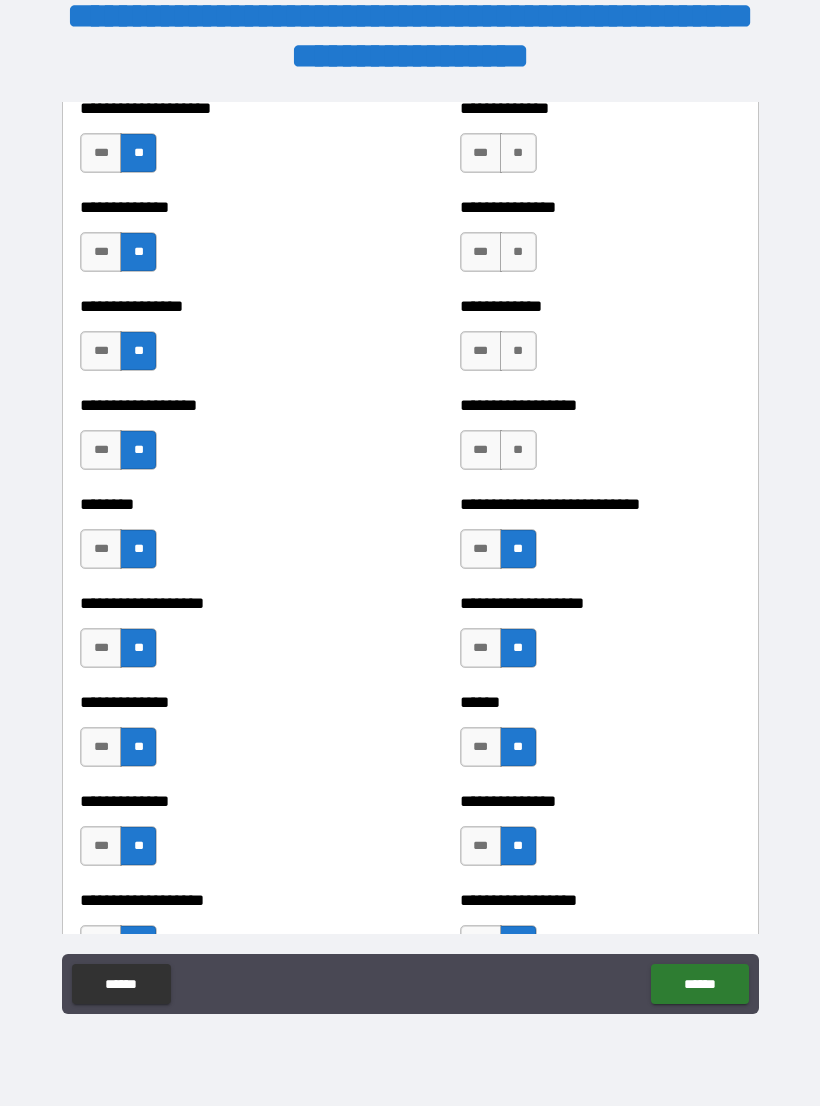 scroll, scrollTop: 4238, scrollLeft: 0, axis: vertical 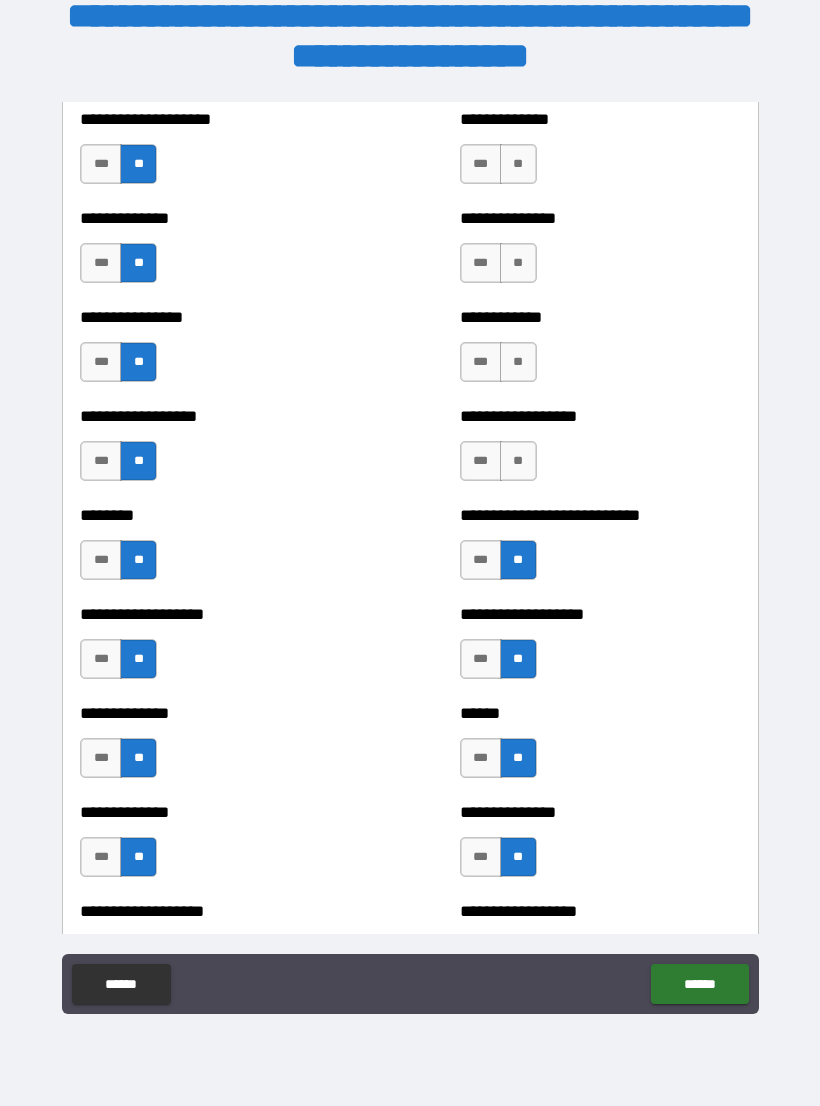 click on "**" at bounding box center [518, 461] 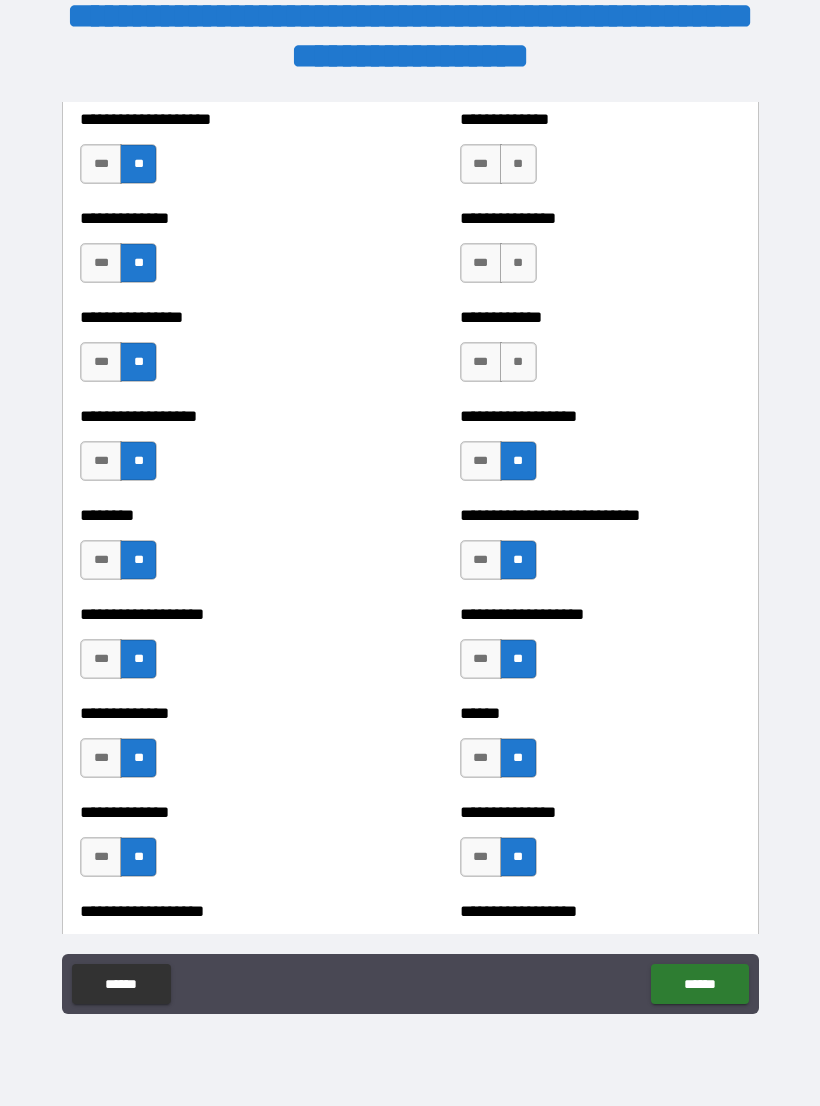 click on "**" at bounding box center [518, 362] 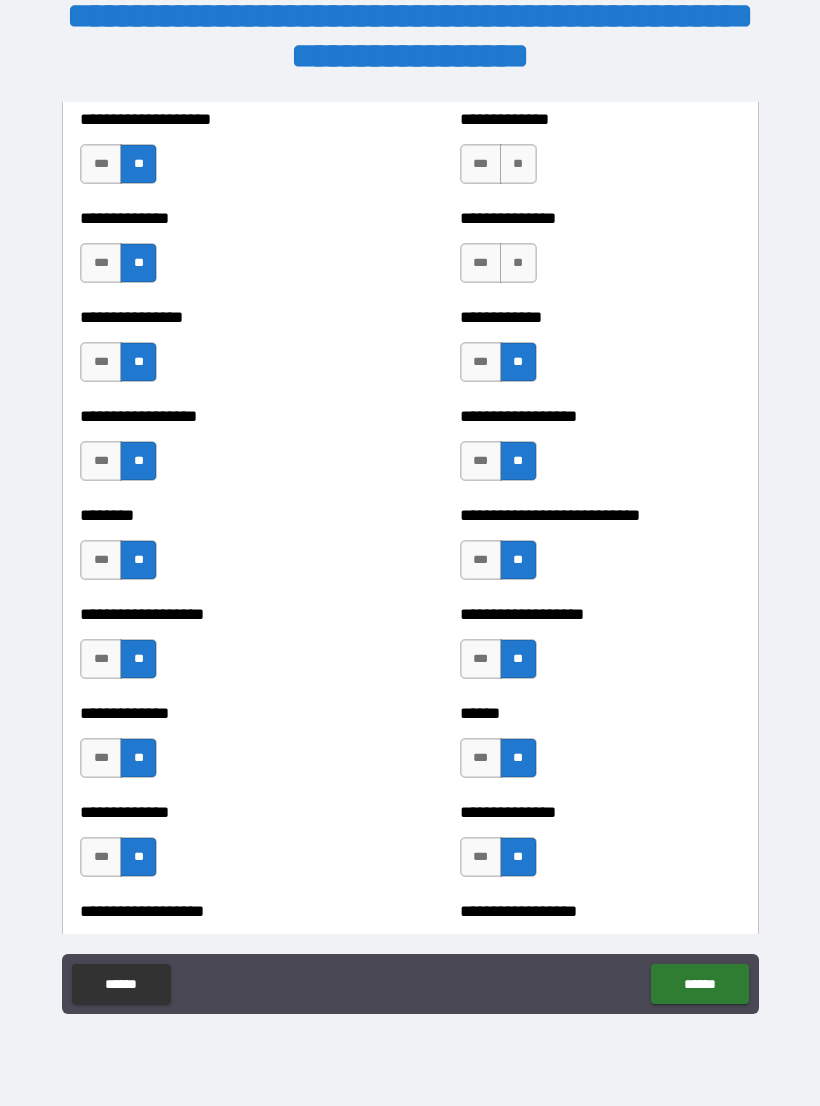 click on "**" at bounding box center (518, 263) 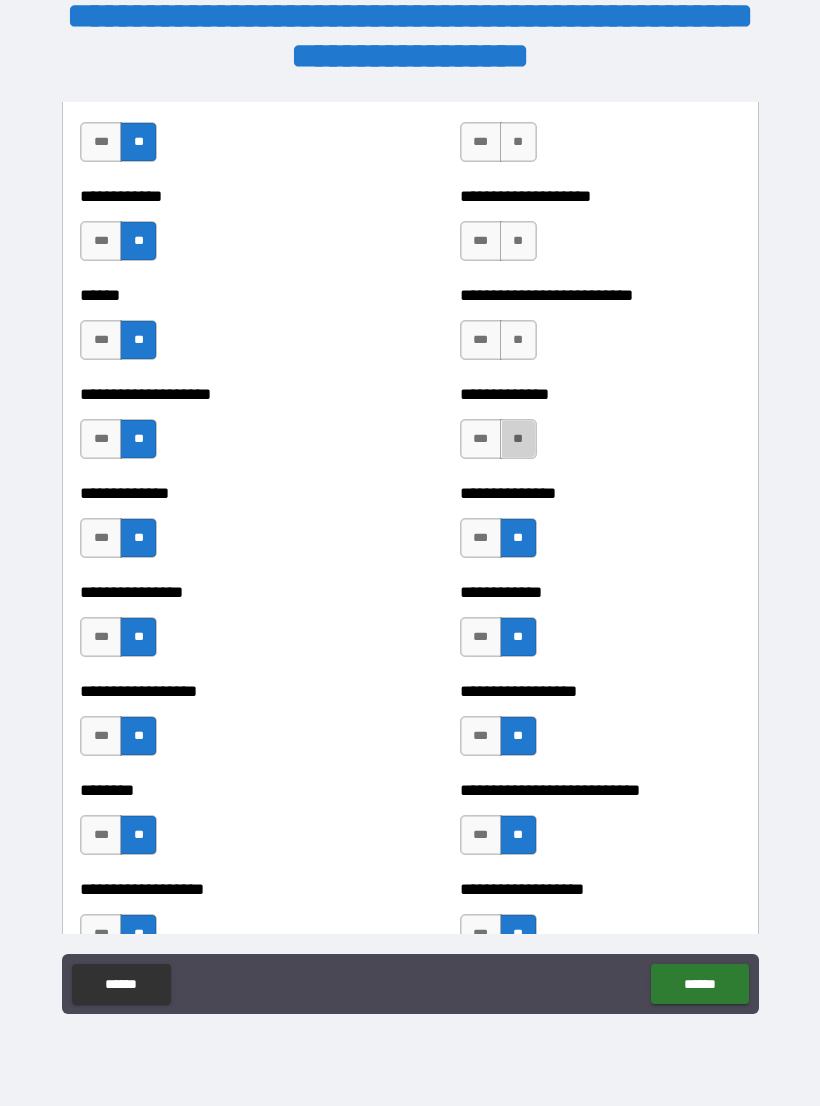 click on "**" at bounding box center [518, 439] 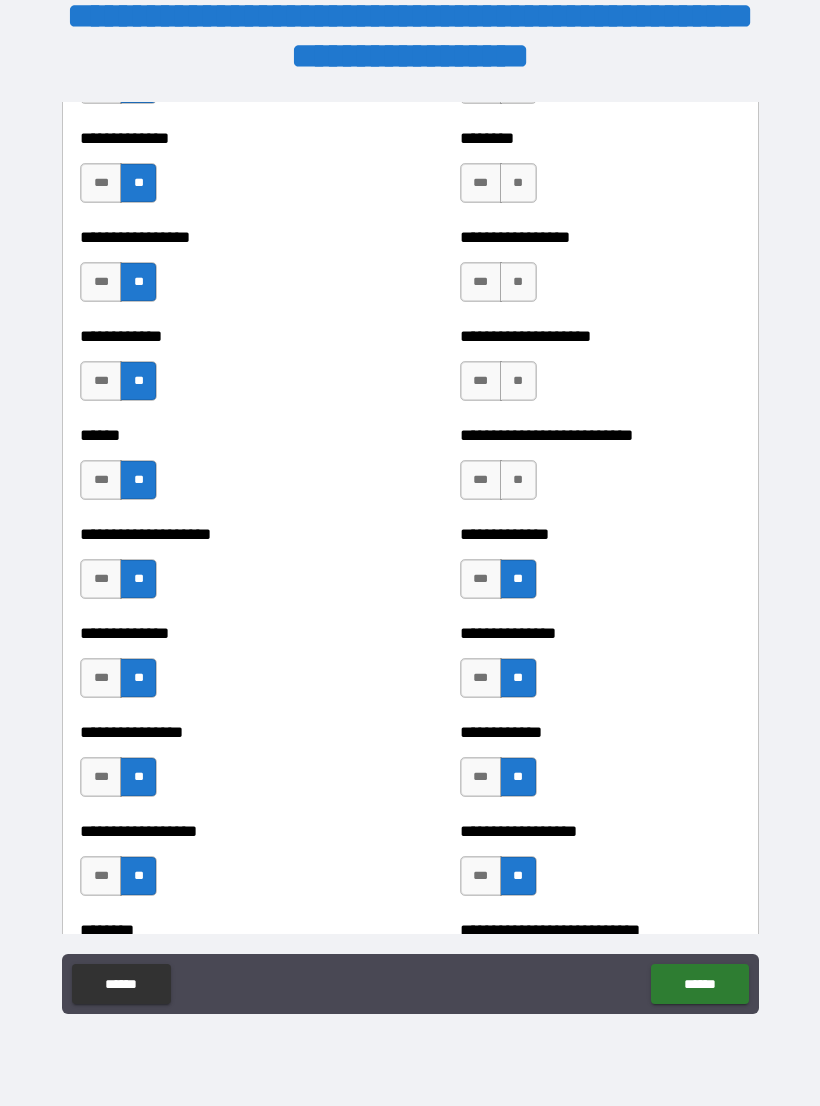 scroll, scrollTop: 3819, scrollLeft: 0, axis: vertical 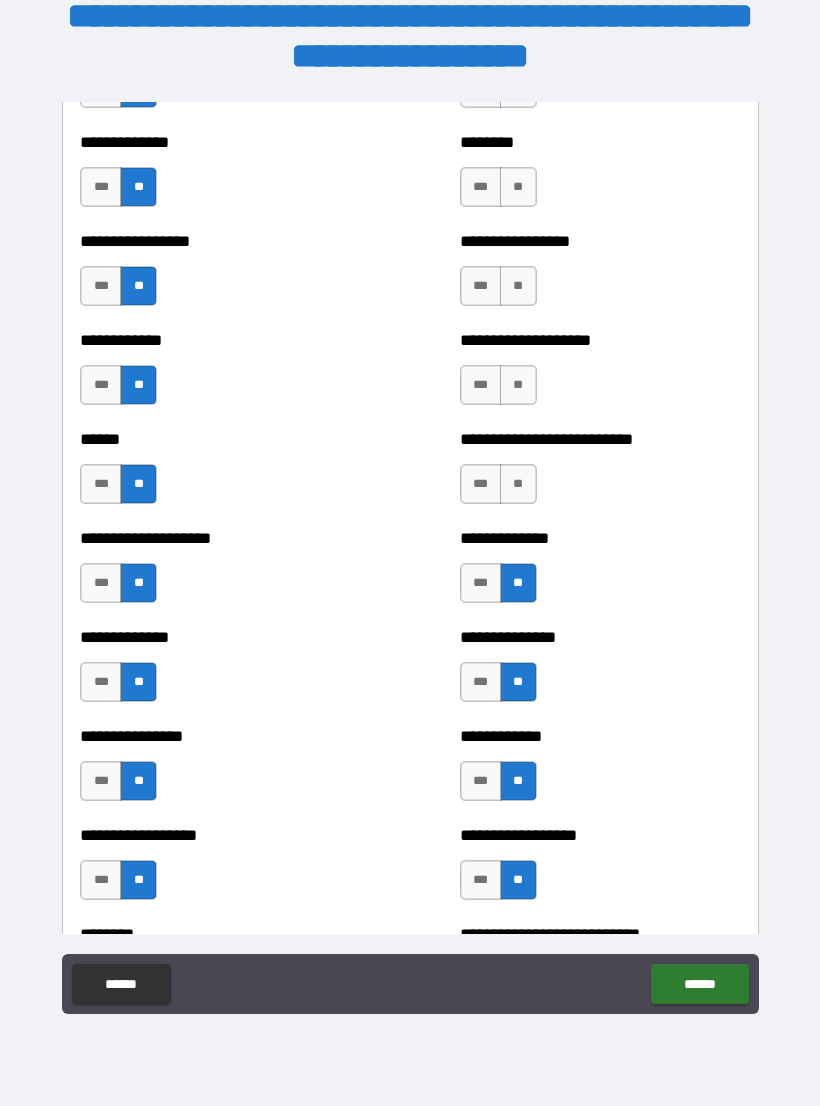 click on "**" at bounding box center (518, 484) 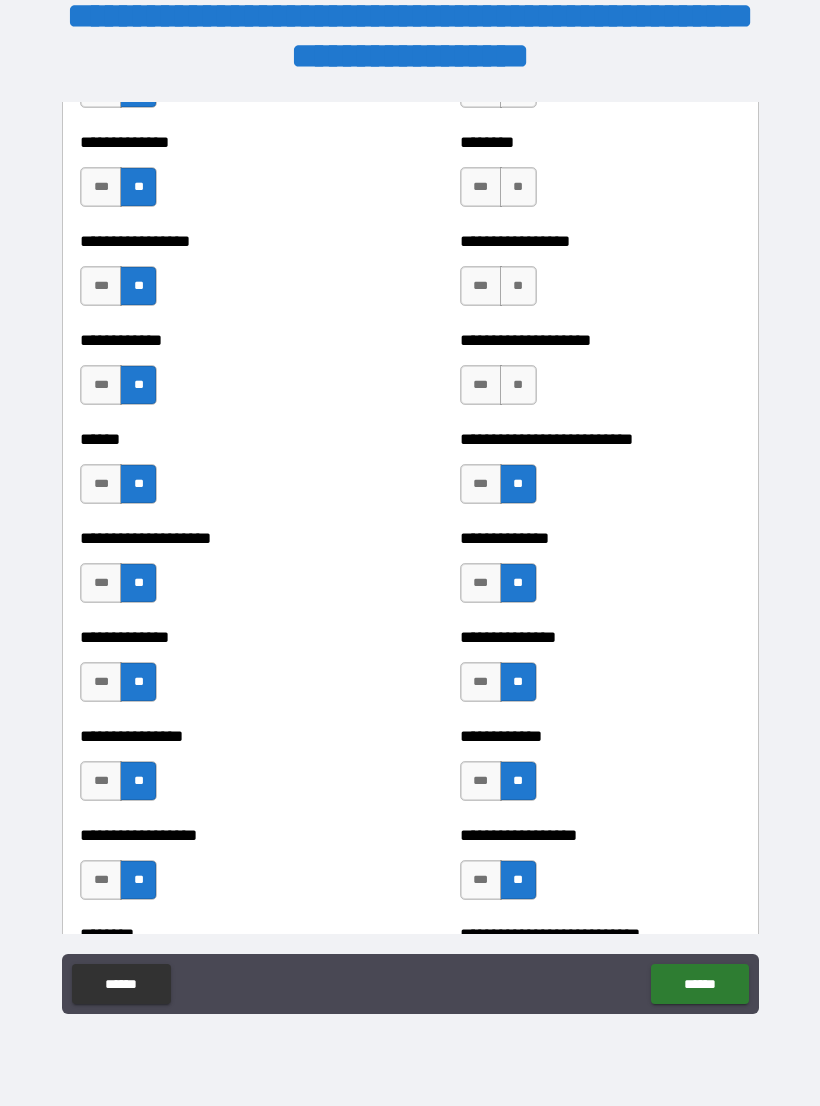 click on "**" at bounding box center (518, 385) 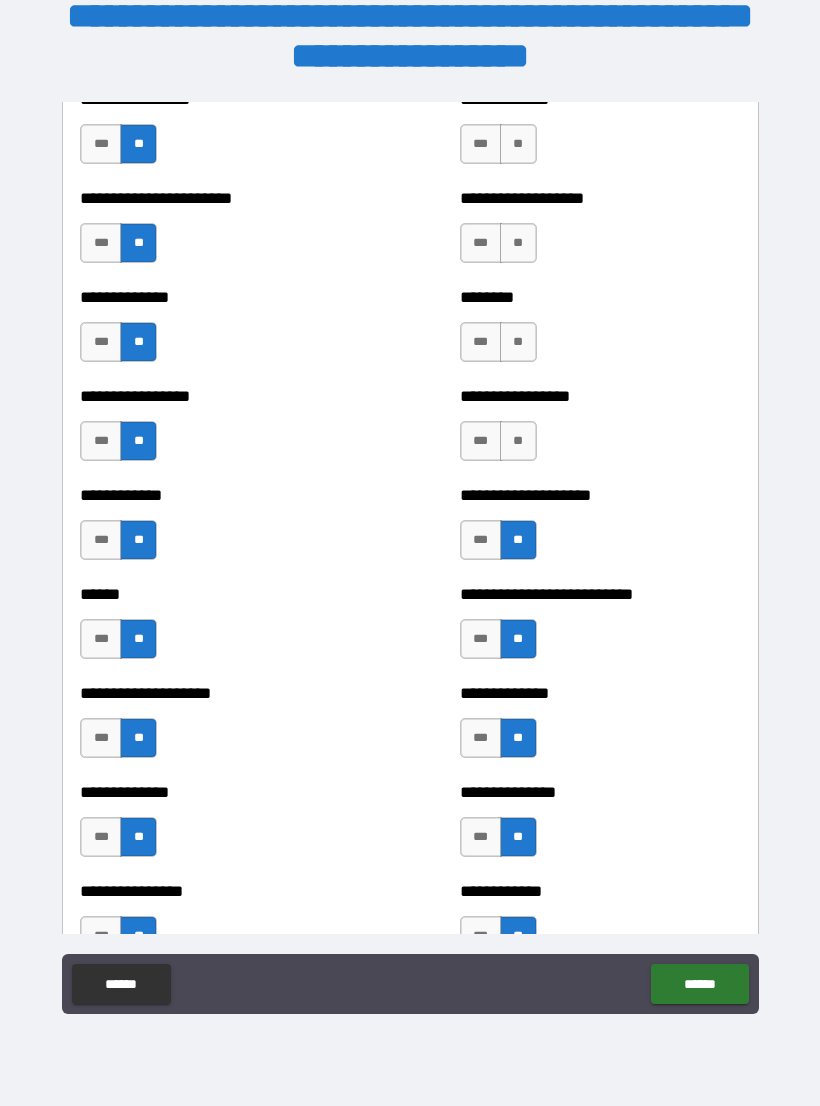 scroll, scrollTop: 3659, scrollLeft: 0, axis: vertical 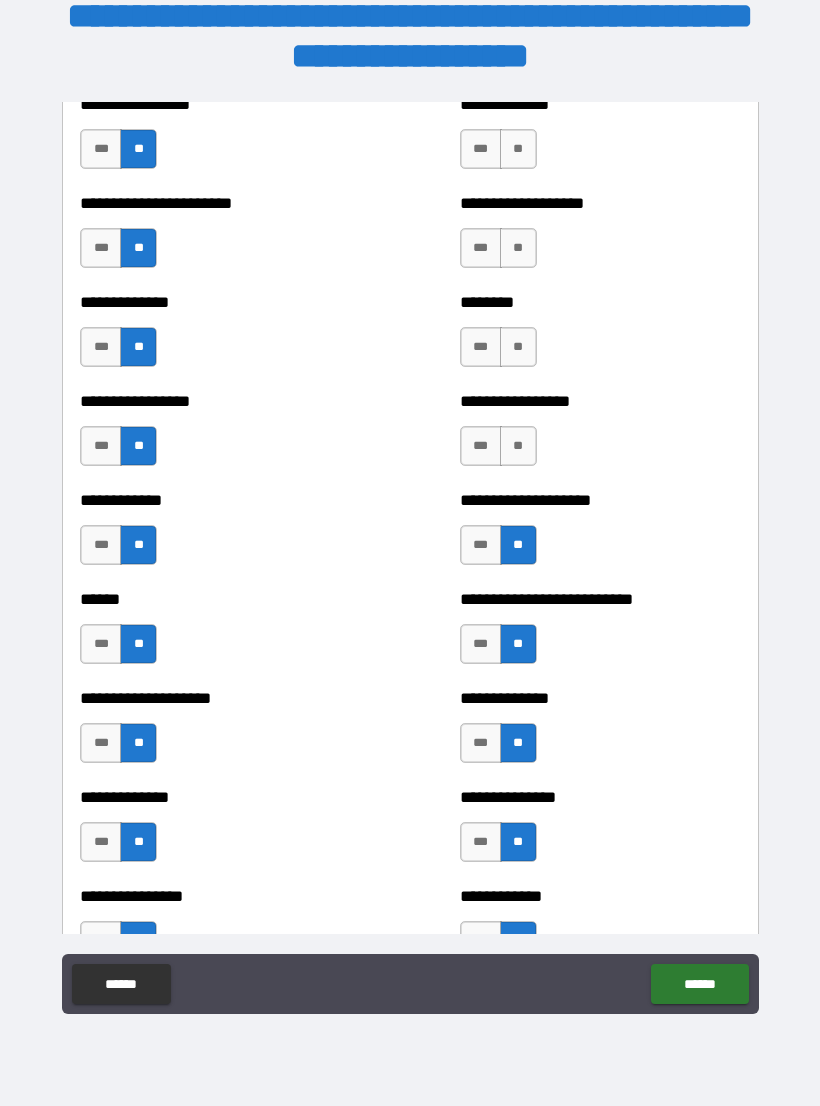 click on "**" at bounding box center (518, 446) 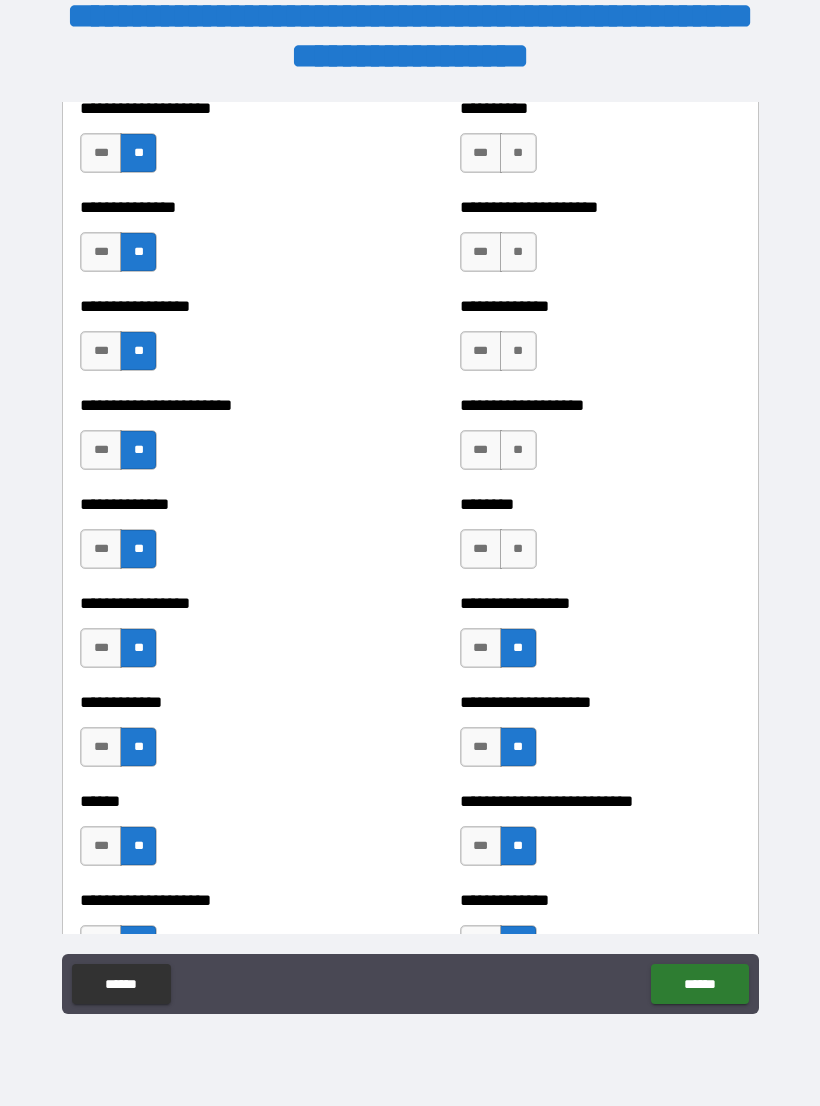 scroll, scrollTop: 3451, scrollLeft: 0, axis: vertical 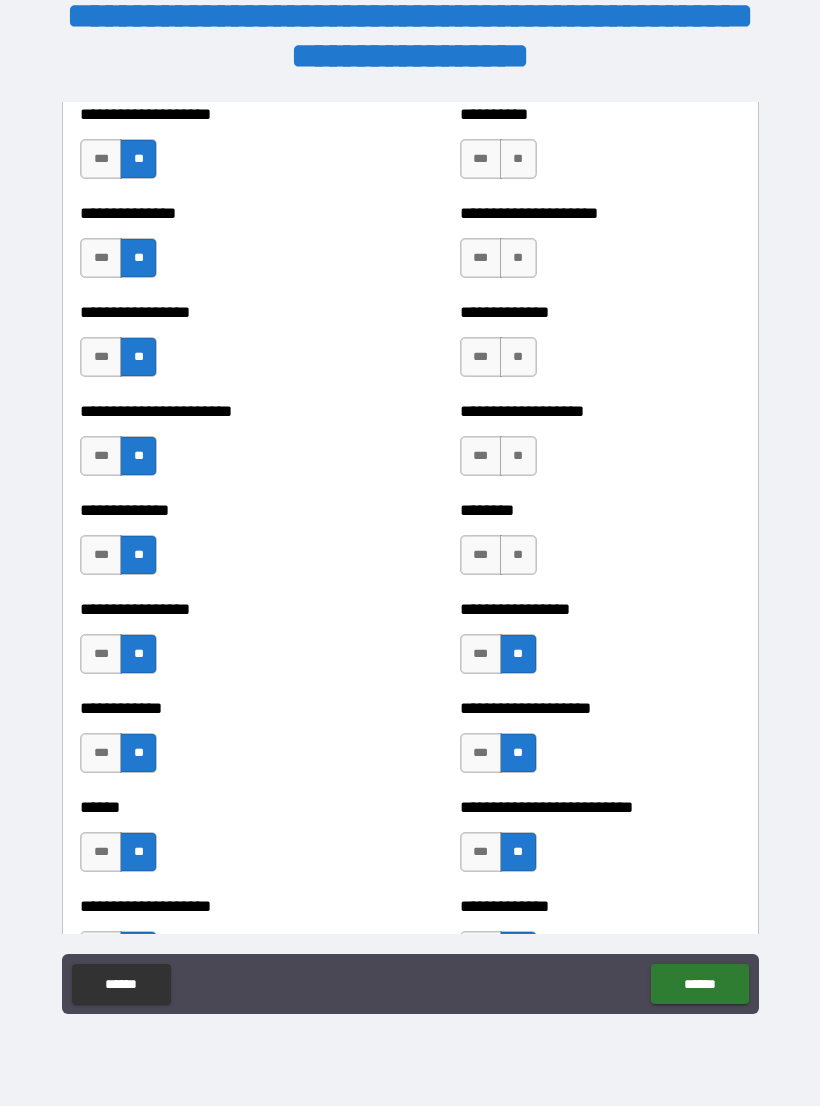 click on "**" at bounding box center [518, 555] 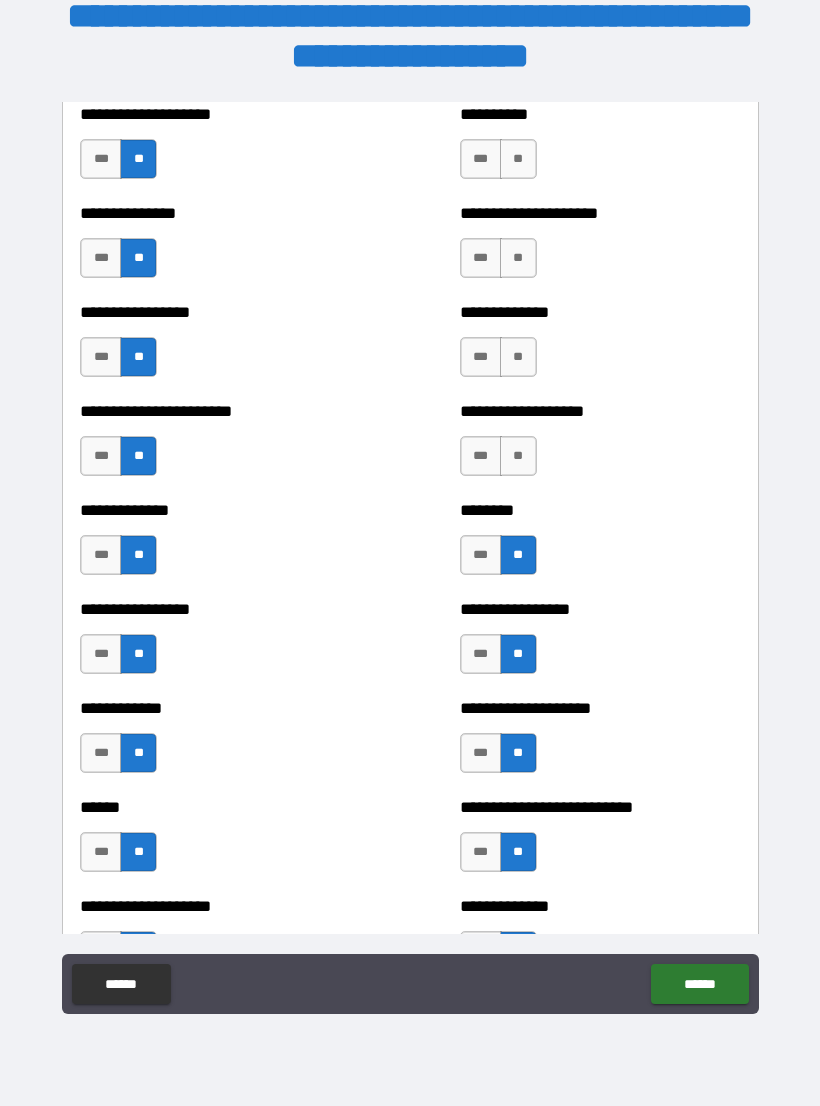 click on "**" at bounding box center [518, 456] 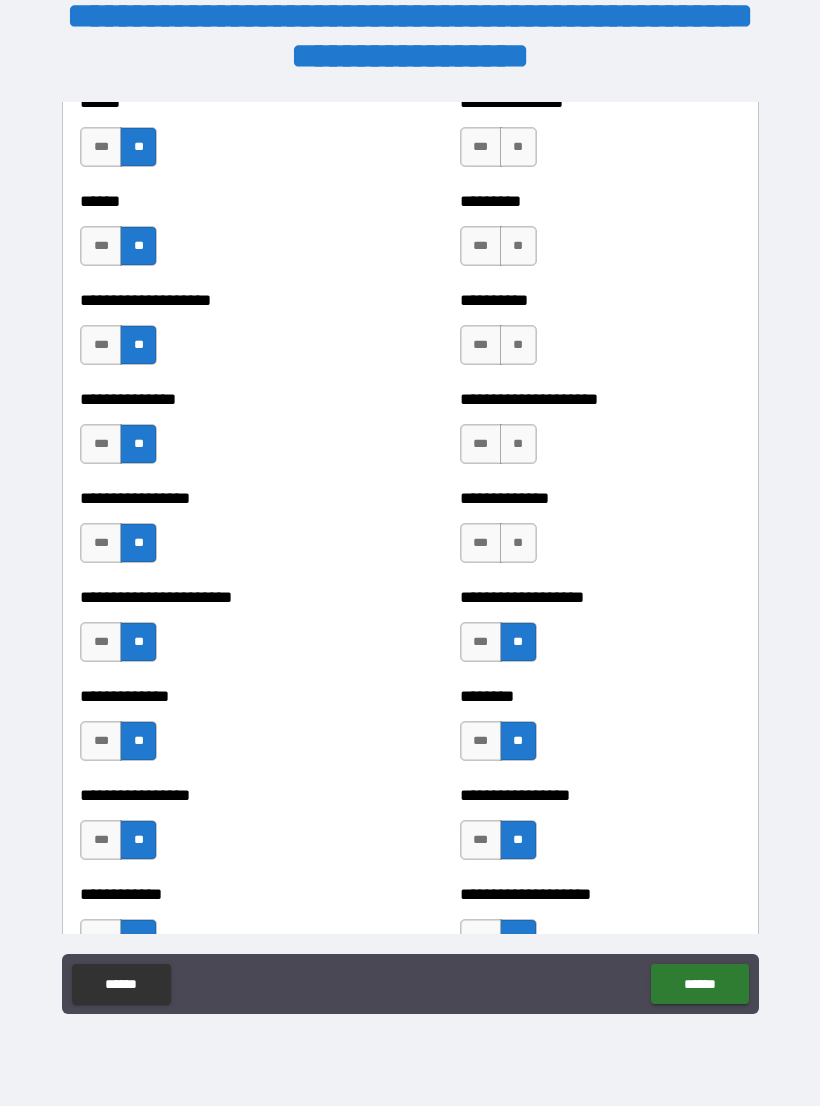 scroll, scrollTop: 3261, scrollLeft: 0, axis: vertical 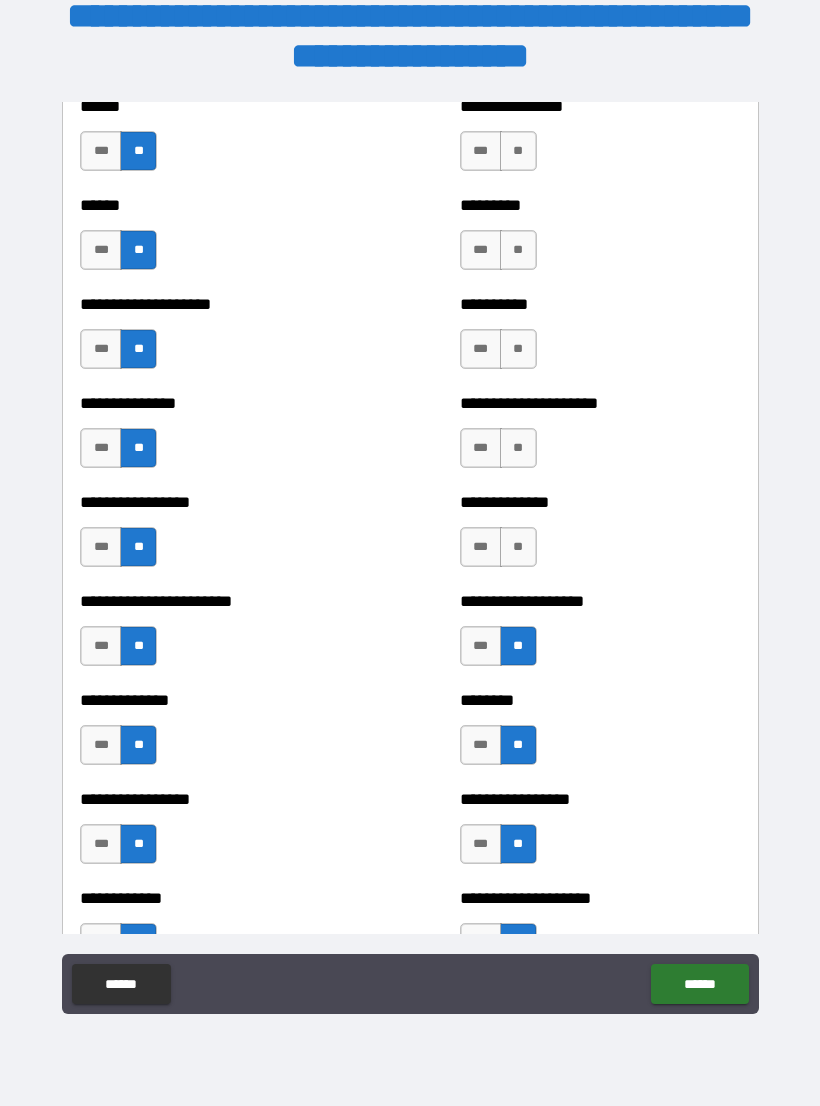 click on "**" at bounding box center [518, 547] 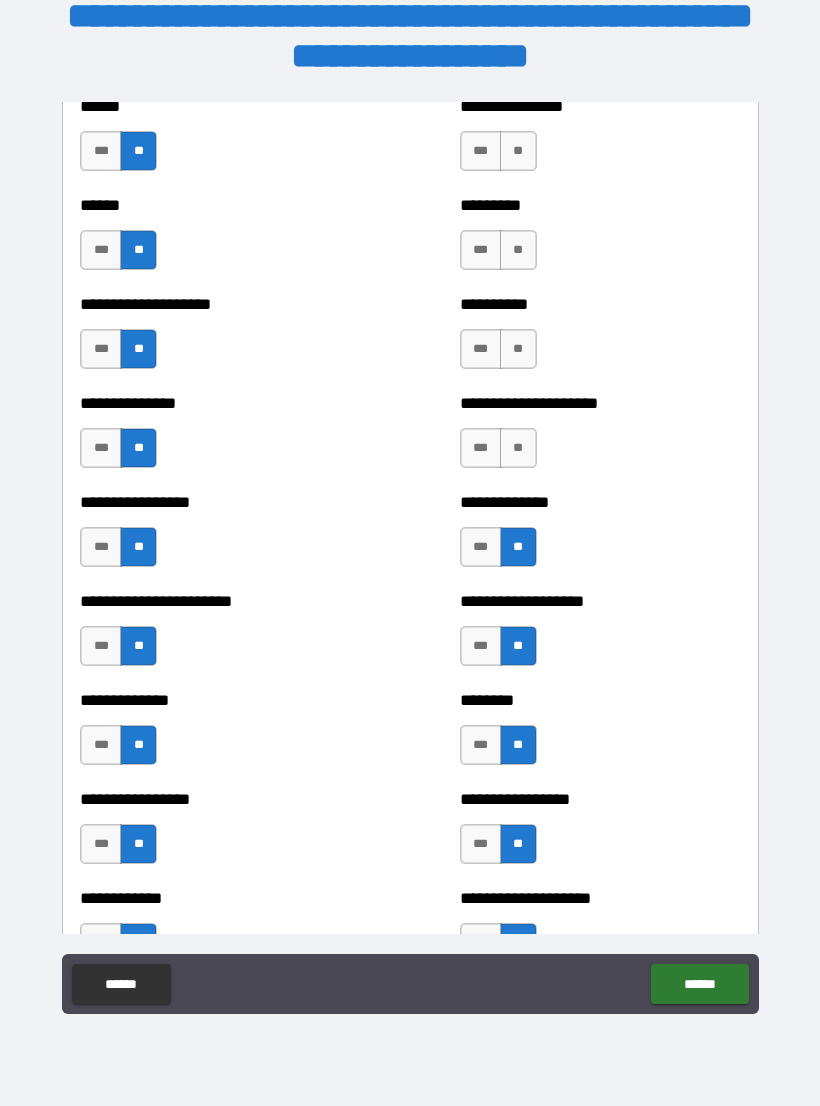 click on "**" at bounding box center (518, 448) 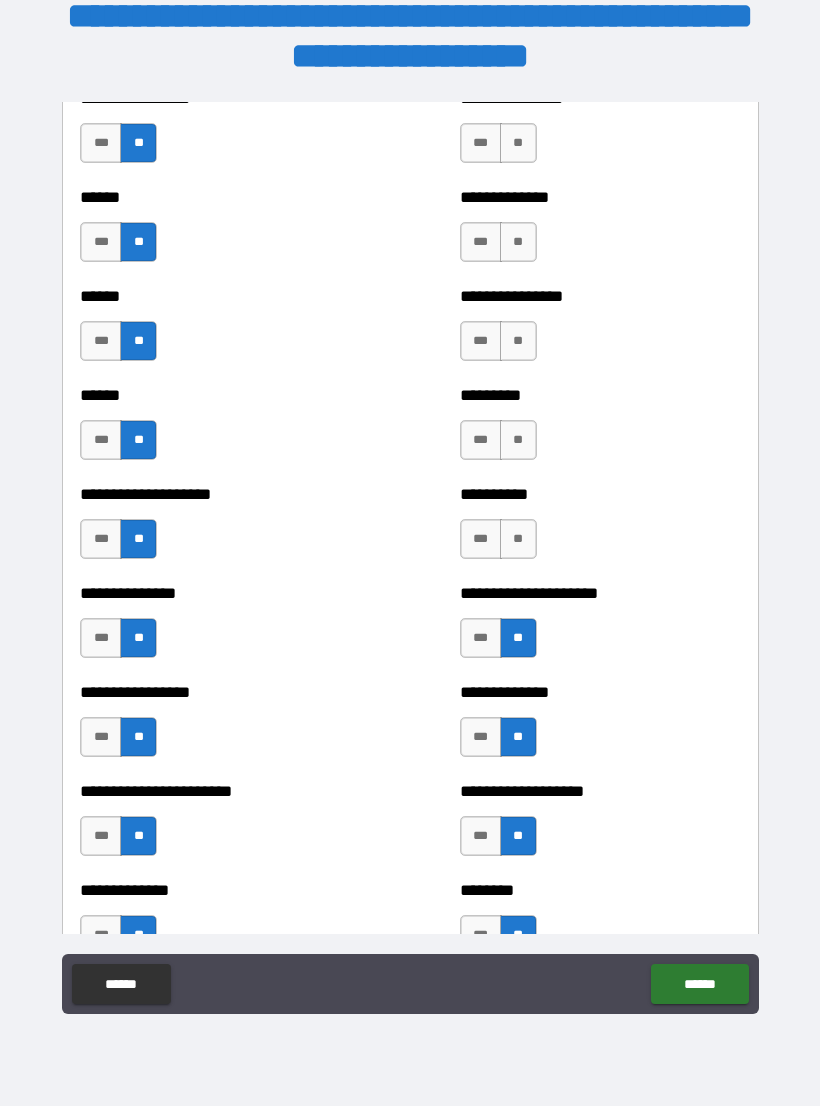 scroll, scrollTop: 3066, scrollLeft: 0, axis: vertical 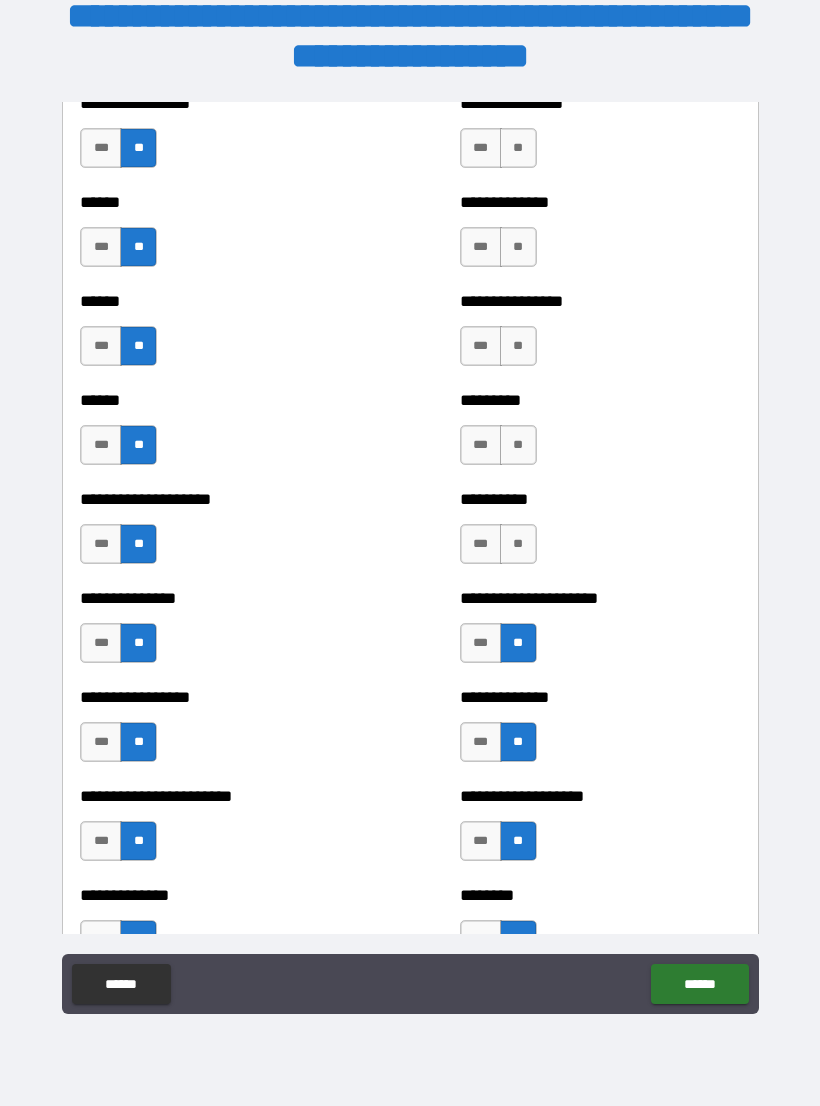 click on "**" at bounding box center [518, 544] 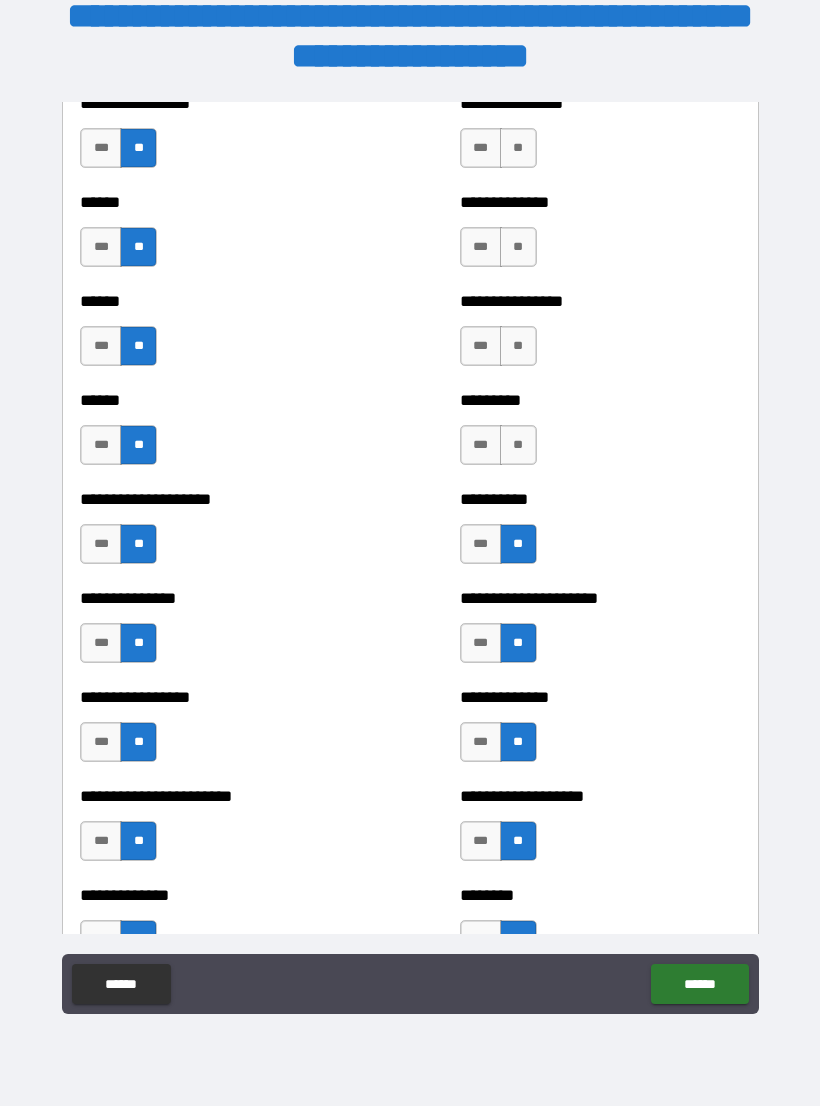 click on "**" at bounding box center [518, 445] 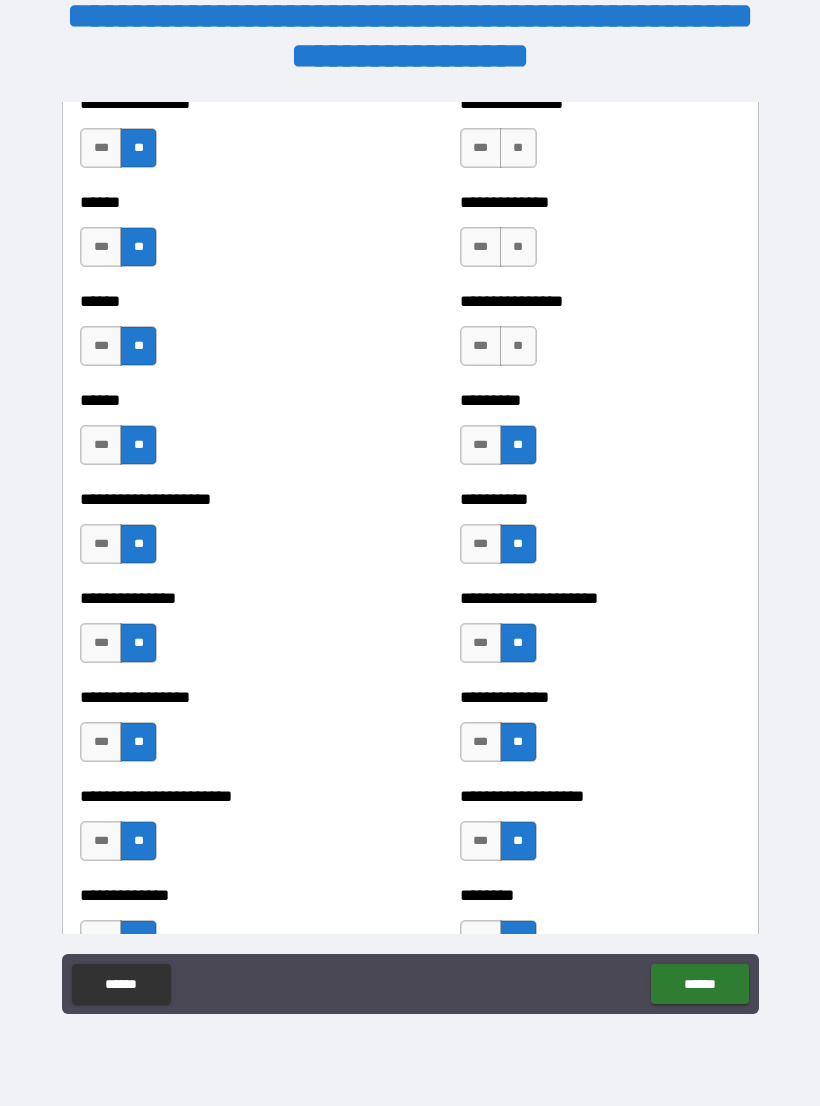click on "**" at bounding box center [518, 346] 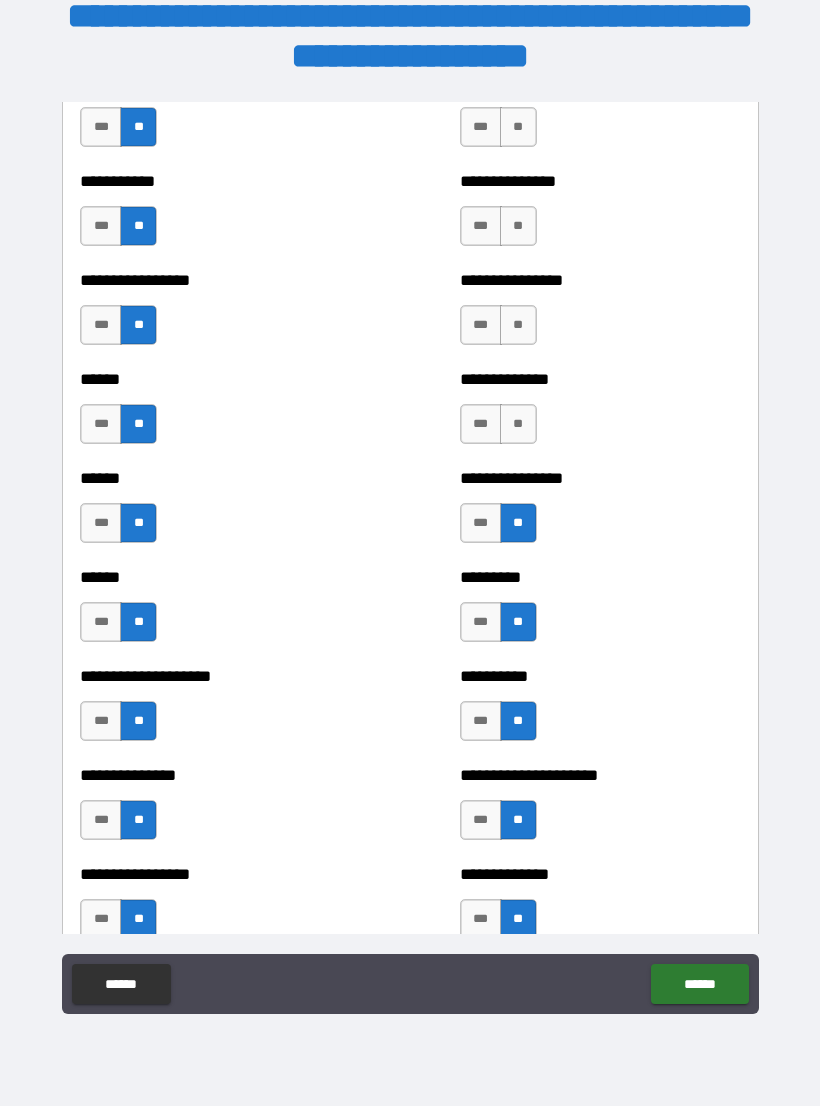 scroll, scrollTop: 2879, scrollLeft: 0, axis: vertical 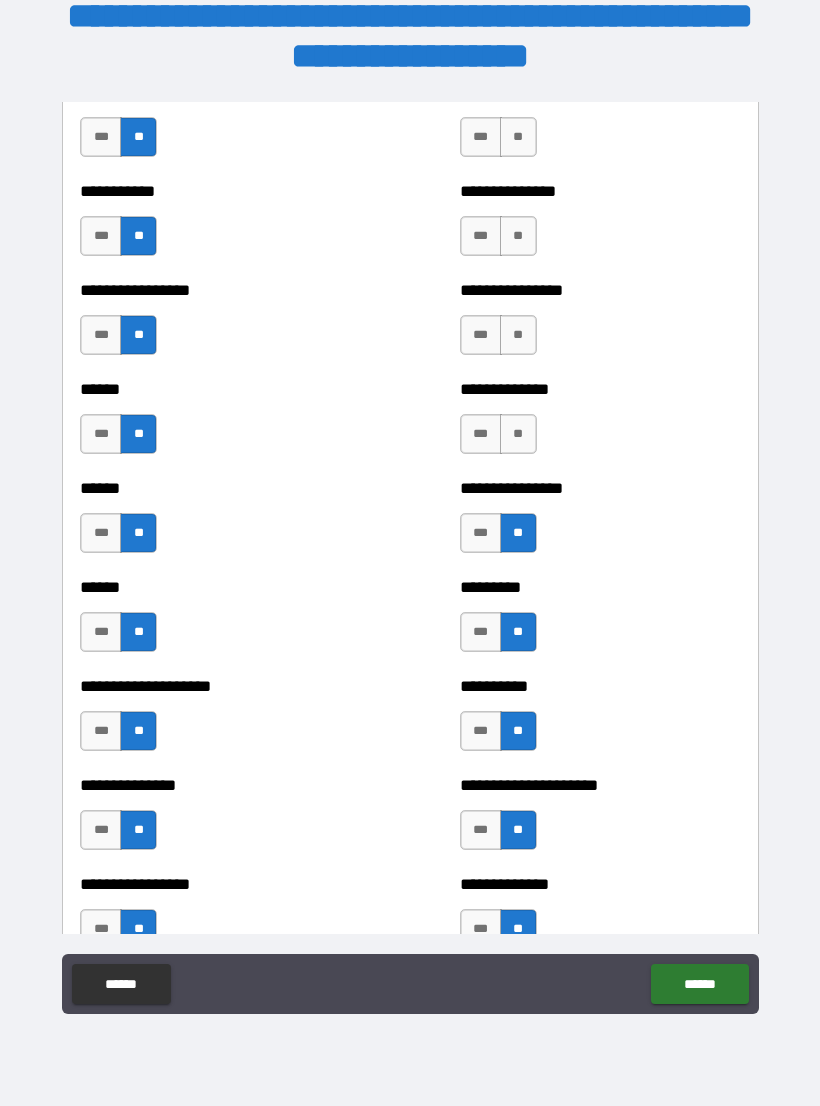 click on "**" at bounding box center (518, 434) 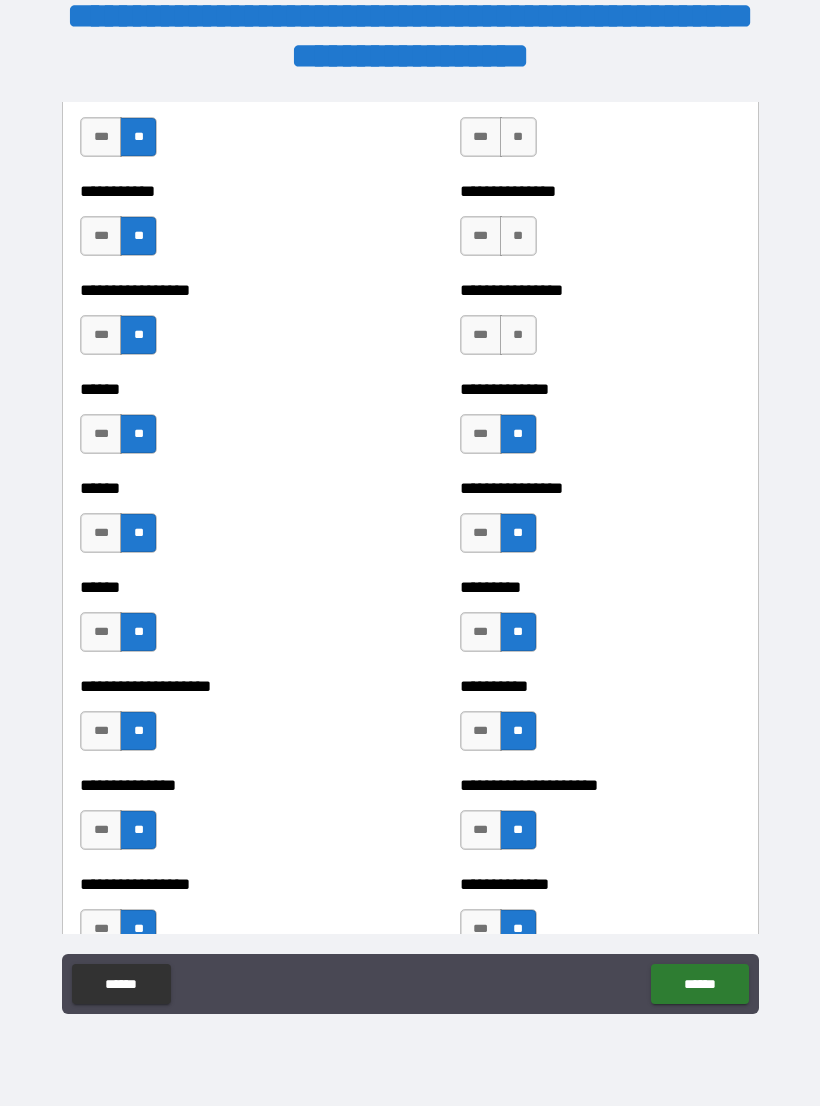 click on "*** **" at bounding box center [501, 340] 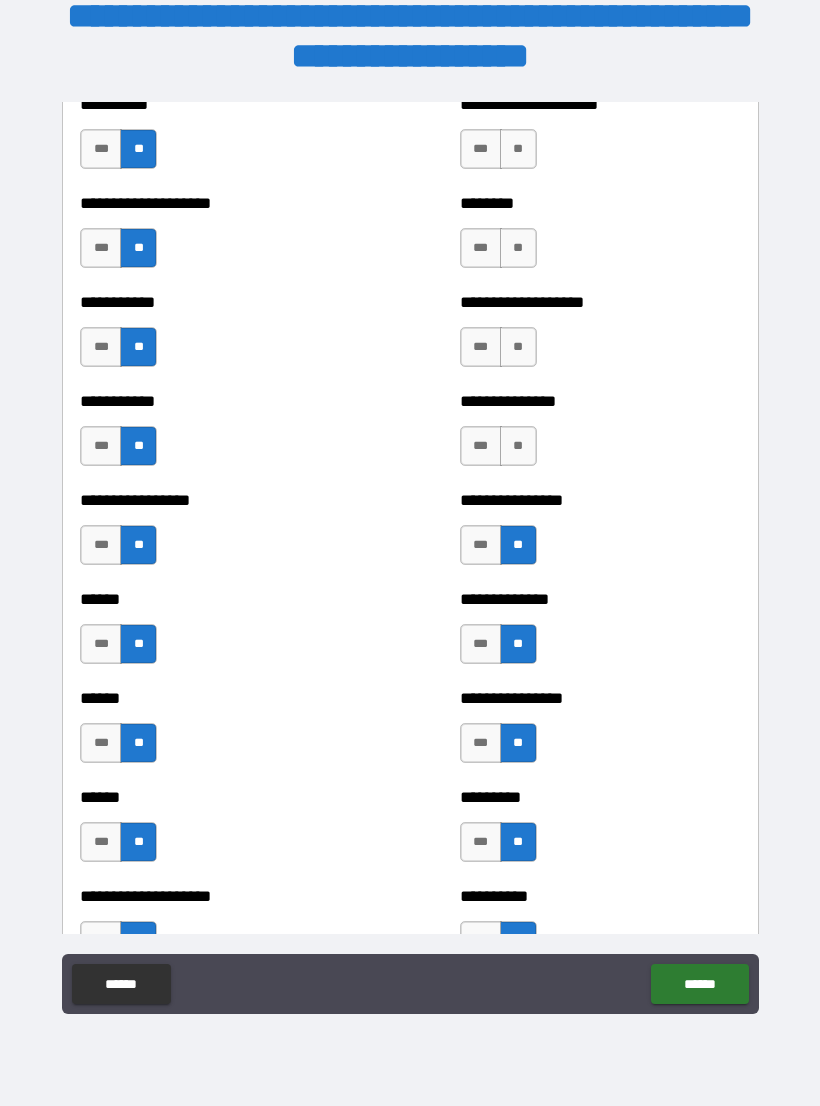 scroll, scrollTop: 2668, scrollLeft: 0, axis: vertical 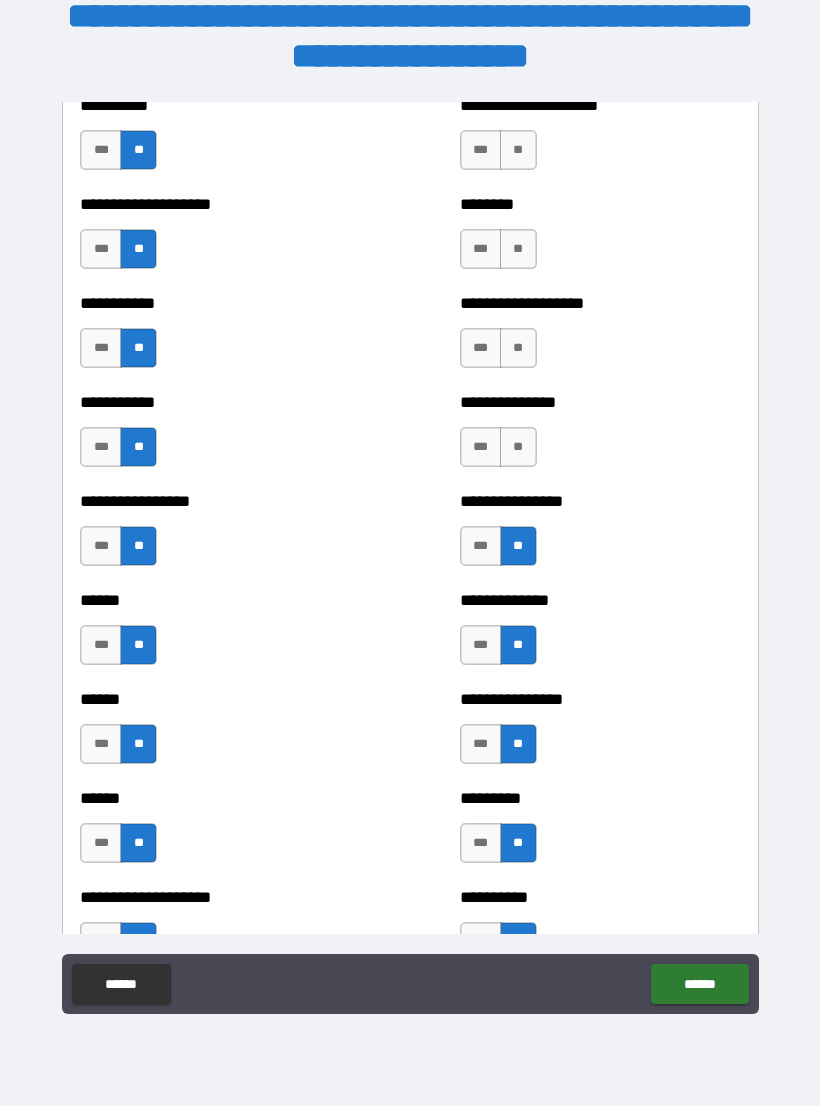click on "**" at bounding box center [518, 447] 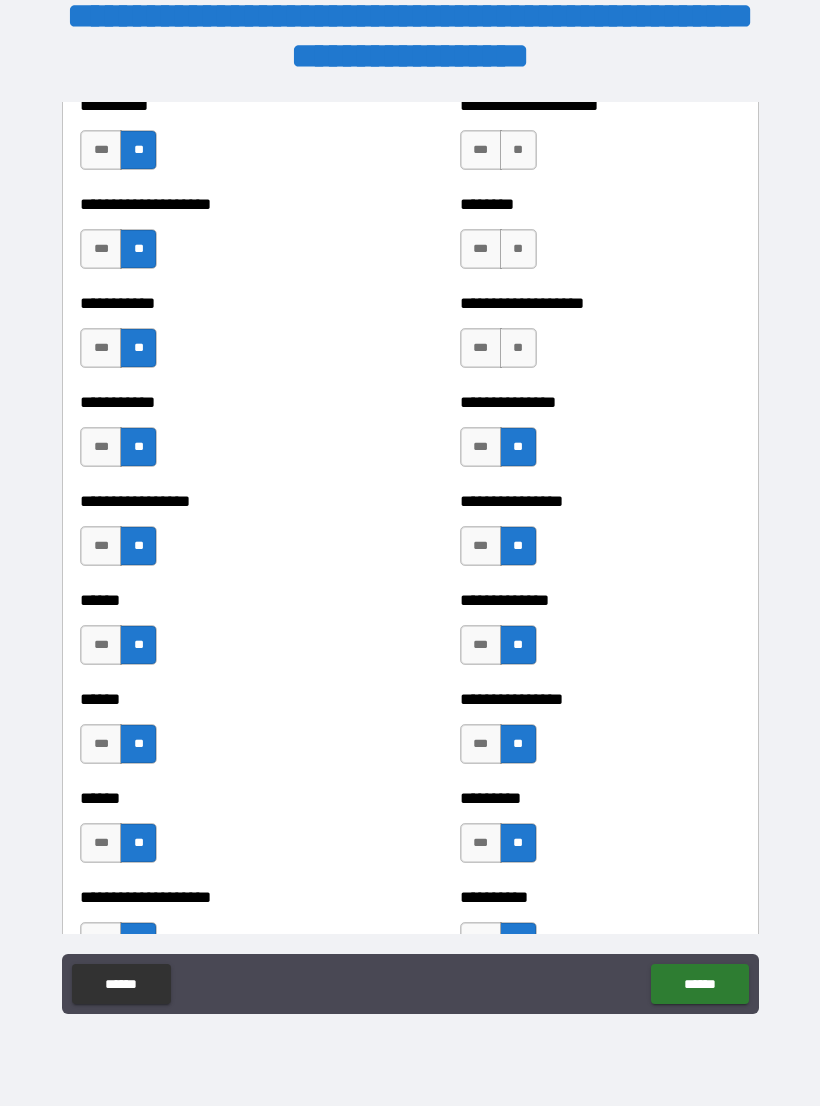 click on "**" at bounding box center (518, 348) 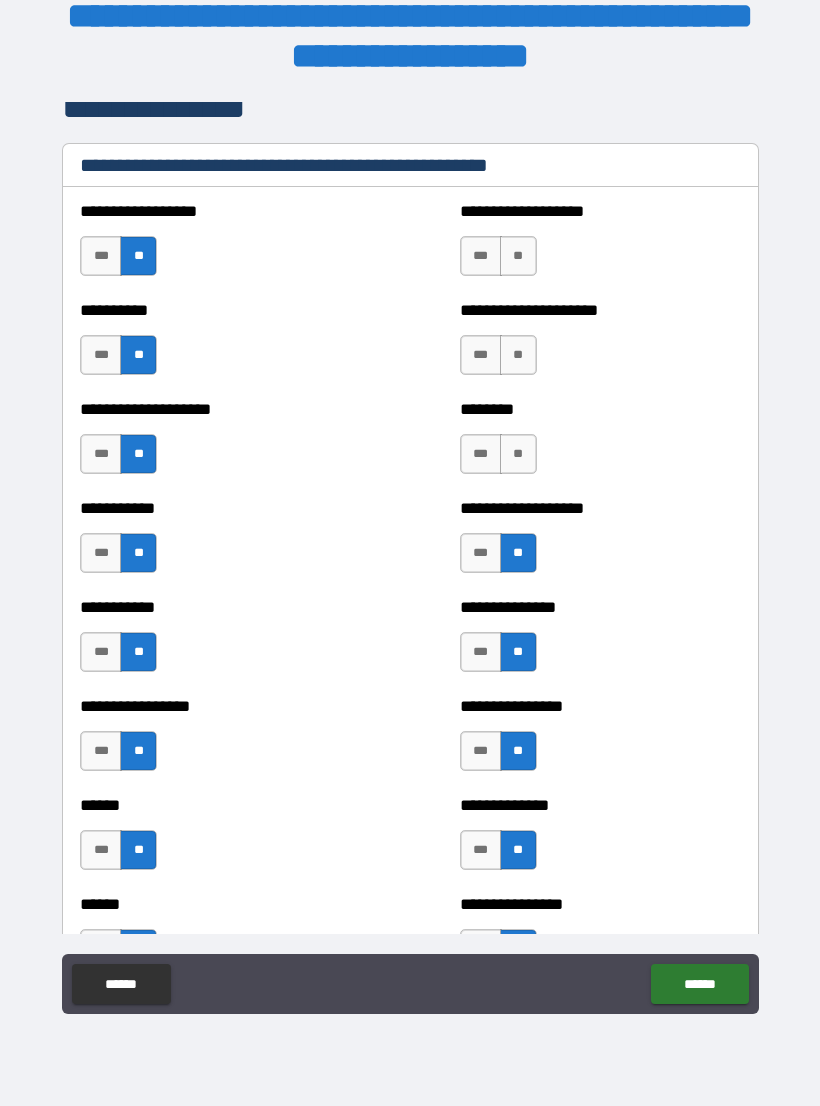 scroll, scrollTop: 2460, scrollLeft: 0, axis: vertical 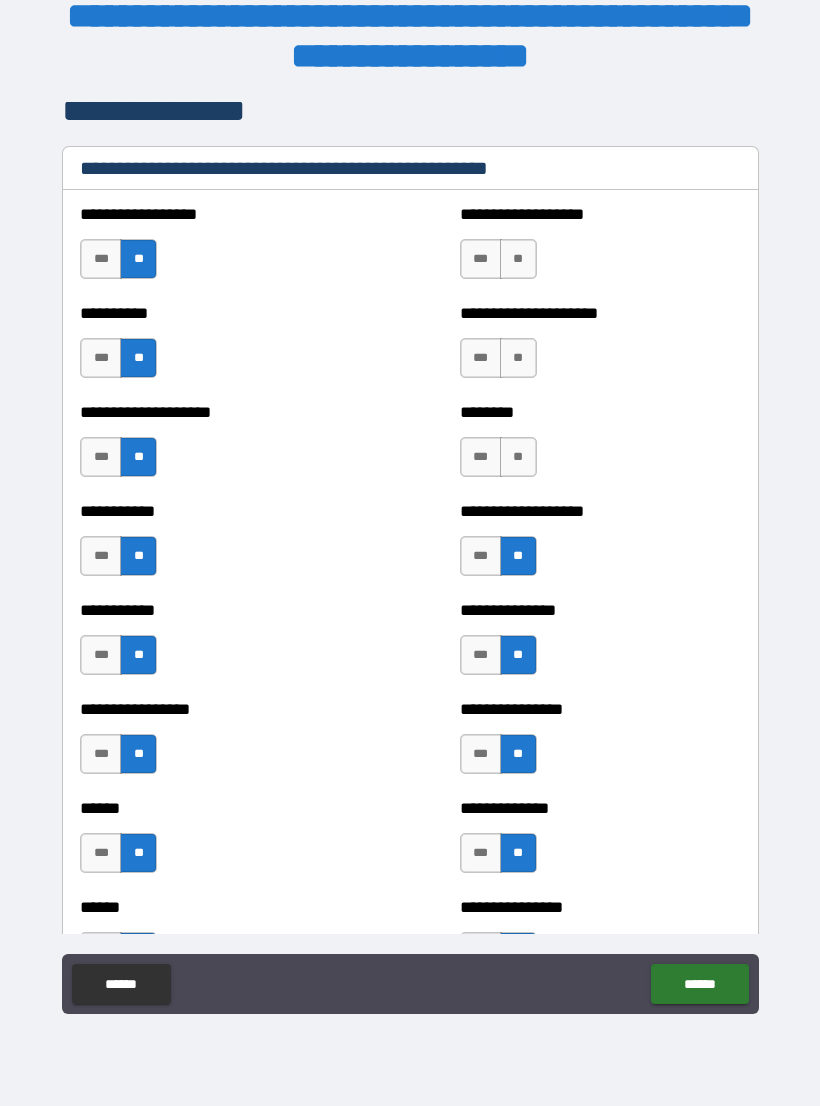 click on "**" at bounding box center [518, 457] 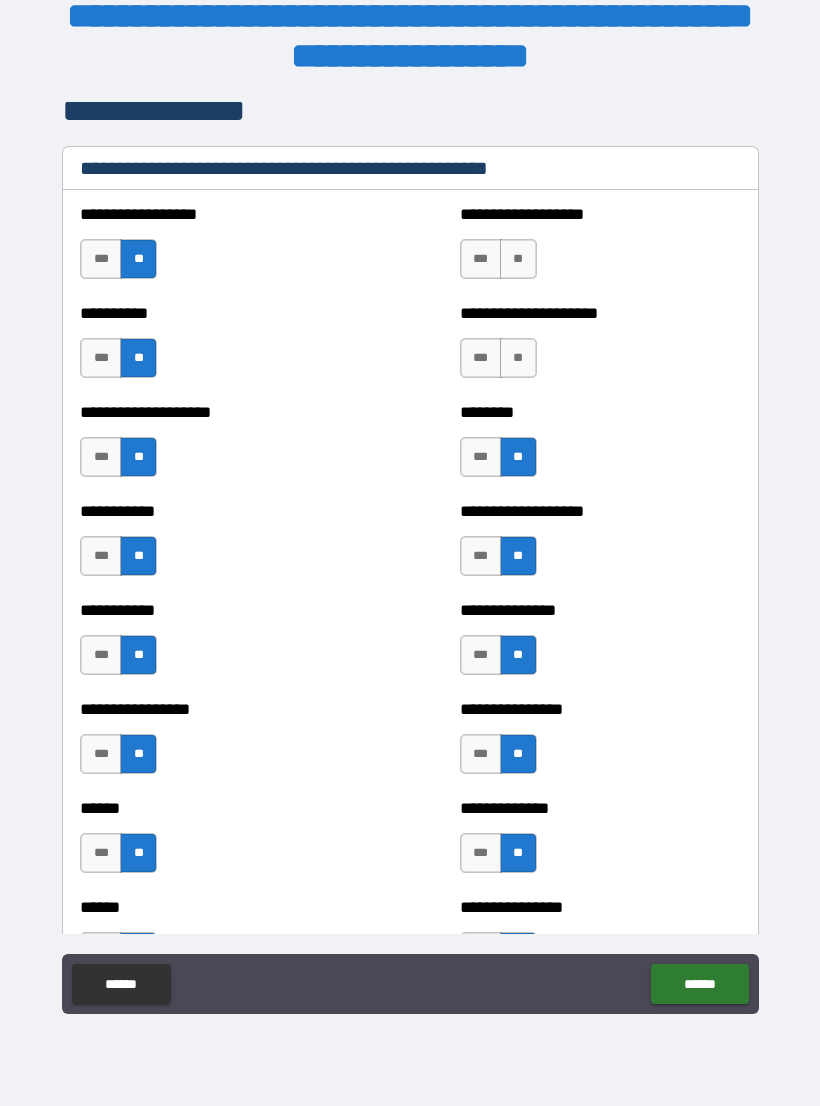 click on "**" at bounding box center [518, 358] 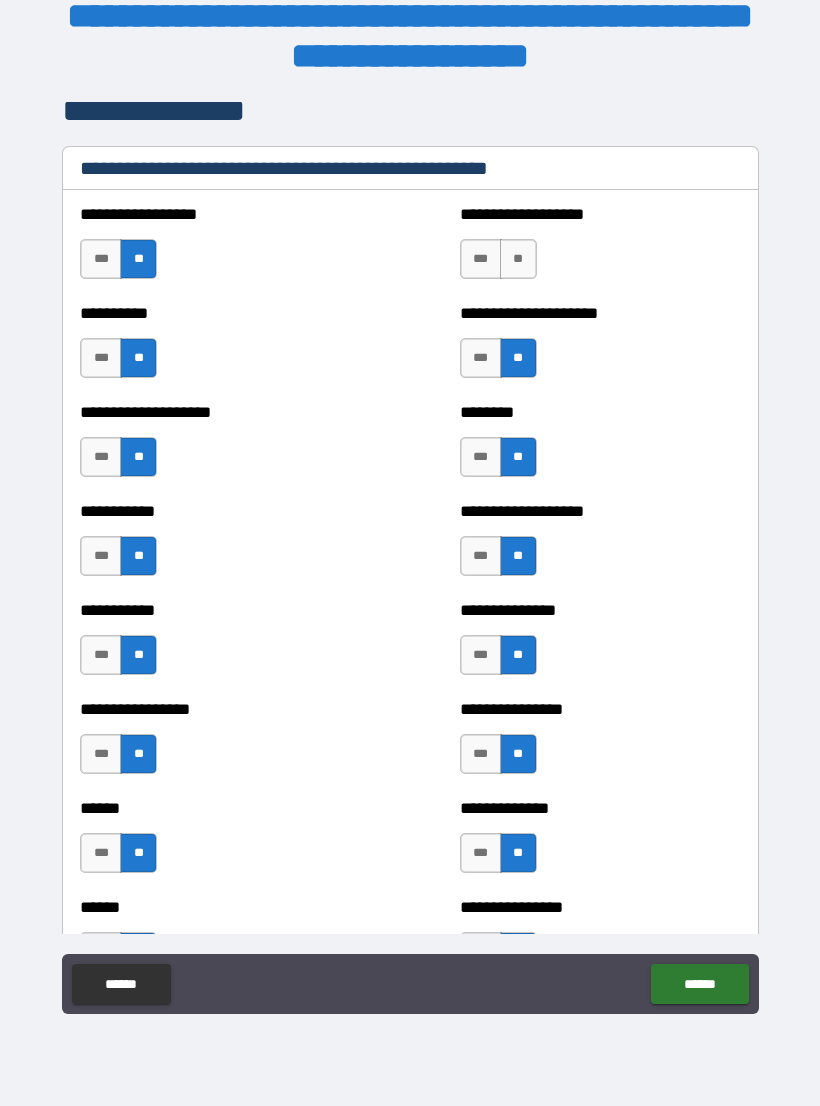 click on "**" at bounding box center [518, 259] 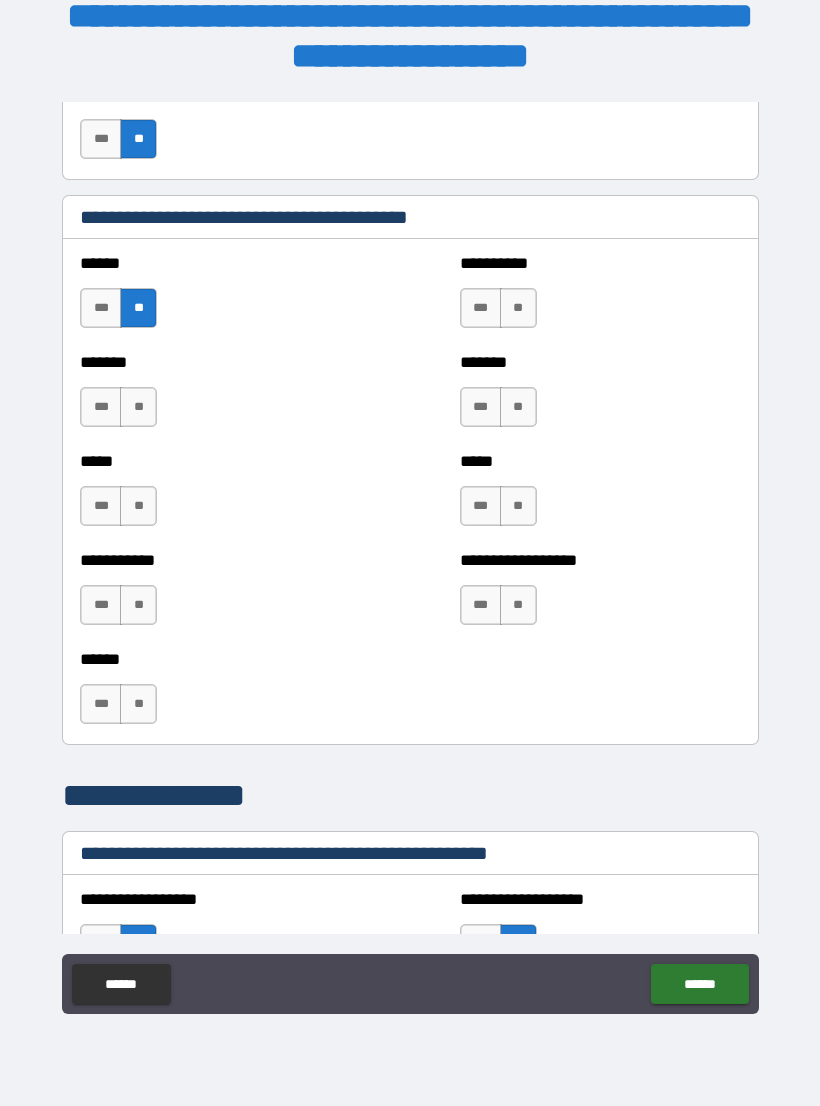 scroll, scrollTop: 1772, scrollLeft: 0, axis: vertical 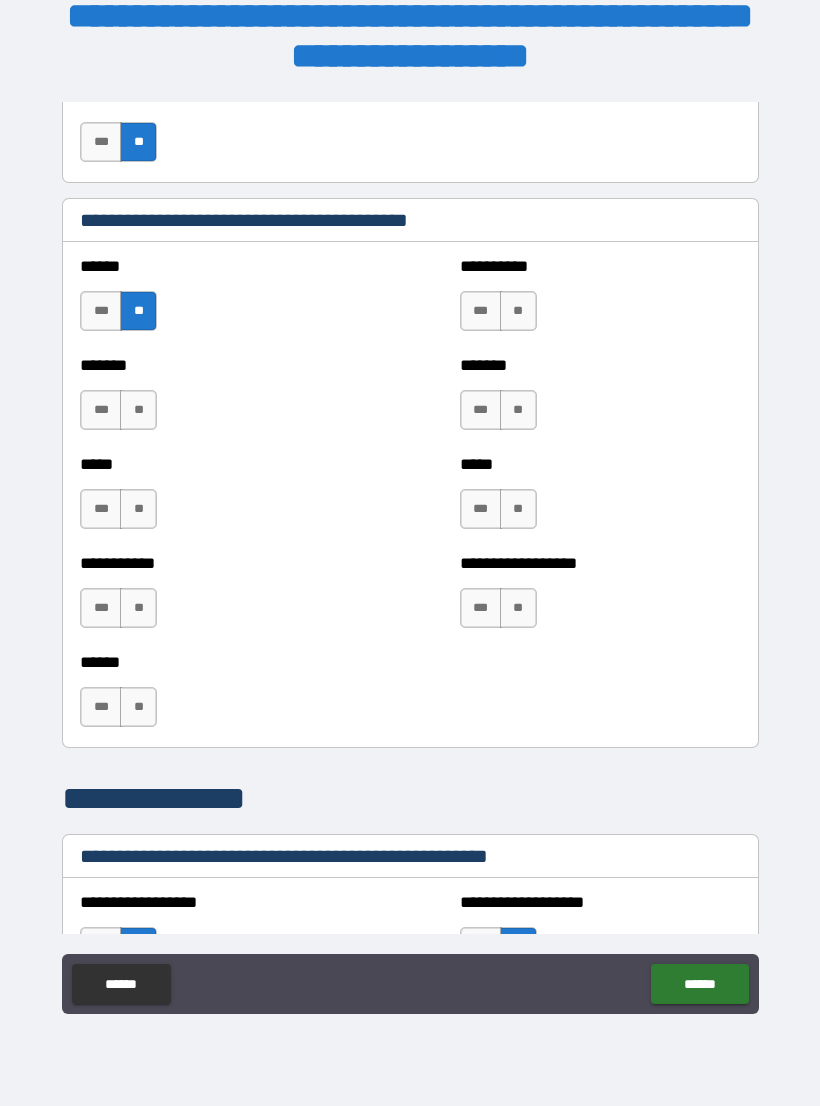 click on "**" at bounding box center [138, 410] 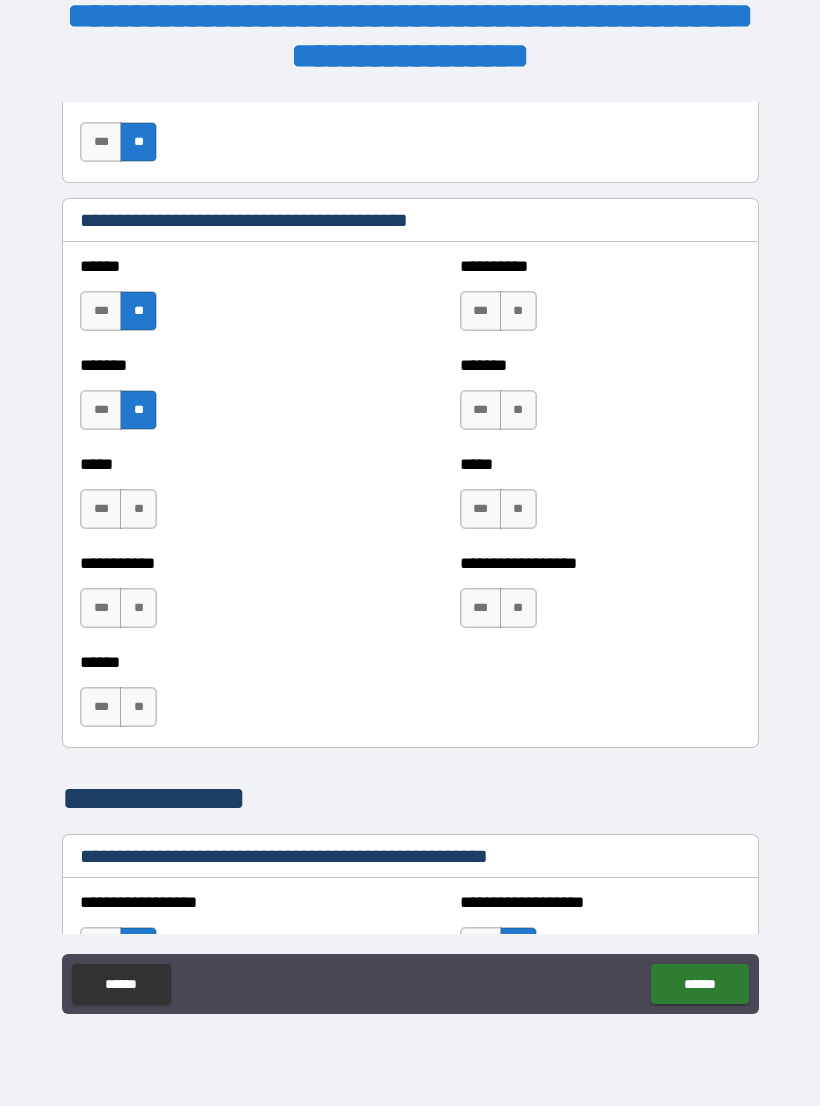 click on "**" at bounding box center (138, 509) 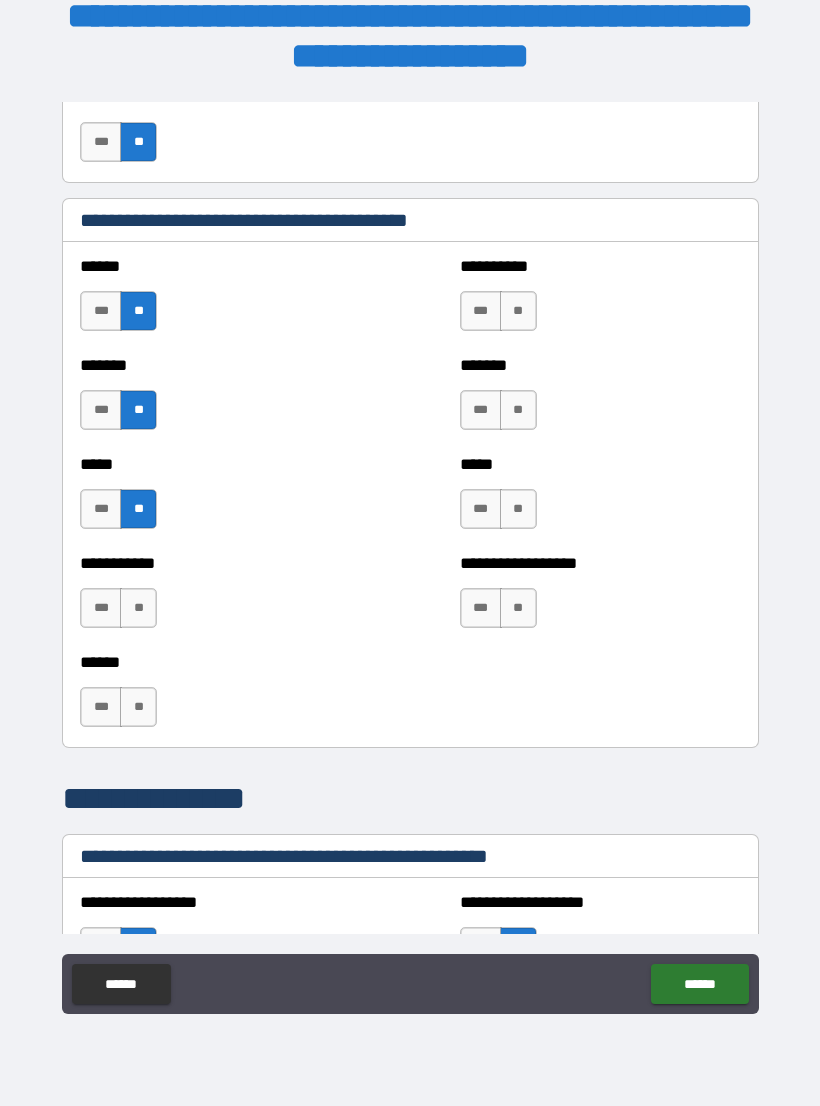 click on "**" at bounding box center [138, 509] 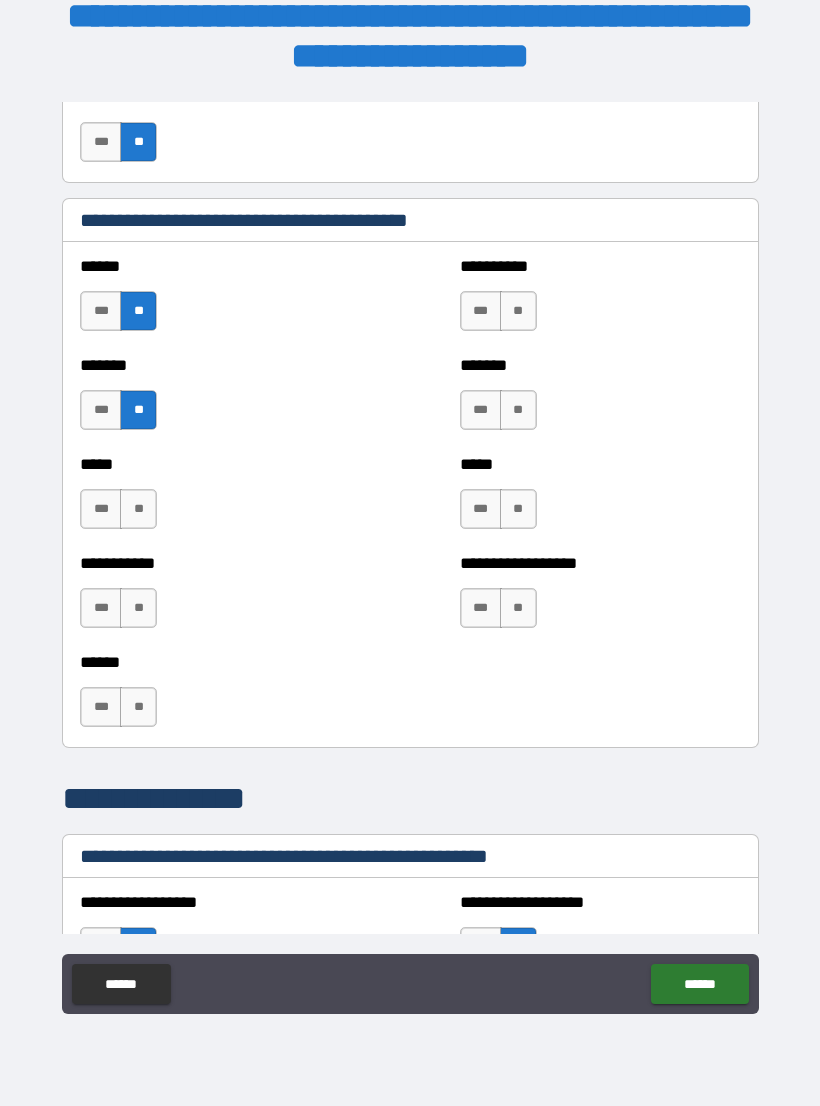 click on "**" at bounding box center [518, 509] 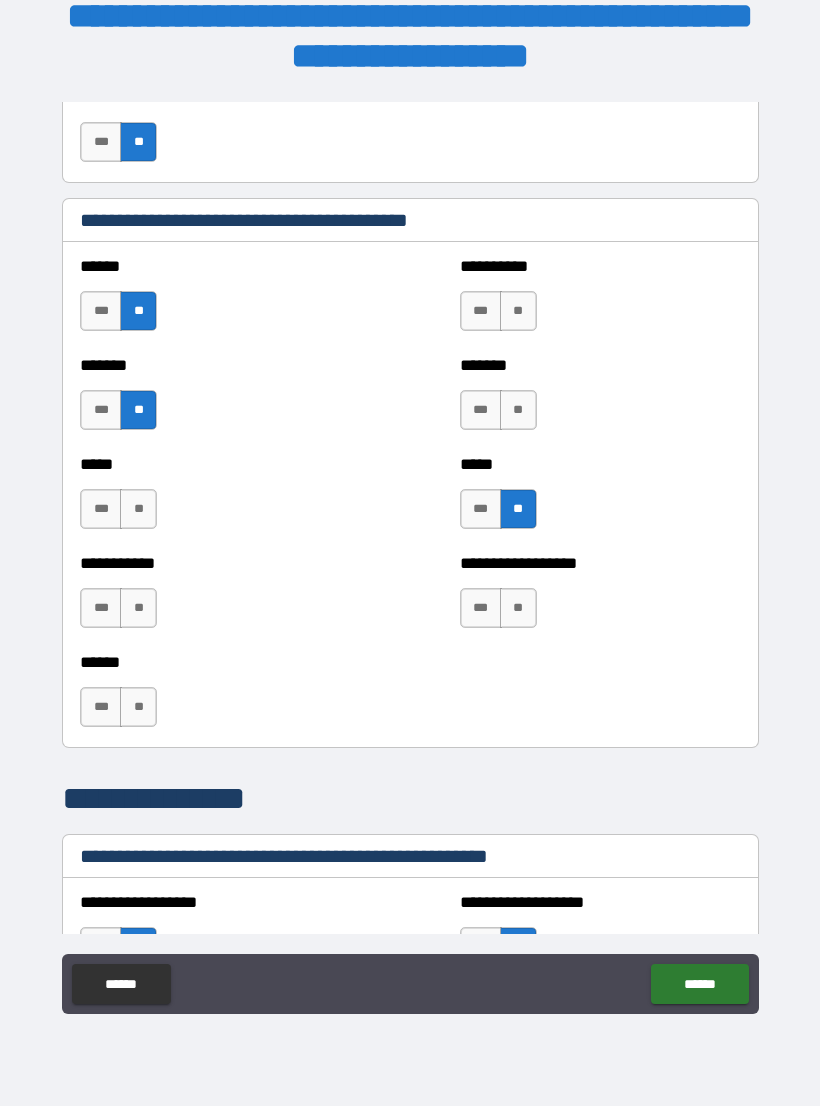 click on "**" at bounding box center [518, 410] 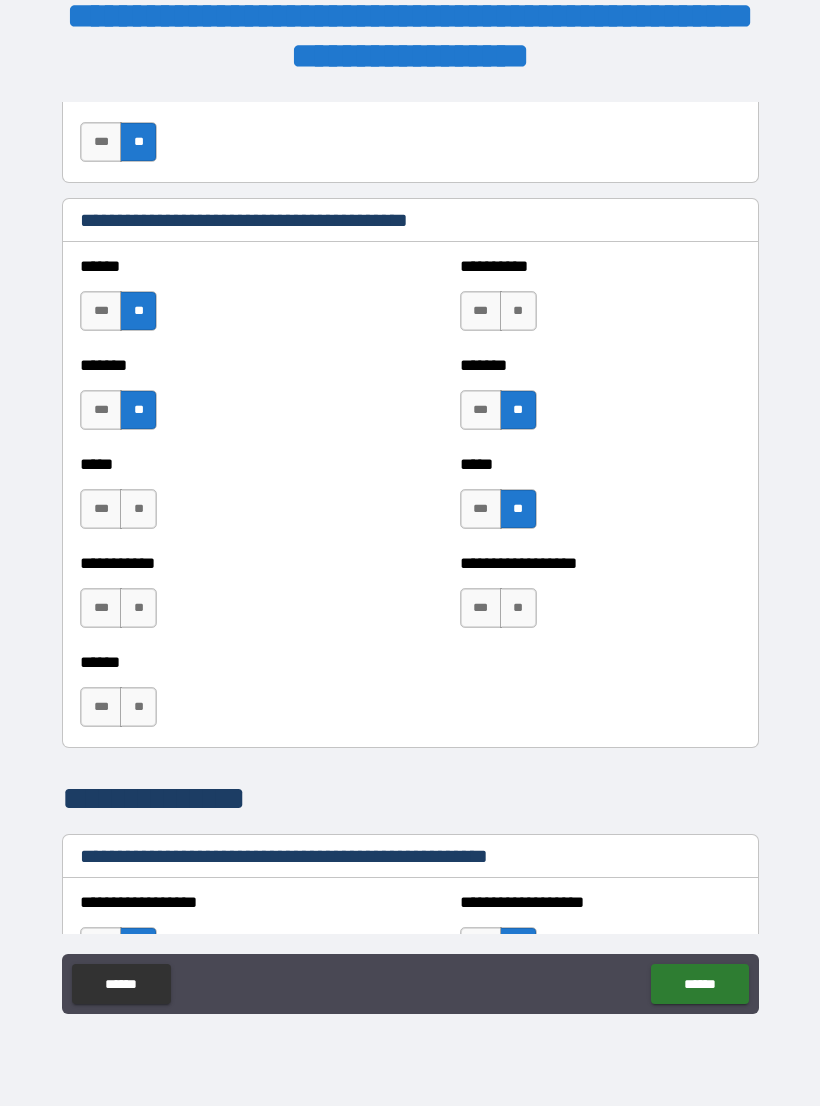 click on "**" at bounding box center (518, 311) 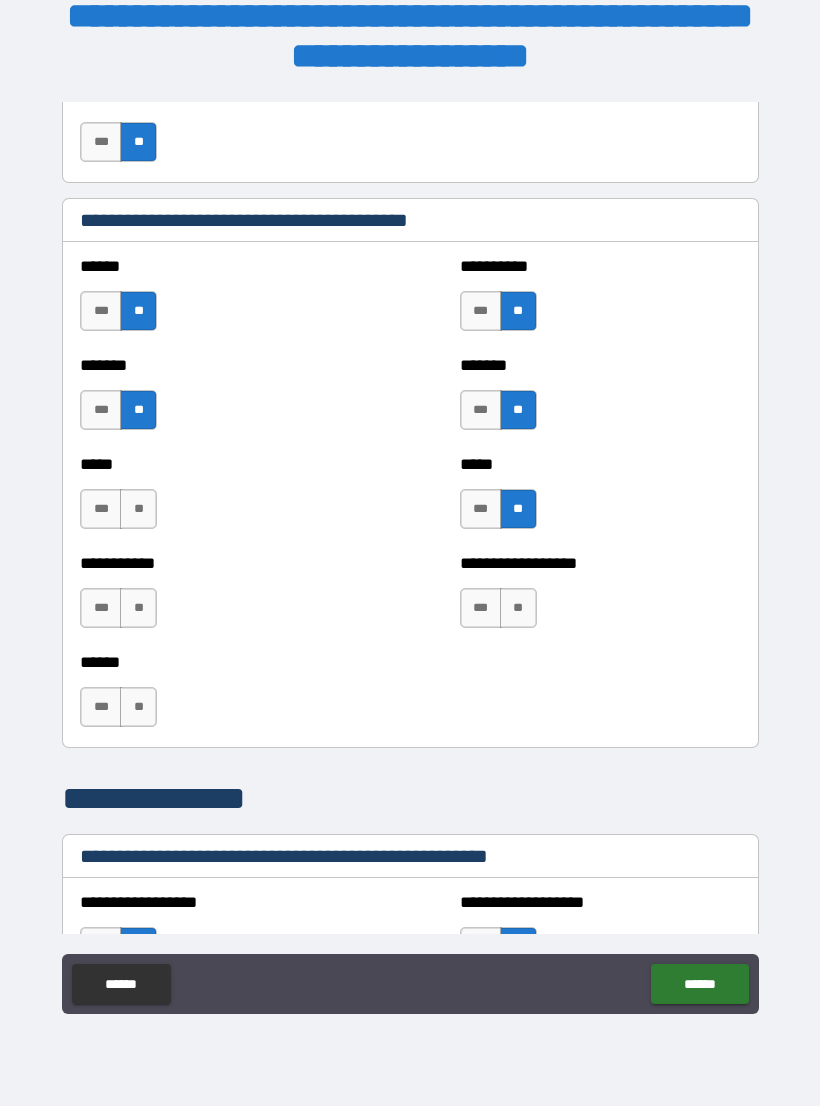 click on "**" at bounding box center [518, 608] 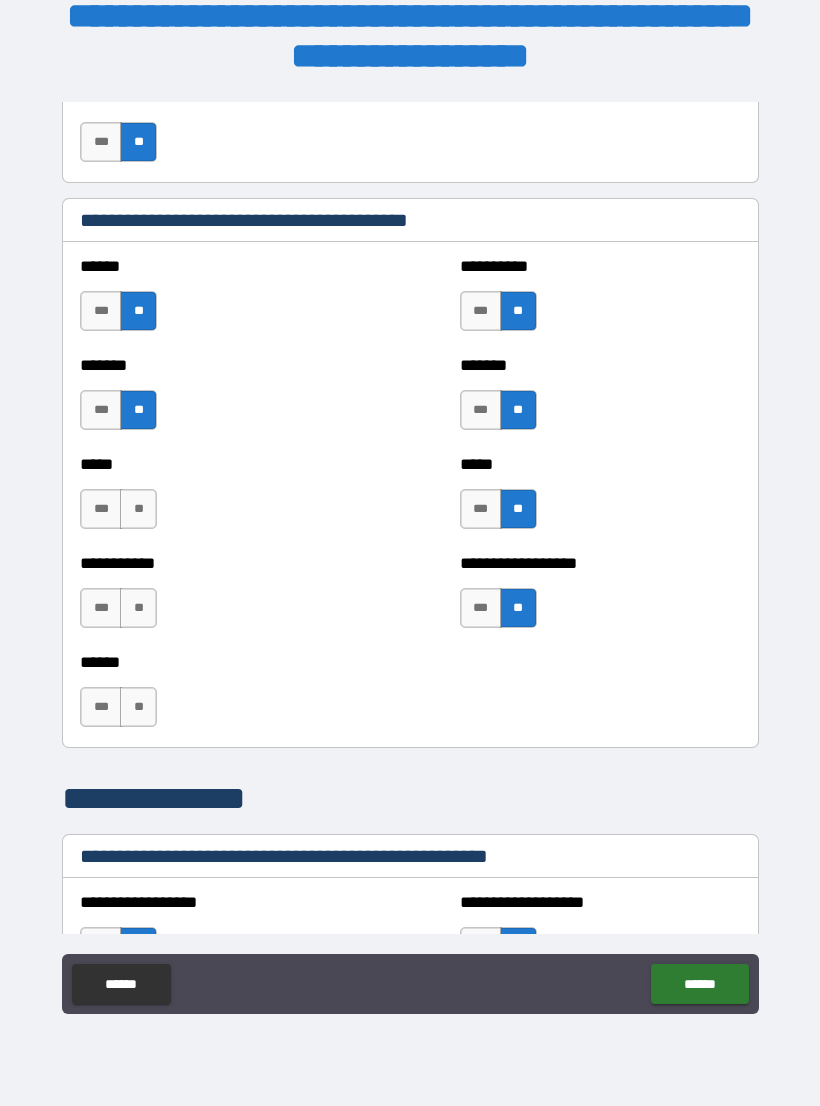 click on "**" at bounding box center [138, 707] 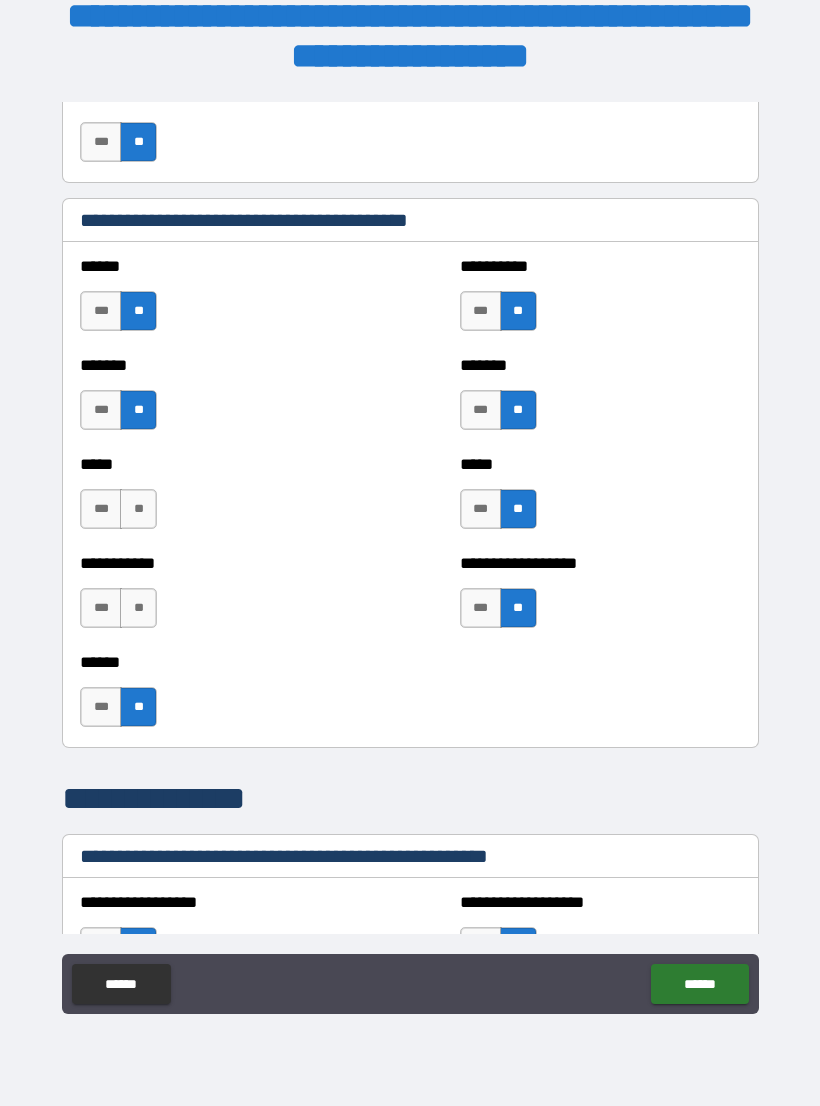 click on "**" at bounding box center [138, 608] 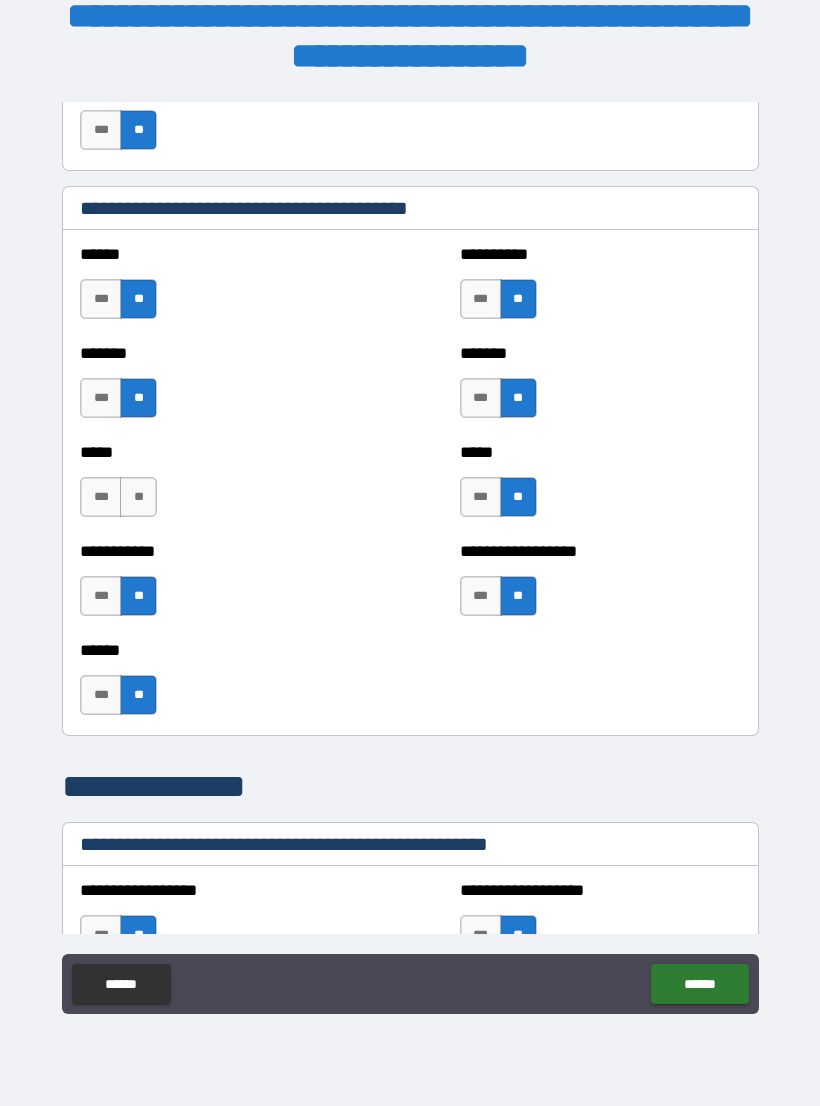 scroll, scrollTop: 1782, scrollLeft: 0, axis: vertical 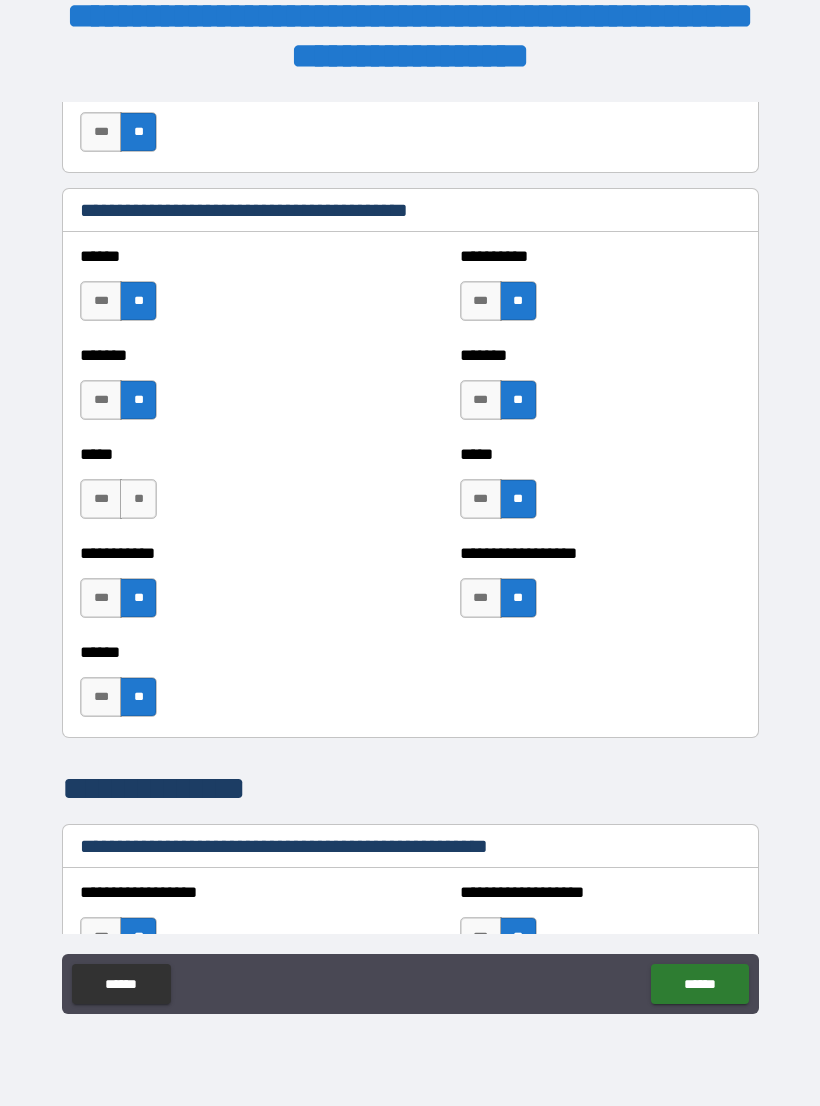 click on "***" at bounding box center (101, 499) 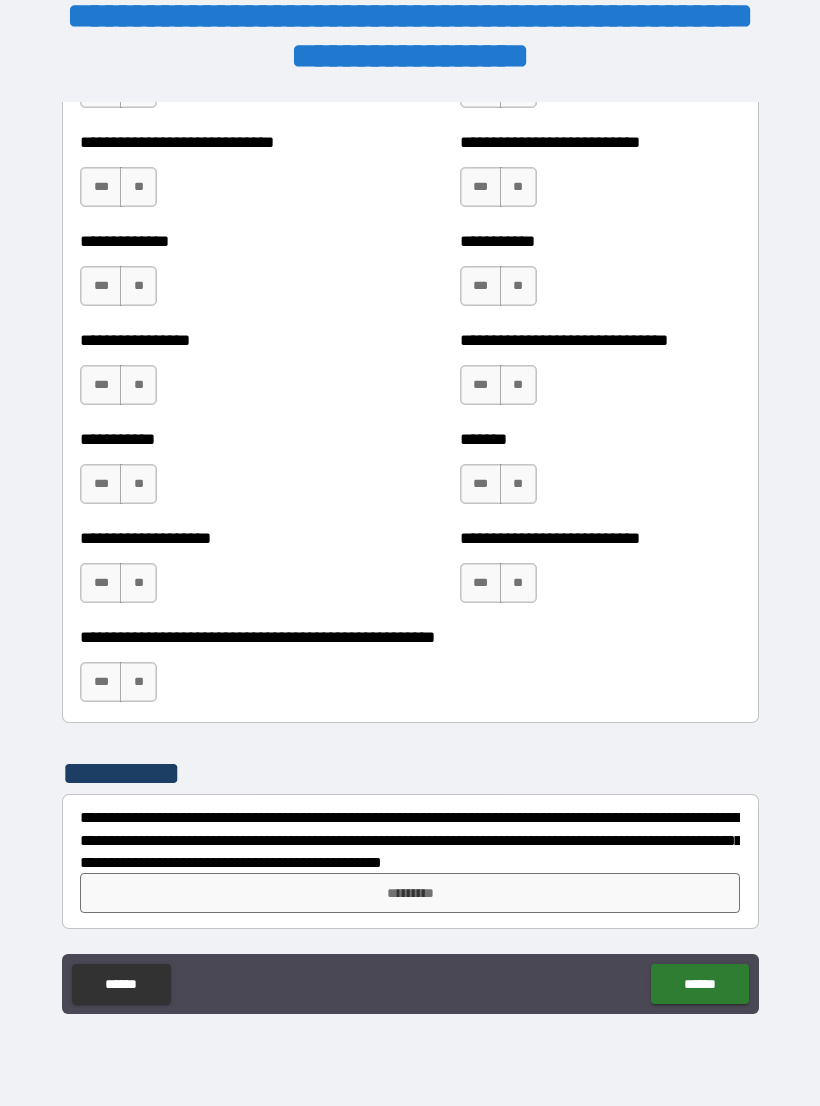 scroll, scrollTop: 7645, scrollLeft: 0, axis: vertical 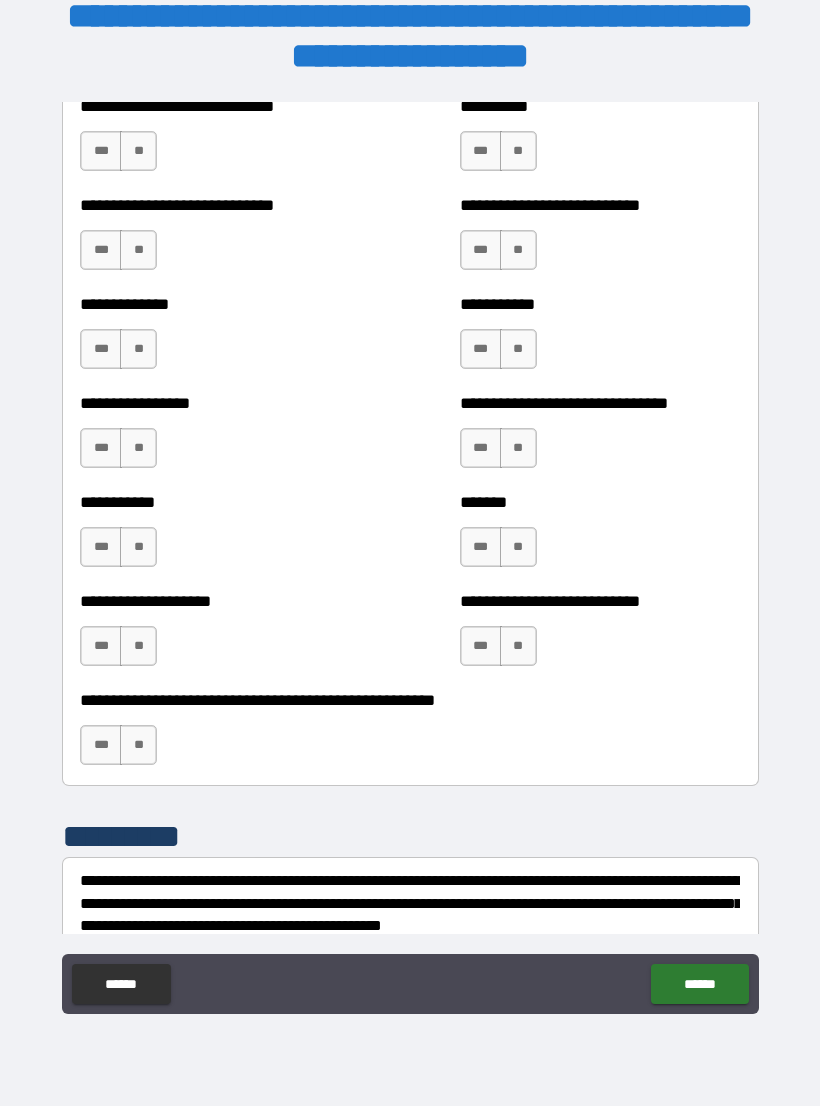 click on "**" at bounding box center (138, 745) 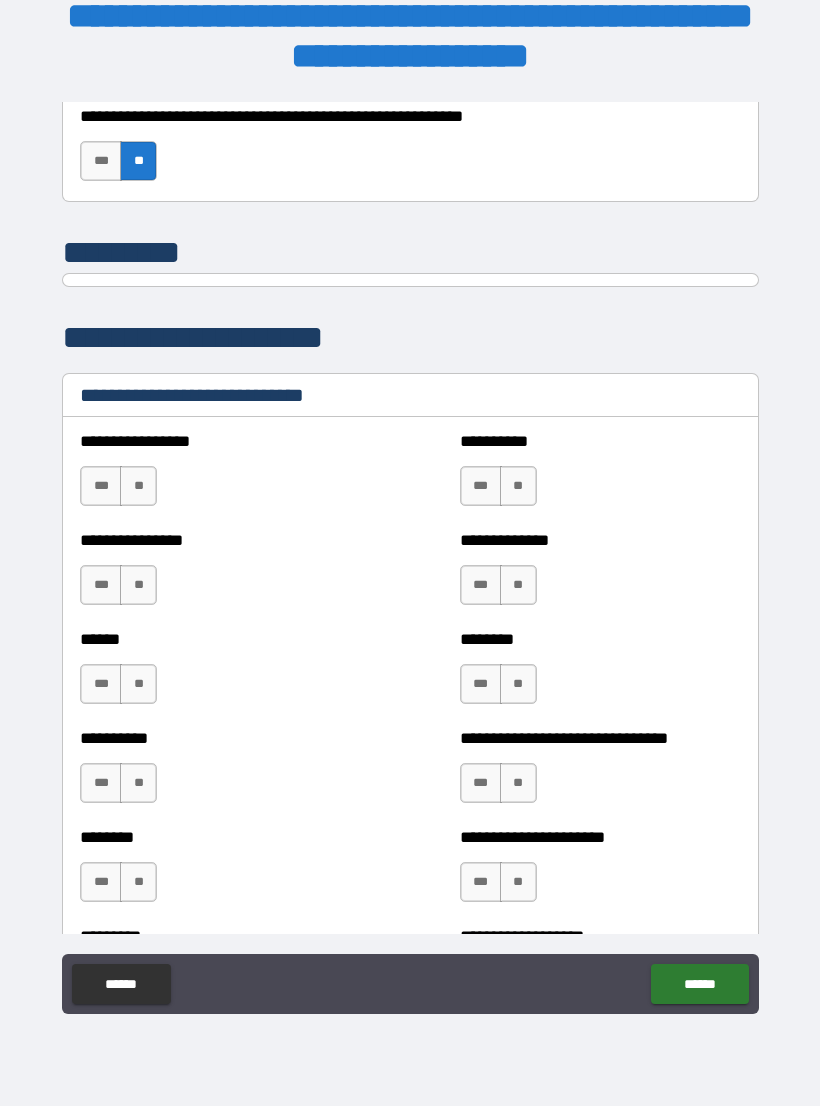 scroll, scrollTop: 6420, scrollLeft: 0, axis: vertical 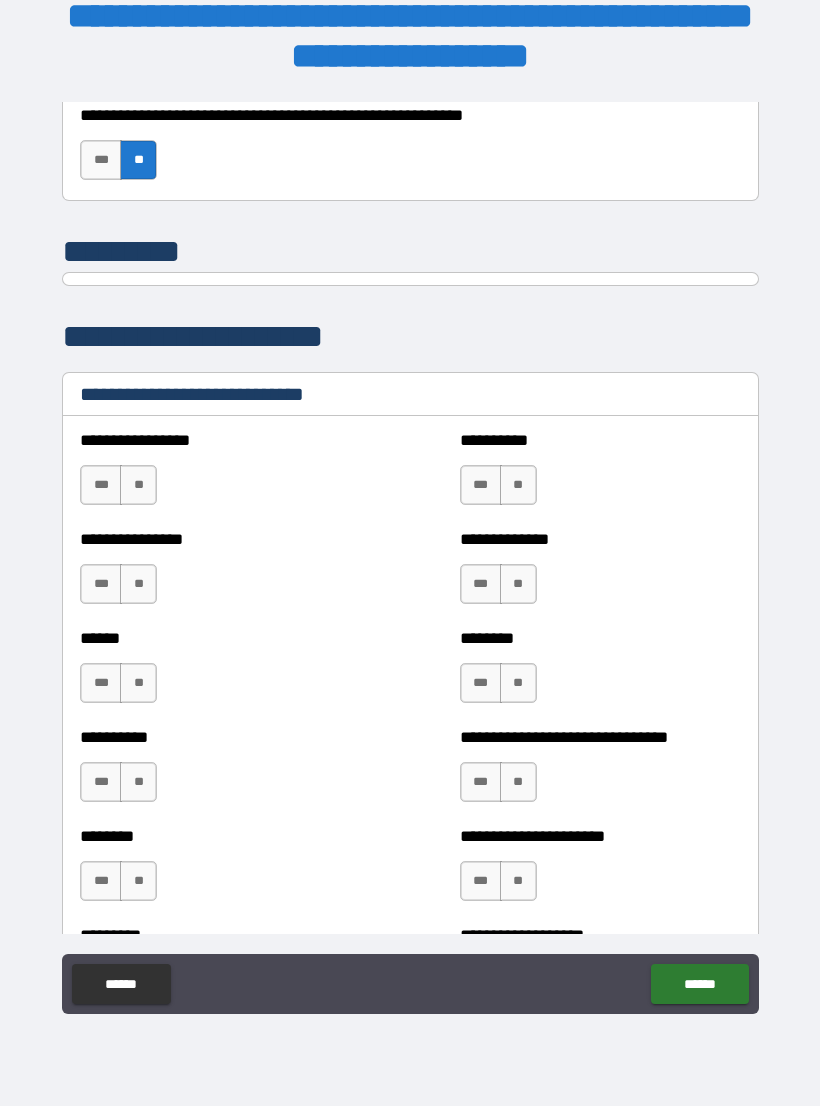 click on "***" at bounding box center (481, 683) 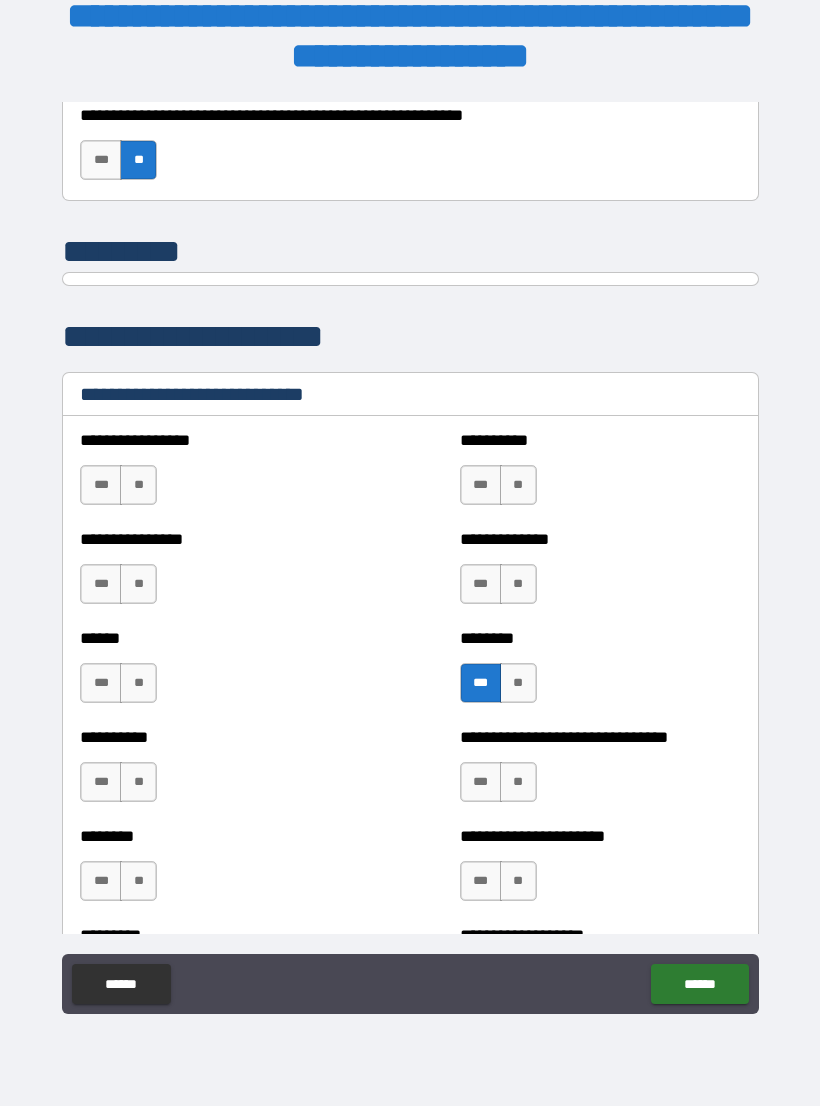 click on "***" at bounding box center [481, 782] 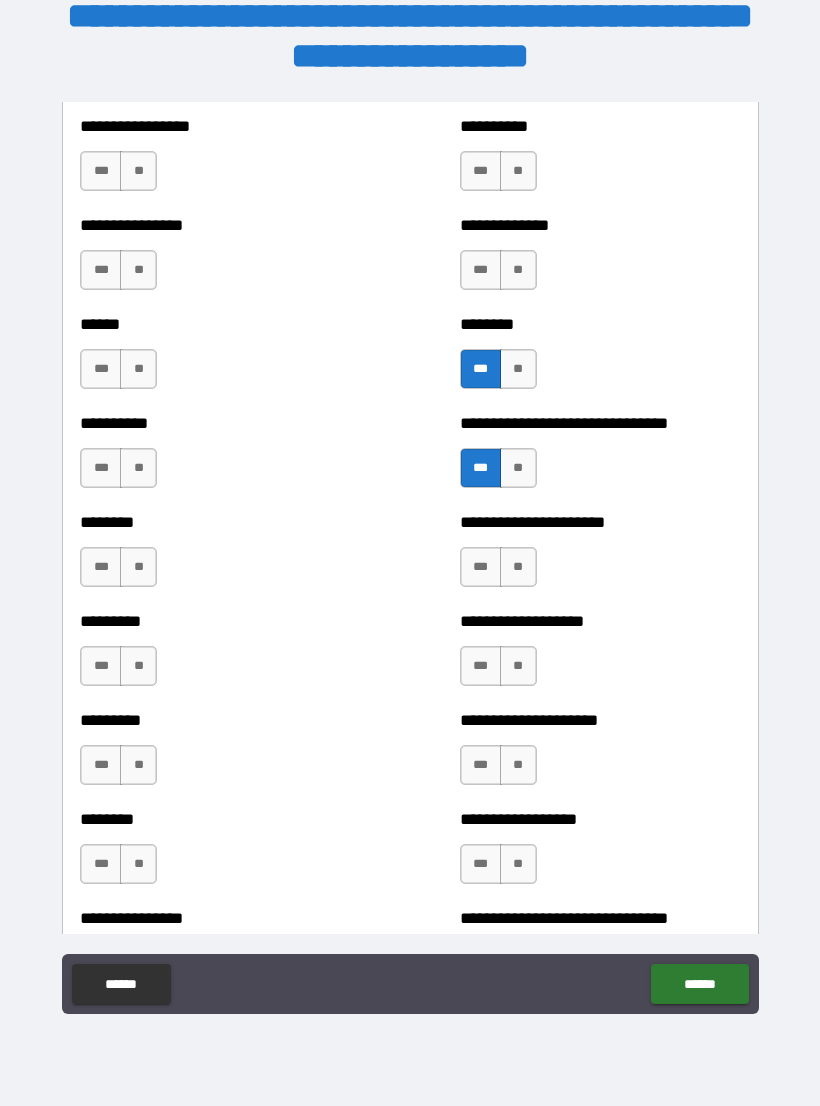scroll, scrollTop: 6740, scrollLeft: 0, axis: vertical 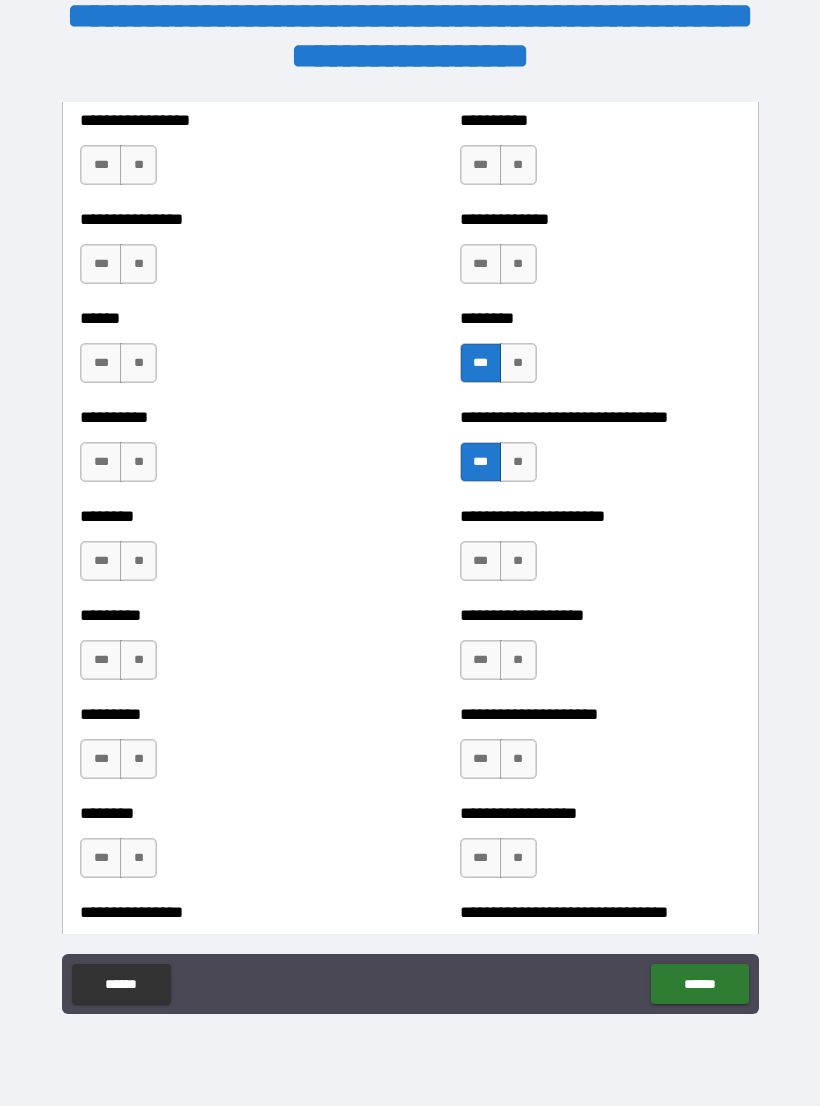 click on "***" at bounding box center [481, 561] 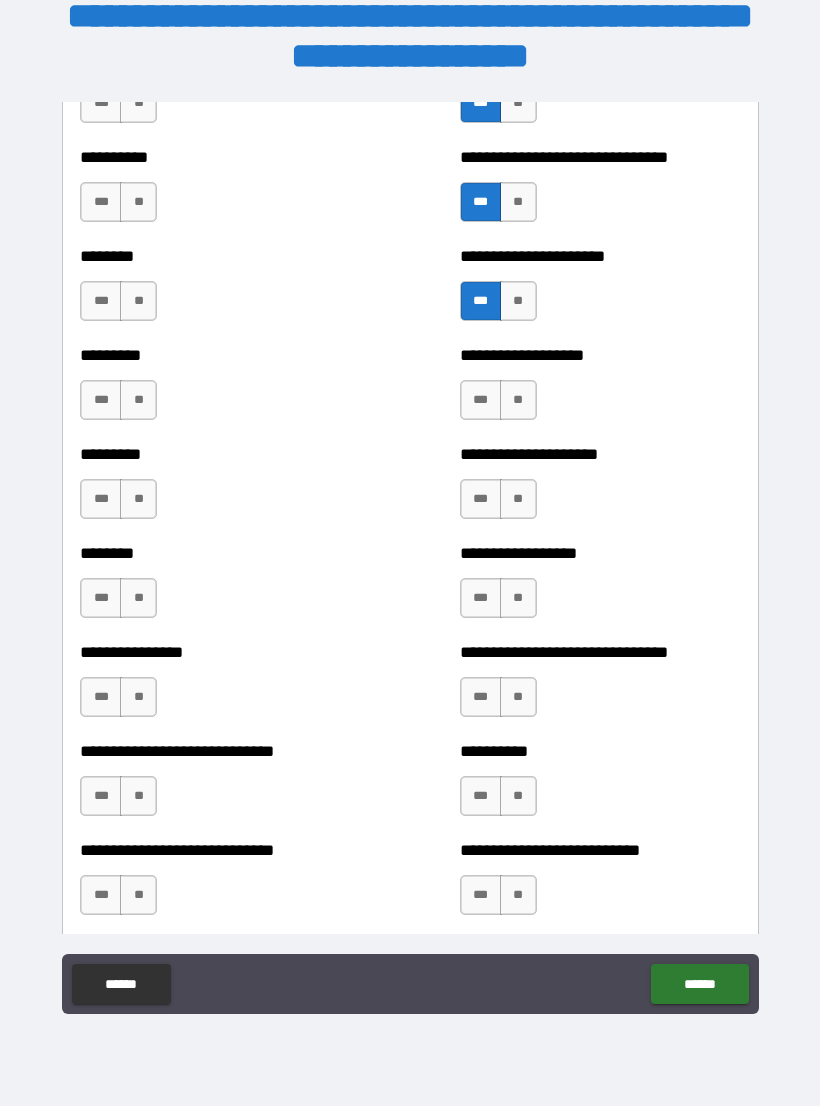 scroll, scrollTop: 7001, scrollLeft: 0, axis: vertical 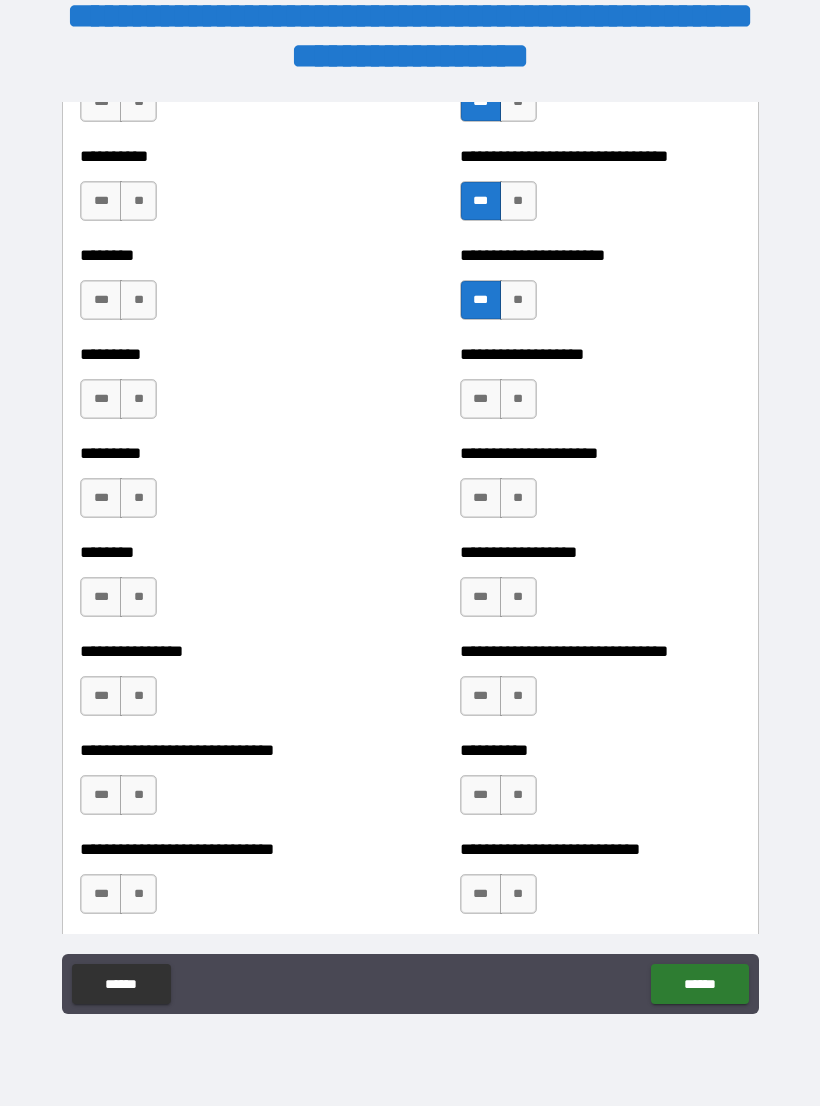 click on "**" at bounding box center (518, 696) 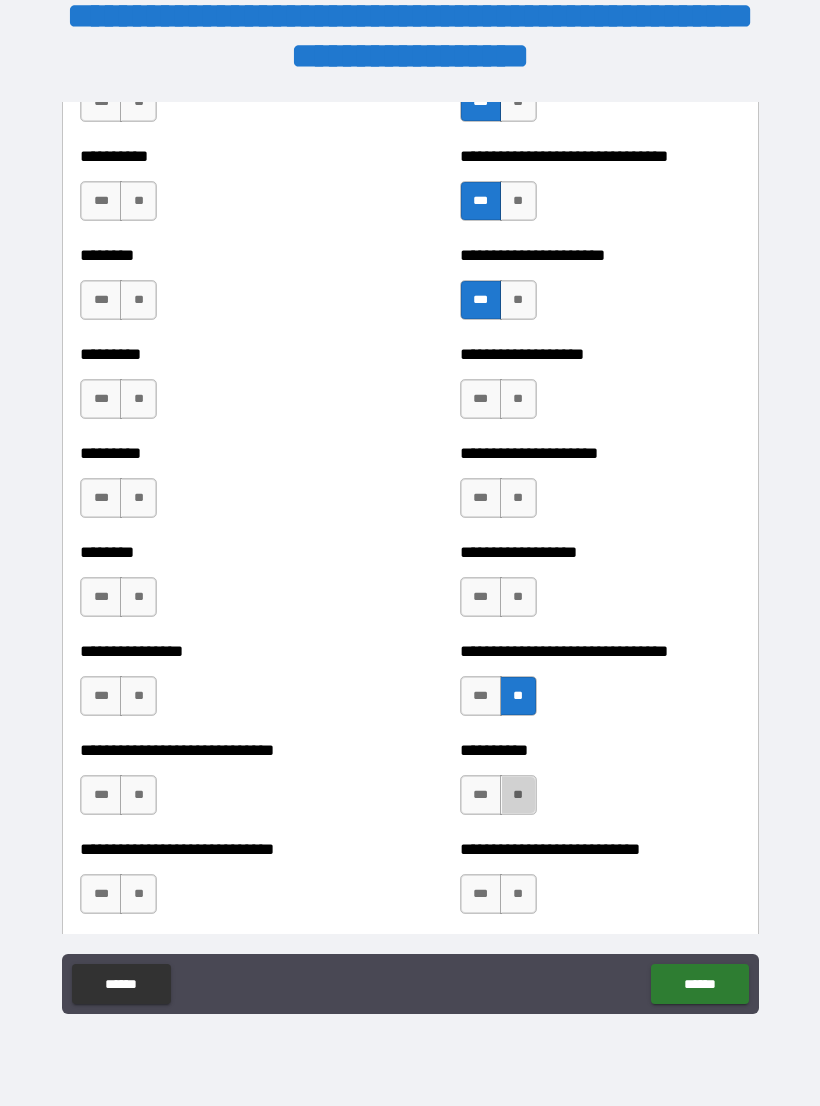 click on "**" at bounding box center [518, 795] 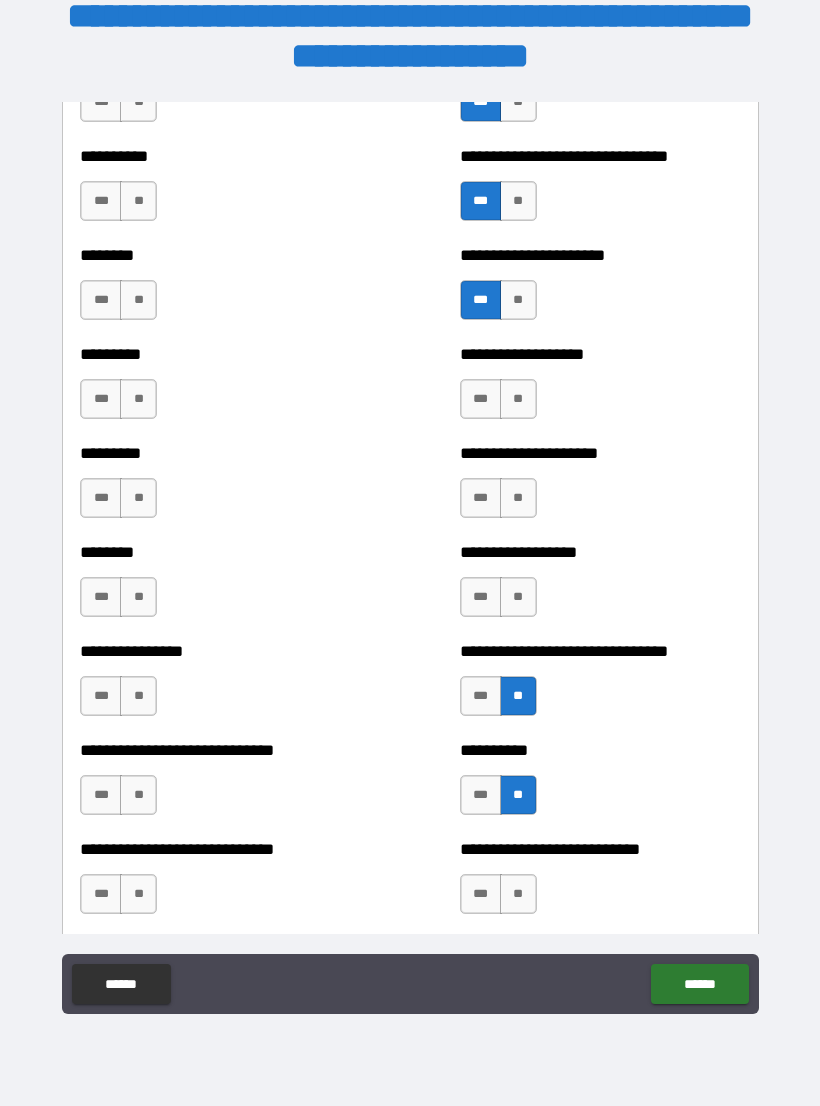 click on "**" at bounding box center [518, 597] 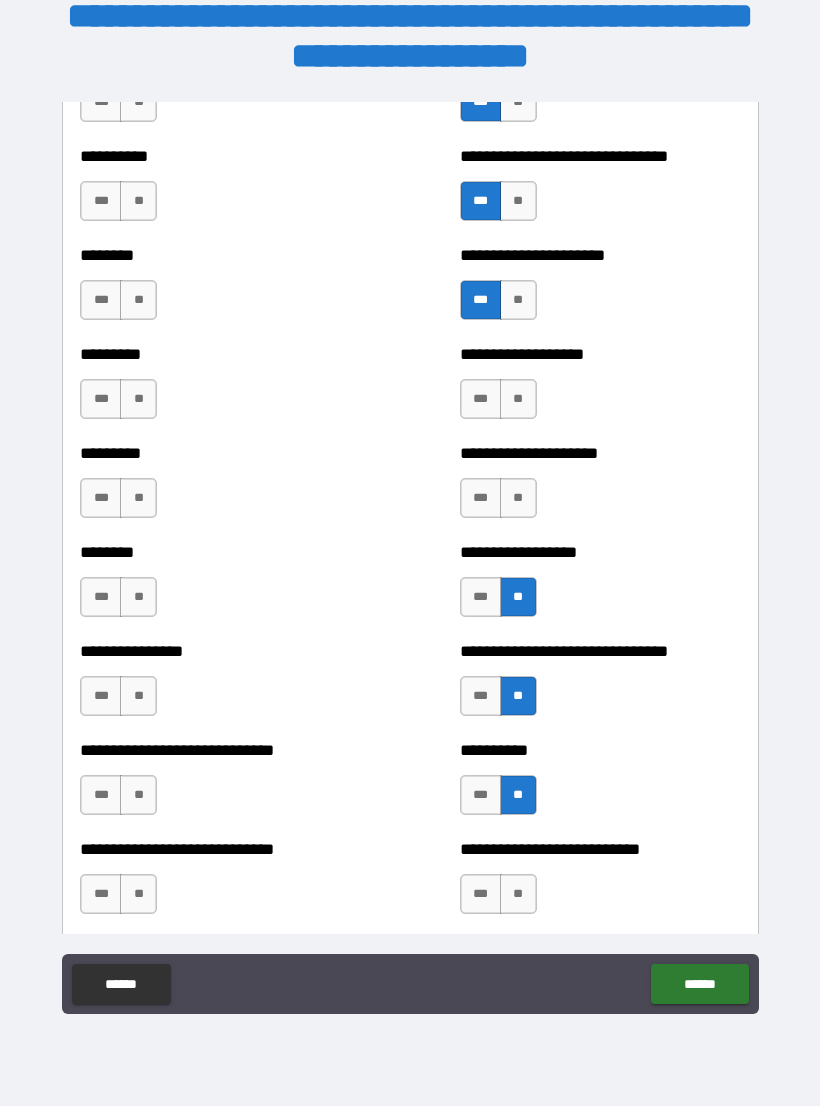 click on "**" at bounding box center [518, 498] 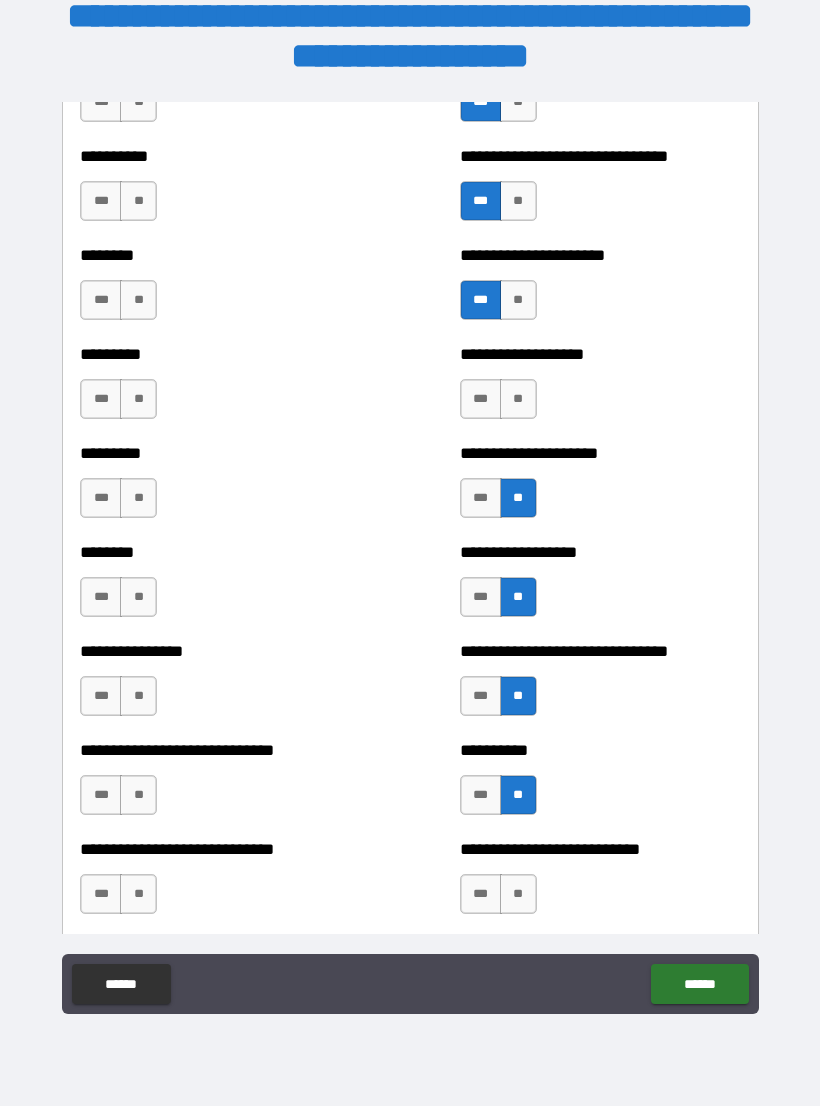 click on "**" at bounding box center (518, 399) 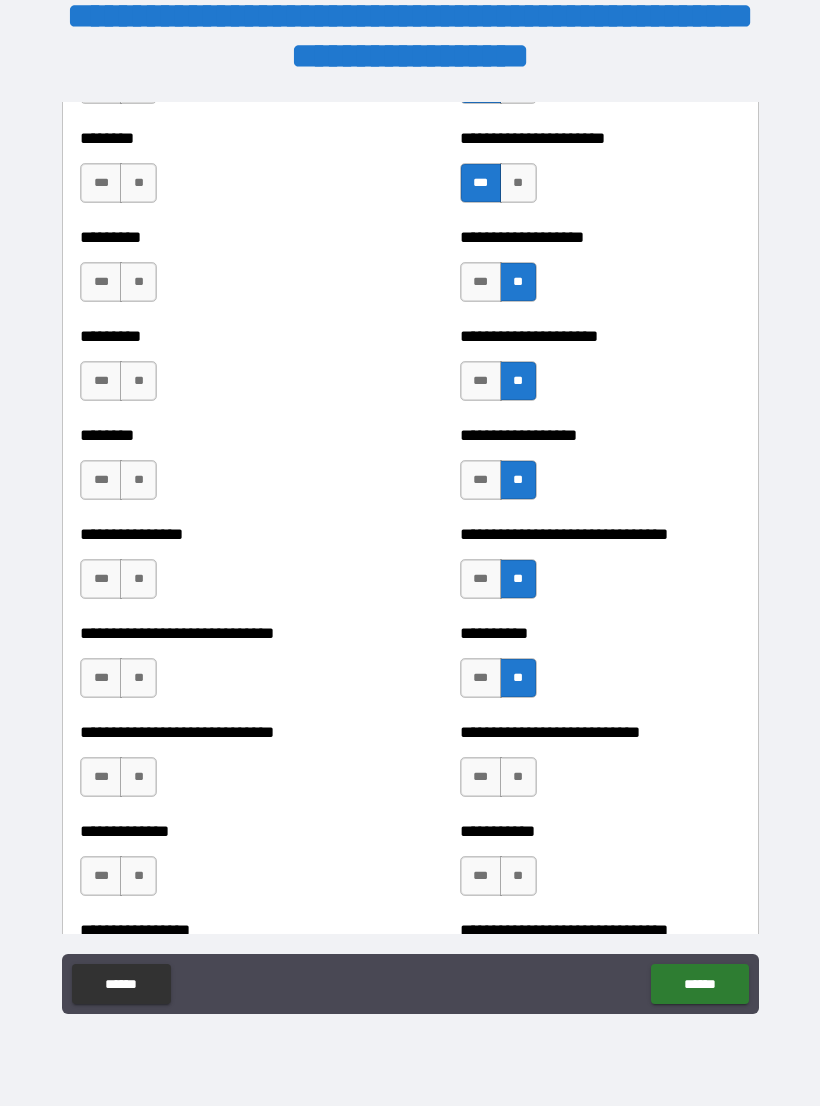 scroll, scrollTop: 7135, scrollLeft: 0, axis: vertical 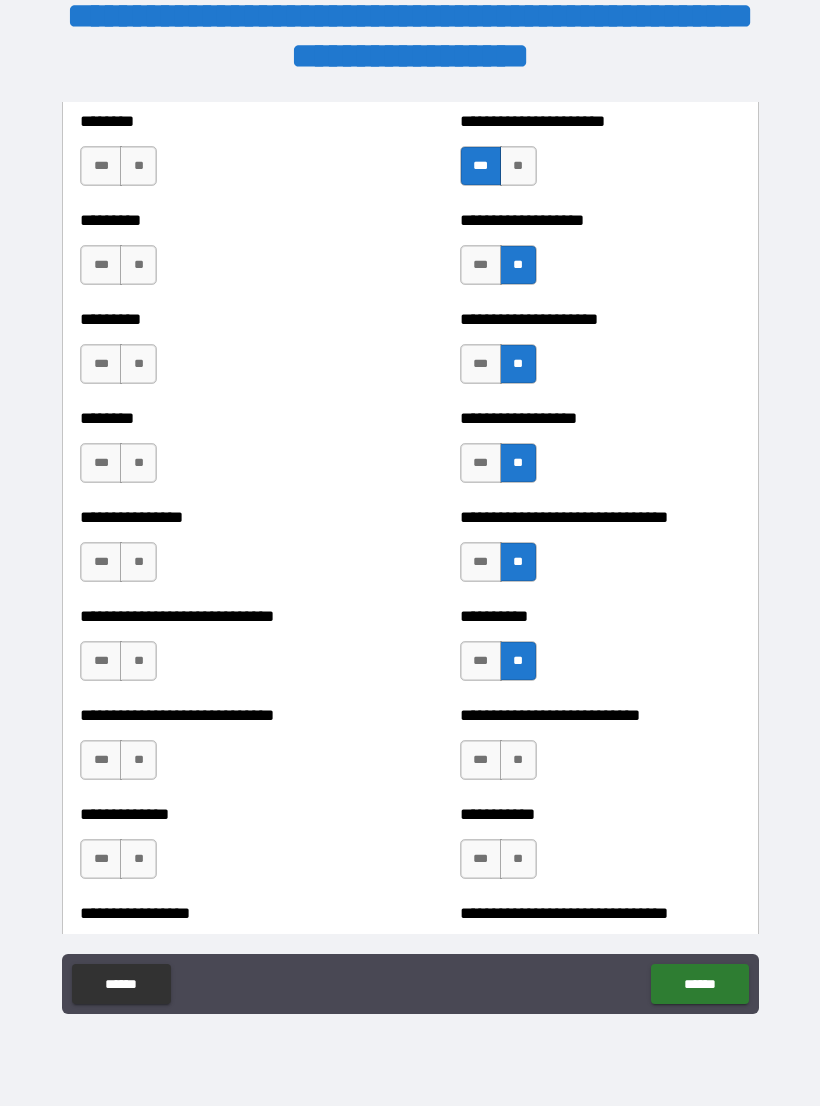 click on "**" at bounding box center (518, 760) 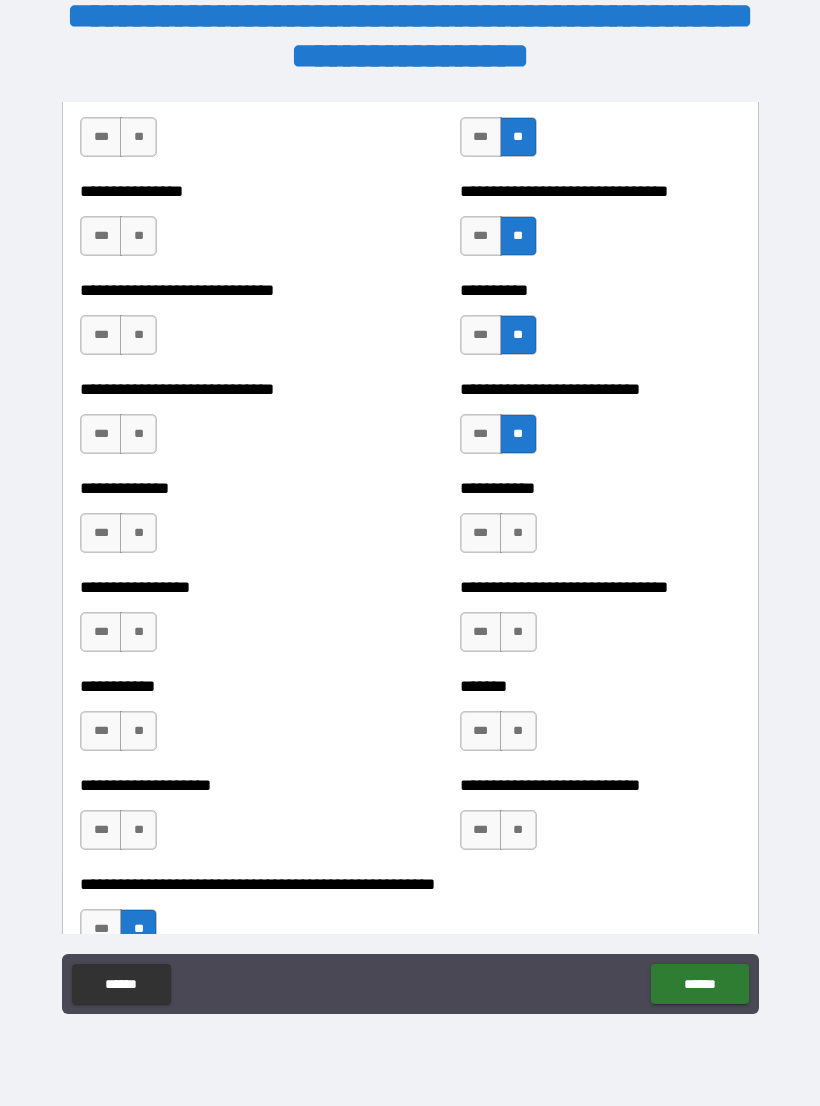 scroll, scrollTop: 7468, scrollLeft: 0, axis: vertical 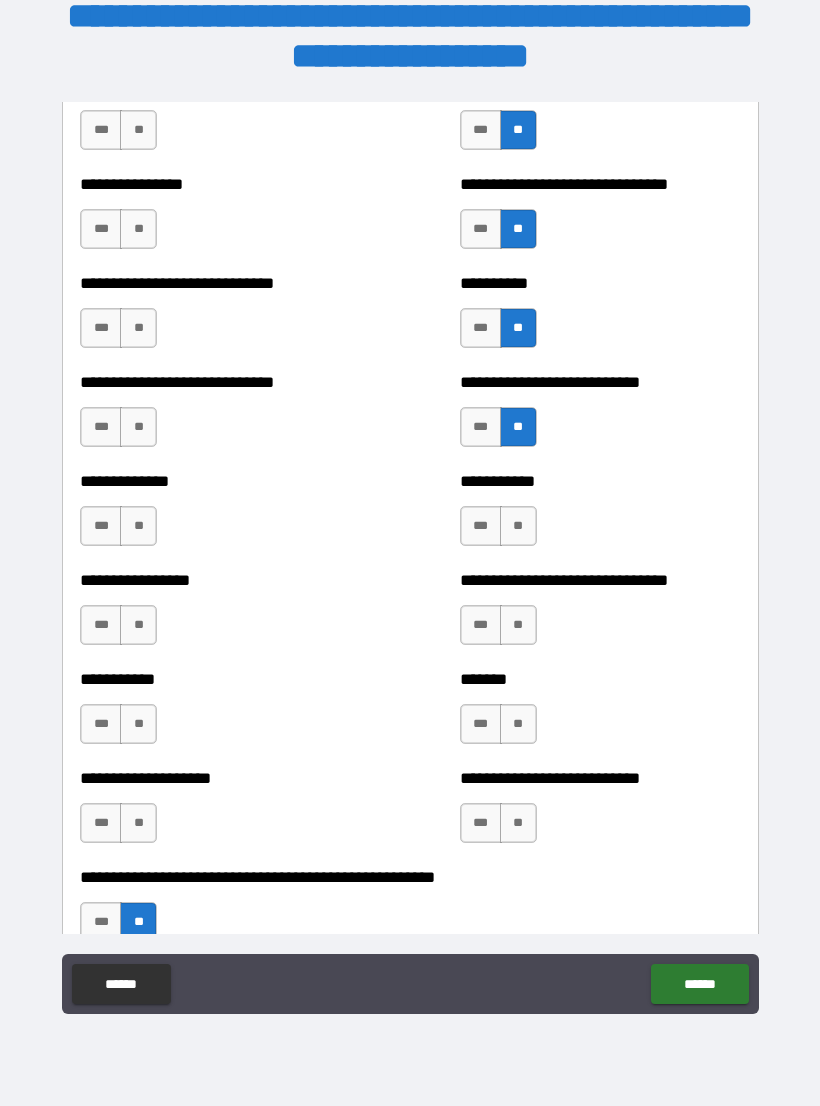 click on "**" at bounding box center (518, 823) 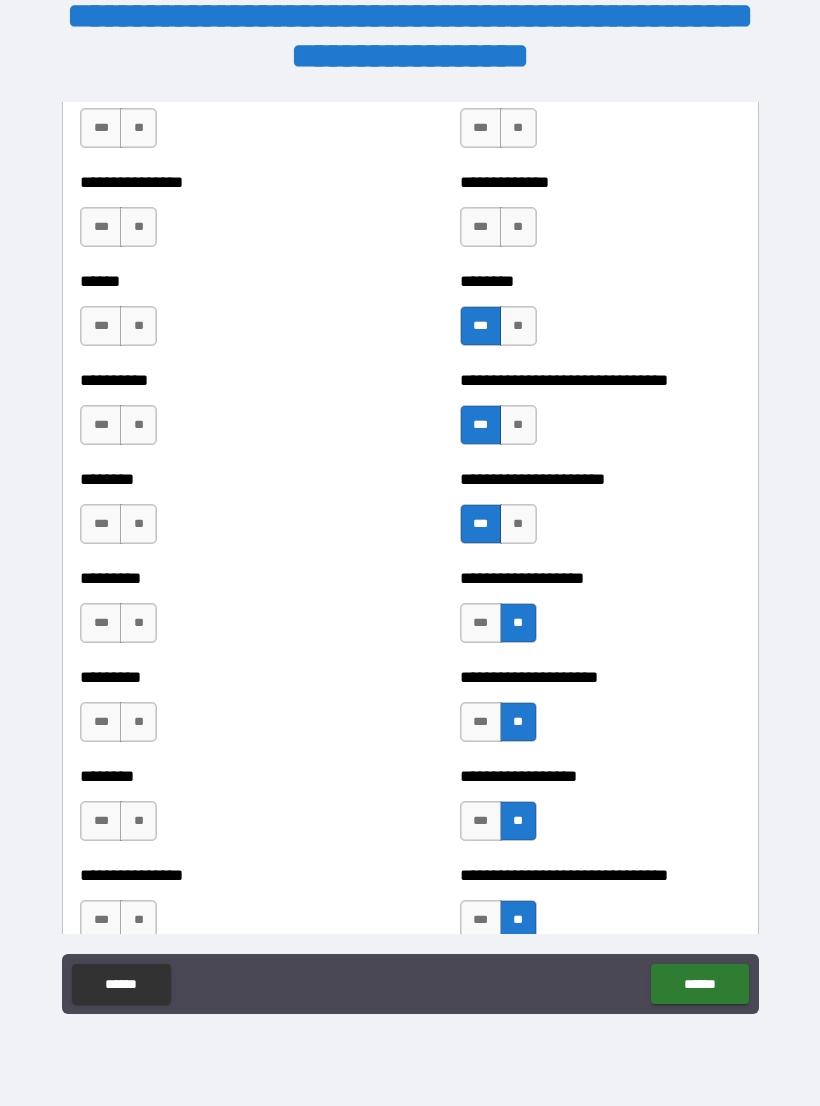 scroll, scrollTop: 6772, scrollLeft: 0, axis: vertical 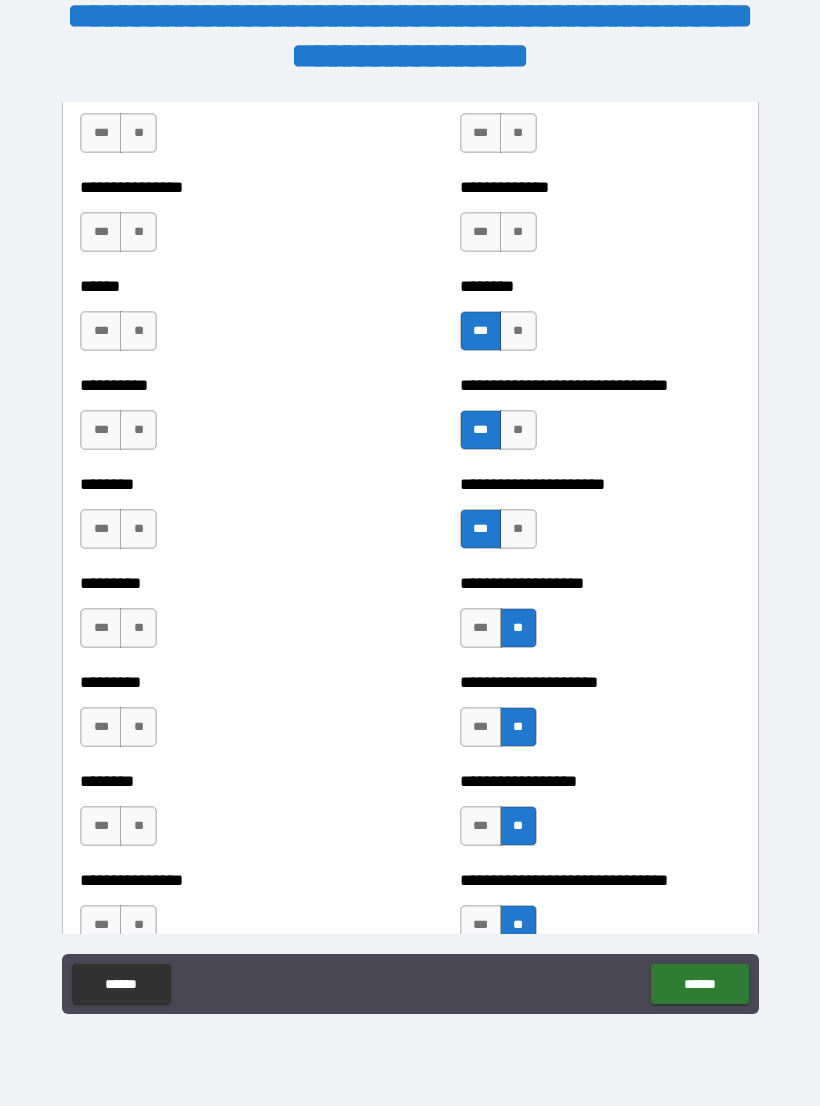 click on "**" at bounding box center (138, 628) 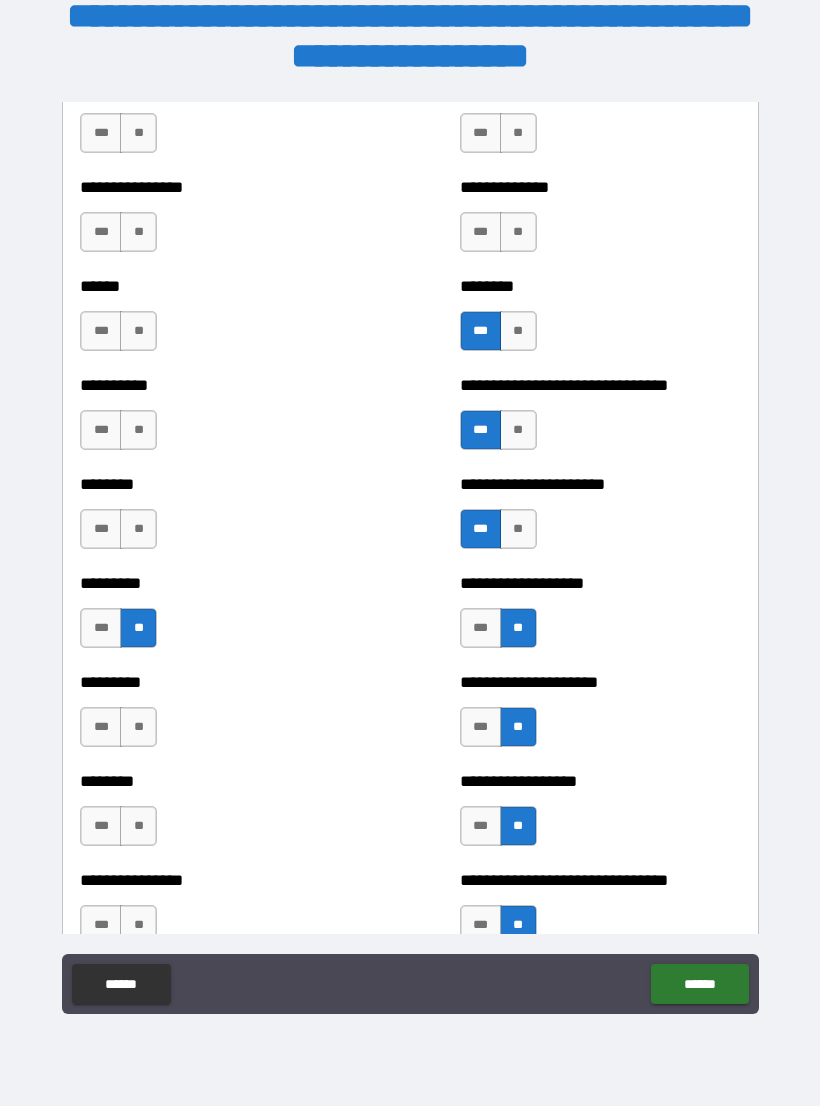 click on "**" at bounding box center [138, 529] 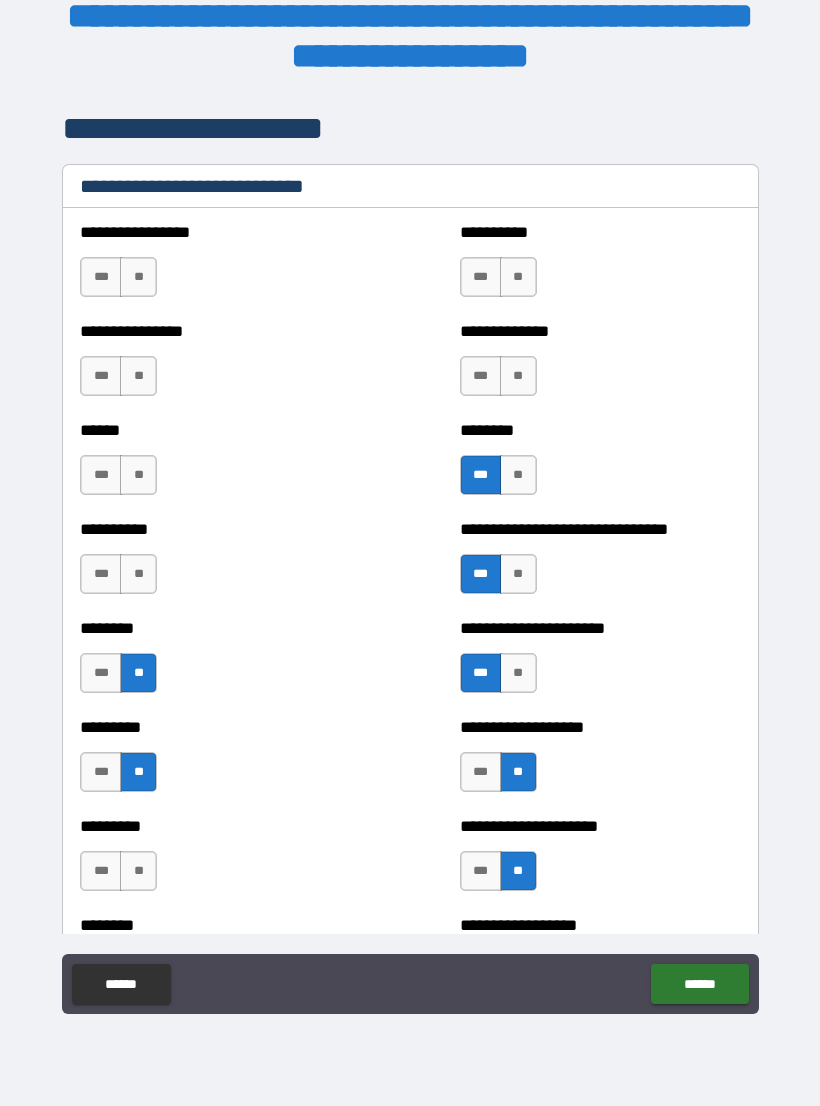scroll, scrollTop: 6625, scrollLeft: 0, axis: vertical 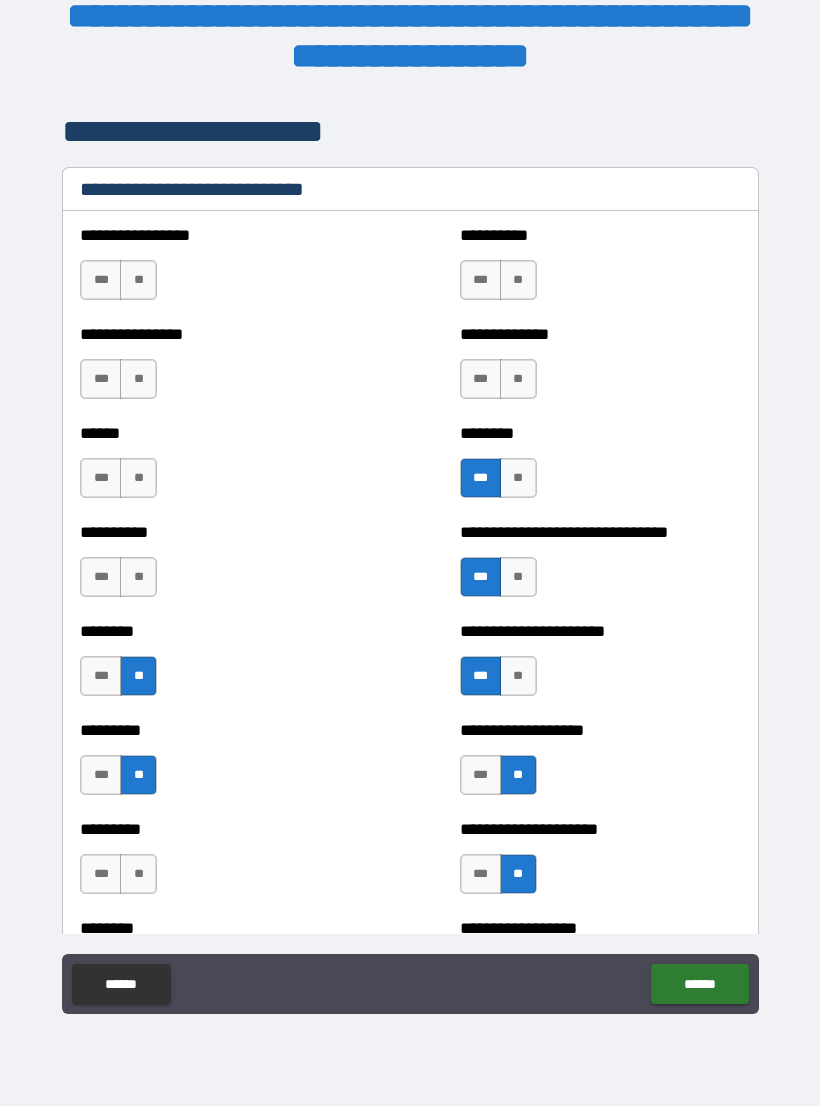 click on "**" at bounding box center [138, 577] 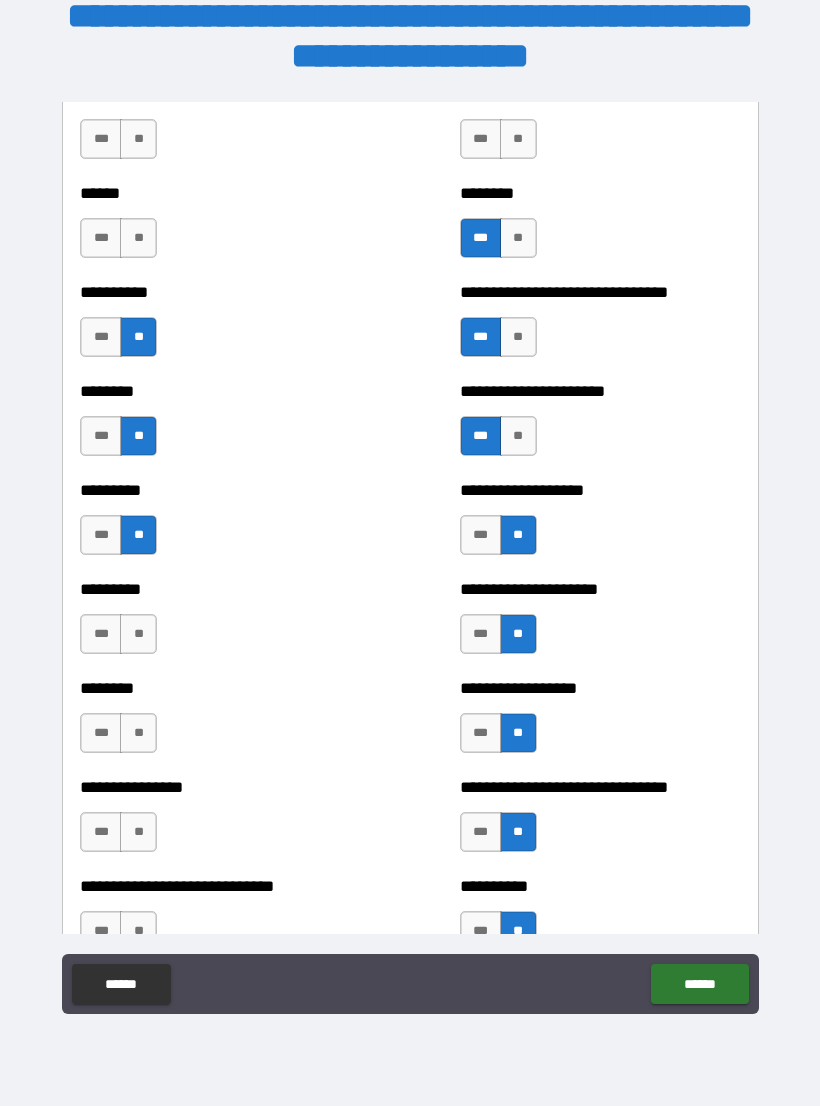 scroll, scrollTop: 6863, scrollLeft: 0, axis: vertical 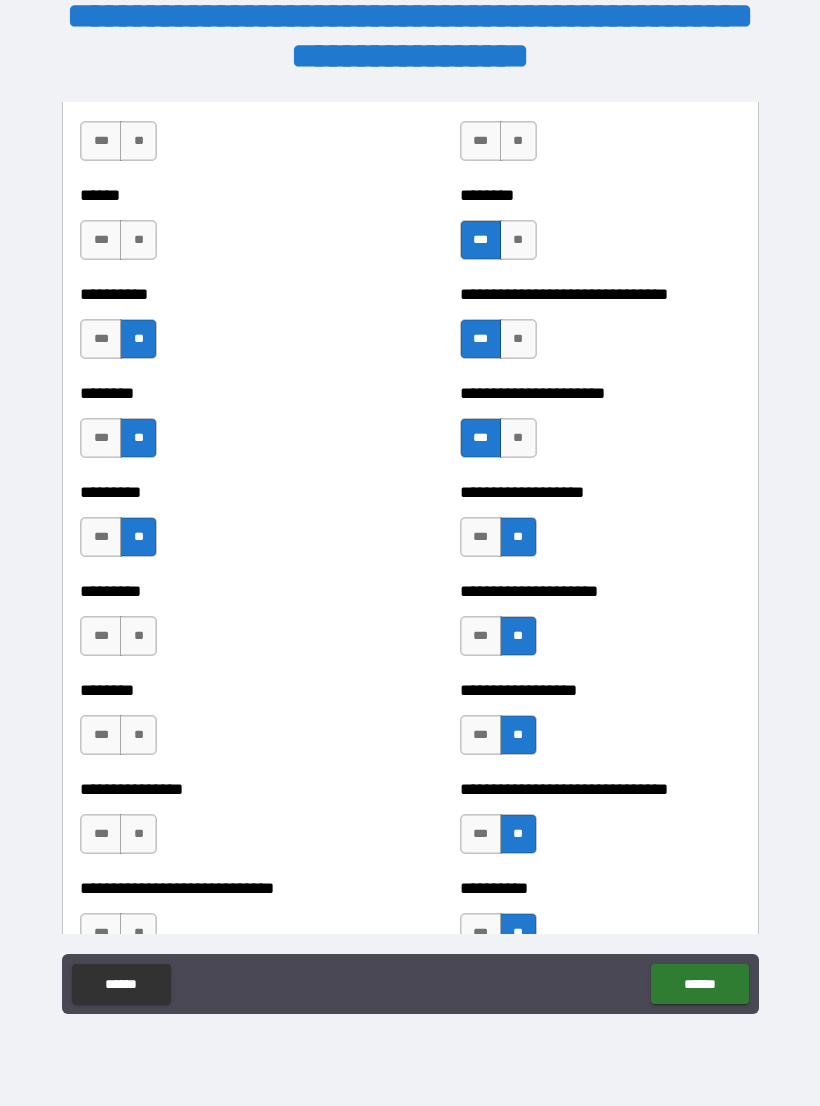 click on "**" at bounding box center (138, 735) 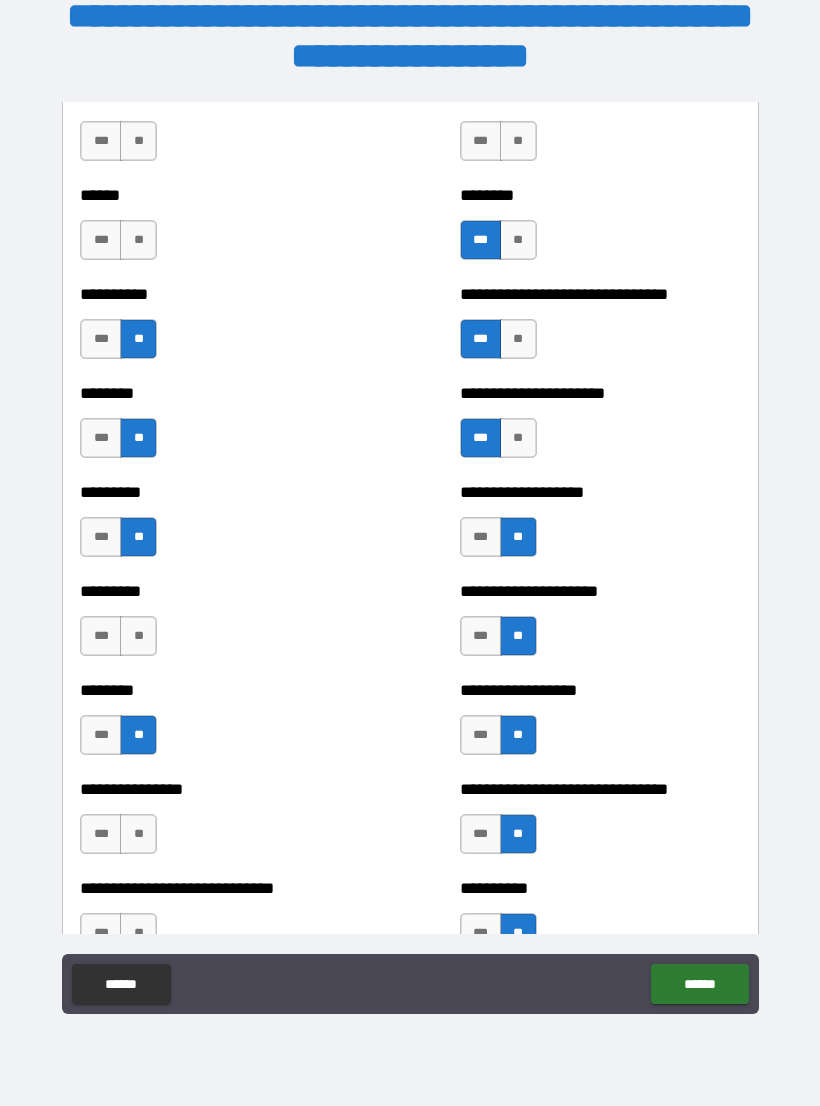 click on "**" at bounding box center [138, 834] 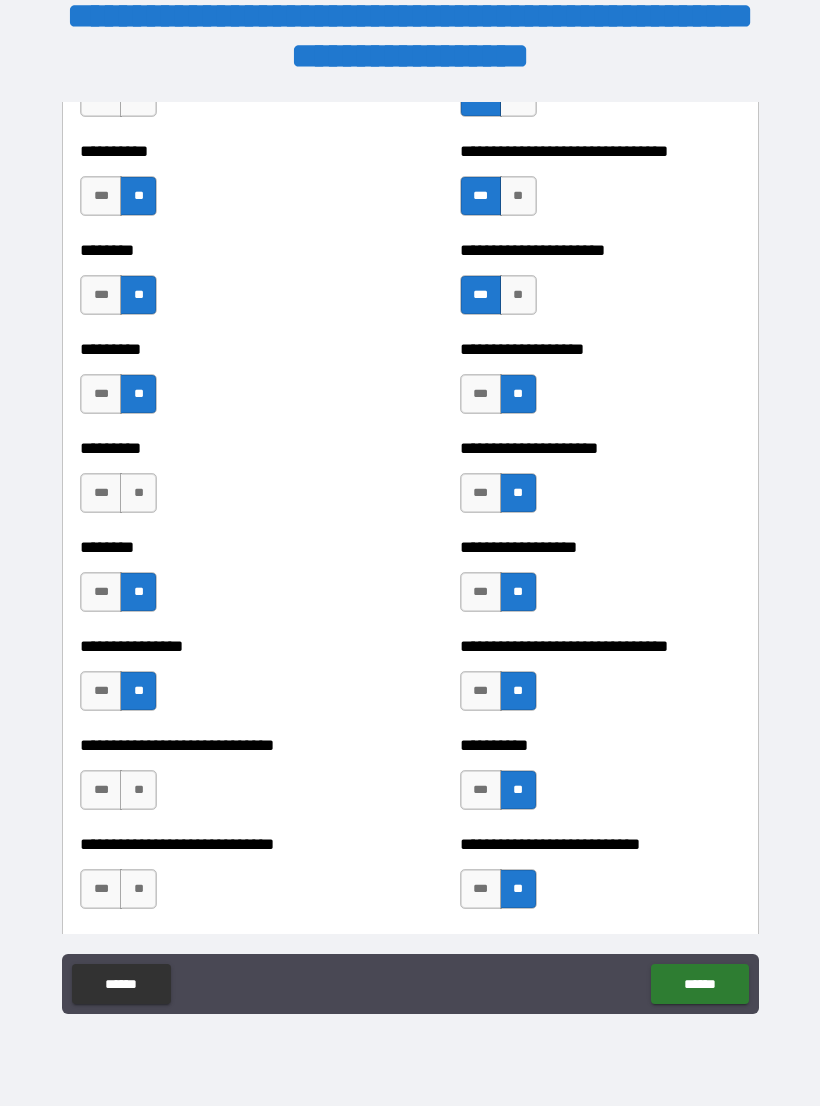 scroll, scrollTop: 7005, scrollLeft: 0, axis: vertical 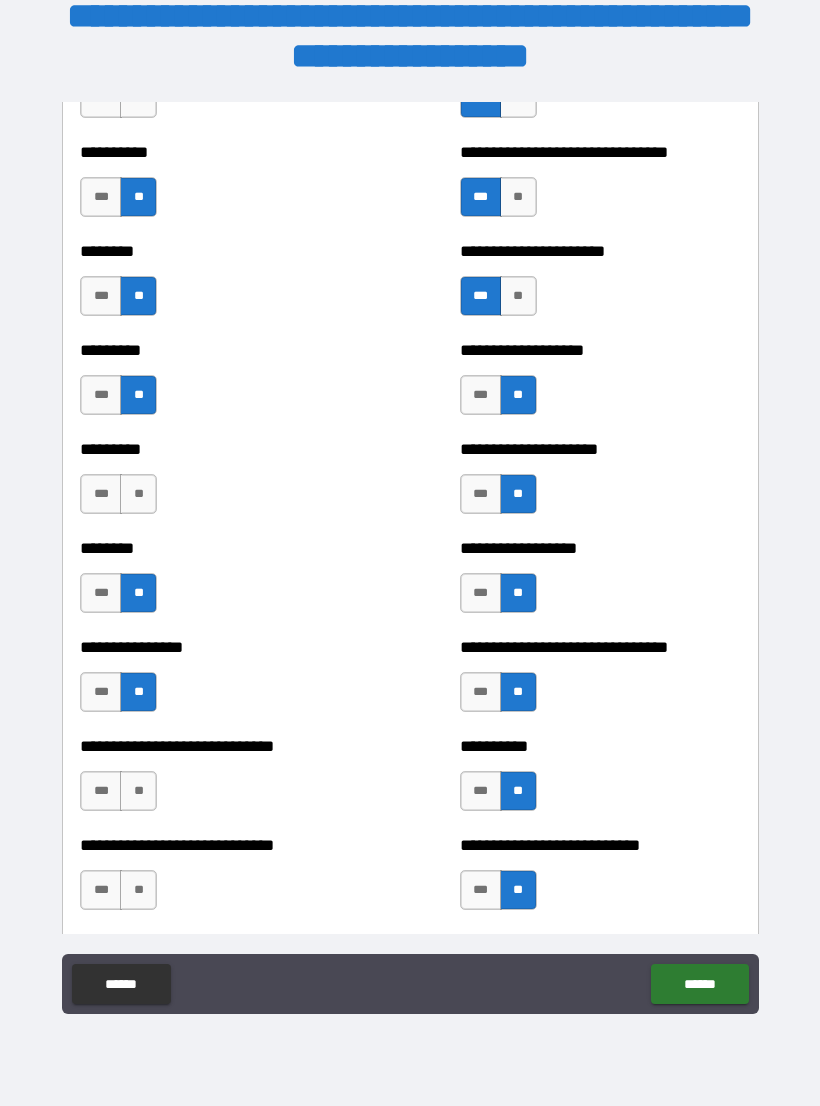 click on "**" at bounding box center (138, 791) 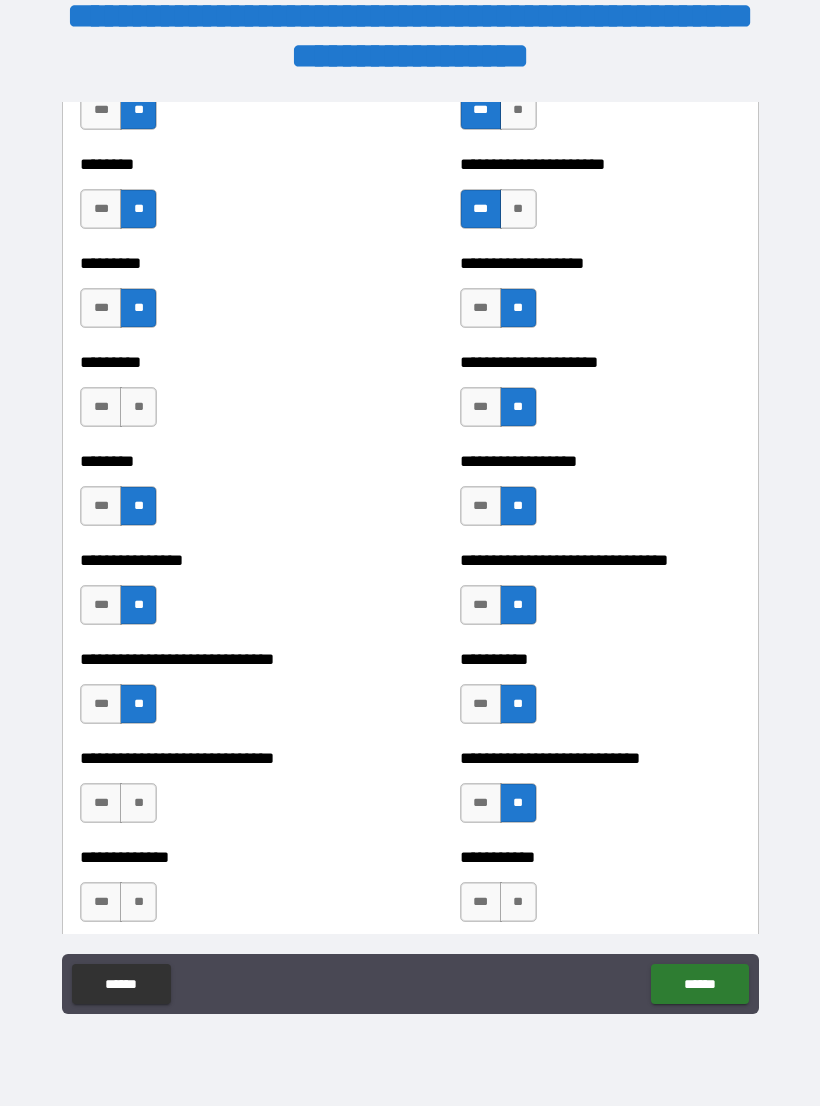 scroll, scrollTop: 7091, scrollLeft: 0, axis: vertical 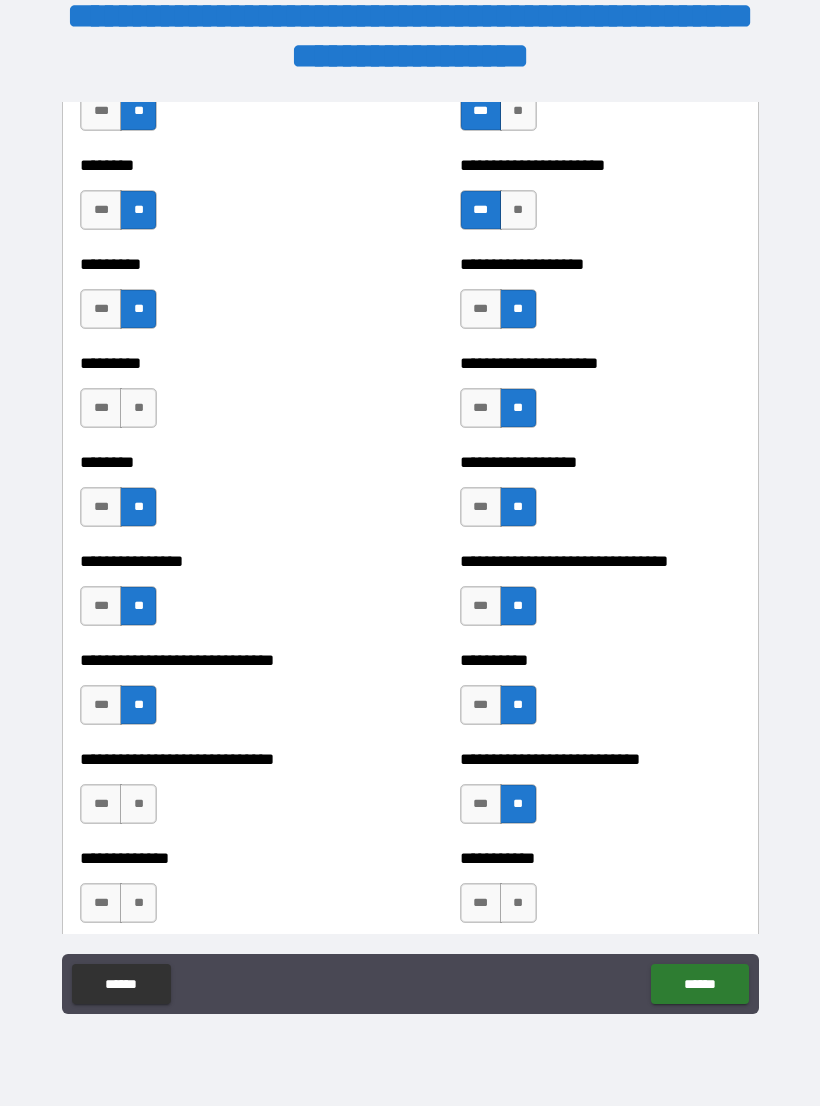 click on "**" at bounding box center [138, 804] 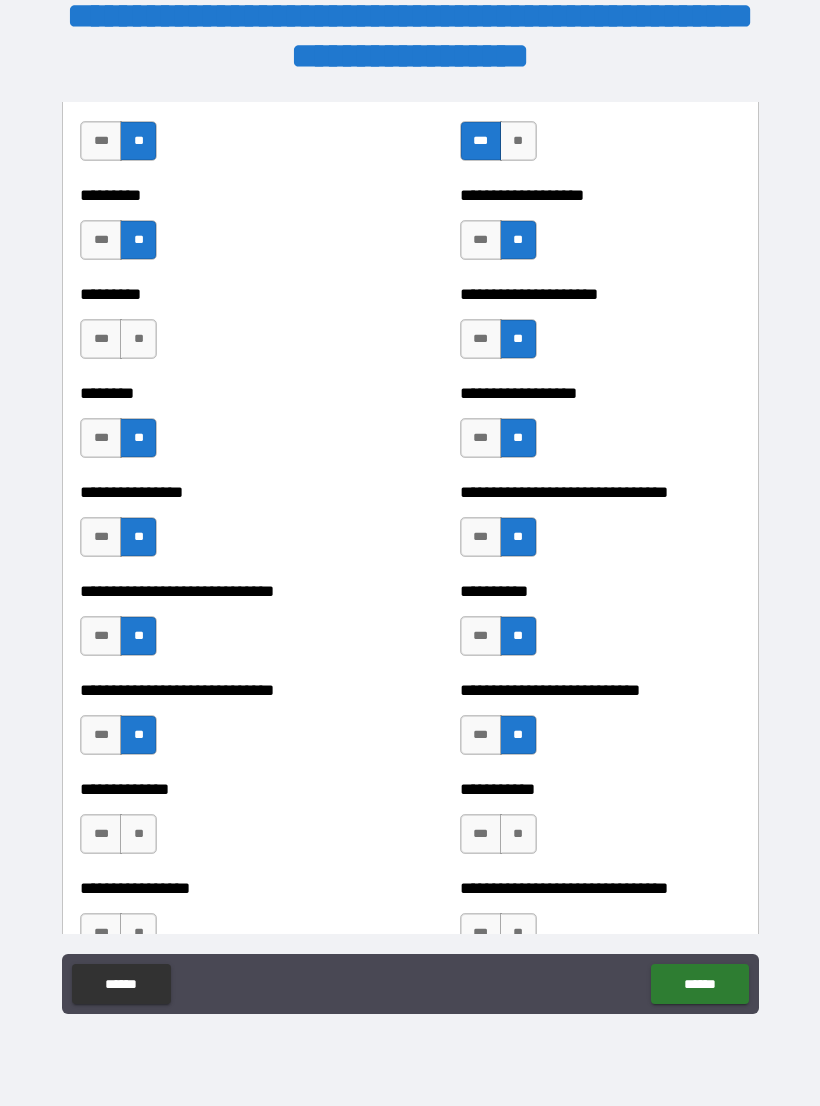 click on "**" at bounding box center (138, 834) 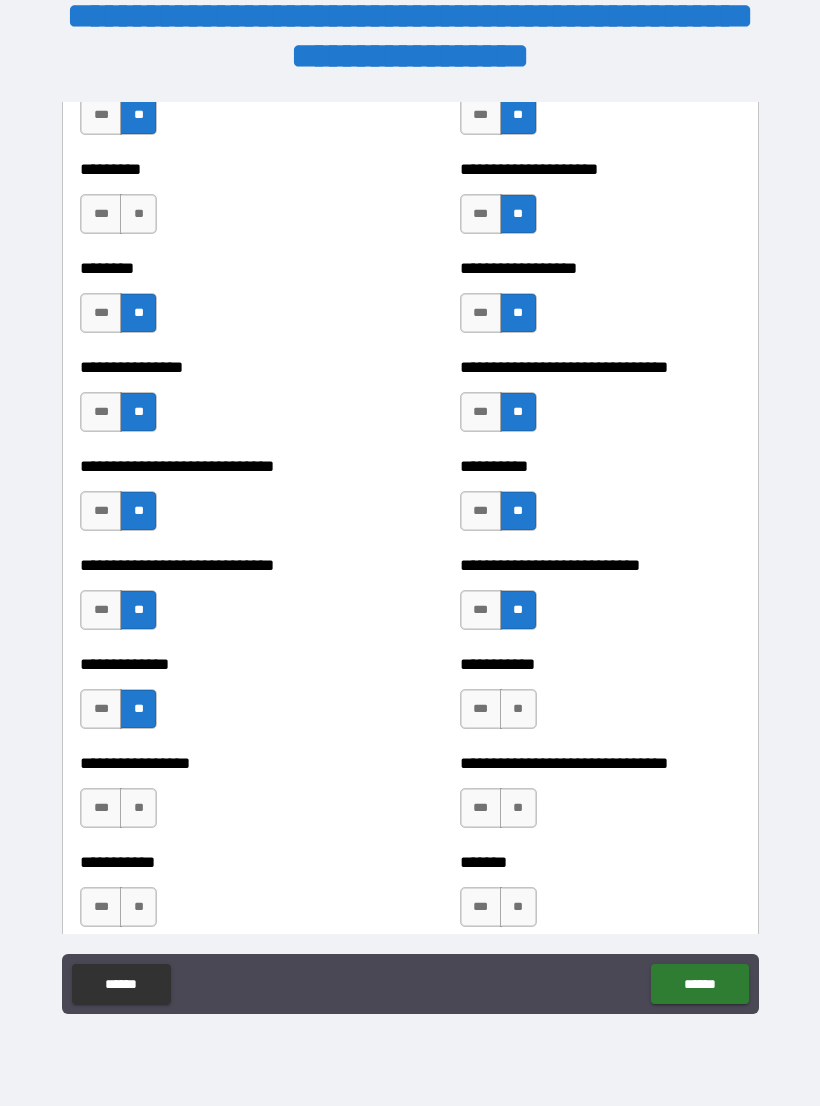 scroll, scrollTop: 7284, scrollLeft: 0, axis: vertical 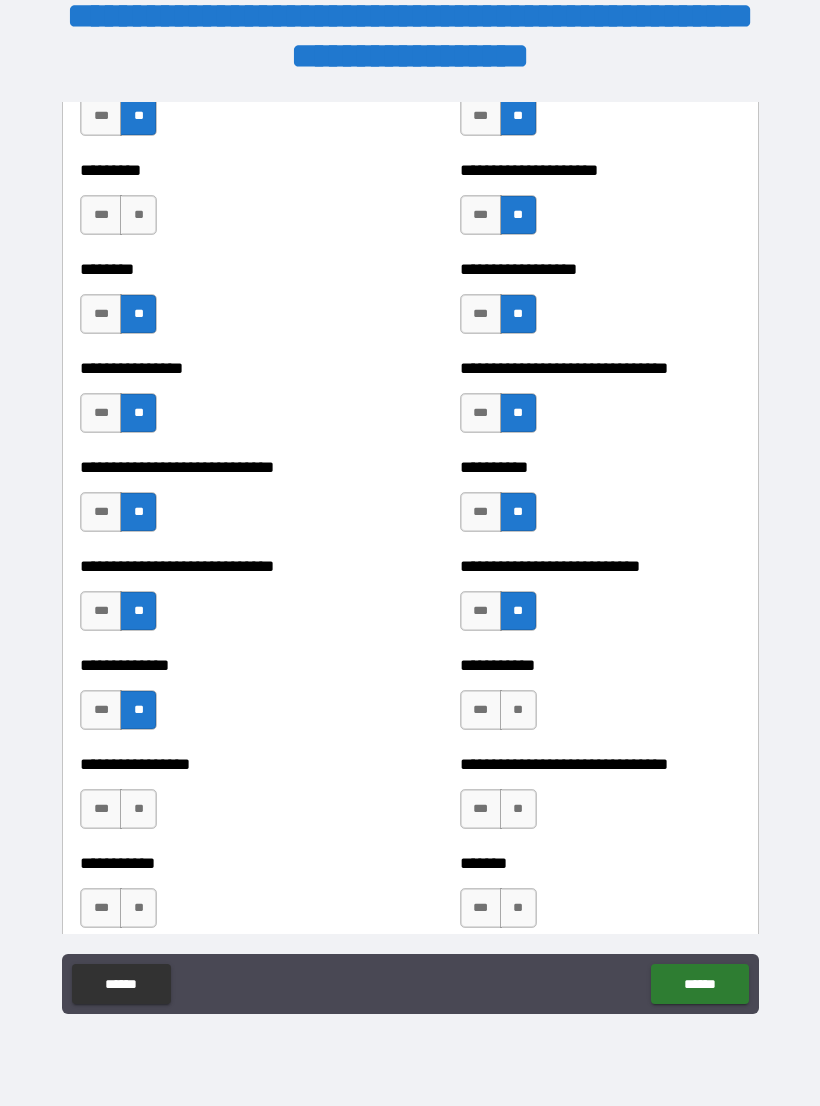 click on "**" at bounding box center [138, 809] 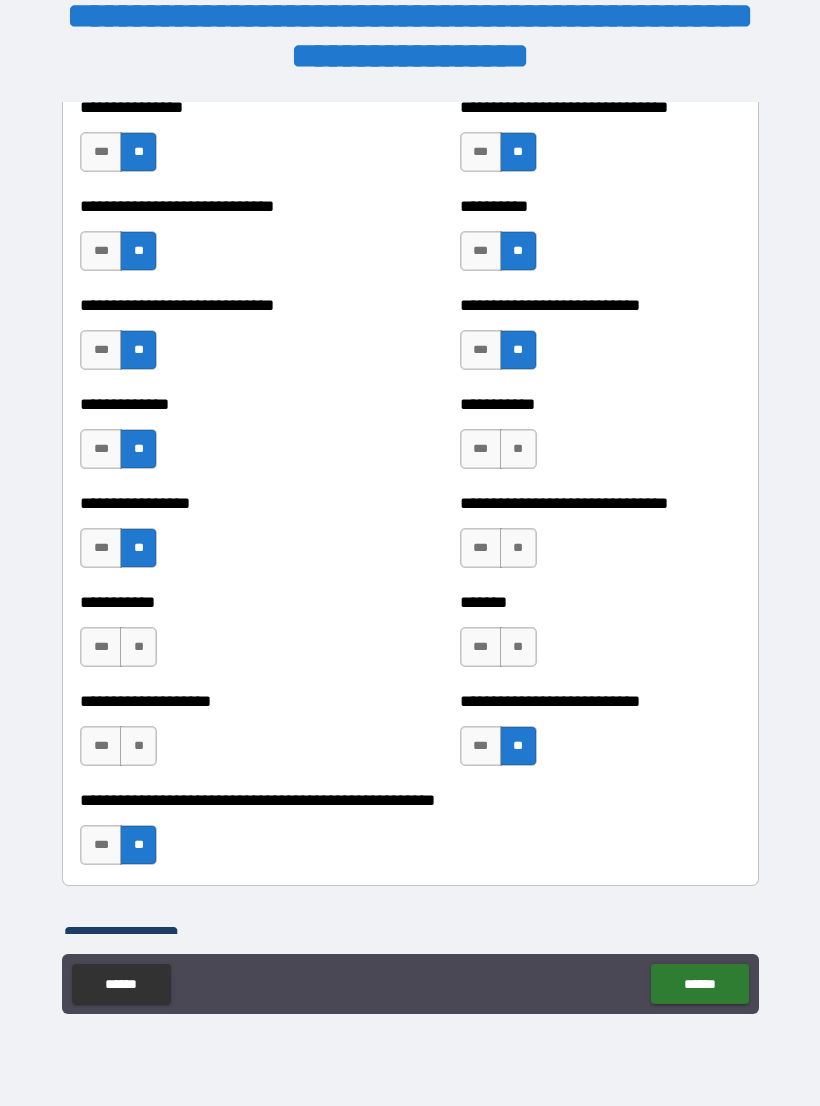 scroll, scrollTop: 7544, scrollLeft: 0, axis: vertical 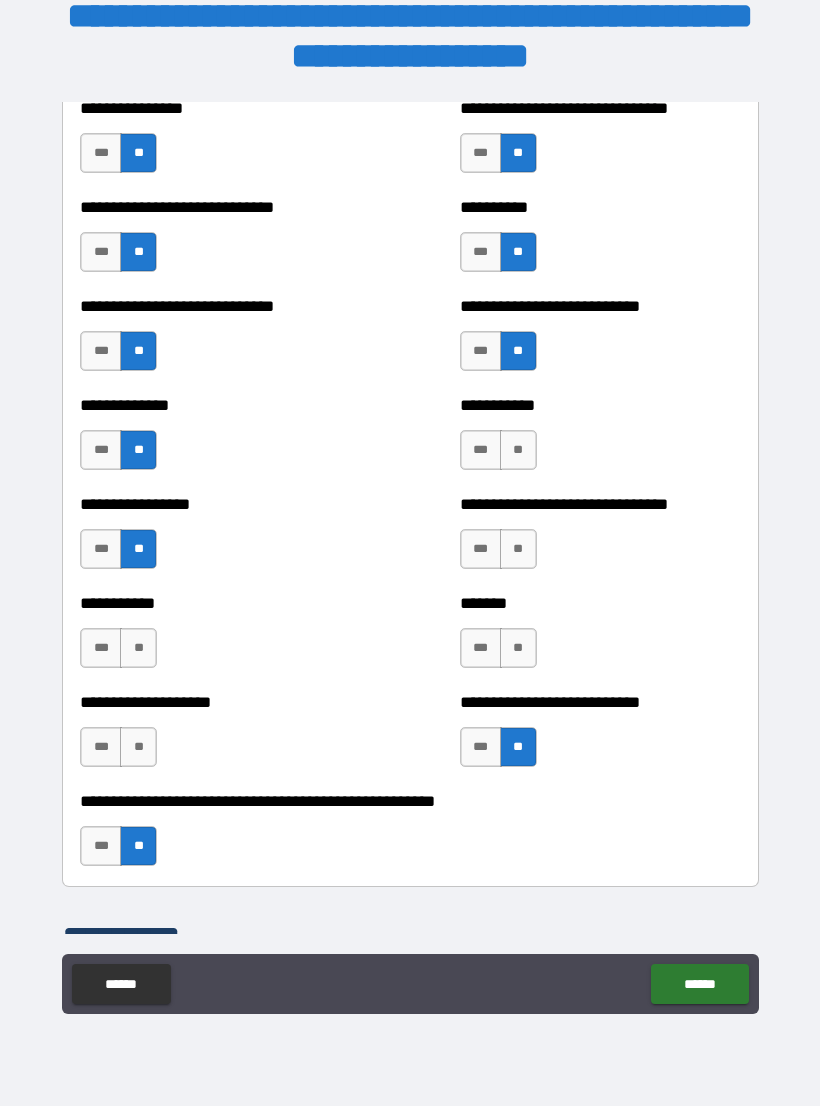 click on "**" at bounding box center (138, 648) 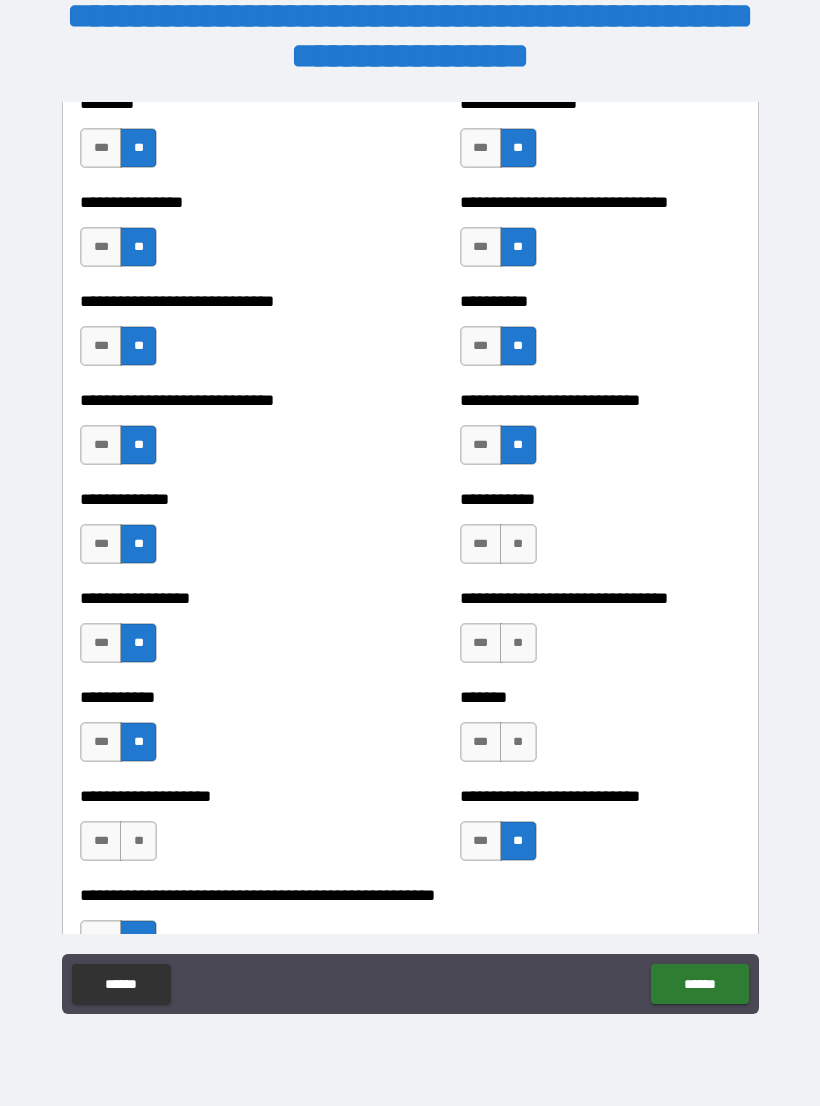 scroll, scrollTop: 7449, scrollLeft: 0, axis: vertical 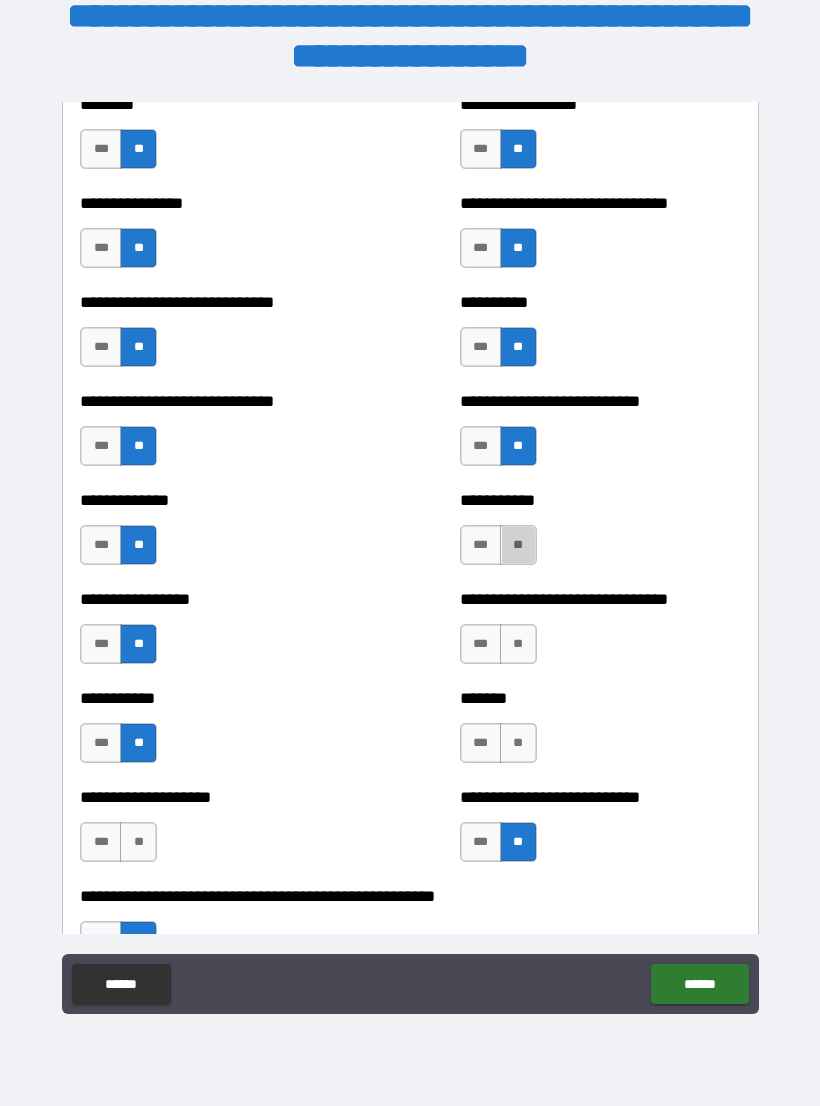 click on "**" at bounding box center [518, 545] 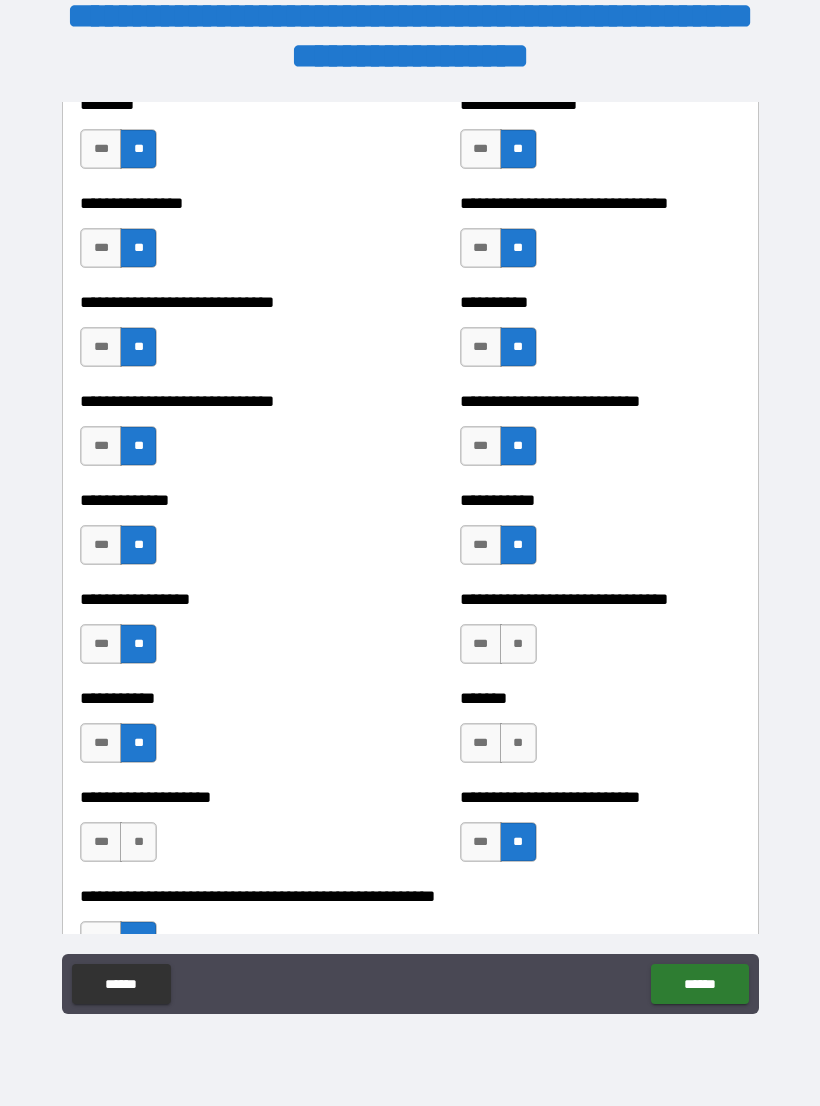 click on "**" at bounding box center (518, 644) 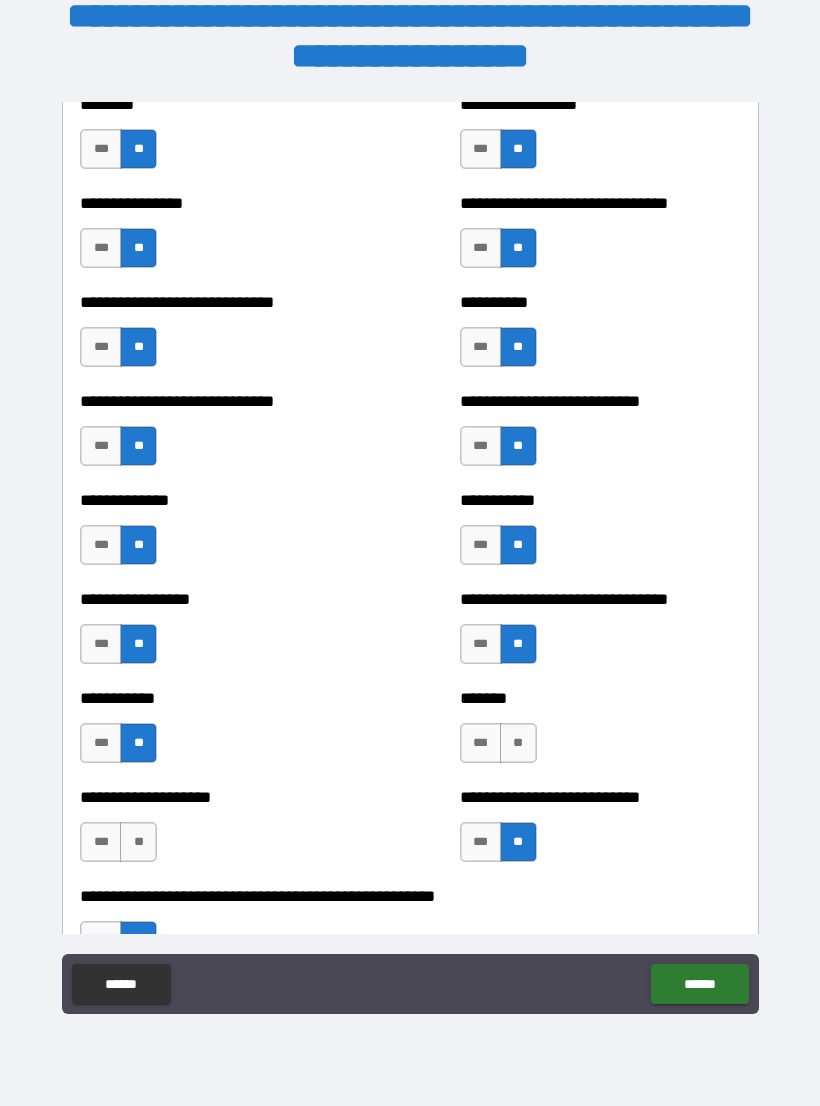 click on "**" at bounding box center (518, 743) 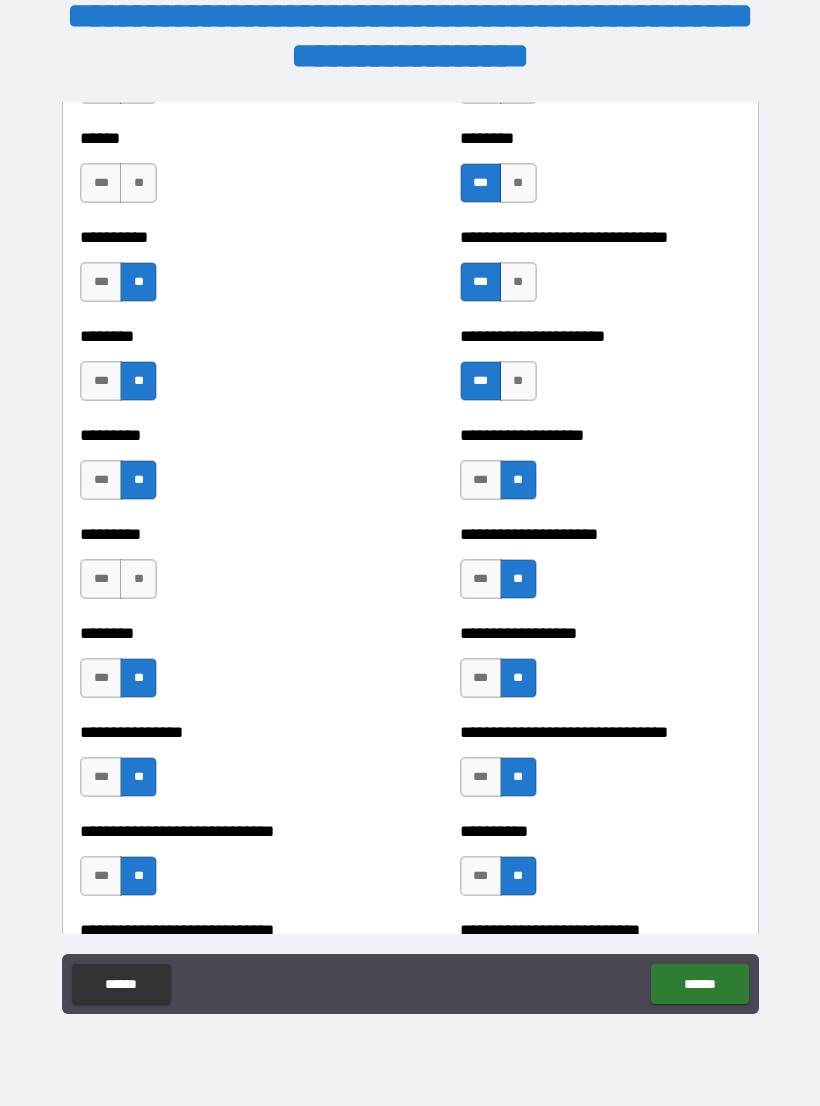 click on "**" at bounding box center [138, 579] 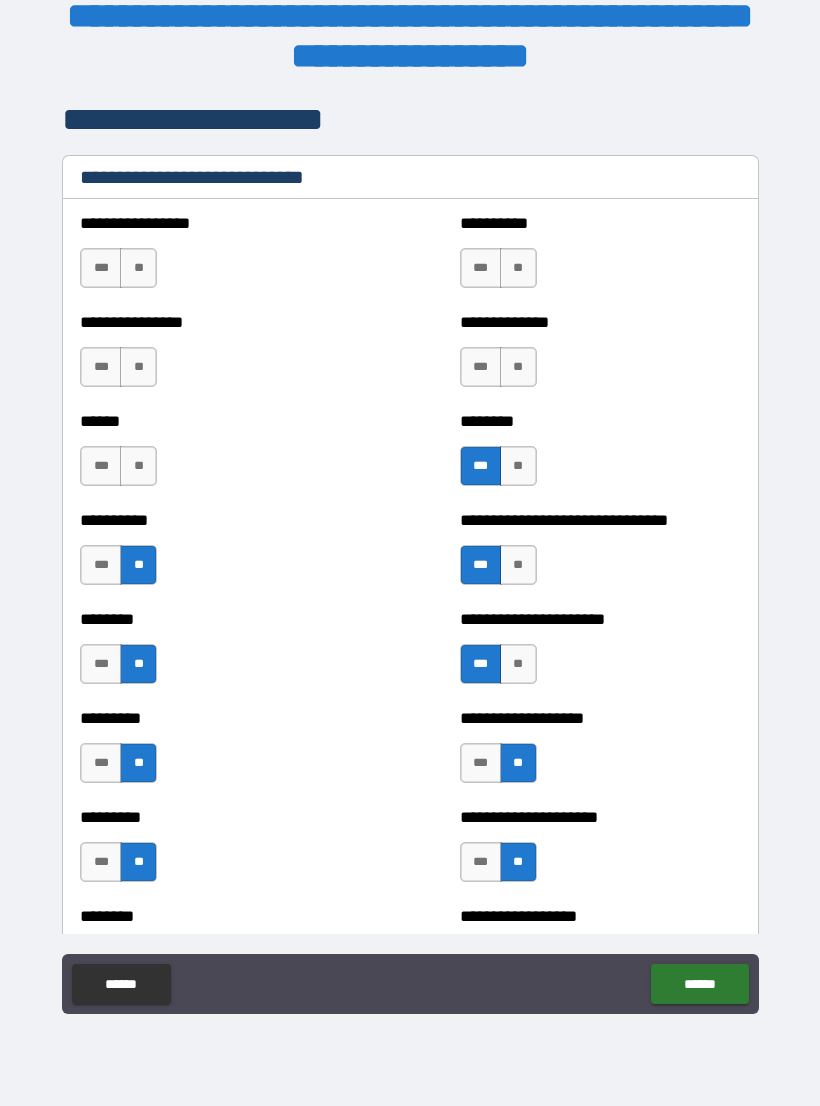scroll, scrollTop: 6636, scrollLeft: 0, axis: vertical 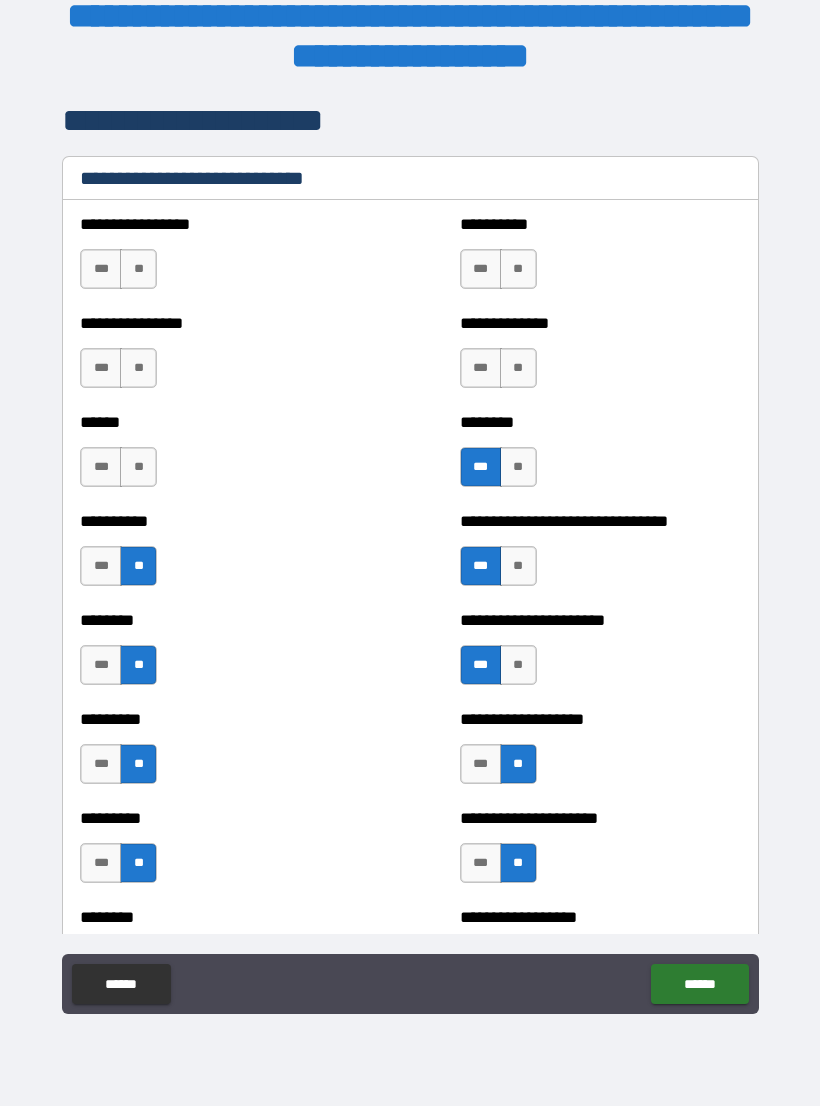 click on "**" at bounding box center [138, 467] 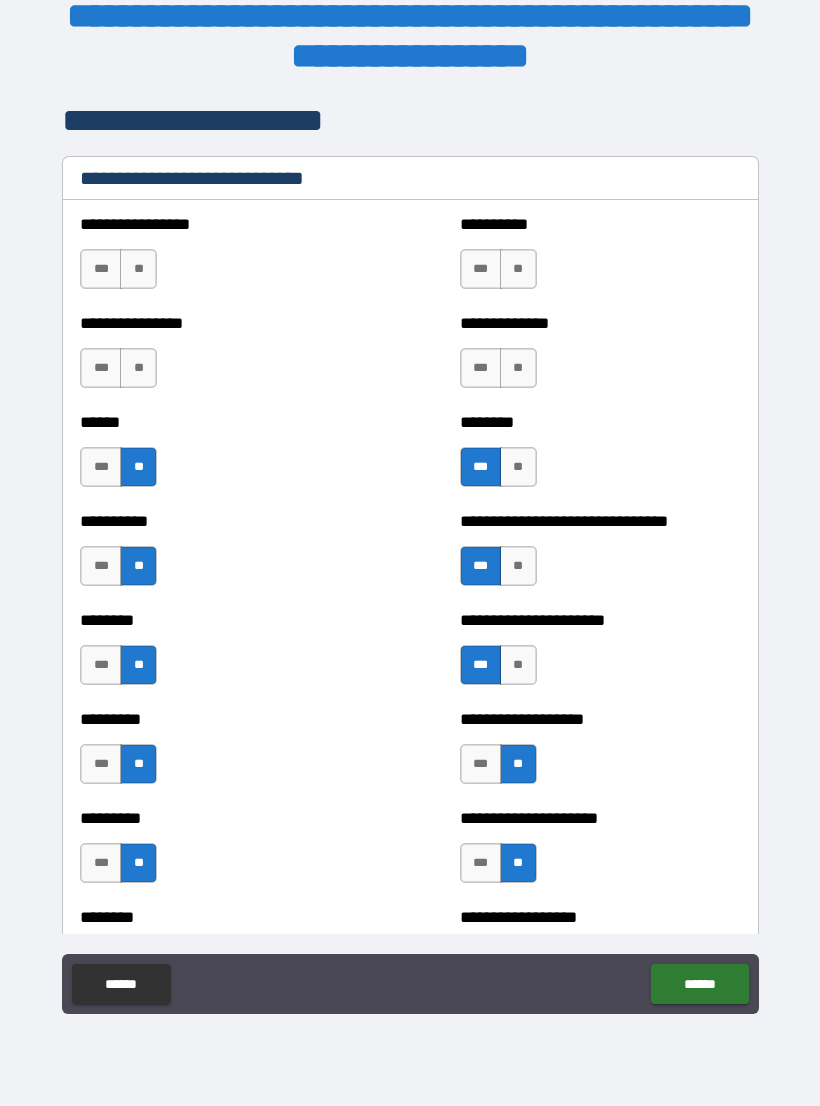 click on "**" at bounding box center (138, 368) 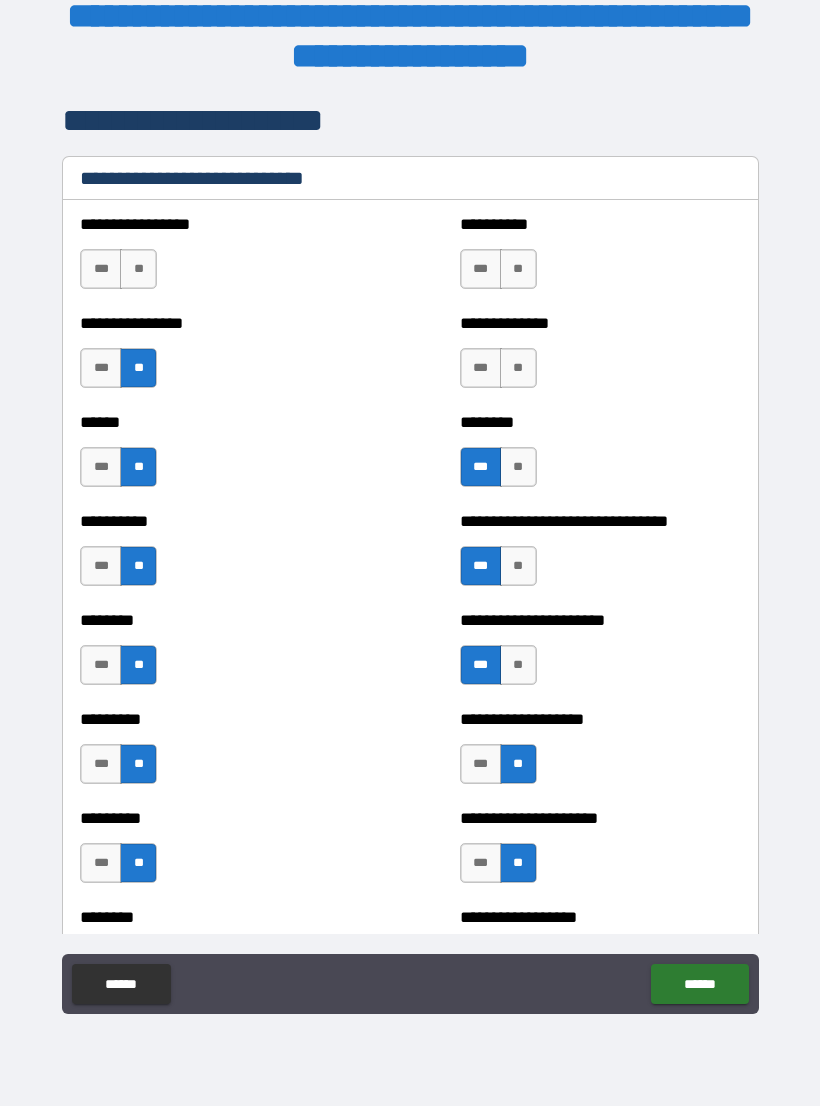 click on "**" at bounding box center [138, 269] 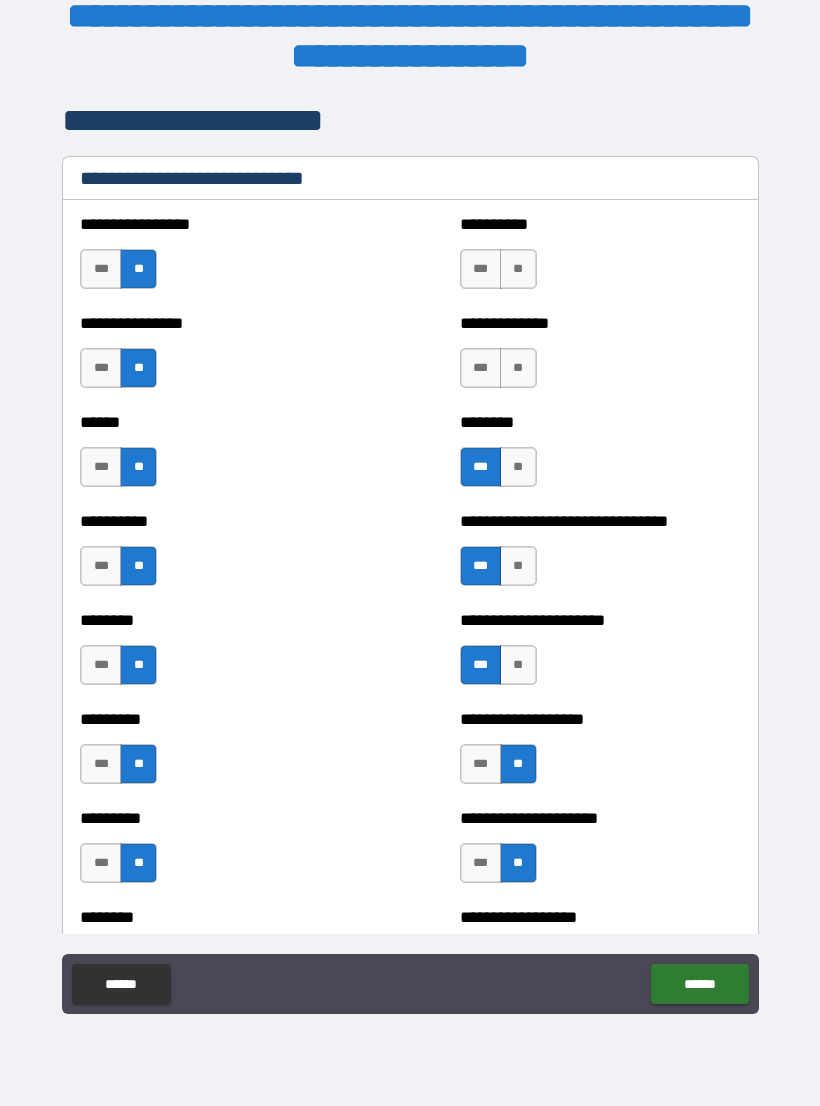 click on "**" at bounding box center [518, 269] 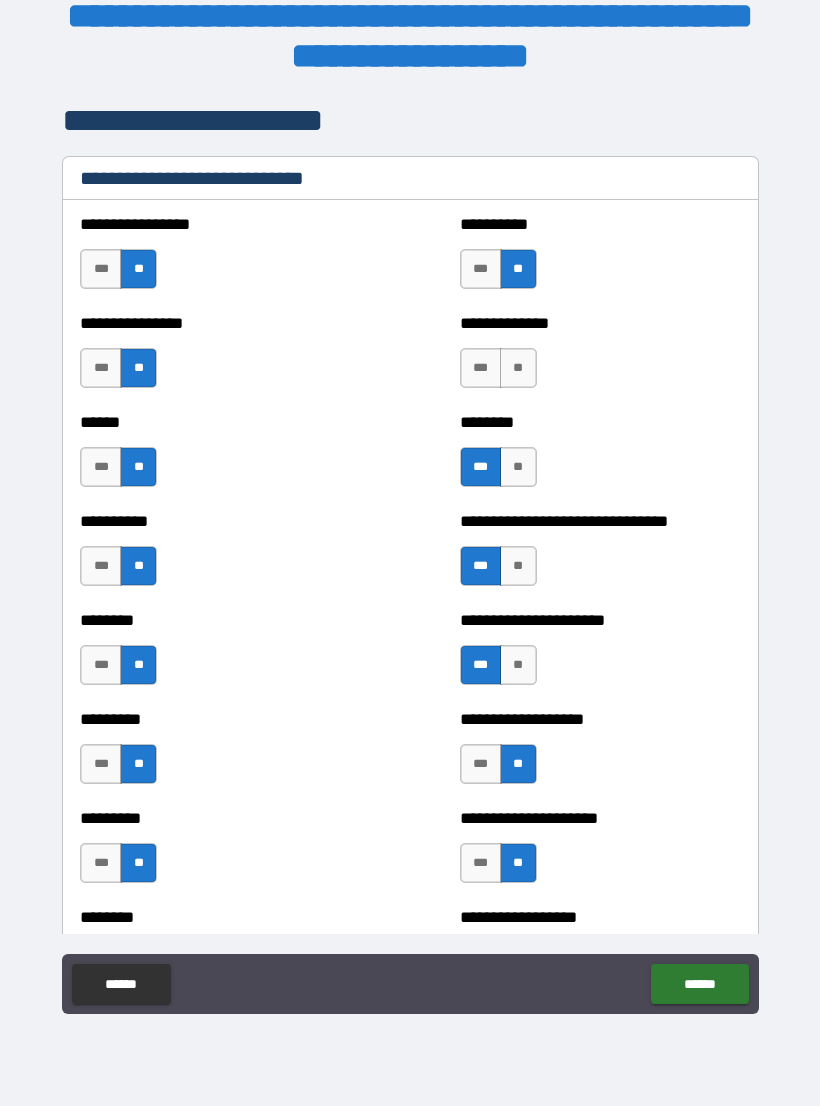 click on "**" at bounding box center [518, 368] 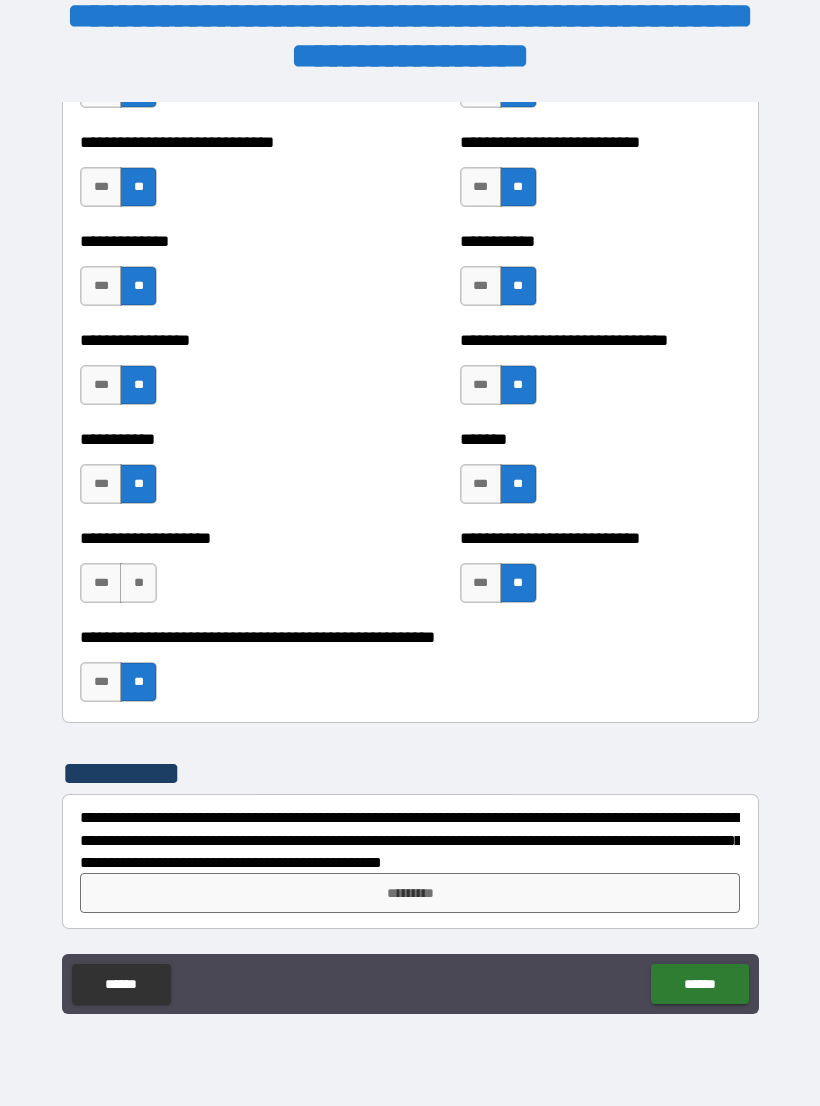 scroll, scrollTop: 7708, scrollLeft: 0, axis: vertical 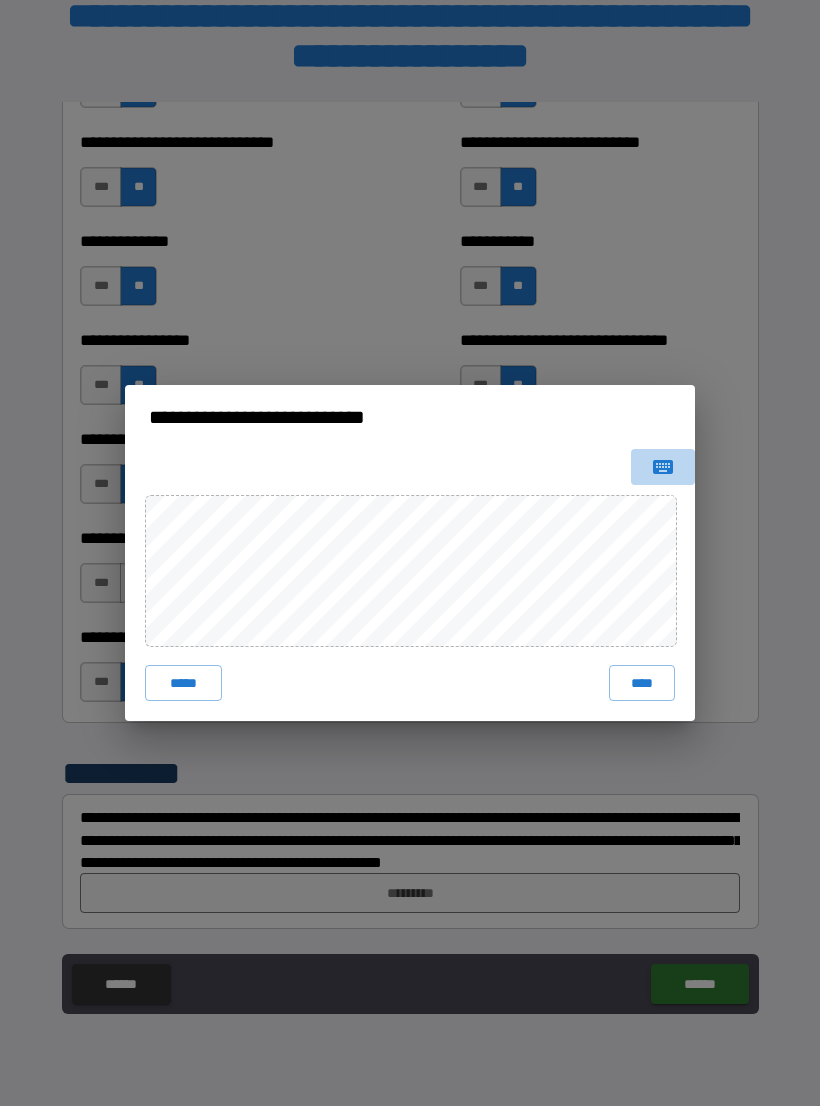click 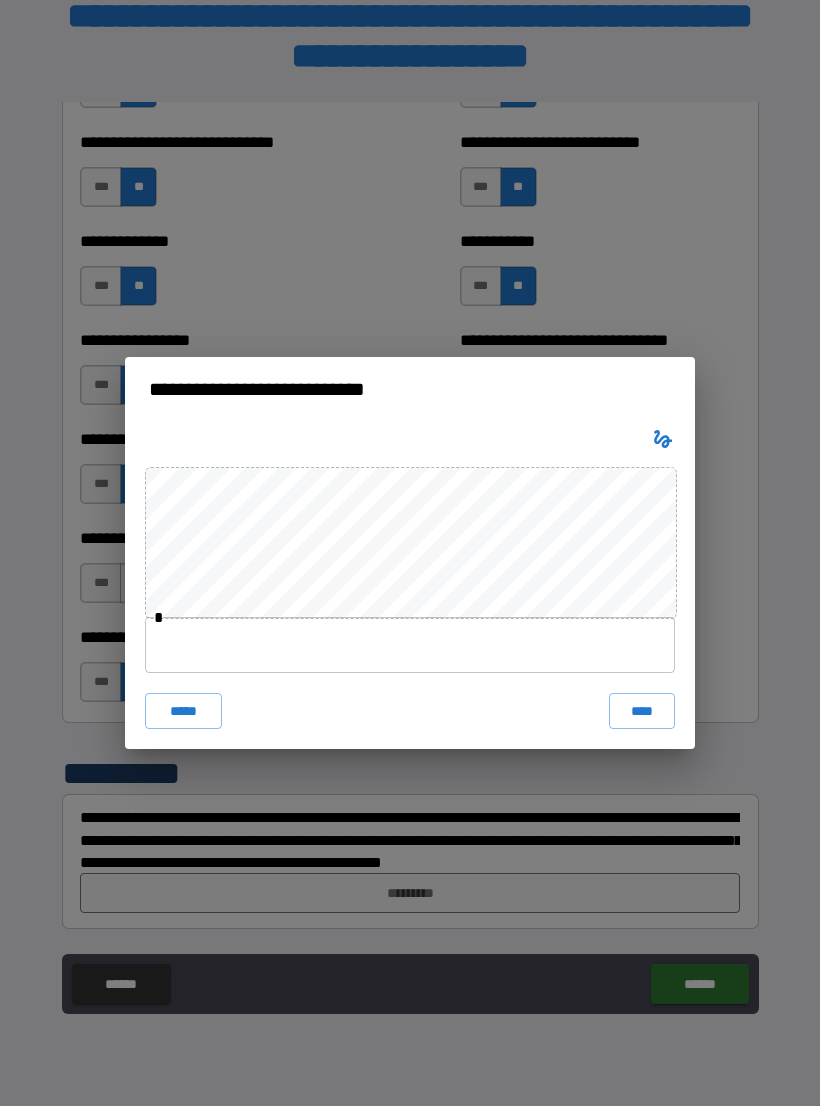 click at bounding box center (410, 645) 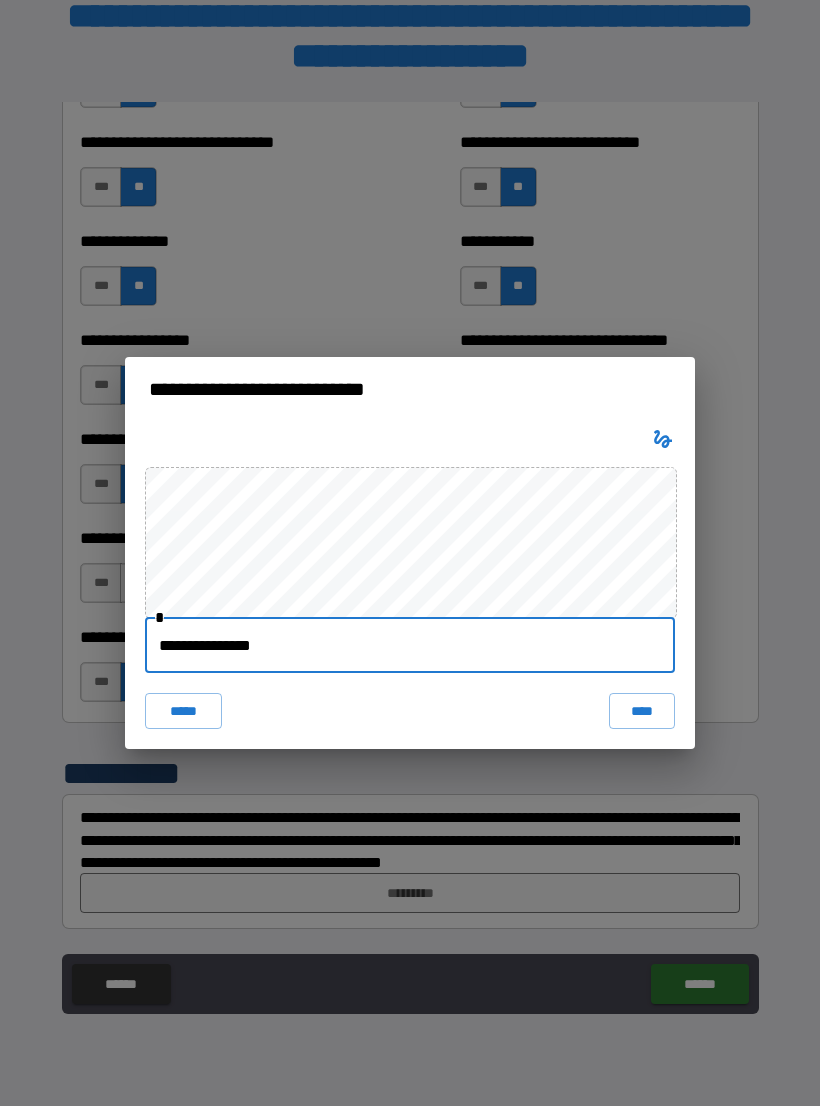 click on "****" at bounding box center [642, 711] 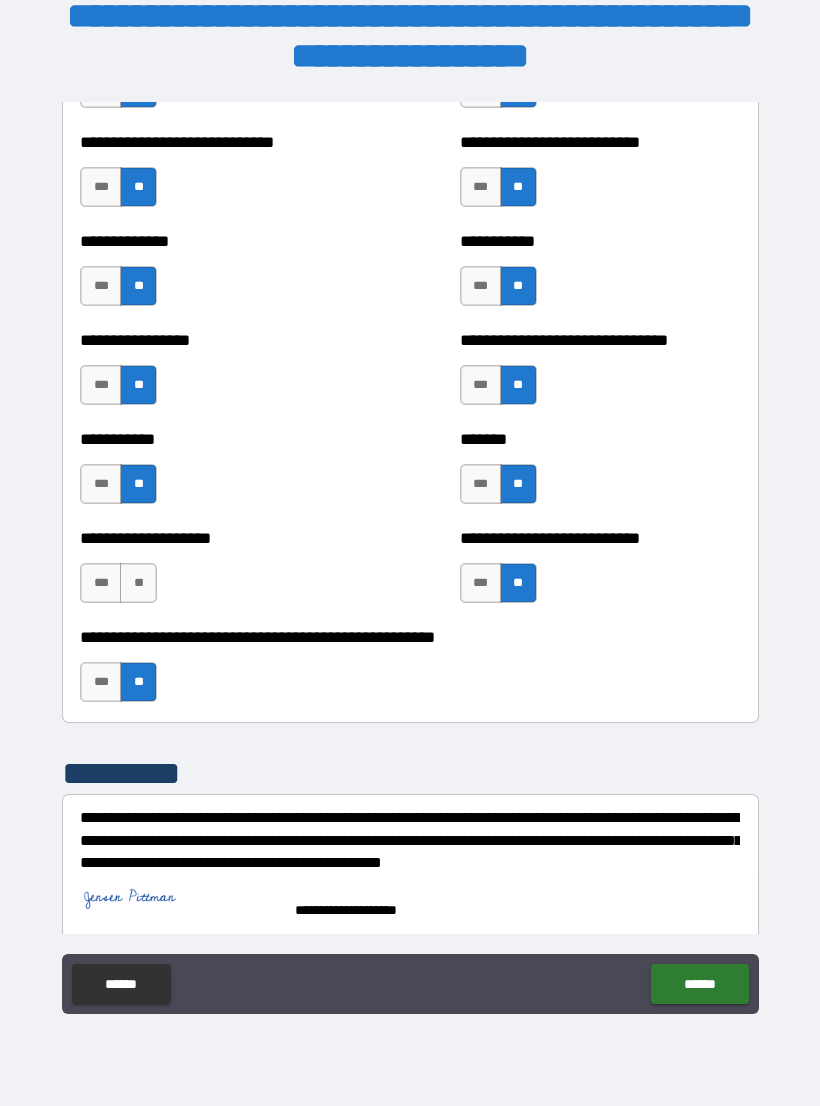 click on "******" at bounding box center [699, 984] 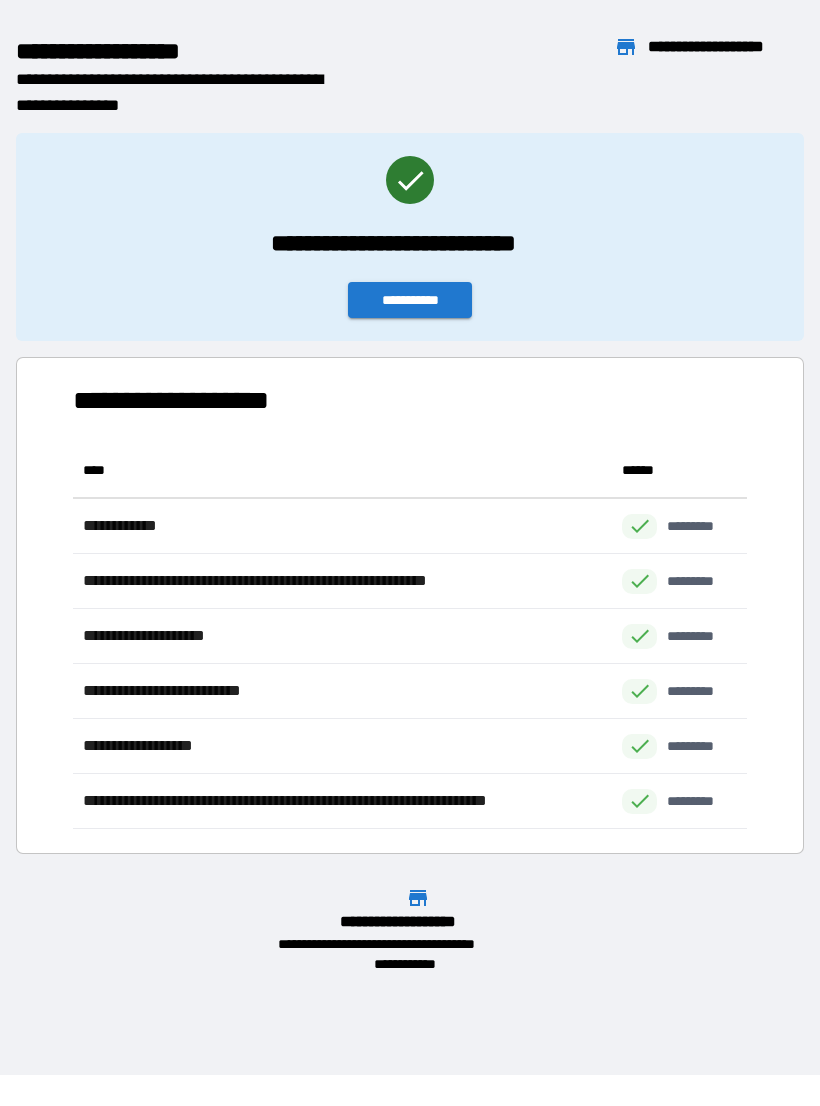 scroll, scrollTop: 386, scrollLeft: 674, axis: both 